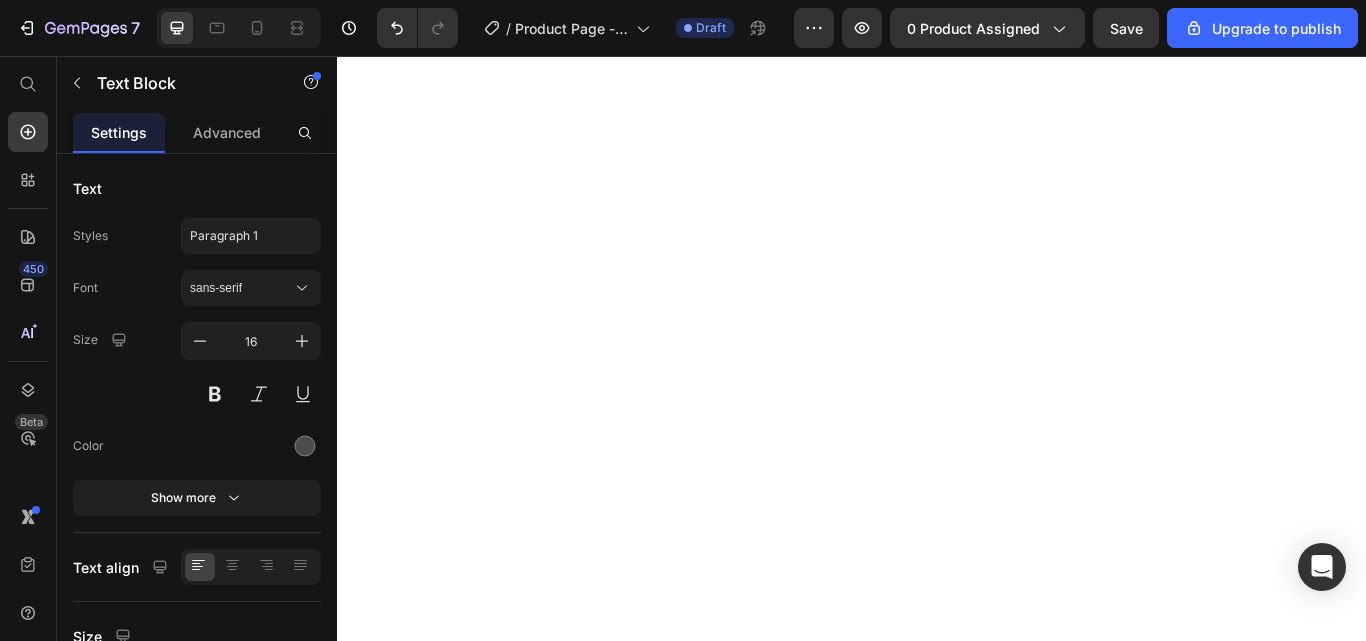 scroll, scrollTop: 230, scrollLeft: 0, axis: vertical 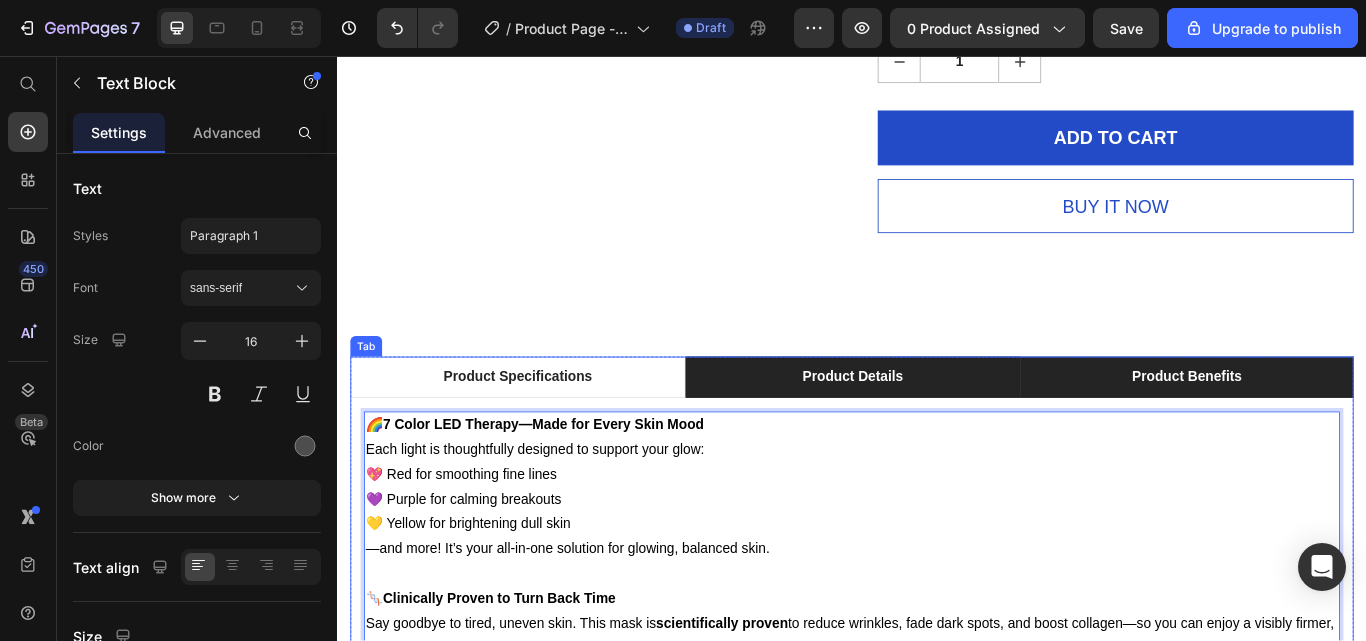click on "Product Details" at bounding box center [937, 431] 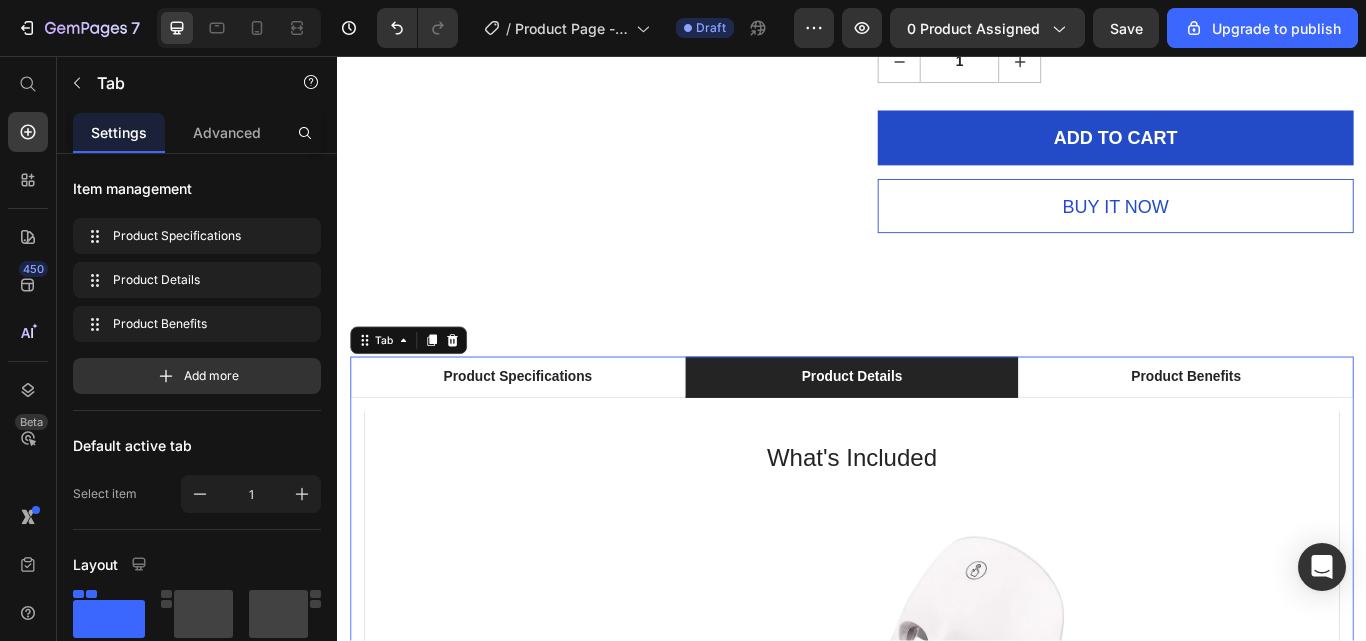 scroll, scrollTop: 0, scrollLeft: 0, axis: both 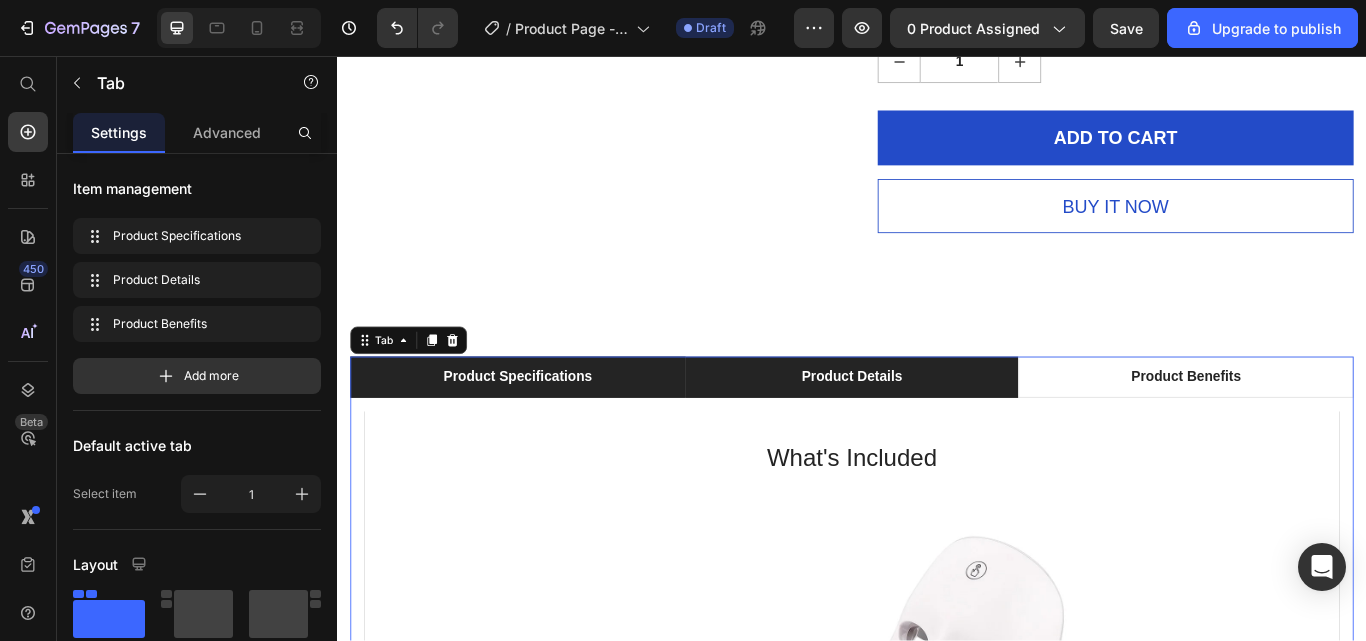 click on "Product Specifications" at bounding box center [547, 431] 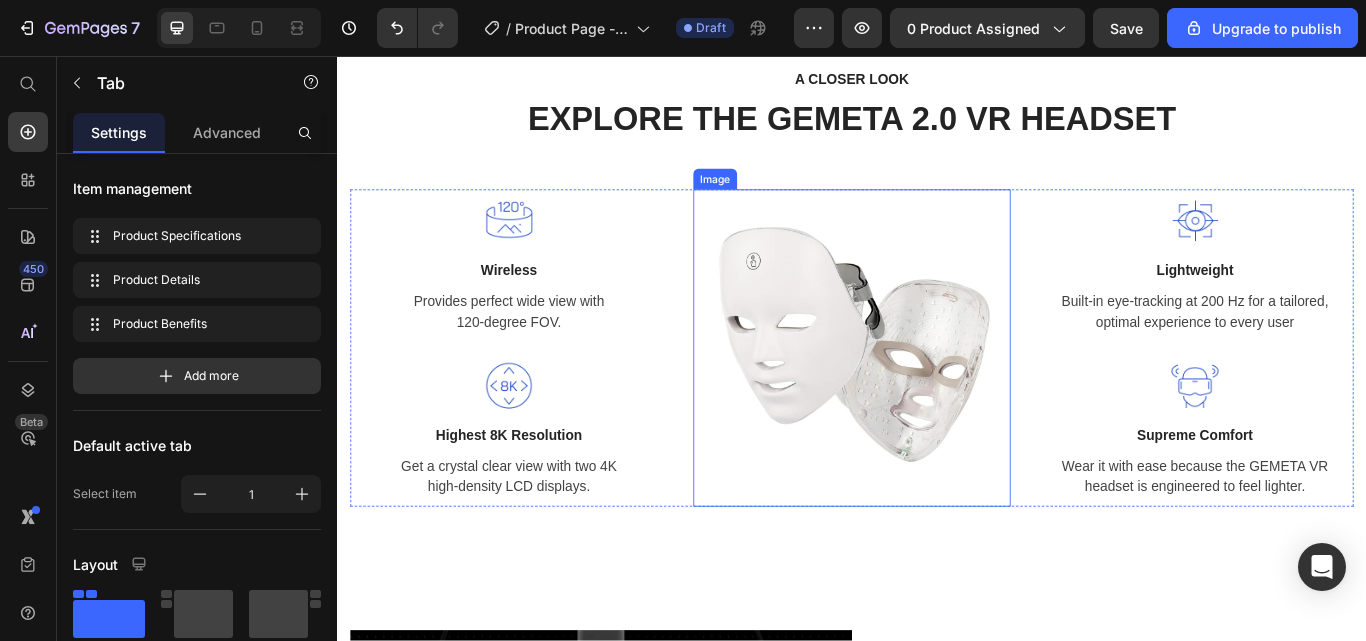 scroll, scrollTop: 3180, scrollLeft: 0, axis: vertical 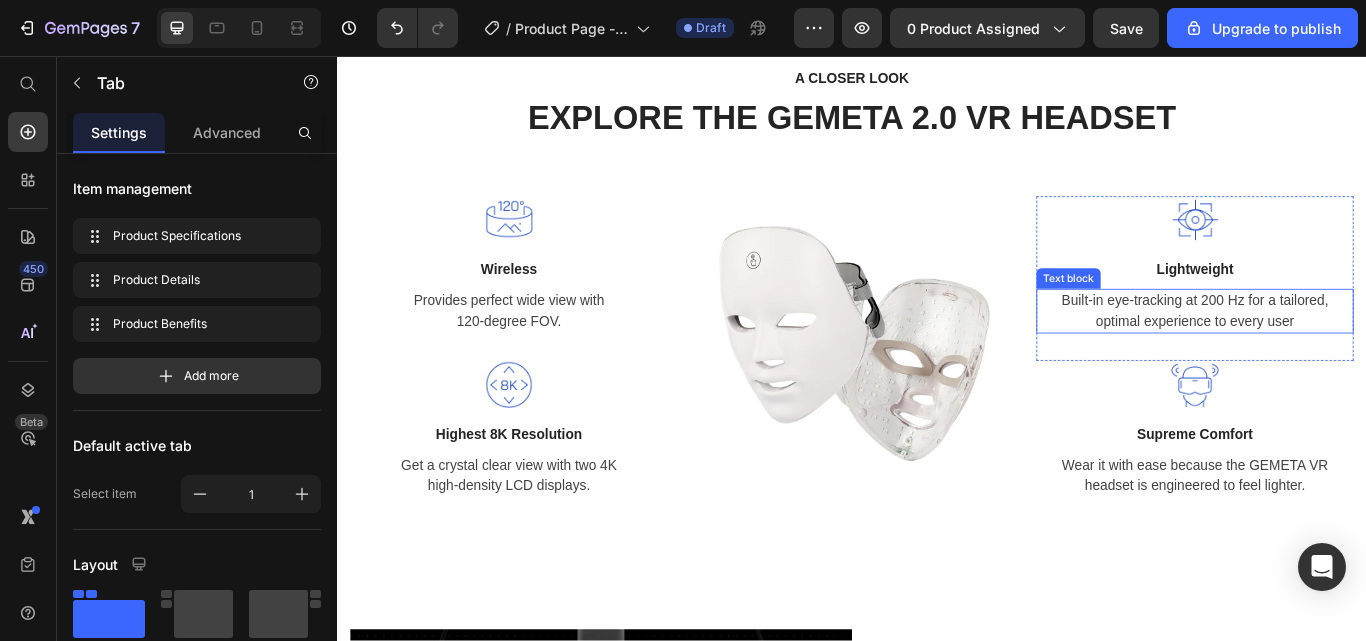 click on "Built-in eye-tracking at 200 Hz for a tailored, optimal experience to every user" at bounding box center (1337, 354) 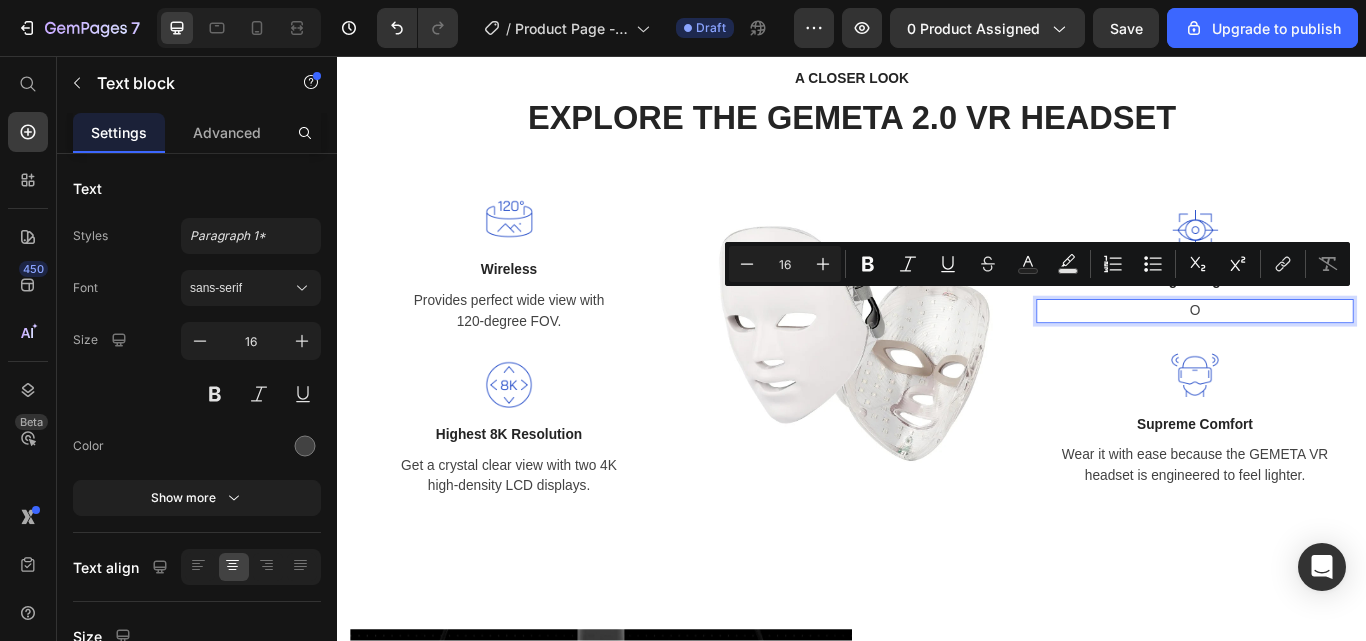 scroll, scrollTop: 3192, scrollLeft: 0, axis: vertical 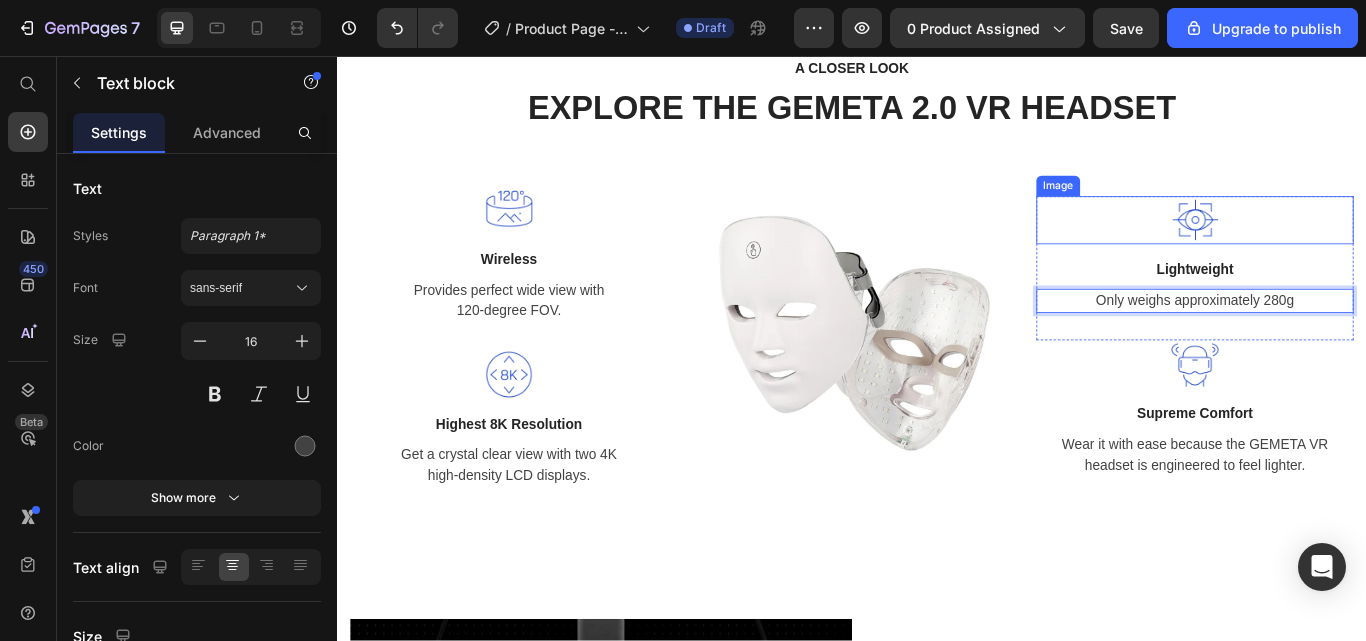 click at bounding box center (1337, 248) 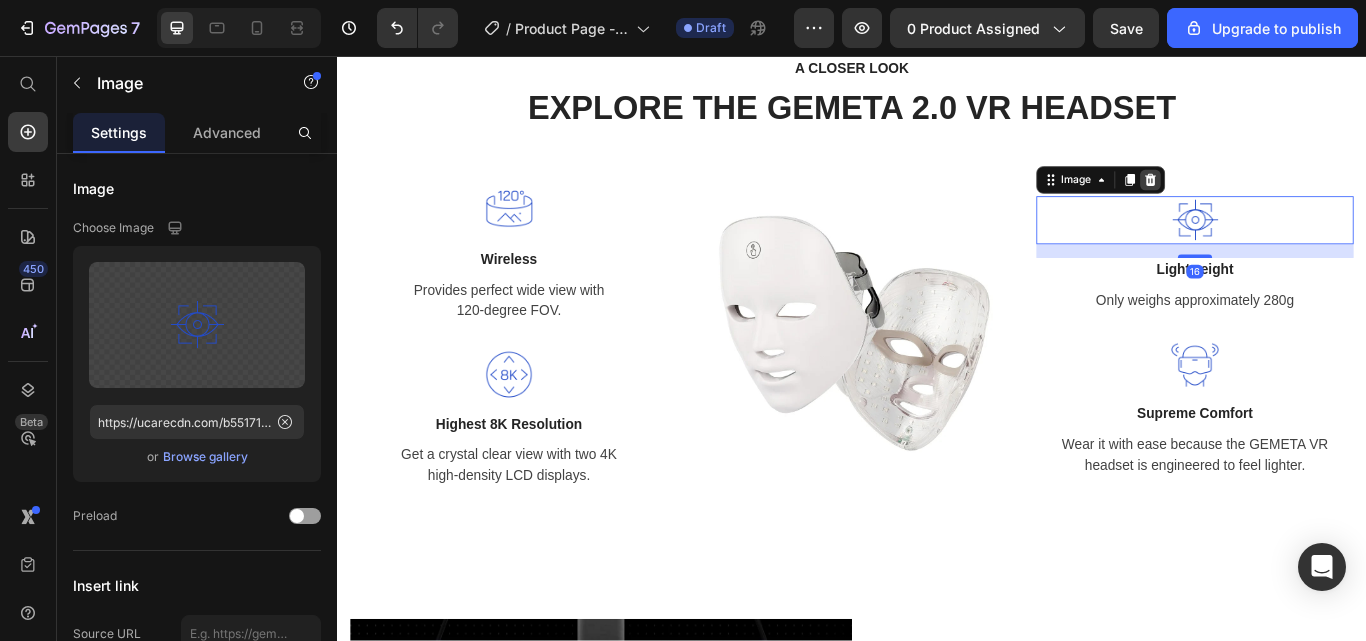 click 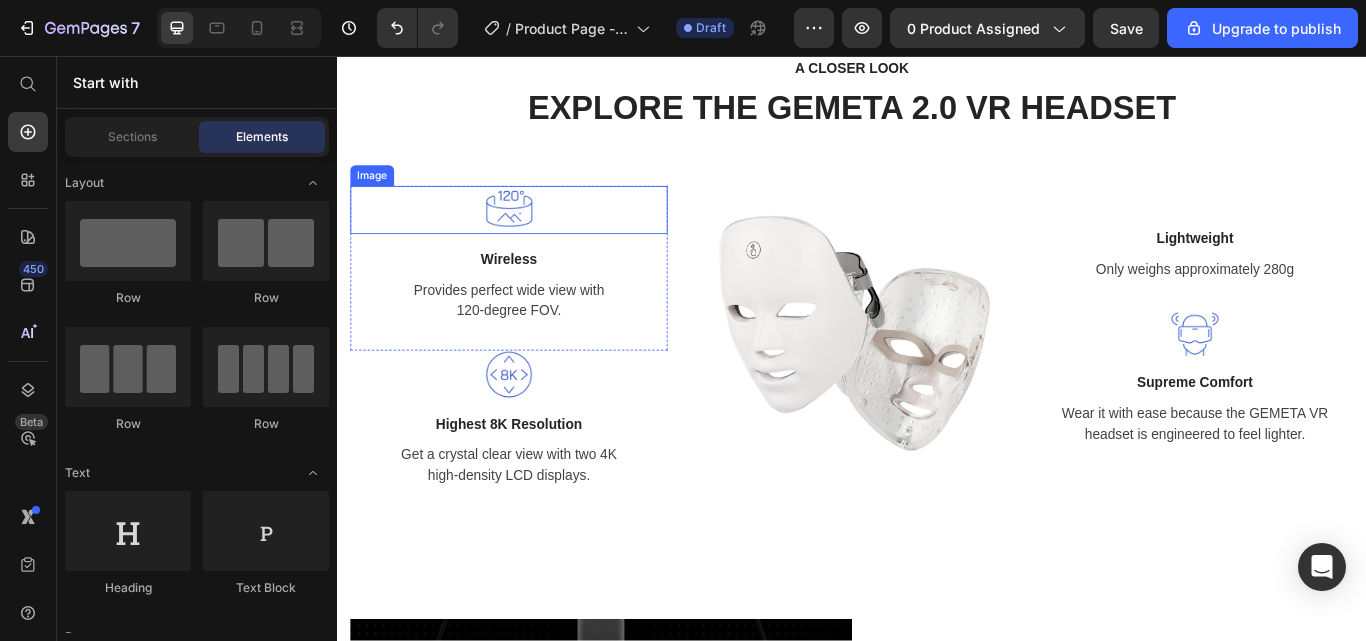 click at bounding box center (537, 236) 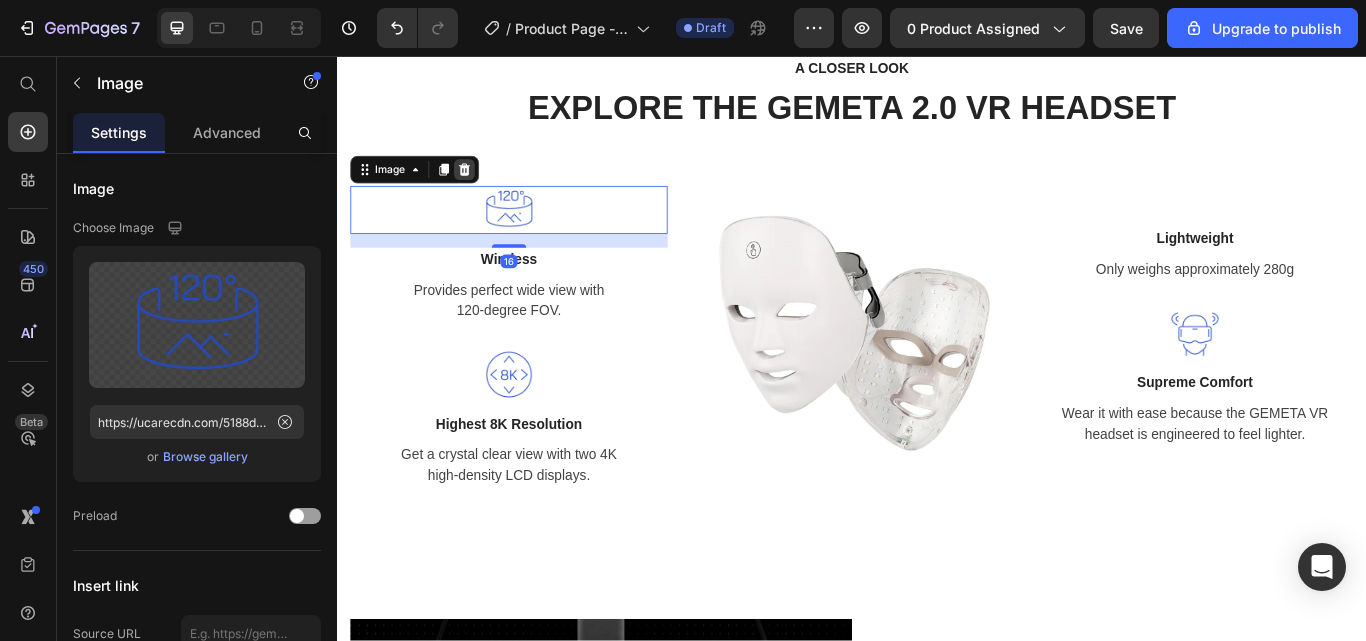 click 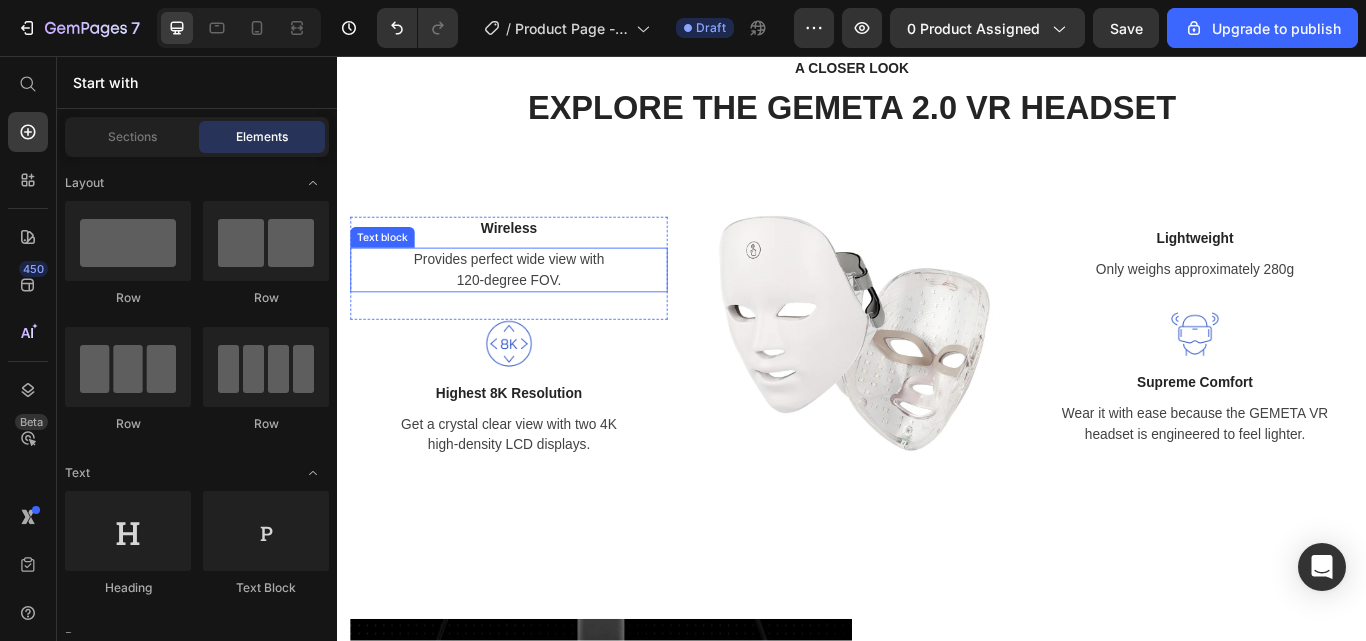 click on "Provides perfect wide view with  120-degree FOV." at bounding box center [537, 306] 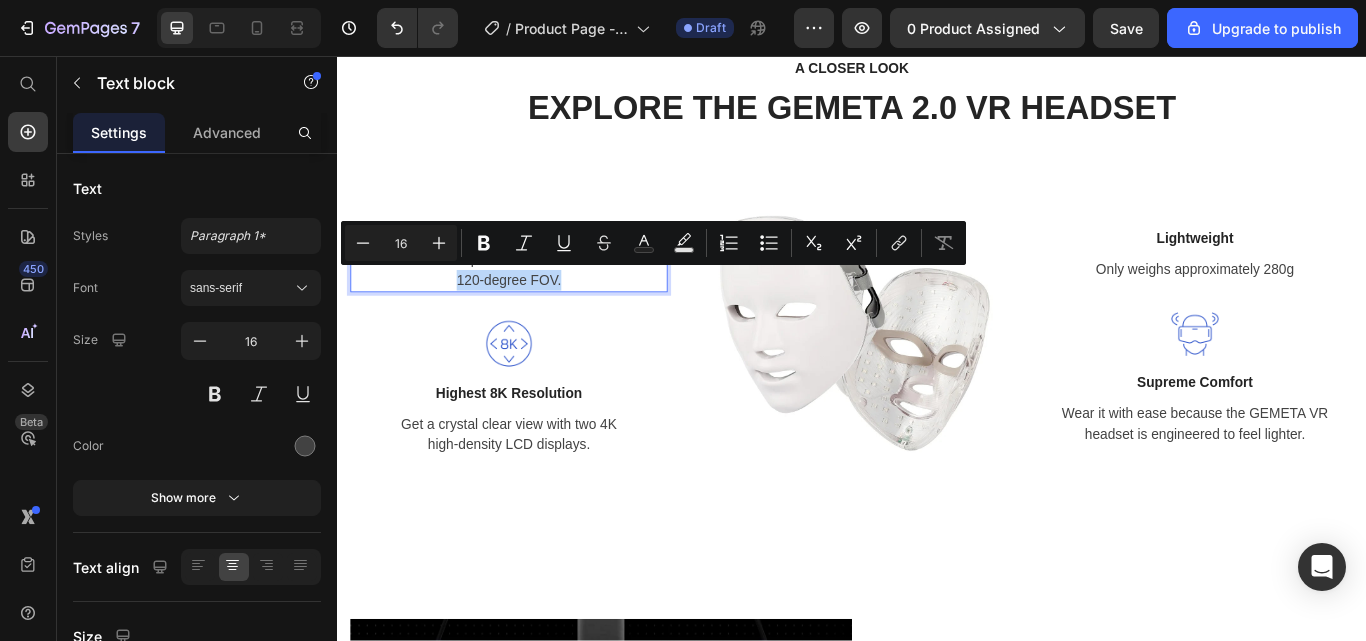 click on "Provides perfect wide view with  120-degree FOV." at bounding box center [537, 306] 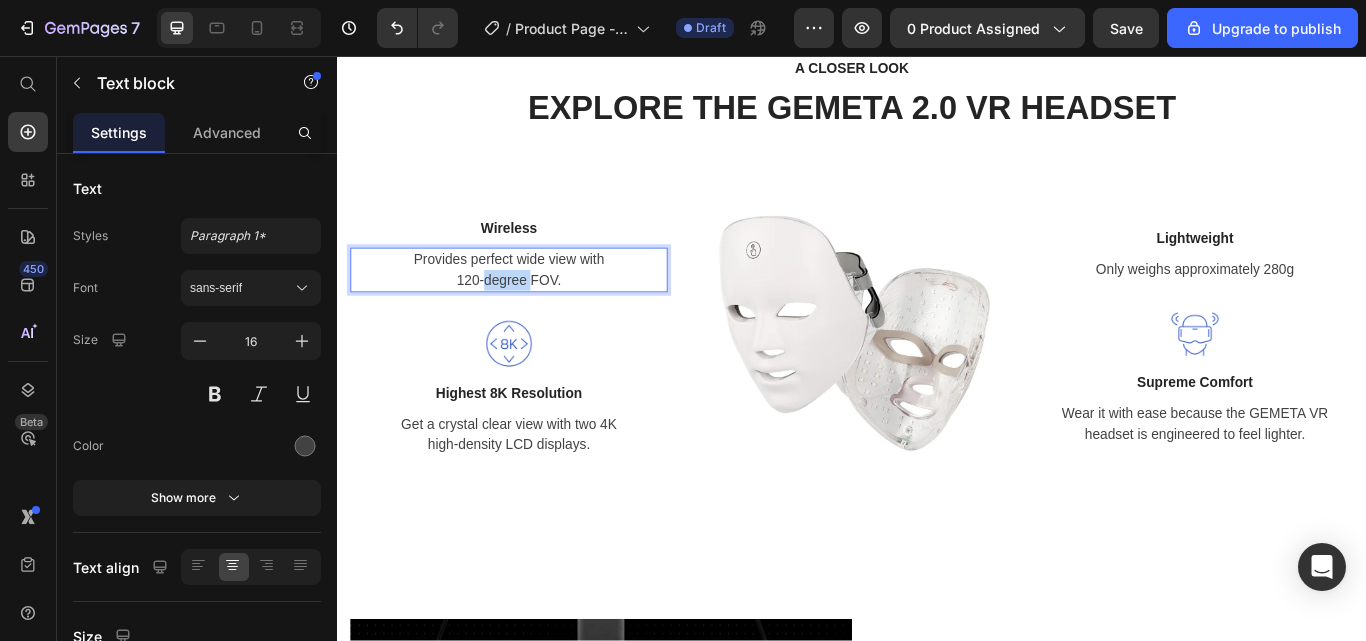 click on "Provides perfect wide view with  120-degree FOV." at bounding box center [537, 306] 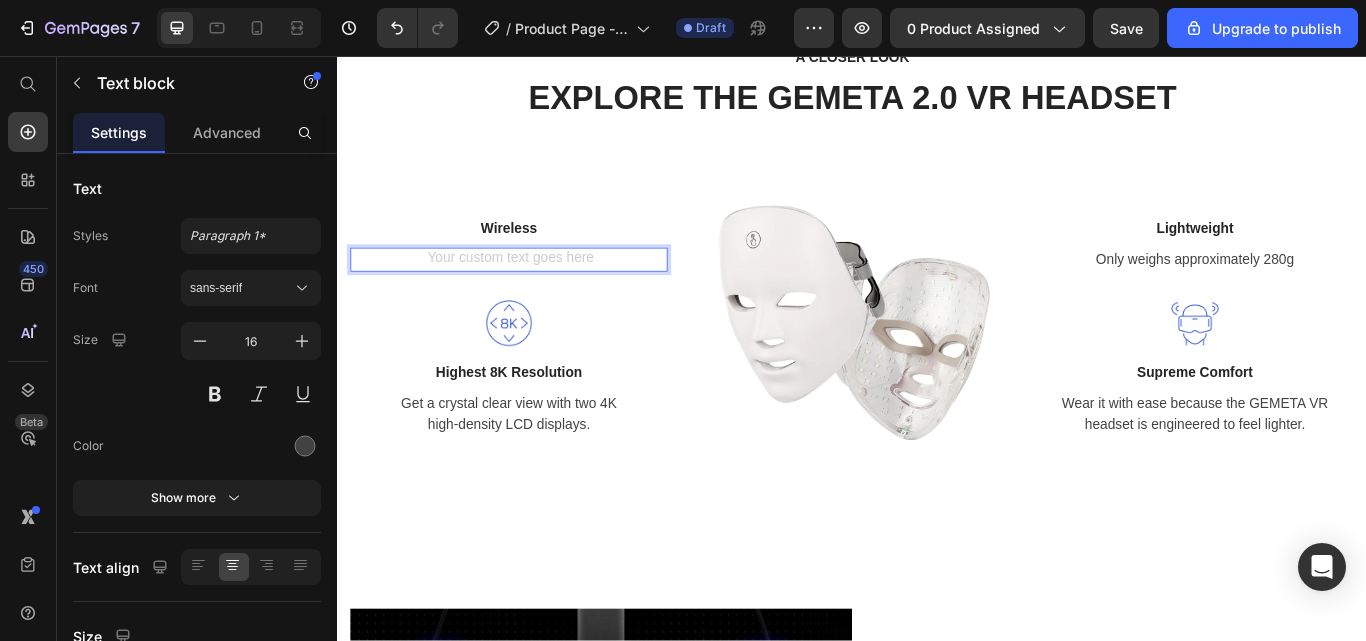 scroll, scrollTop: 3192, scrollLeft: 0, axis: vertical 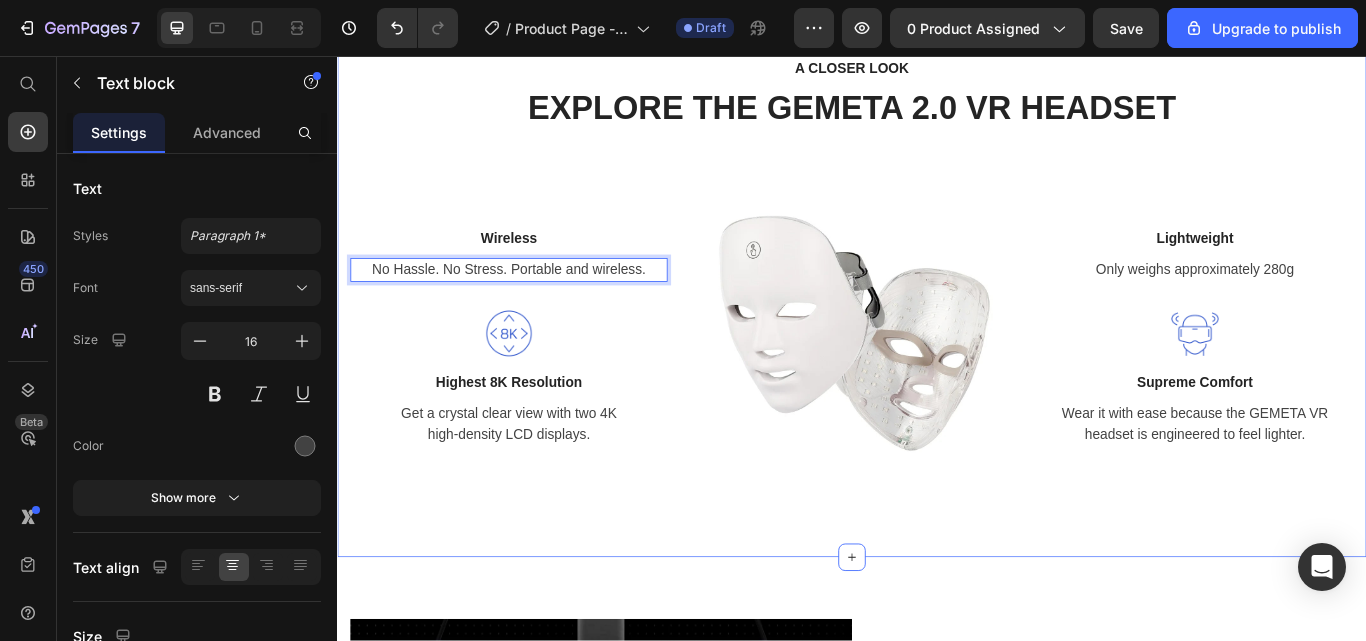 click on "A CLOSER LOOK Text block EXPLORE THE GEMETA 2.0 VR HEADSET Heading Row Wireless Text block No Hassle. No Stress. Portable and wireless. Text block 0 Row Image Highest 8K Resolution Text block Get a crystal clear view with two 4K high-density LCD displays. Text block Row Image Lightweight Text block Only weighs approximately 280g Text block Row Image Supreme Comfort Text block Wear it with ease because the GEMETA VR headset is engineered to feel lighter. Text block Row Row Section 3" at bounding box center [937, 313] 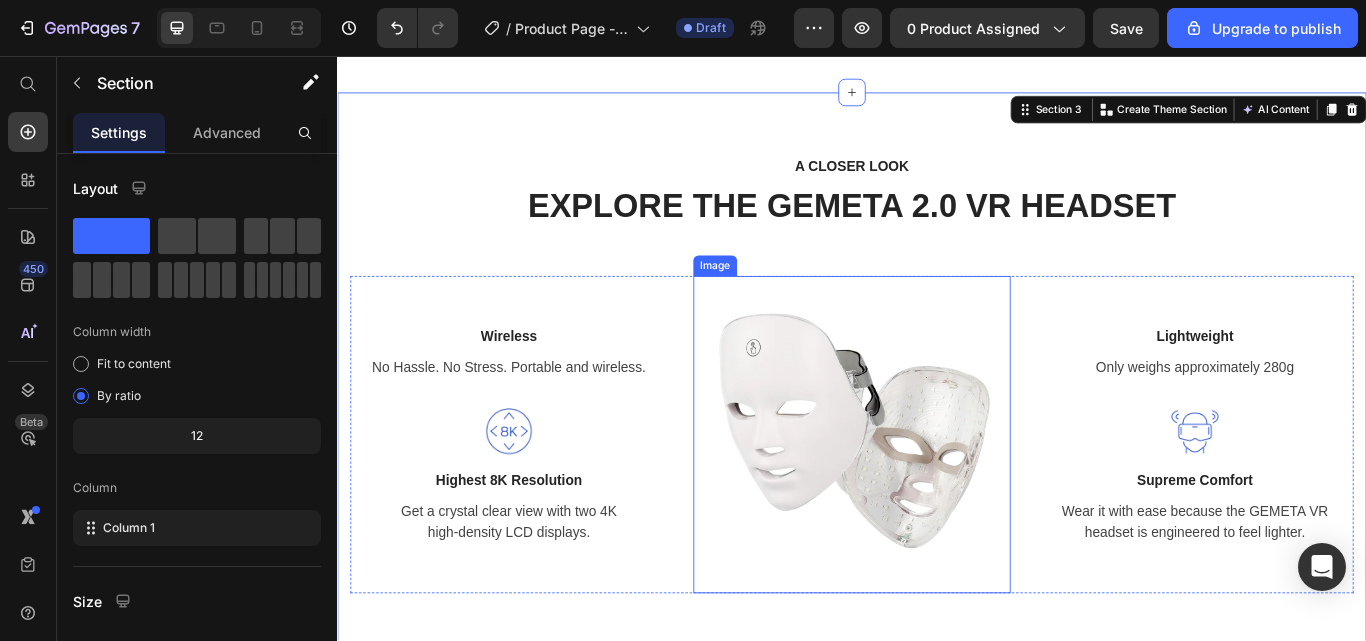scroll, scrollTop: 3062, scrollLeft: 0, axis: vertical 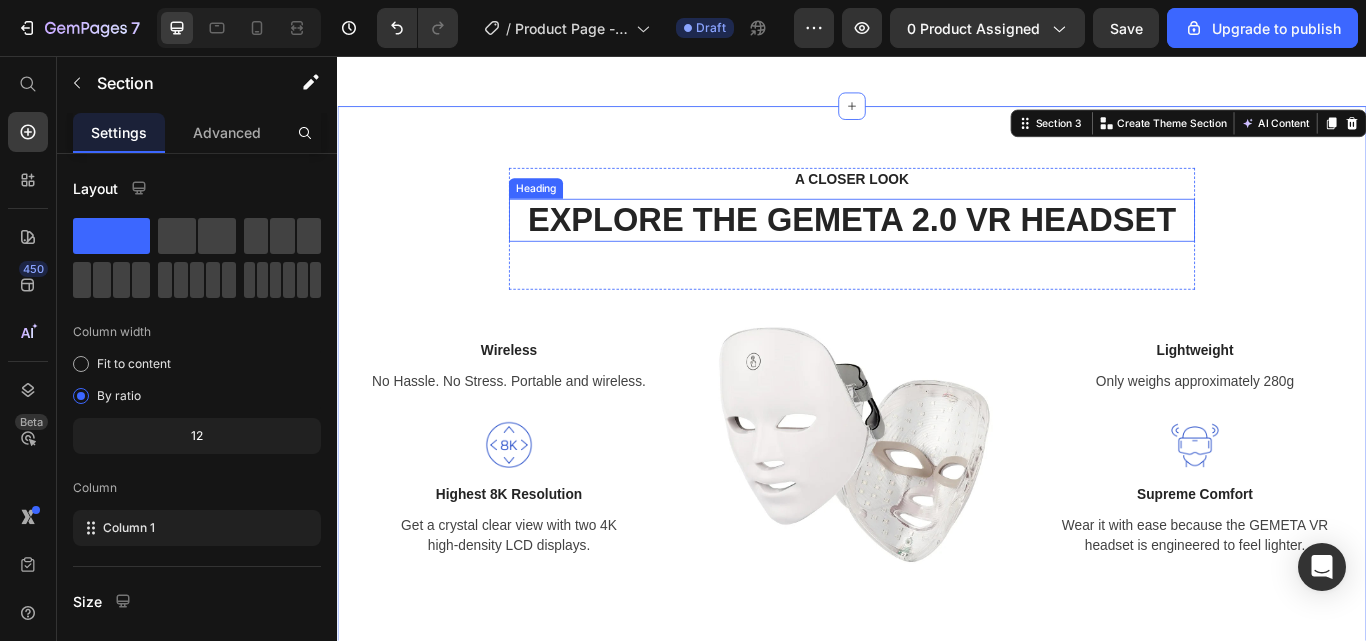 click on "EXPLORE THE GEMETA 2.0 VR HEADSET" at bounding box center [937, 248] 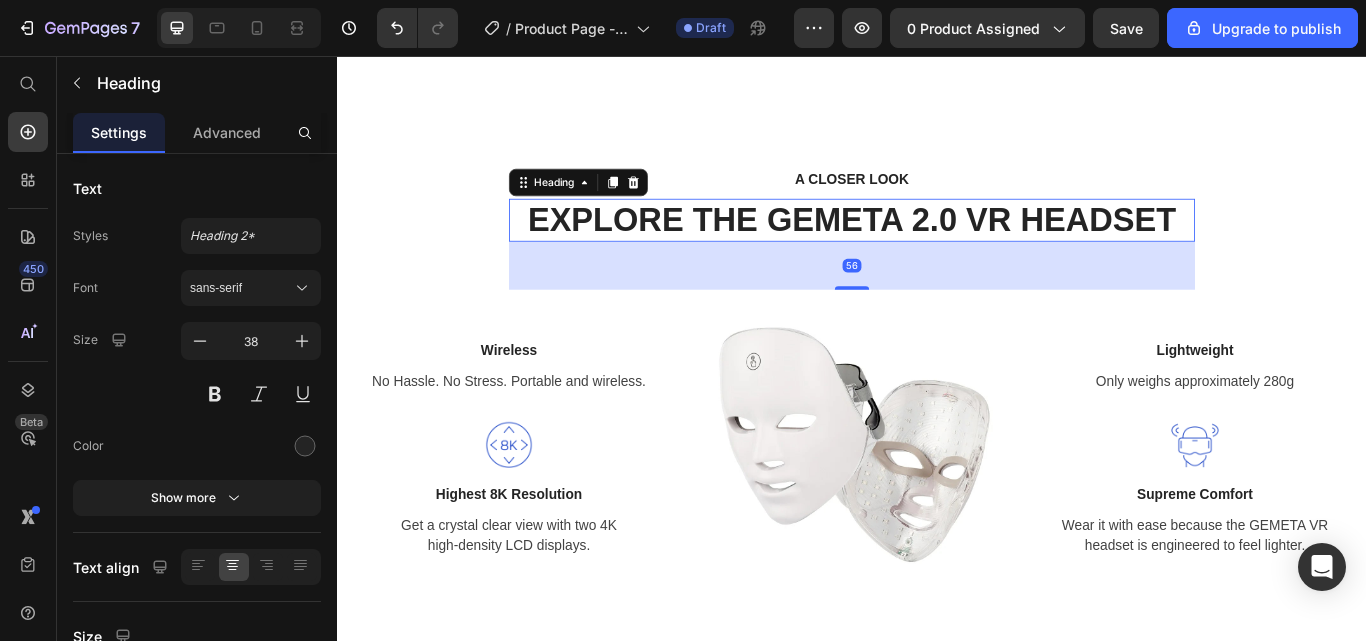 click on "EXPLORE THE GEMETA 2.0 VR HEADSET" at bounding box center (937, 248) 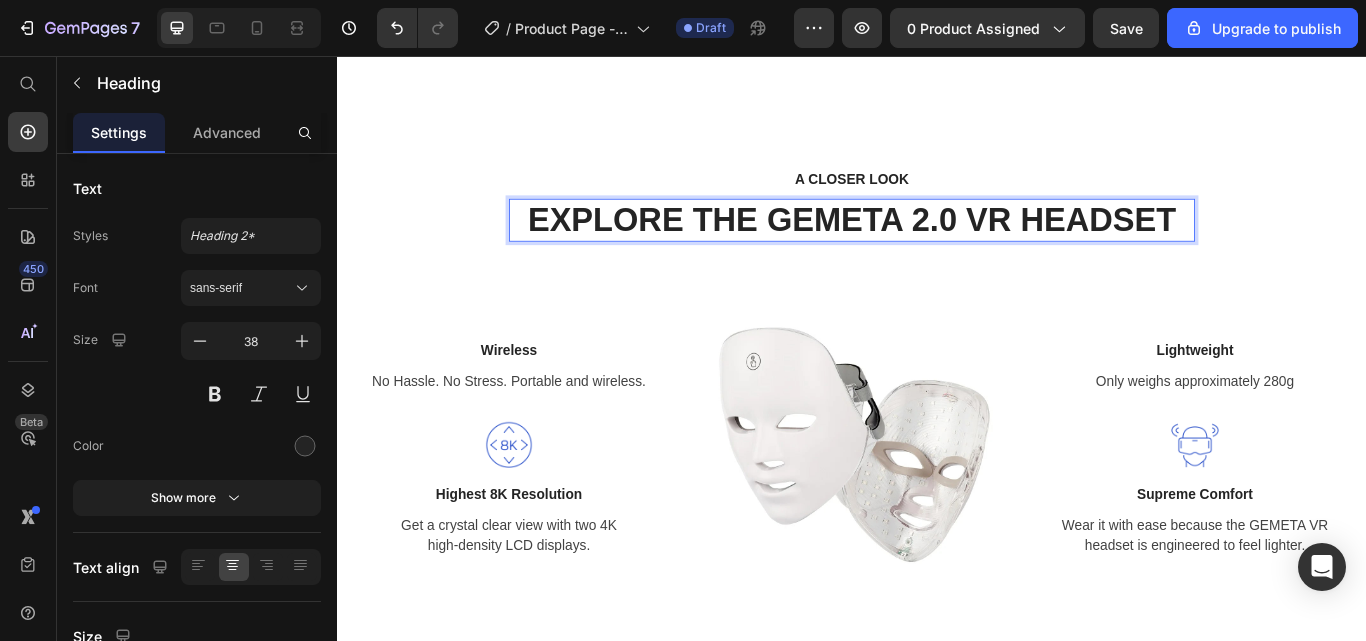 click on "EXPLORE THE GEMETA 2.0 VR HEADSET" at bounding box center (937, 248) 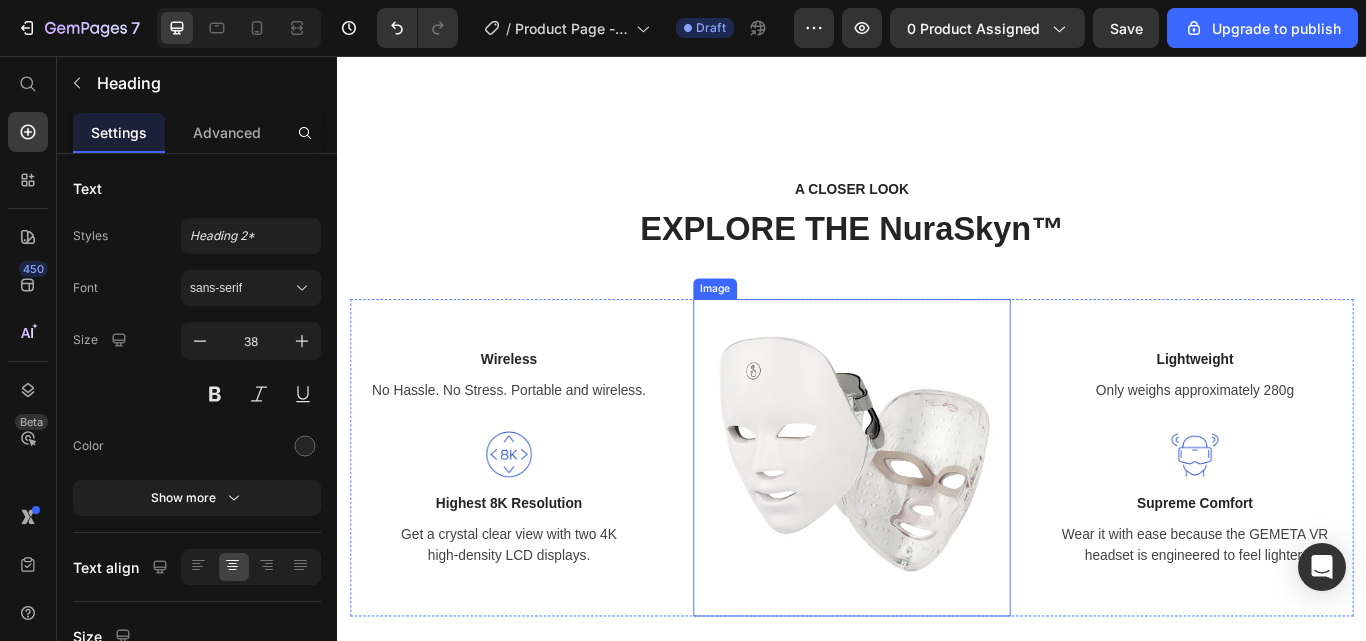 scroll, scrollTop: 3004, scrollLeft: 0, axis: vertical 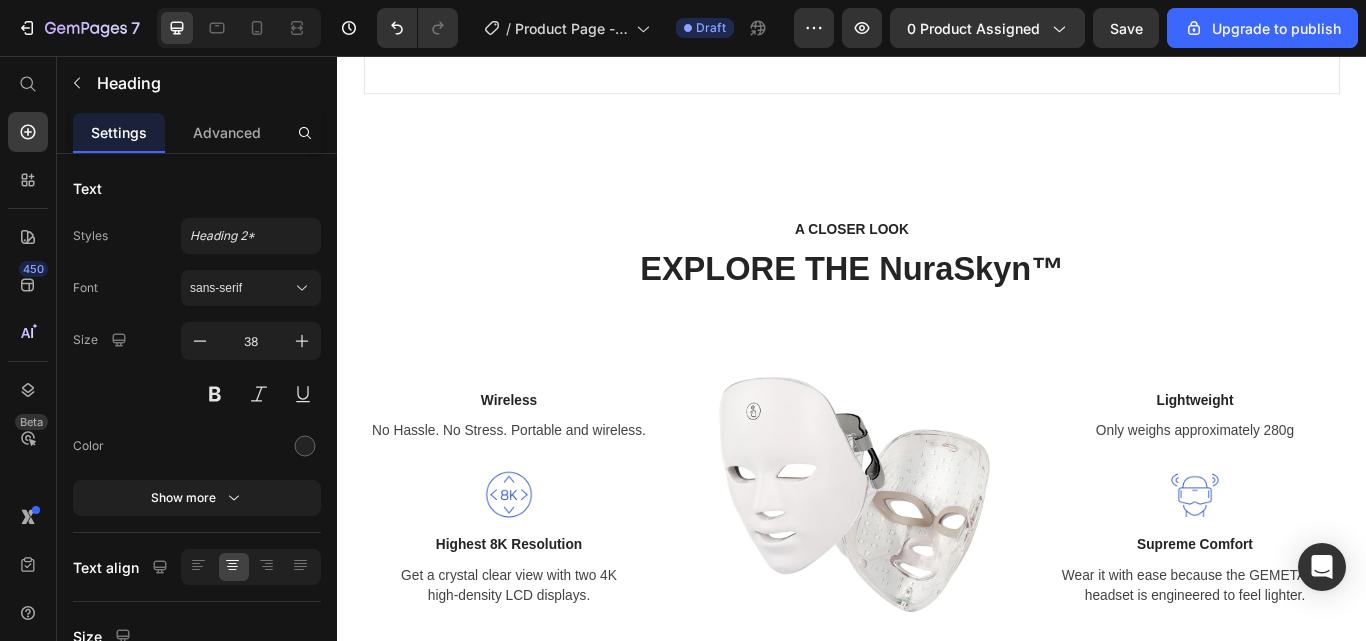 click on "EXPLORE THE NuraSkyn™" at bounding box center (937, 306) 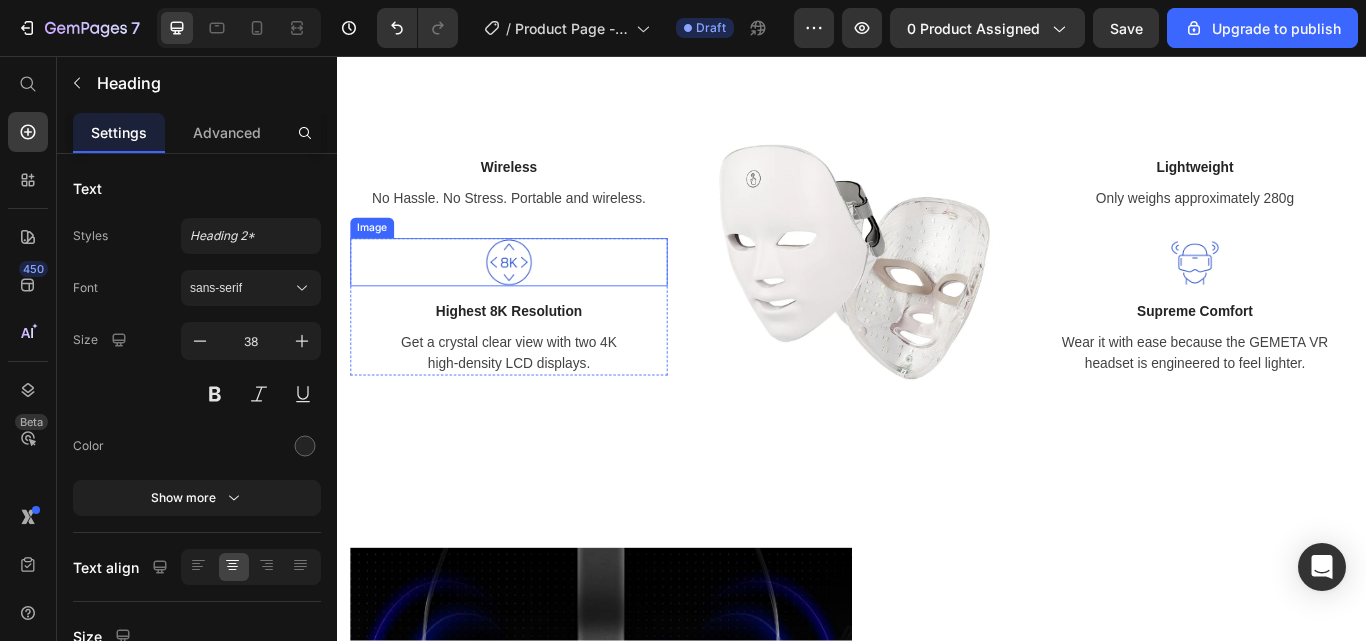 scroll, scrollTop: 3276, scrollLeft: 0, axis: vertical 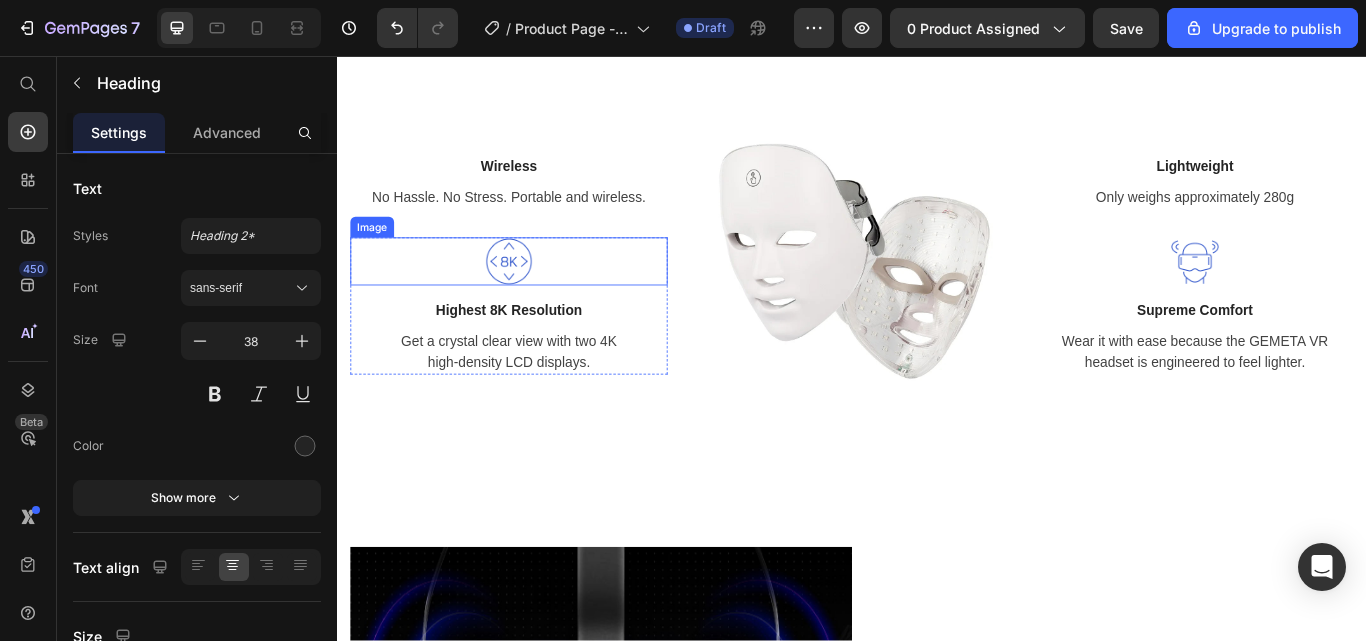 click at bounding box center (537, 296) 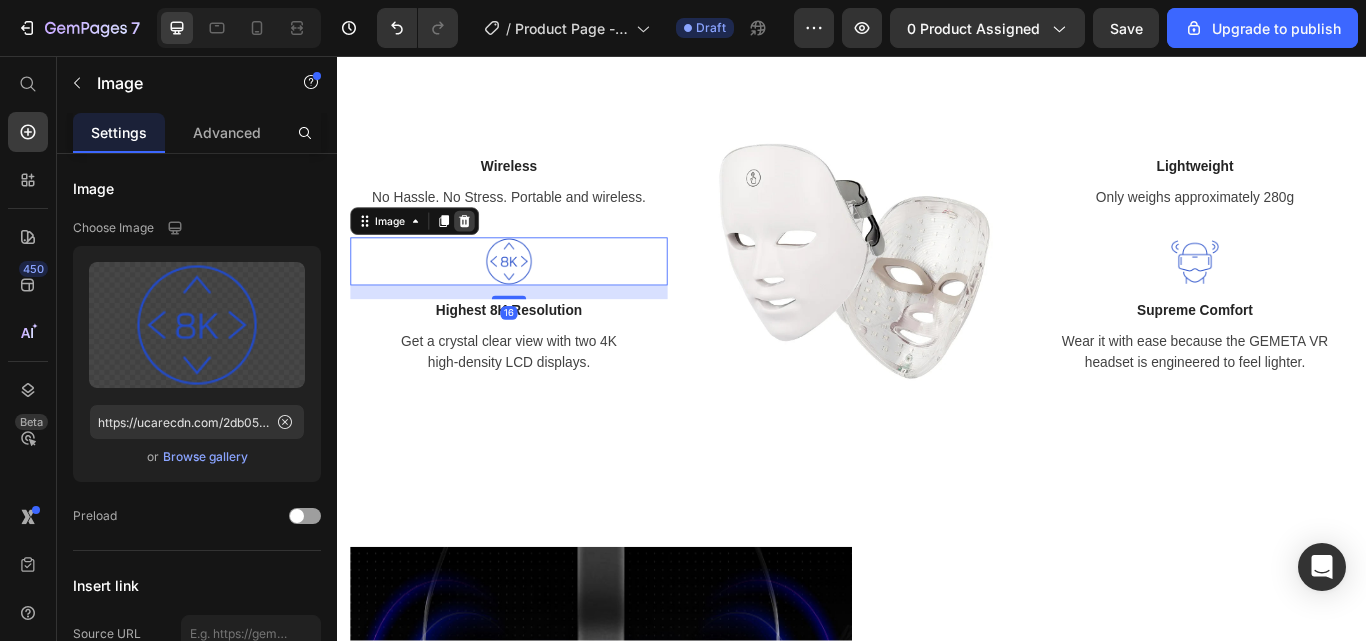 click 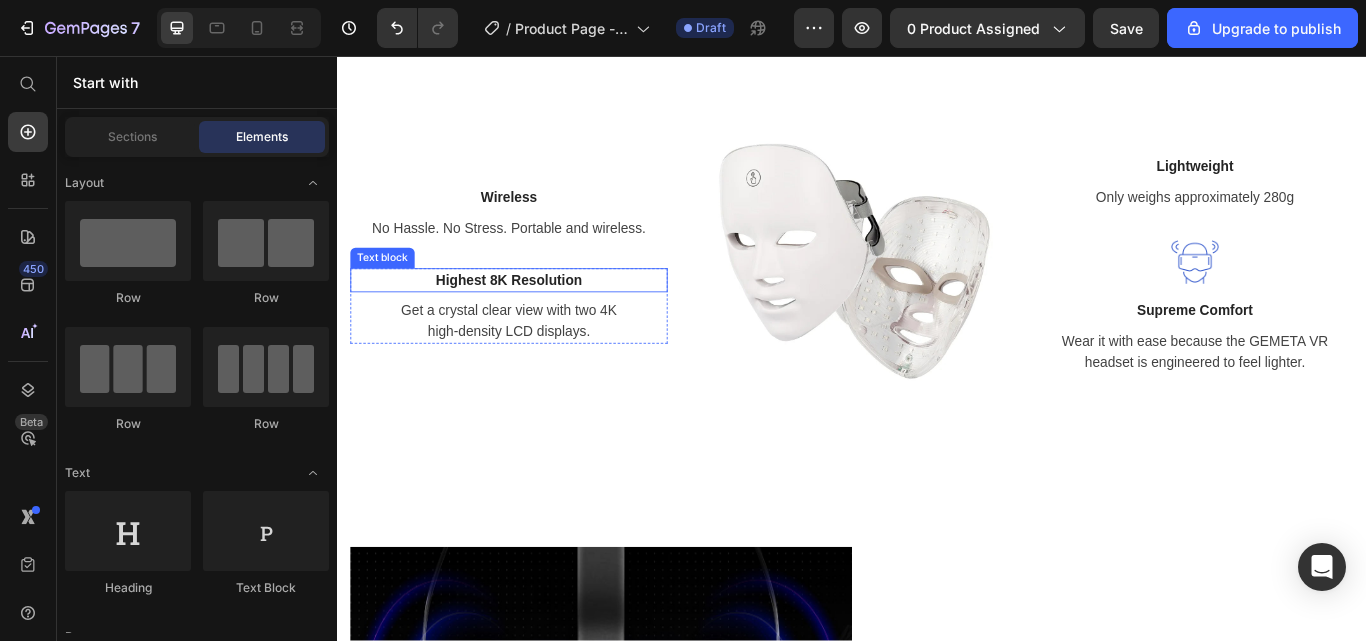 click on "Highest 8K Resolution" at bounding box center (537, 318) 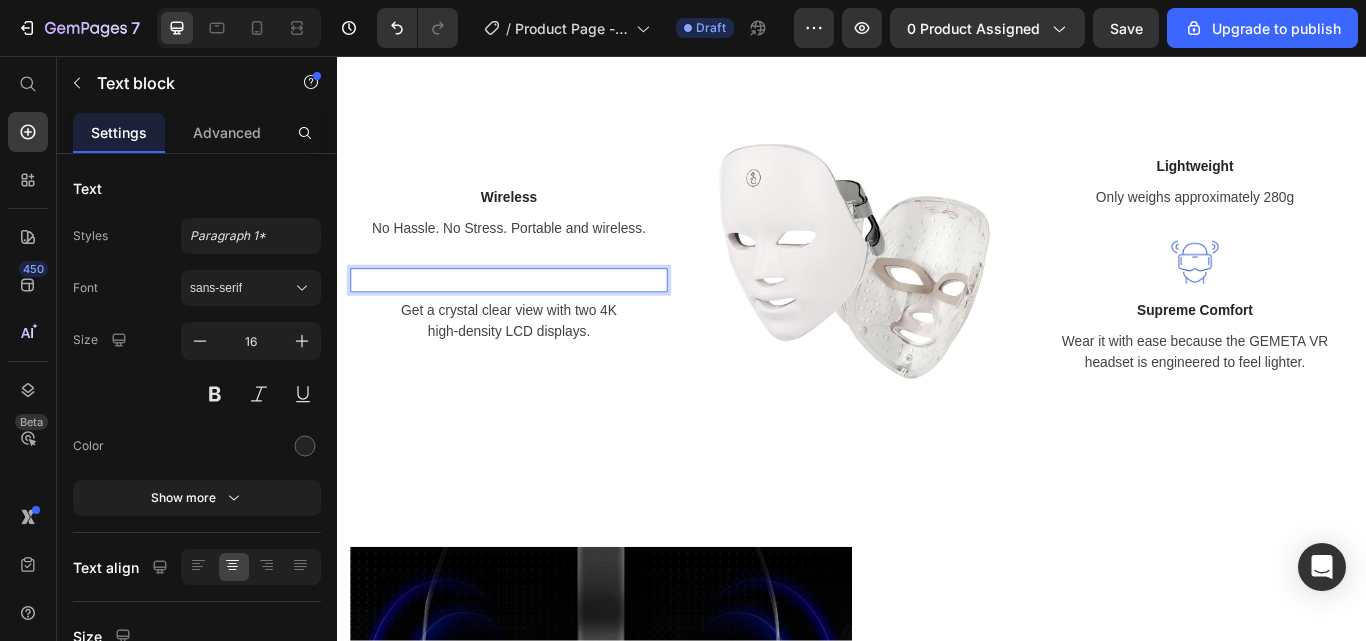 scroll, scrollTop: 3264, scrollLeft: 0, axis: vertical 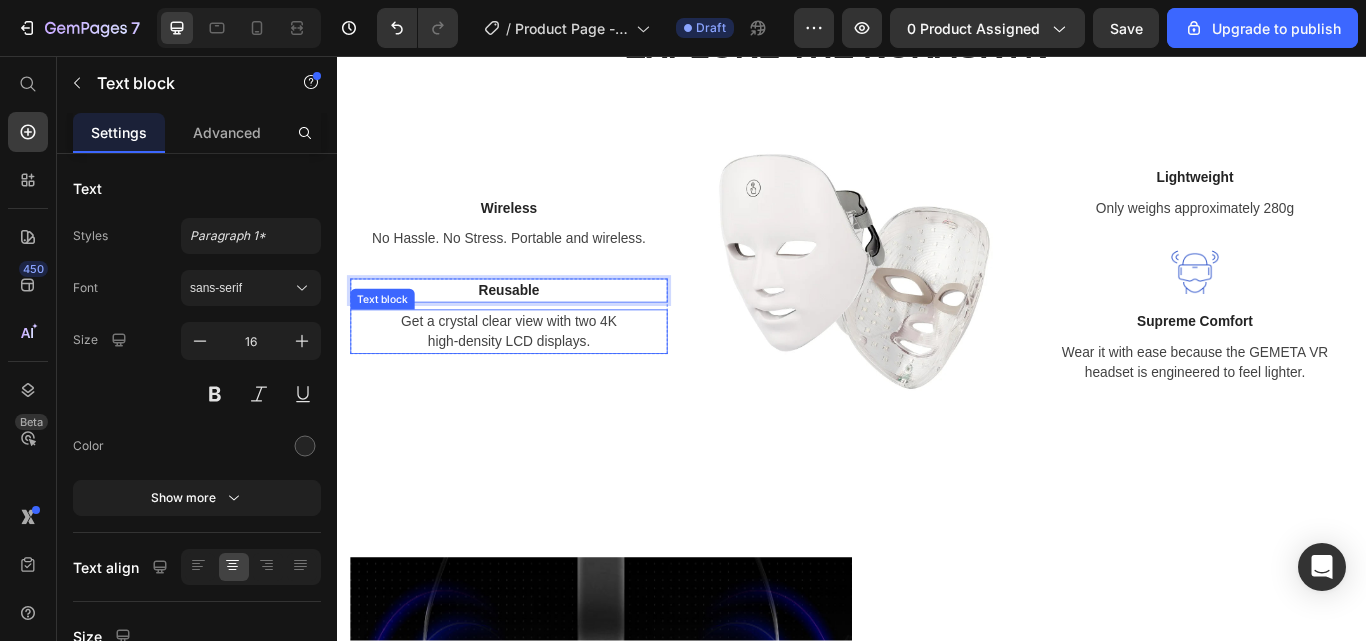 click on "Get a crystal clear view with two 4K  high-density LCD displays." at bounding box center (537, 378) 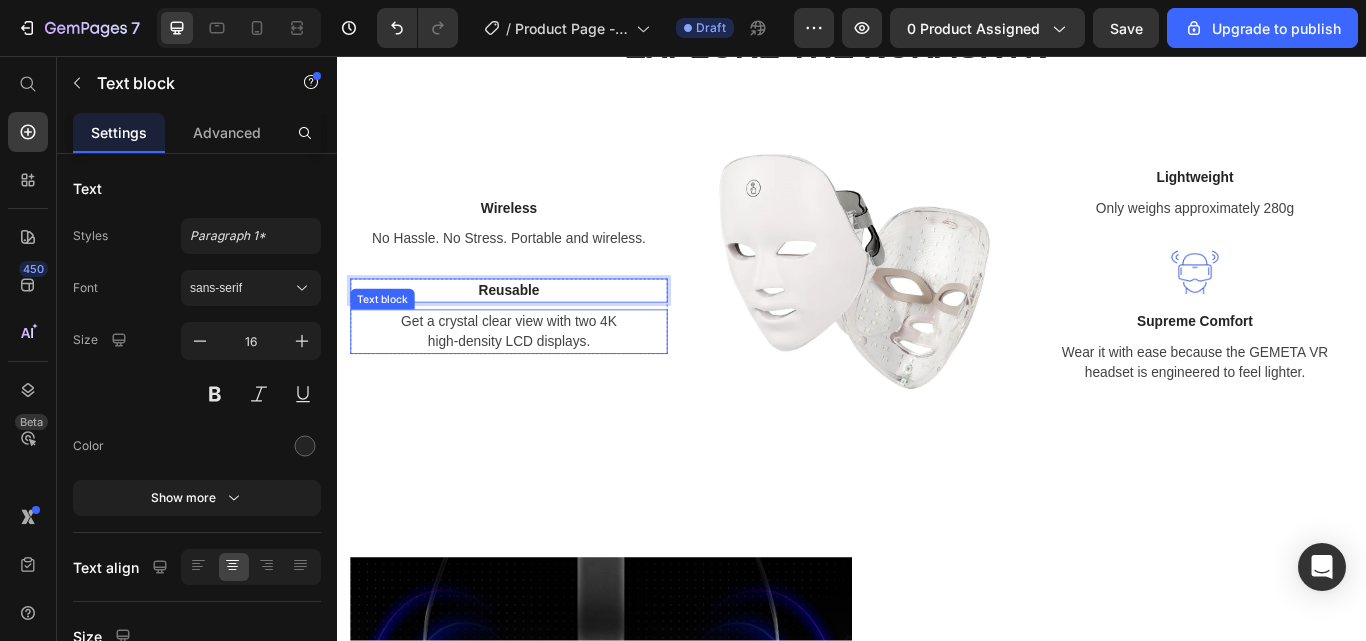 click on "Get a crystal clear view with two 4K  high-density LCD displays." at bounding box center [537, 378] 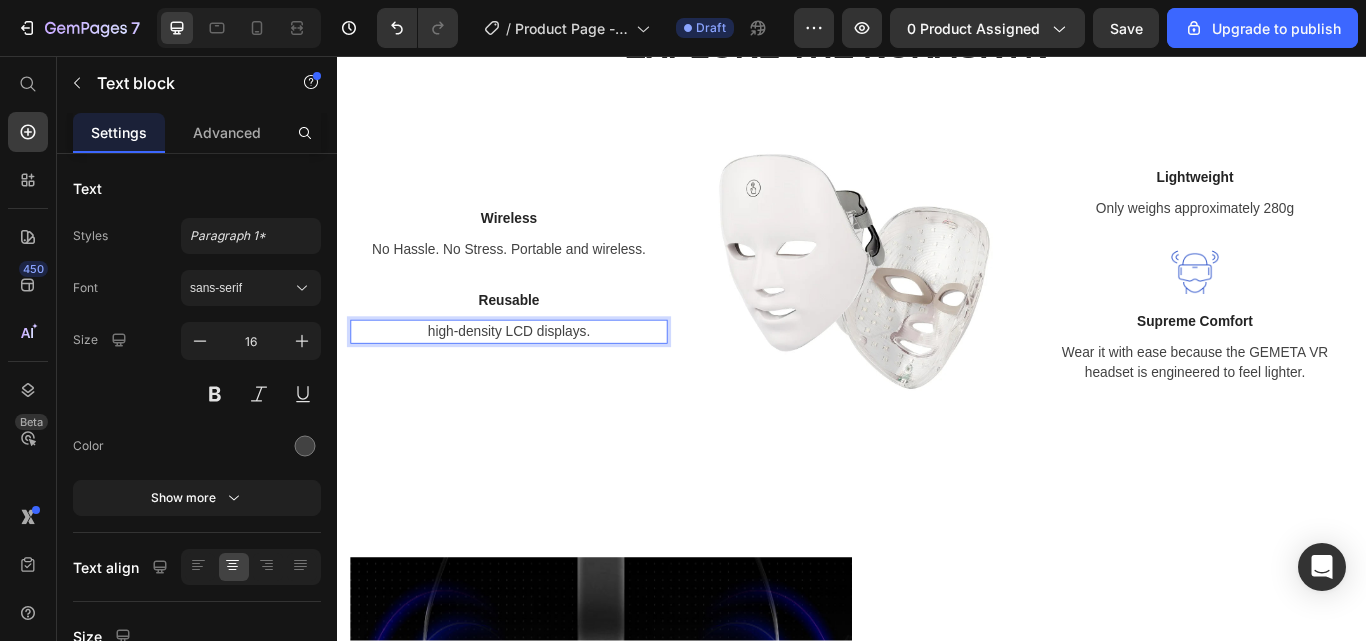scroll, scrollTop: 3276, scrollLeft: 0, axis: vertical 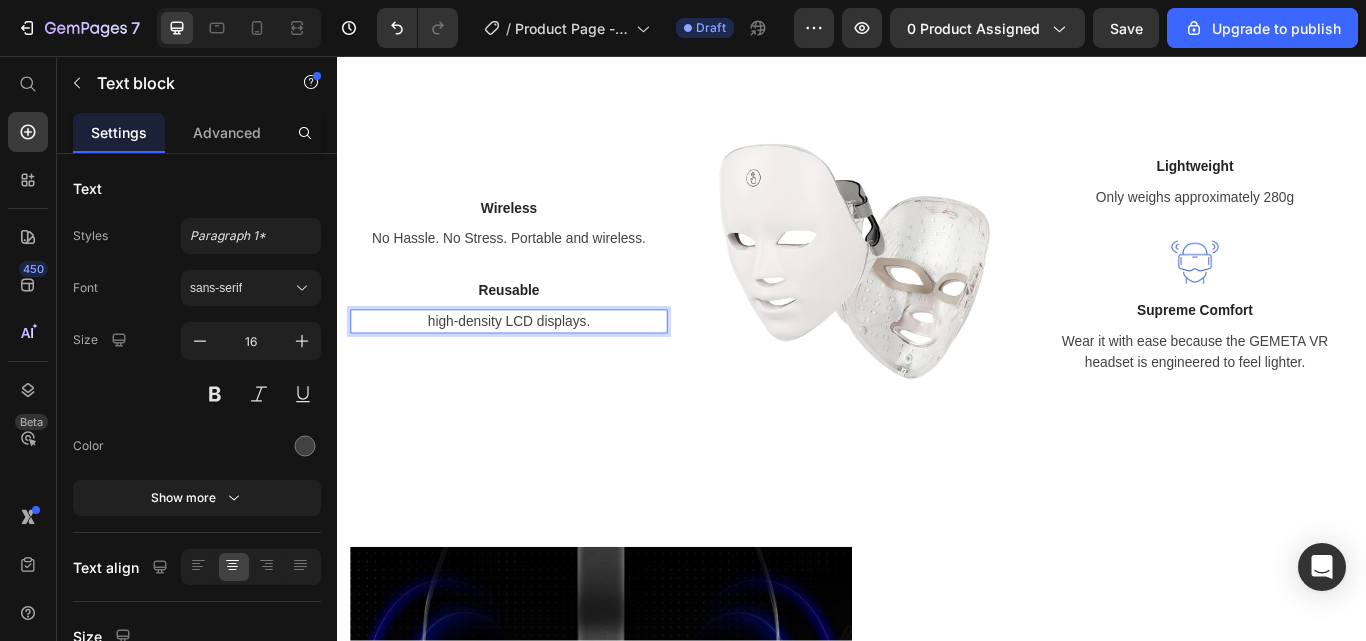 click on "high-density LCD displays." at bounding box center (537, 366) 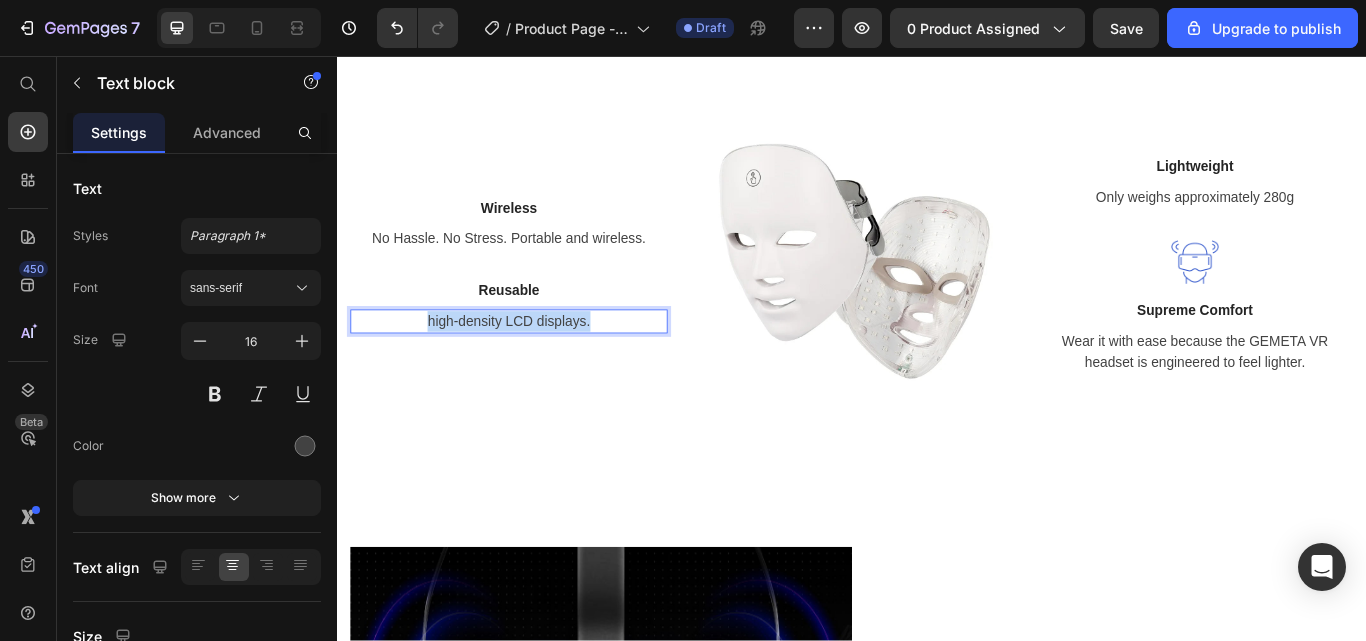 click on "high-density LCD displays." at bounding box center [537, 366] 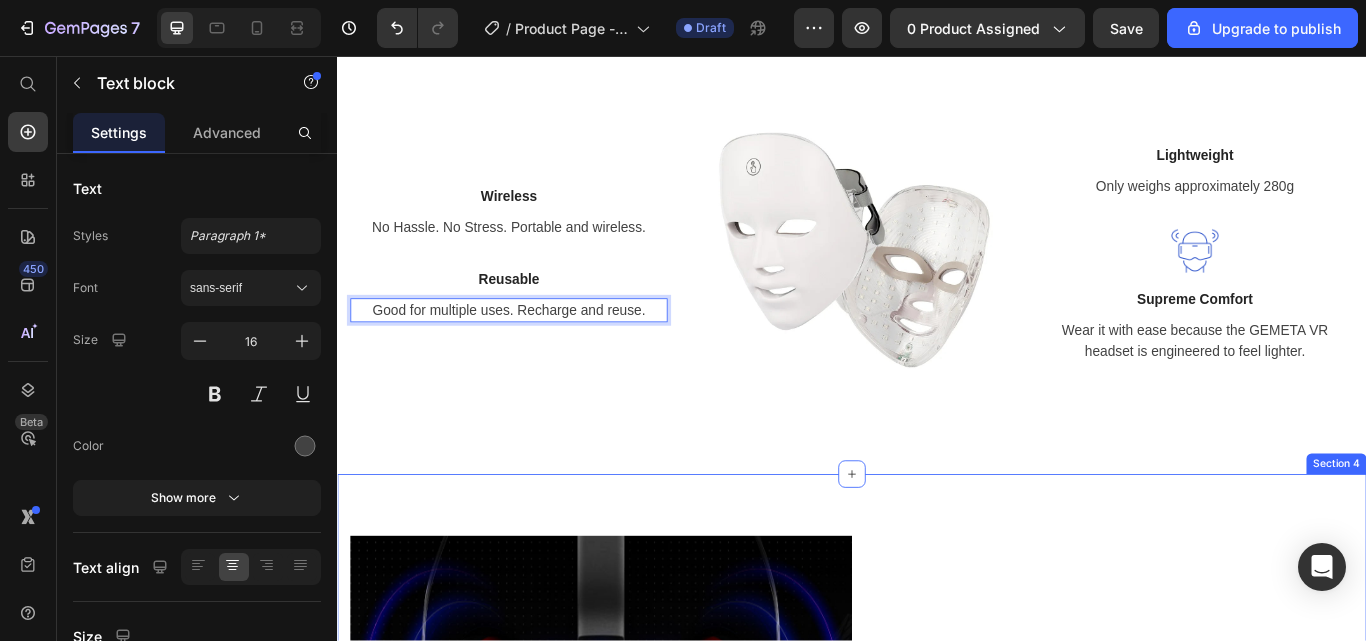 scroll, scrollTop: 3293, scrollLeft: 0, axis: vertical 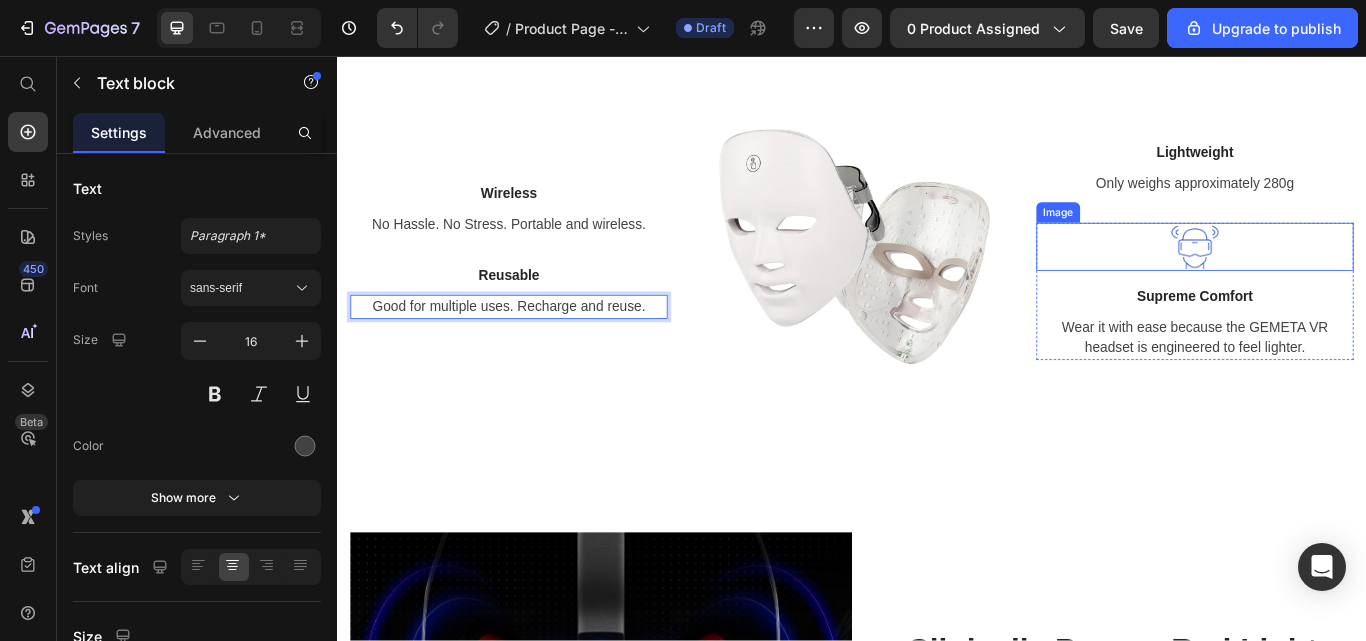 click at bounding box center [1337, 279] 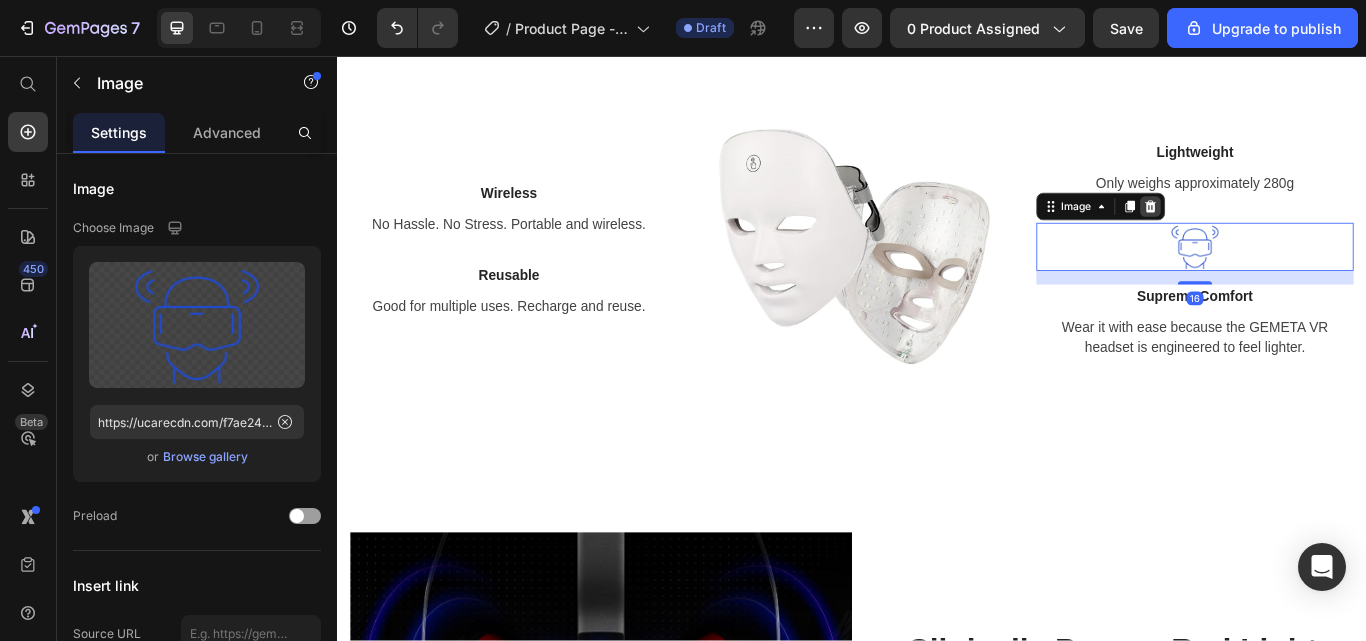 click at bounding box center (1285, 232) 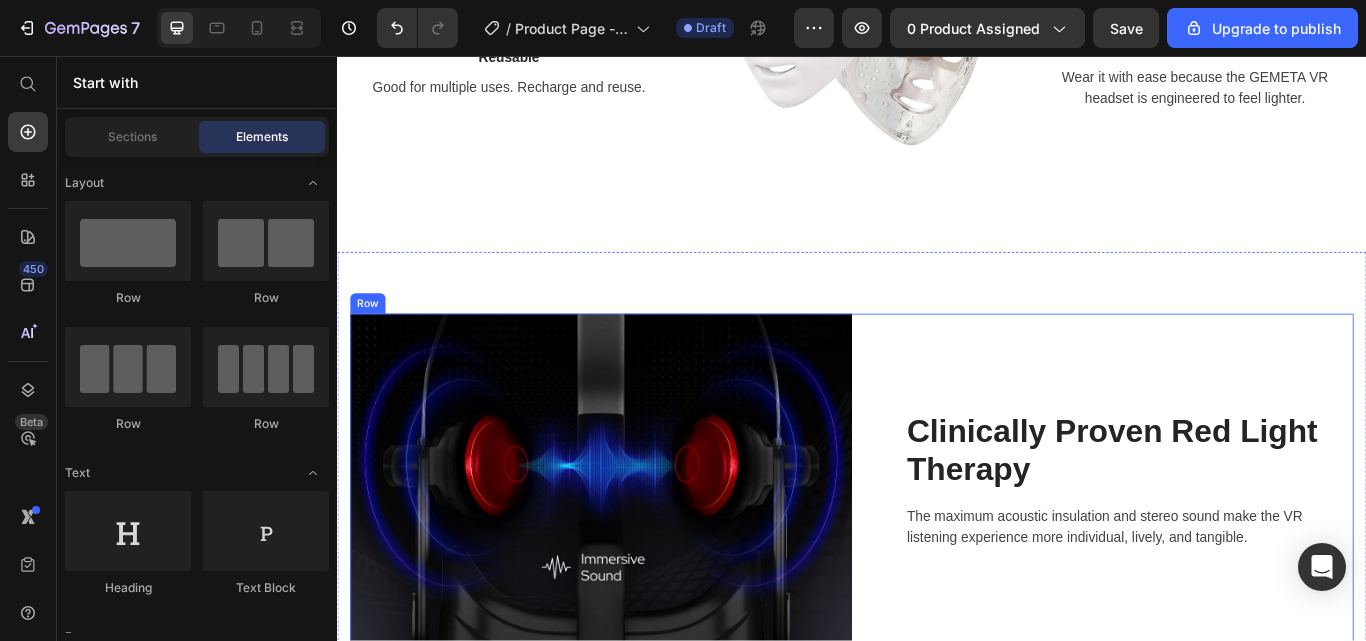 scroll, scrollTop: 3171, scrollLeft: 0, axis: vertical 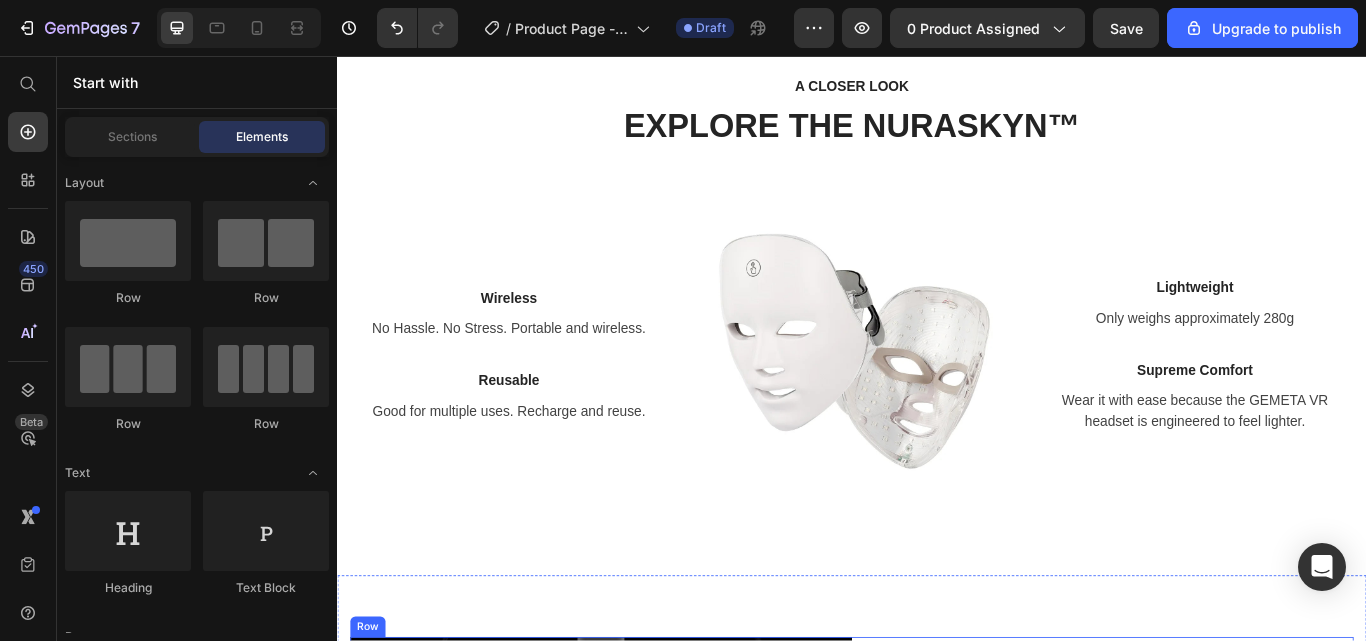 drag, startPoint x: 1107, startPoint y: 377, endPoint x: 1297, endPoint y: 382, distance: 190.06578 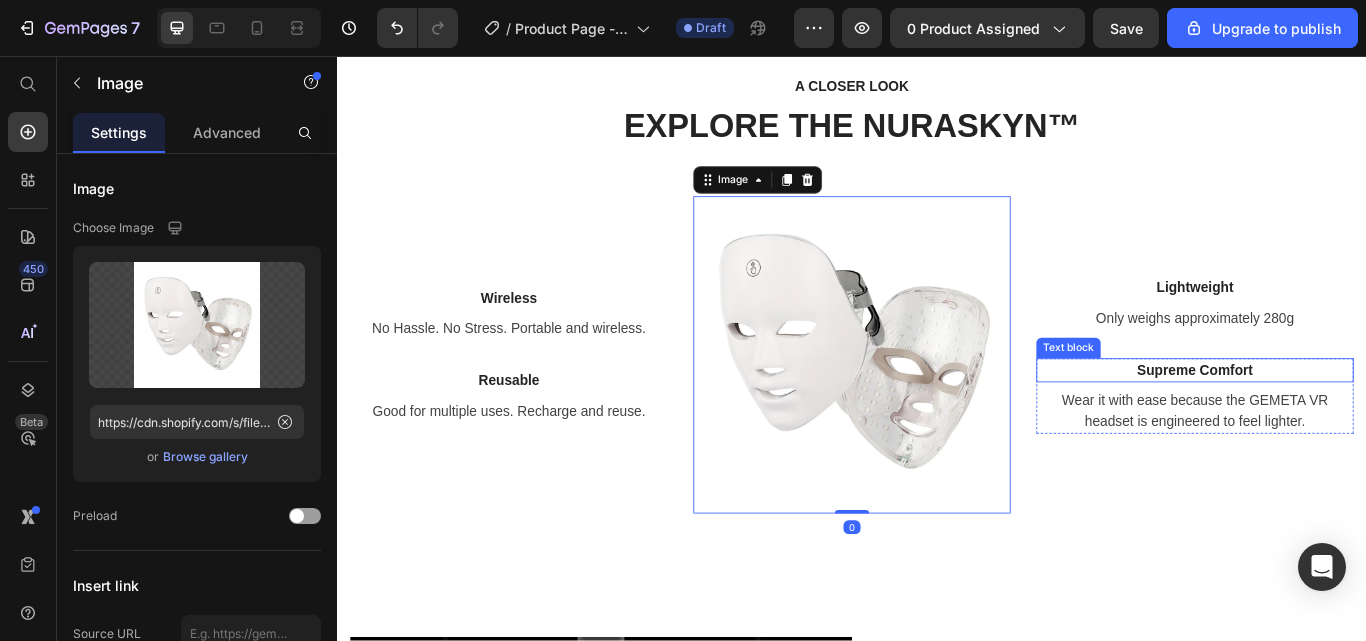 click on "Supreme Comfort" at bounding box center (1337, 423) 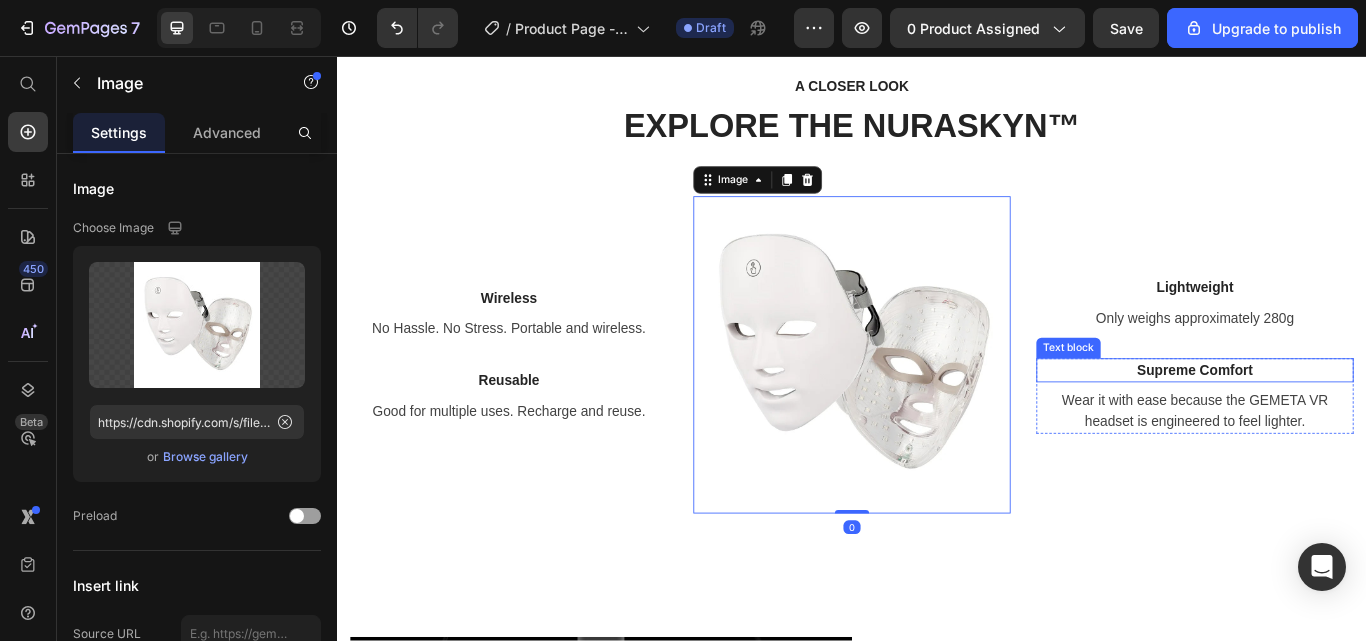 click on "Supreme Comfort" at bounding box center (1337, 423) 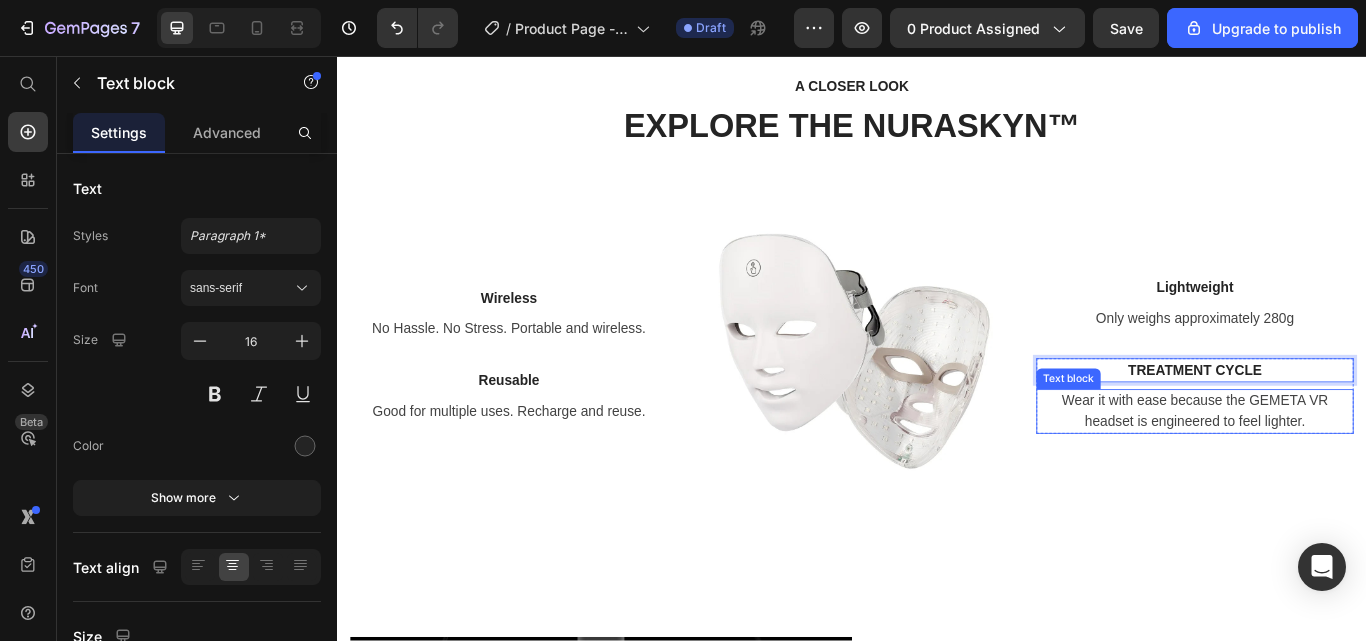 click on "Wear it with ease because the GEMETA VR headset is engineered to feel lighter." at bounding box center (1337, 471) 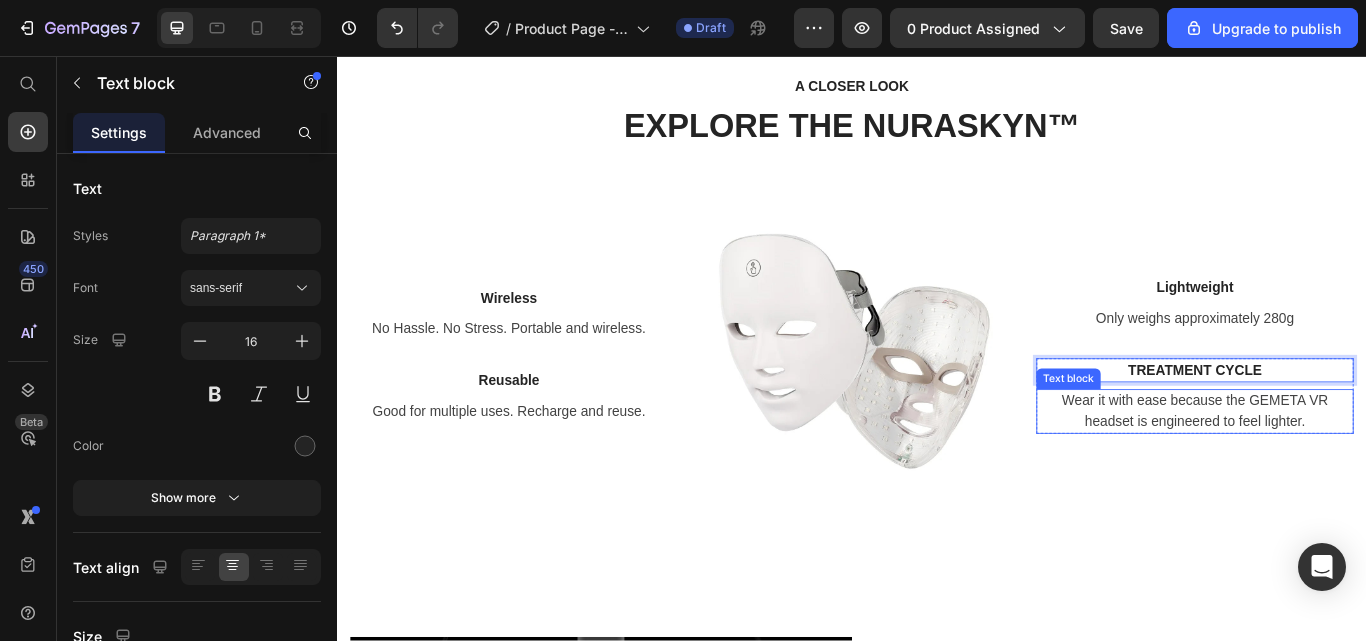 click on "Wear it with ease because the GEMETA VR headset is engineered to feel lighter." at bounding box center (1337, 471) 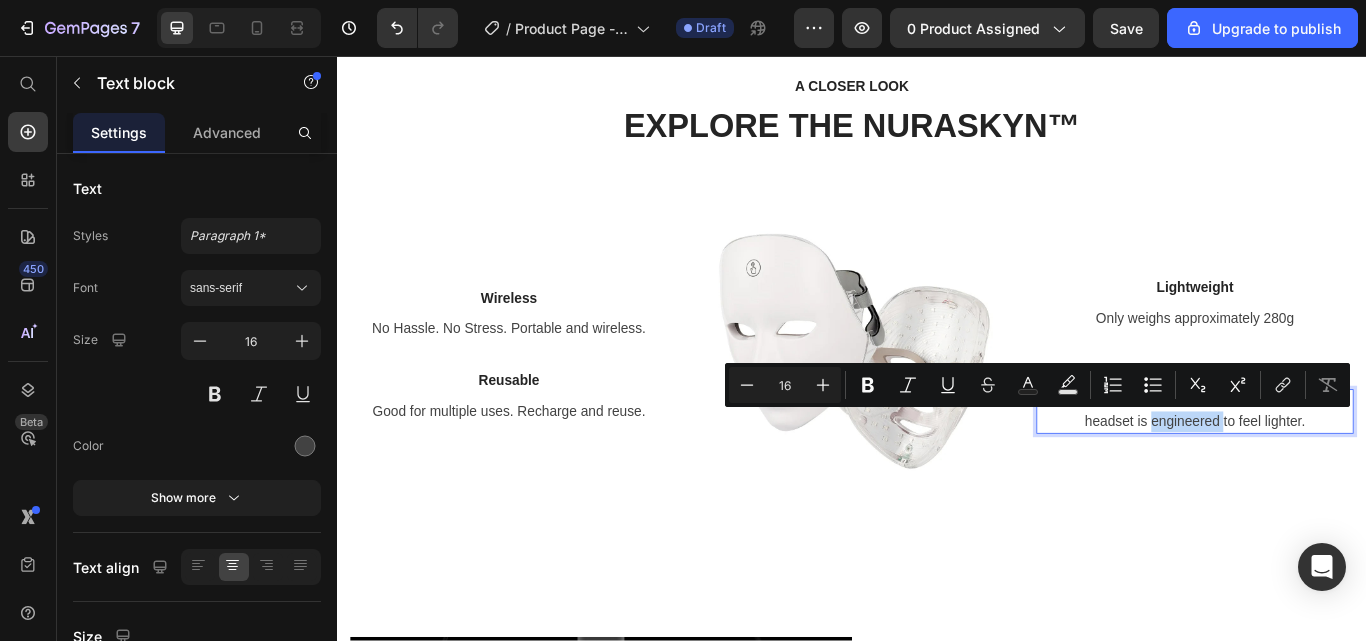 click on "Wear it with ease because the GEMETA VR headset is engineered to feel lighter." at bounding box center [1337, 471] 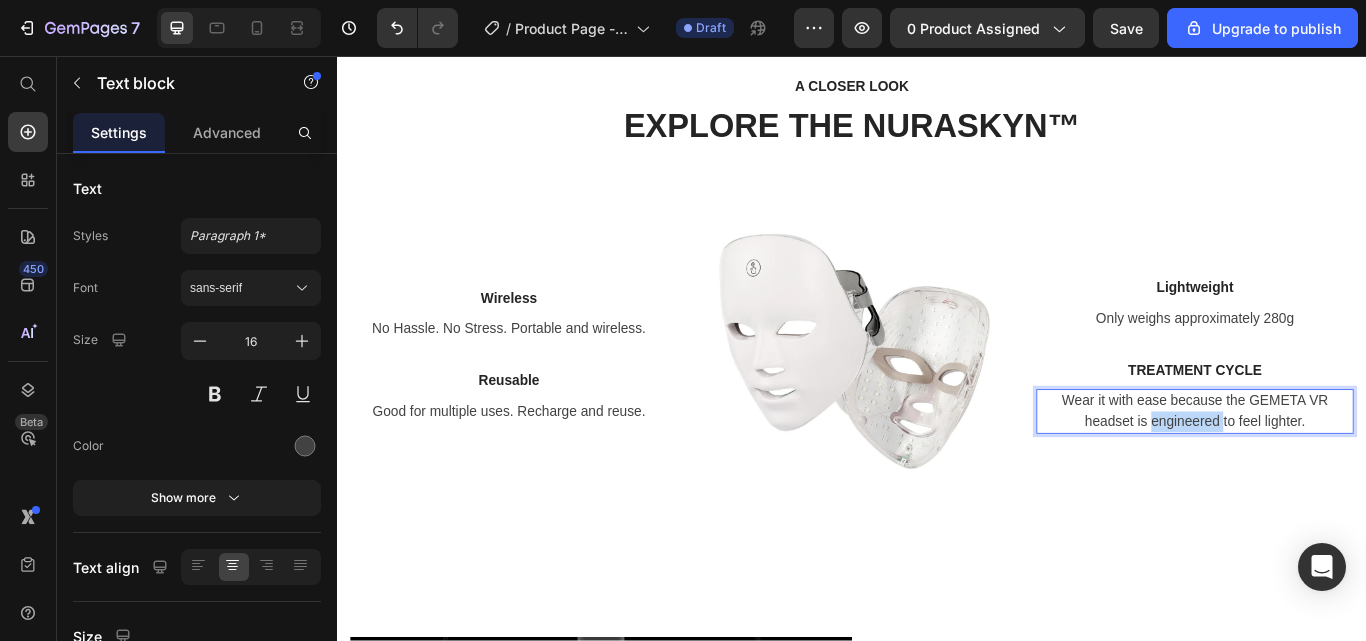 click on "Wear it with ease because the GEMETA VR headset is engineered to feel lighter." at bounding box center [1337, 471] 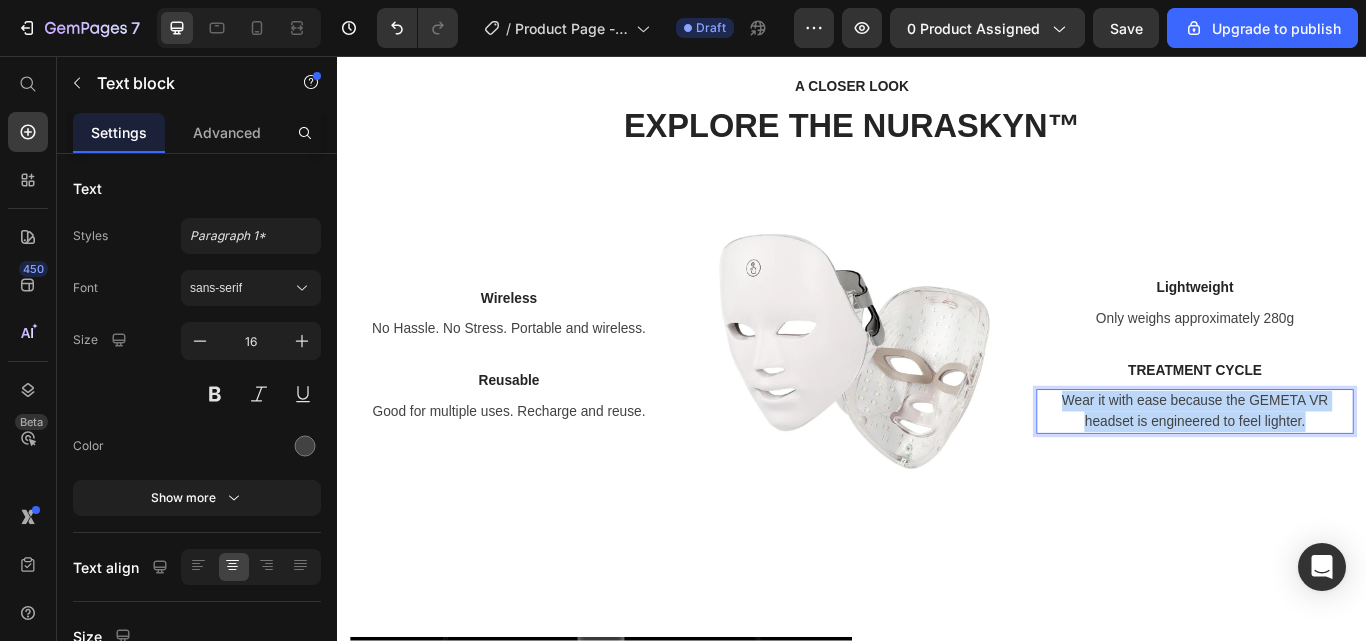click on "Wear it with ease because the GEMETA VR headset is engineered to feel lighter." at bounding box center (1337, 471) 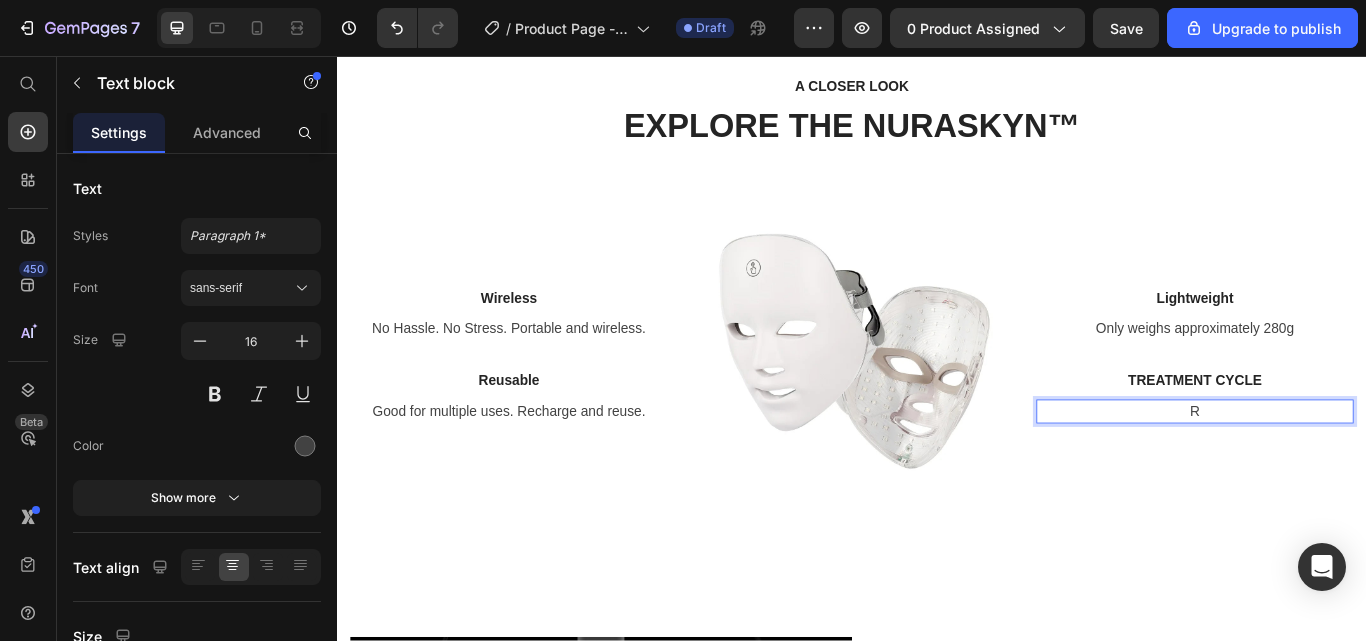 scroll, scrollTop: 3183, scrollLeft: 0, axis: vertical 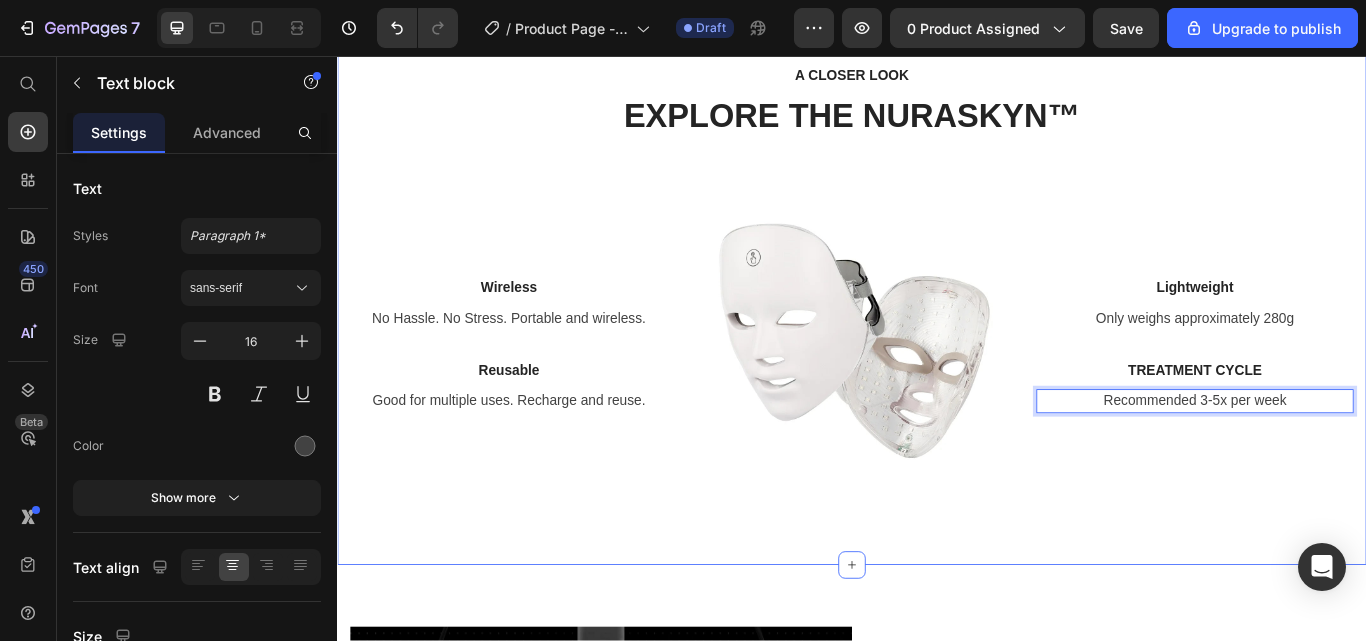 click on "A CLOSER LOOK Text block EXPLORE THE NURASKYN™ Heading Row Wireless Text block No Hassle. No Stress. Portable and wireless. Text block Row Reusable Text block Good for multiple uses. Recharge and reuse. Text block Row Image Lightweight Text block Only weighs approximately 280g Text block Row TREATMENT CYCLE Text block Recommended 3-5x per week Text block   0 Row Row Section 3" at bounding box center [937, 322] 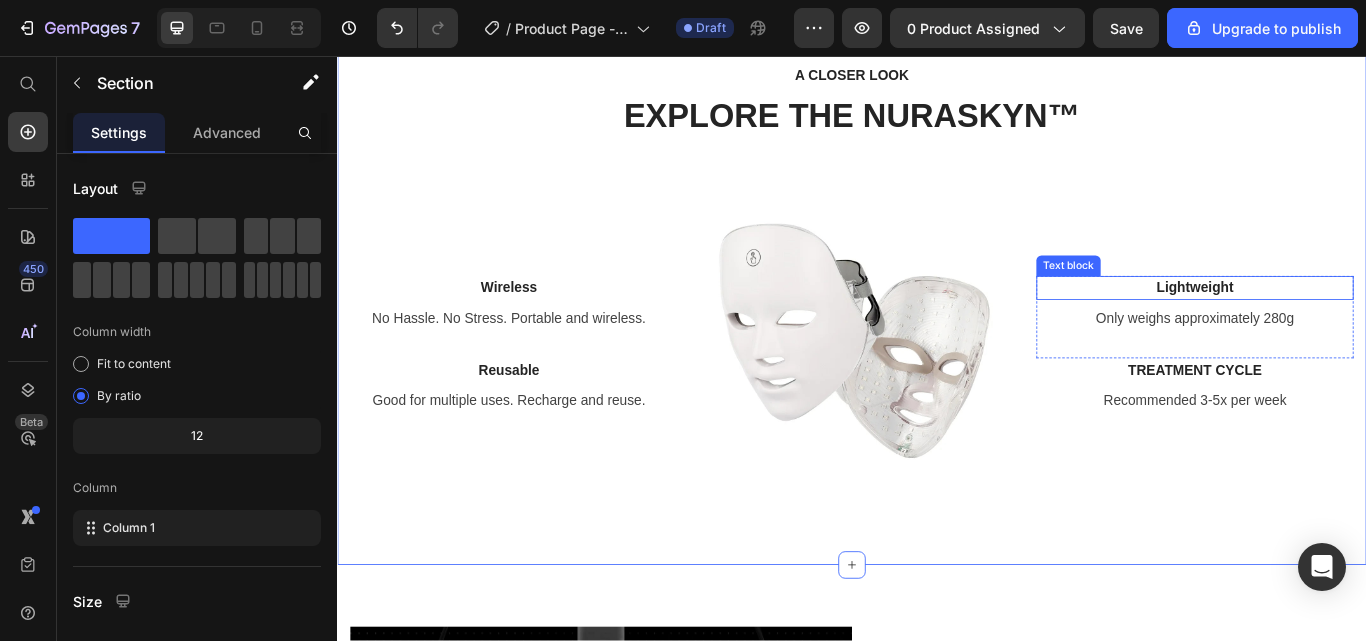 click on "Lightweight" at bounding box center [1337, 327] 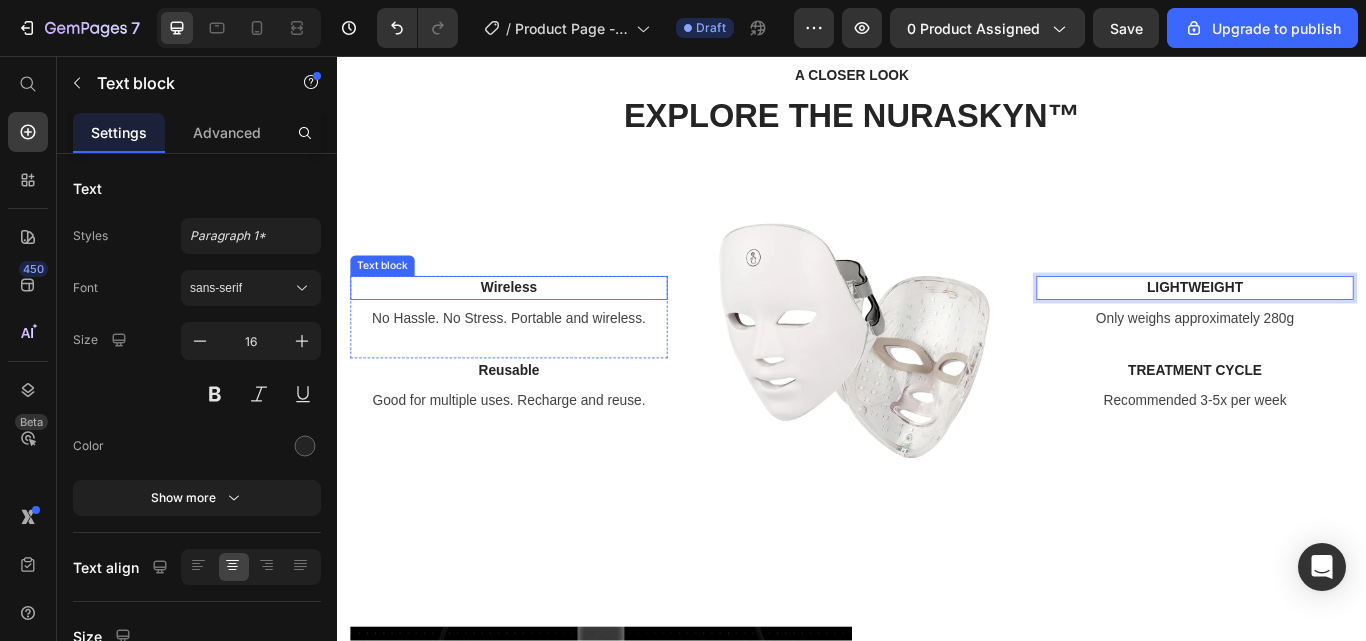click on "Wireless" at bounding box center (537, 327) 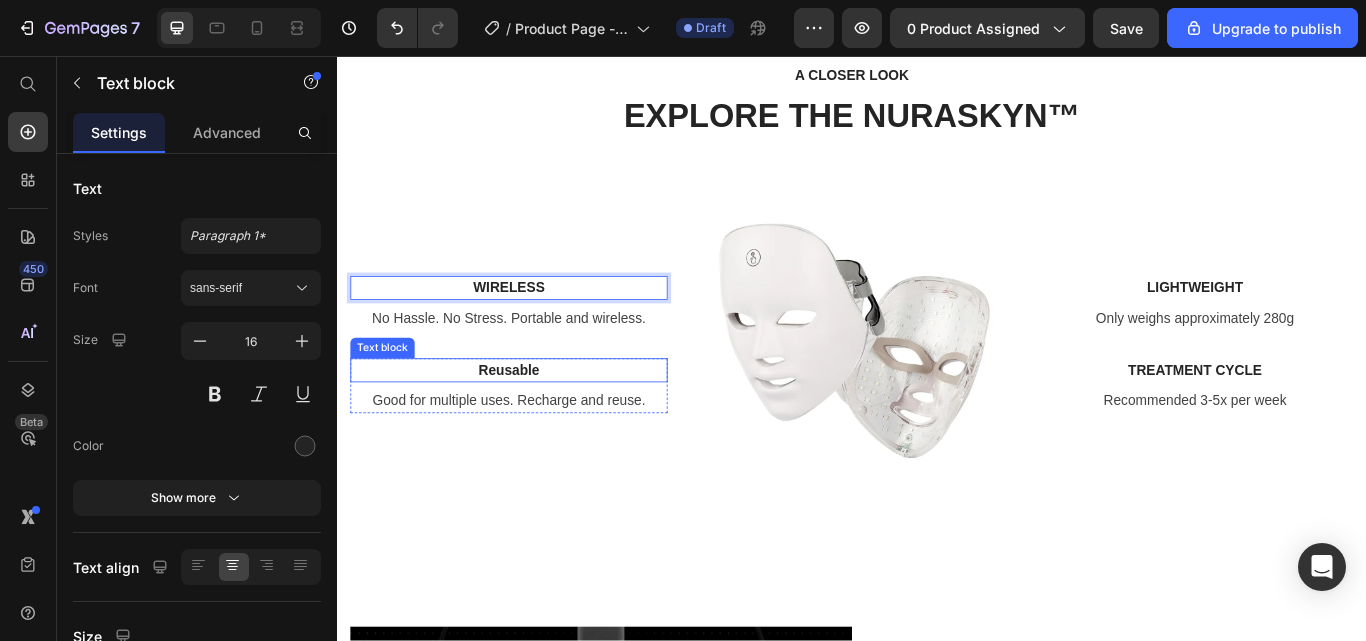 click on "Reusable" at bounding box center [537, 423] 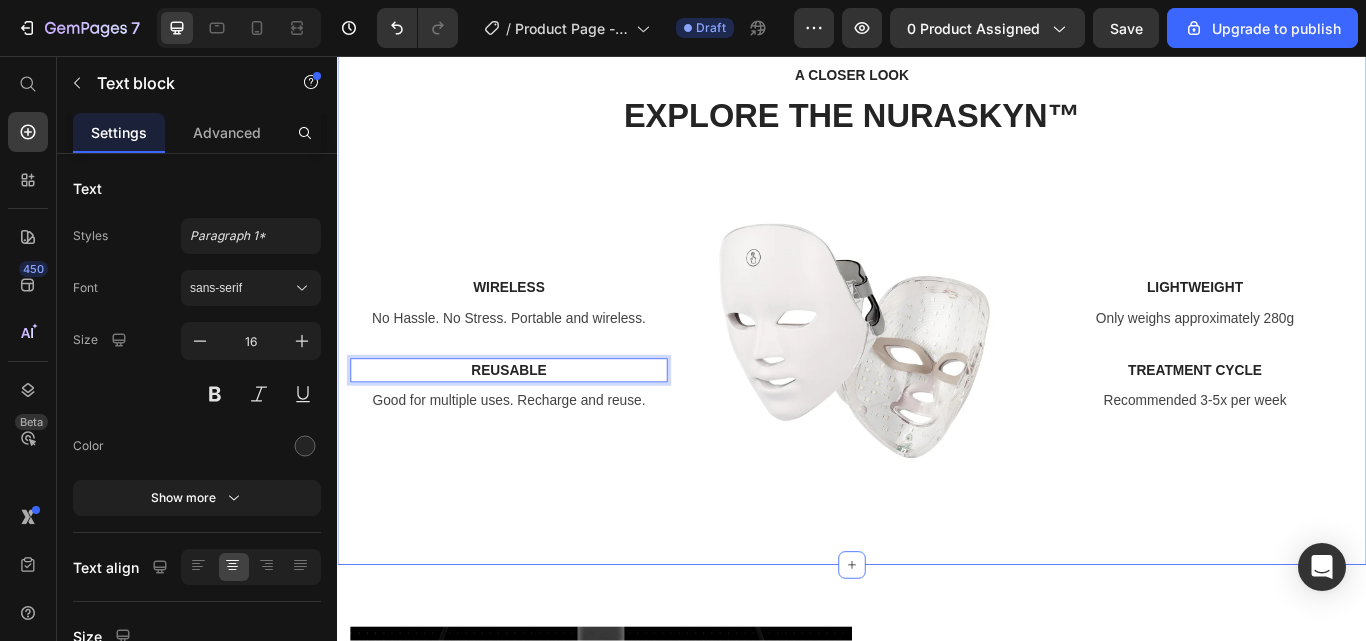 click on "A CLOSER LOOK Text block EXPLORE THE NURASKYN™ Heading Row WIRELESS Text block No Hassle. No Stress. Portable and wireless. Text block Row REUSABLE Text block 8 Good for multiple uses. Recharge and reuse. Text block Row Image LIGHTWEIGHT Text block Only weighs approximately 280g Text block Row TREATMENT CYCLE Text block Recommended 3-5x per week Text block Row Row Section 3" at bounding box center [937, 322] 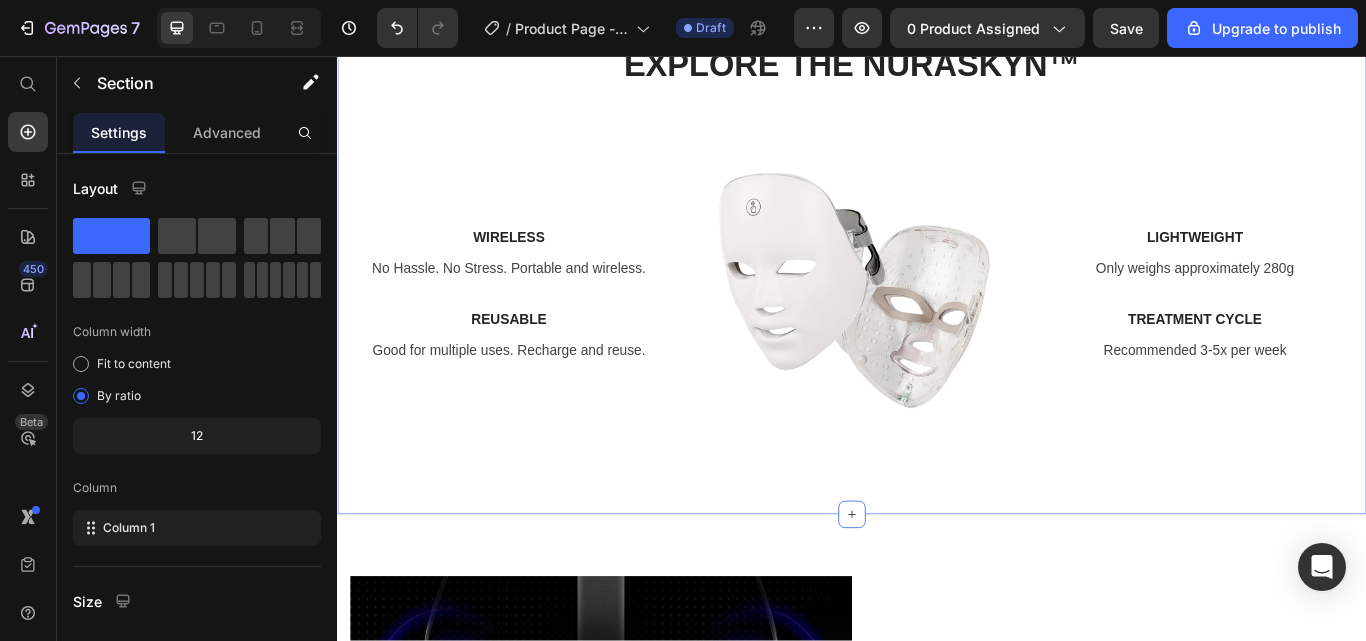 scroll, scrollTop: 3241, scrollLeft: 0, axis: vertical 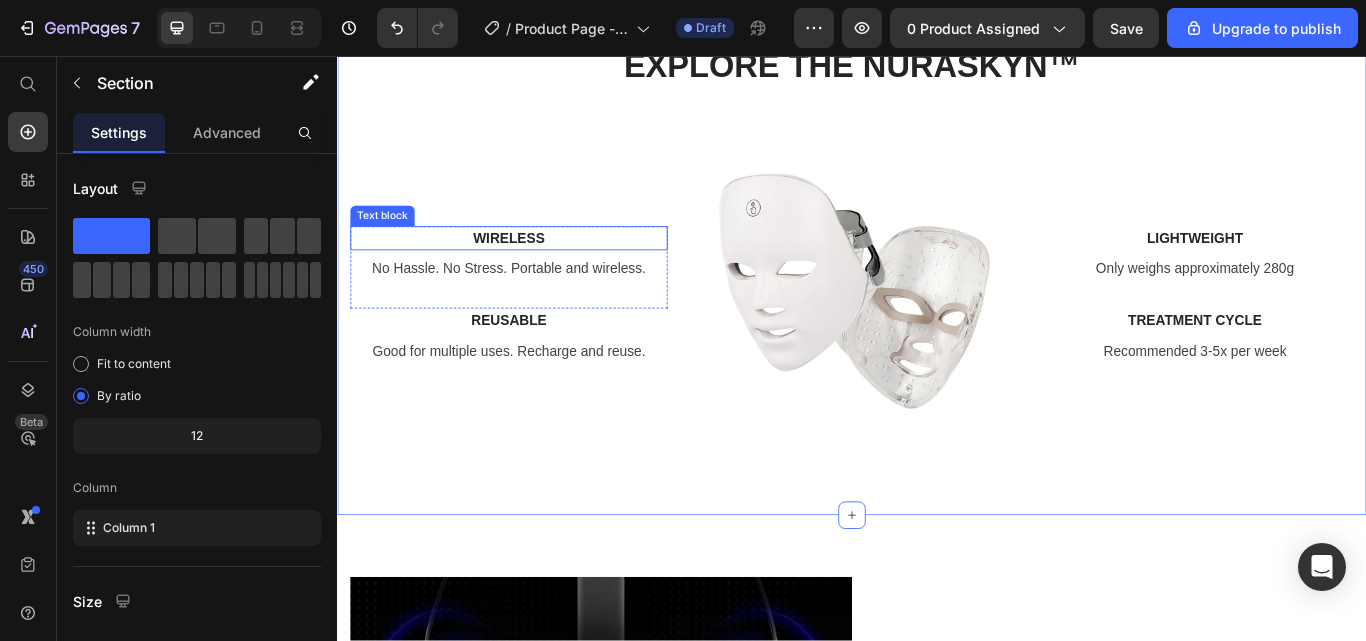 click on "WIRELESS" at bounding box center [537, 269] 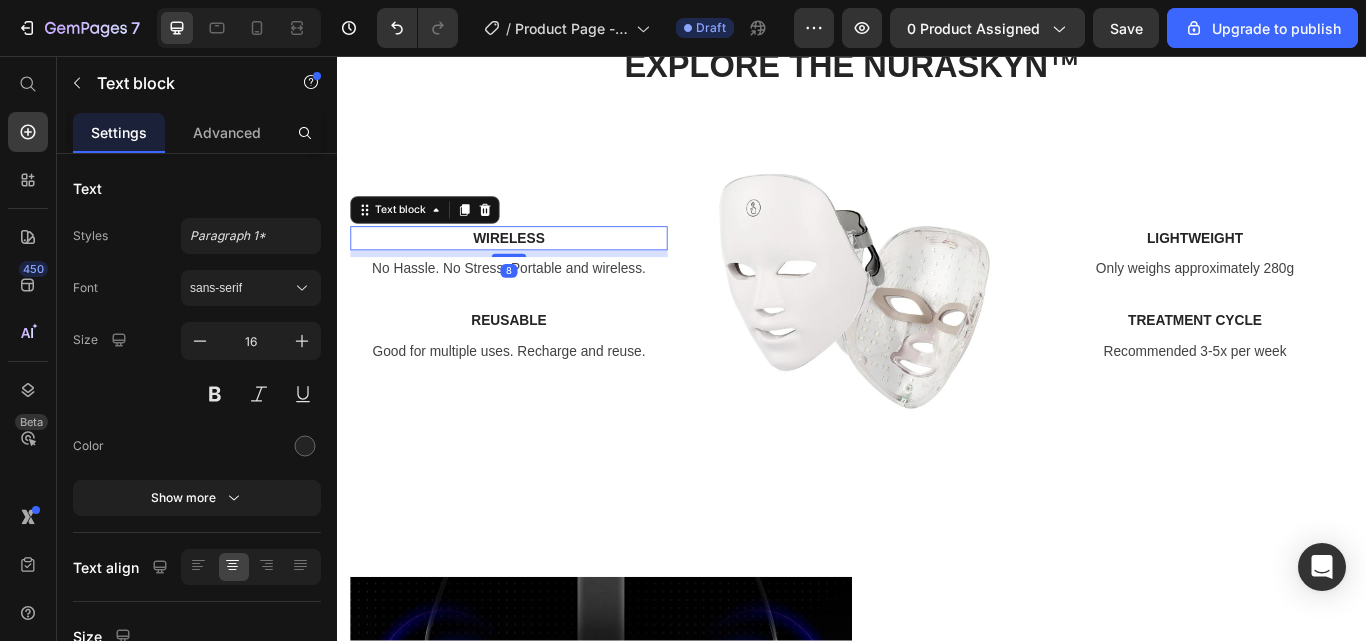 click on "WIRELESS" at bounding box center [537, 269] 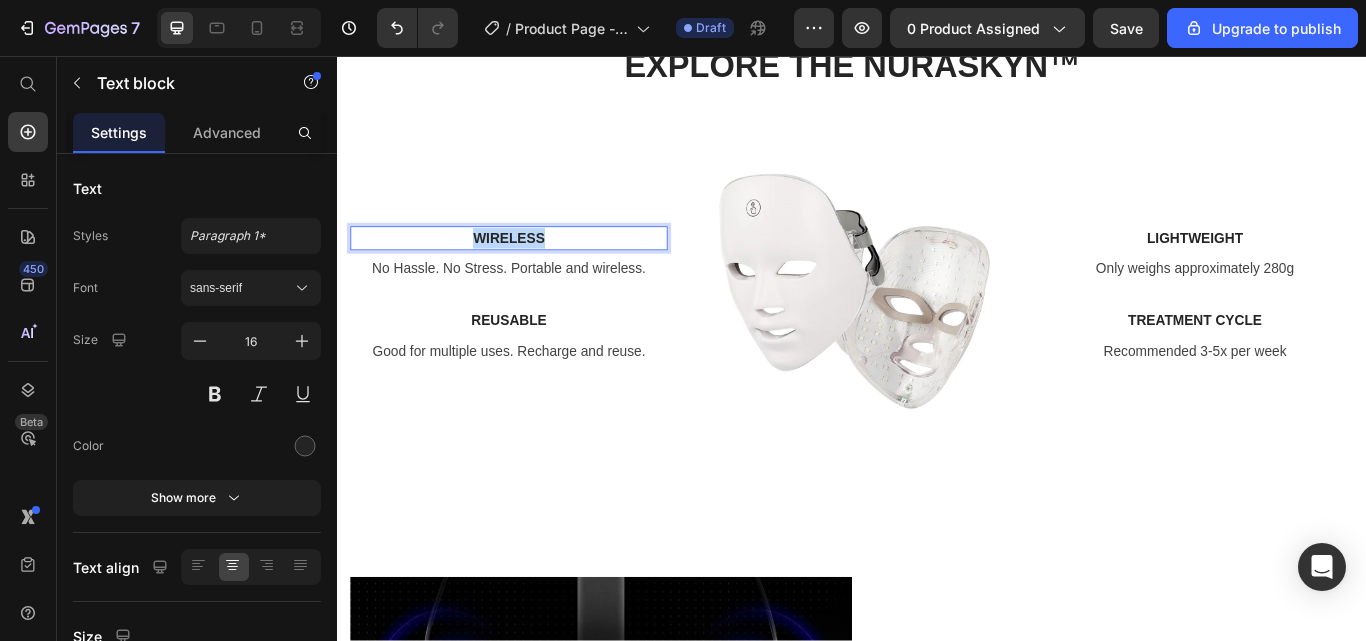click on "WIRELESS" at bounding box center [537, 269] 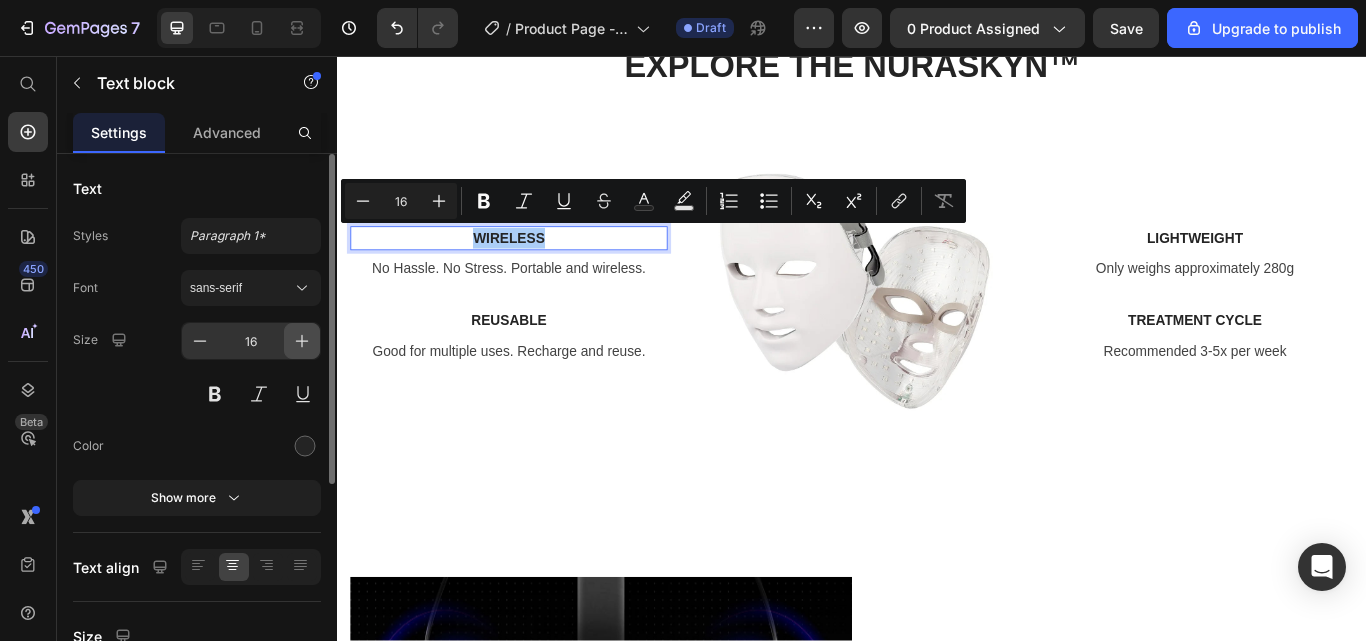 click 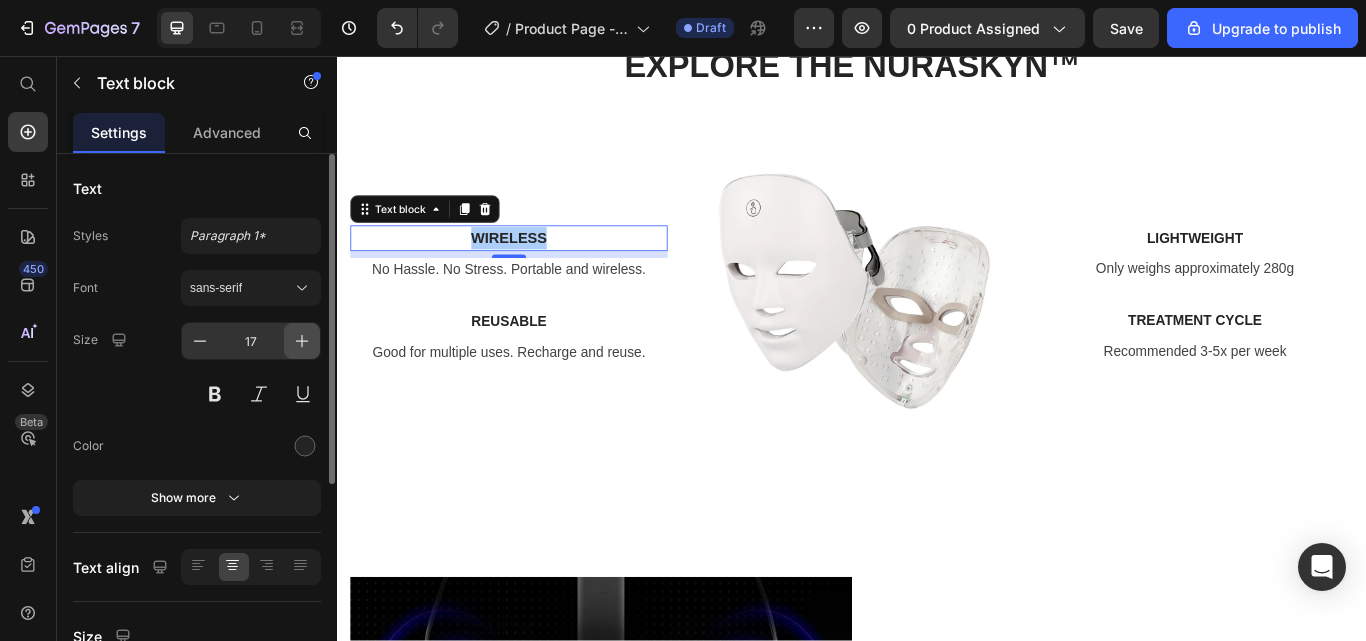 click 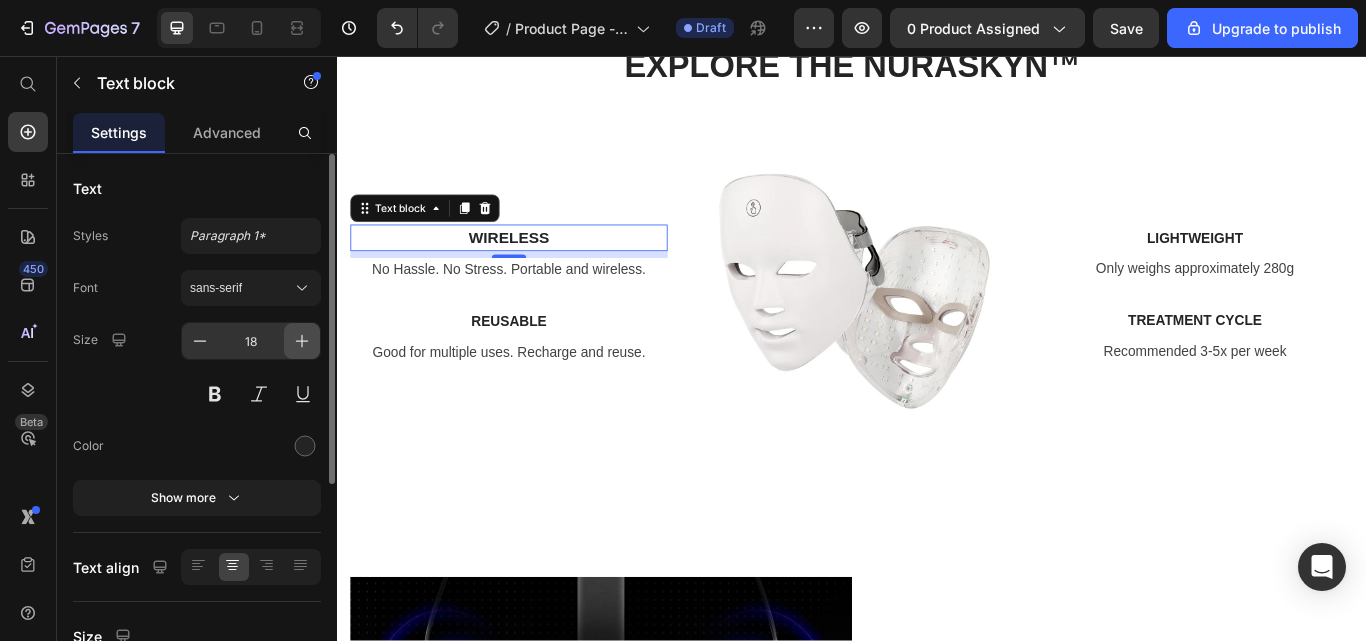 click 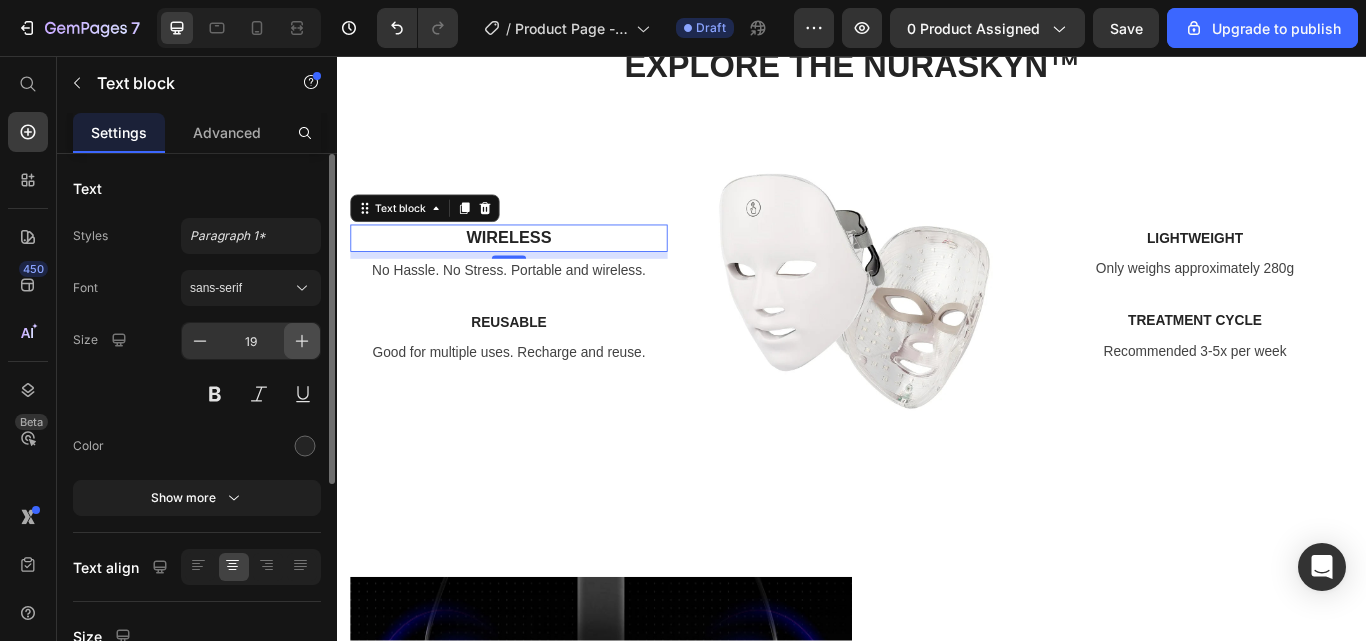 click 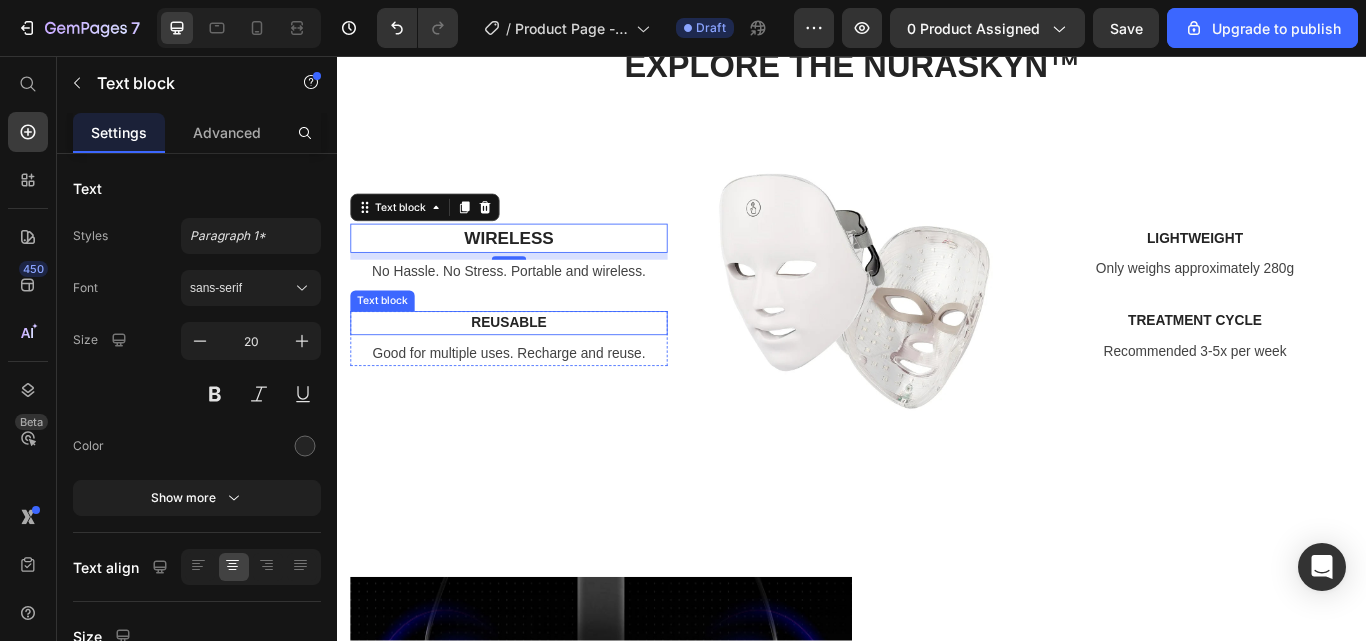 click on "REUSABLE" at bounding box center [537, 368] 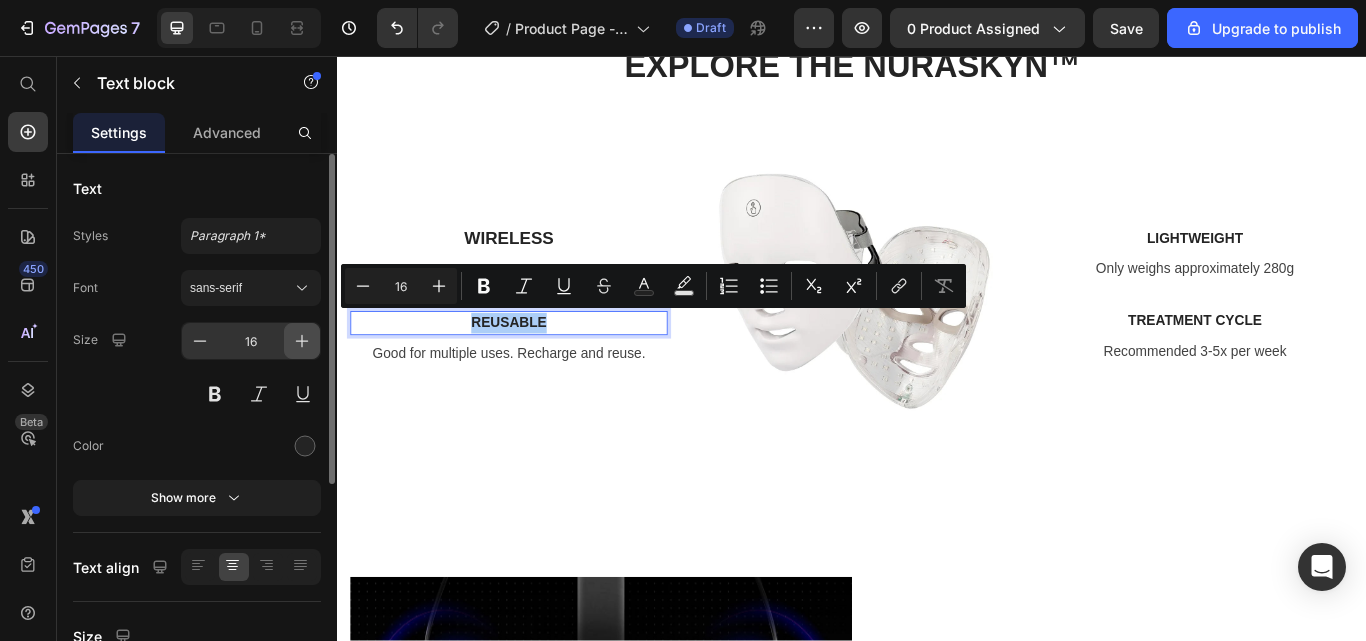 click 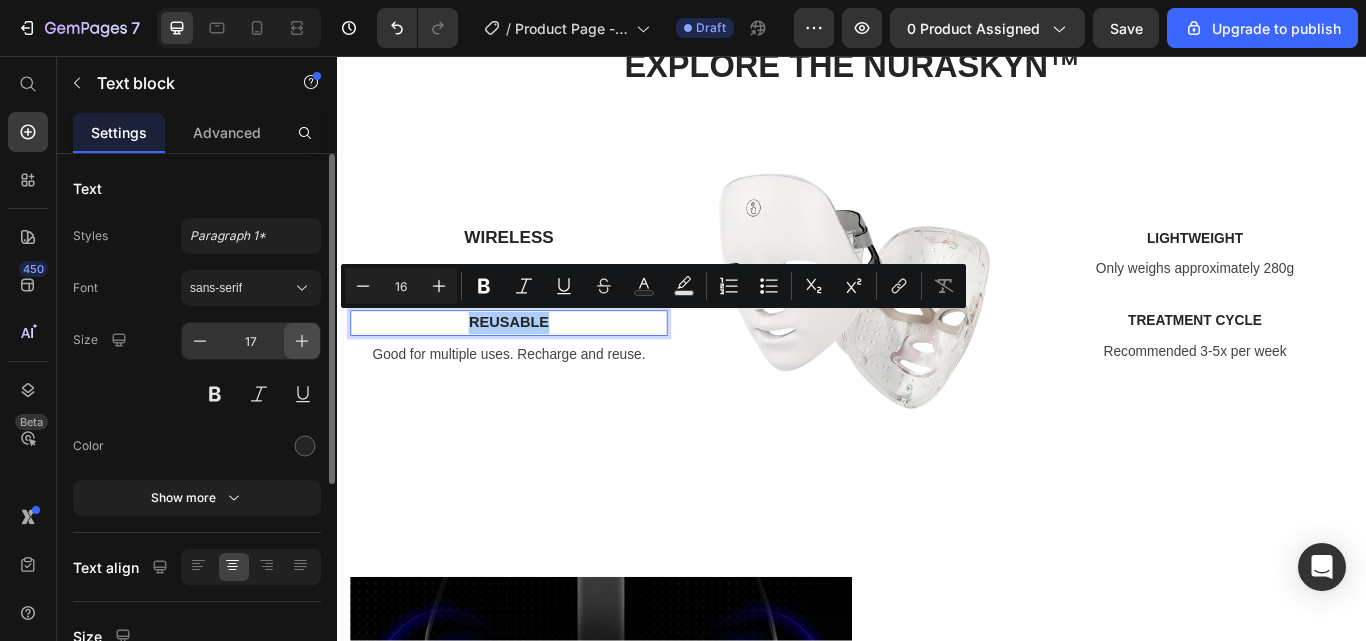 click 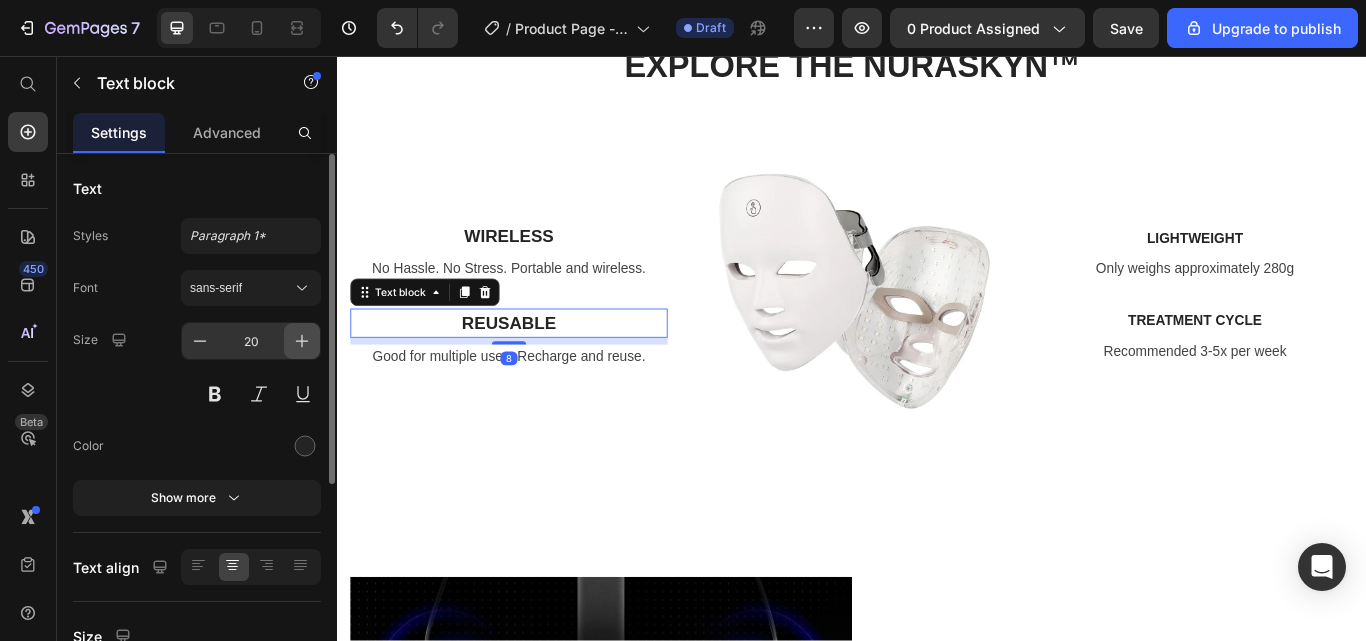 click 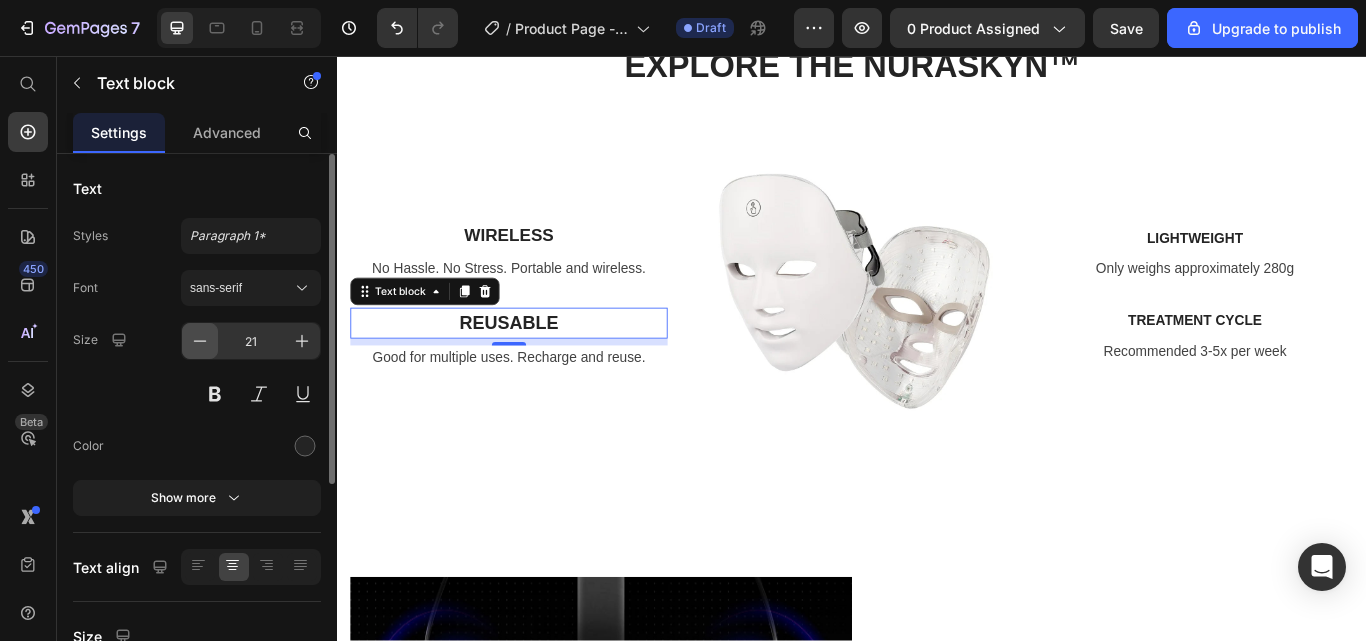 click 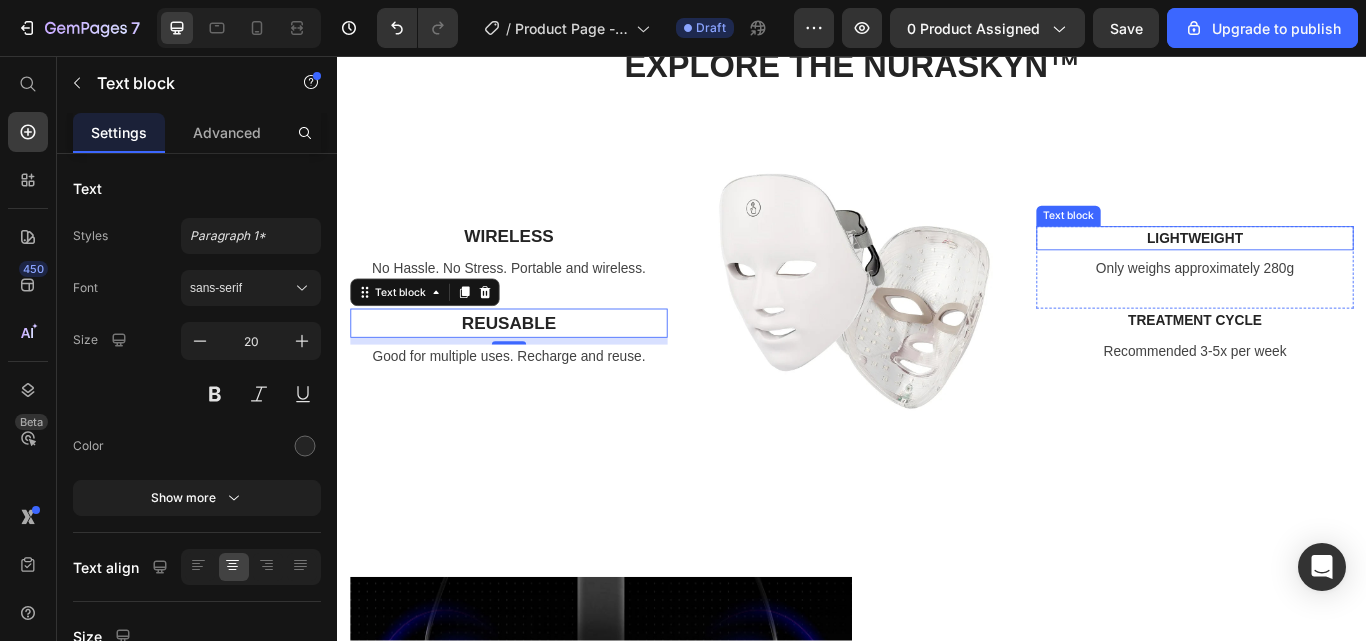 click on "LIGHTWEIGHT" at bounding box center [1337, 269] 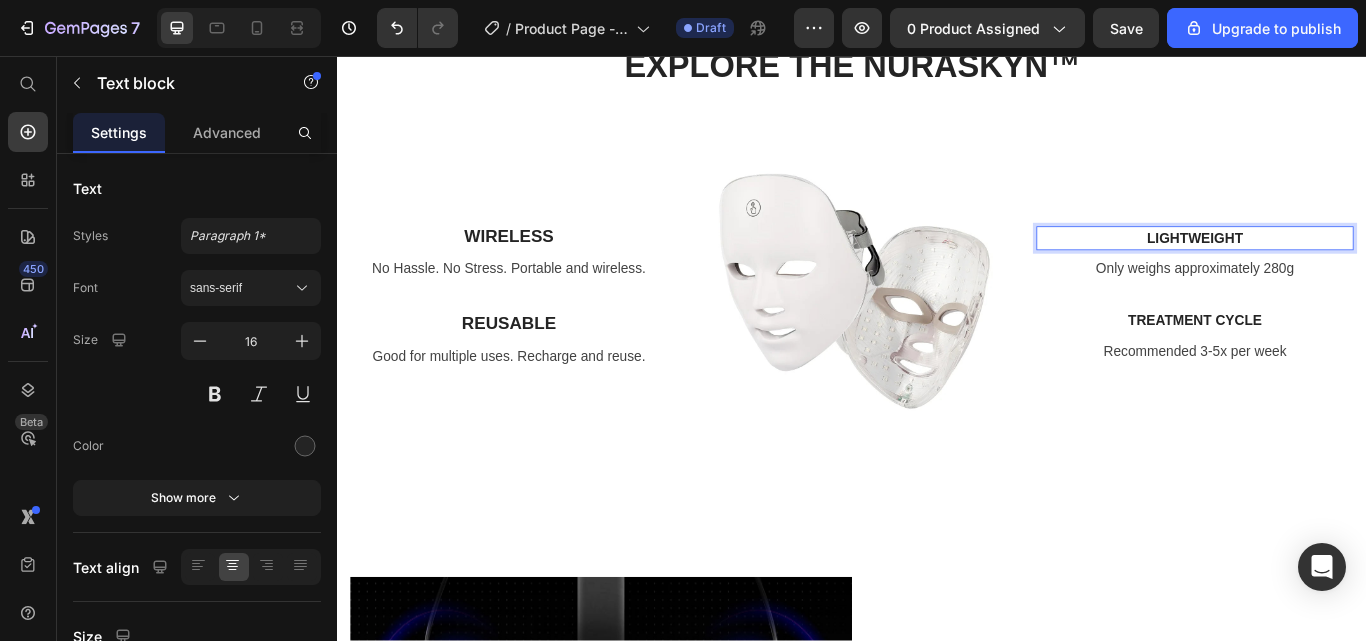 click on "LIGHTWEIGHT" at bounding box center (1337, 269) 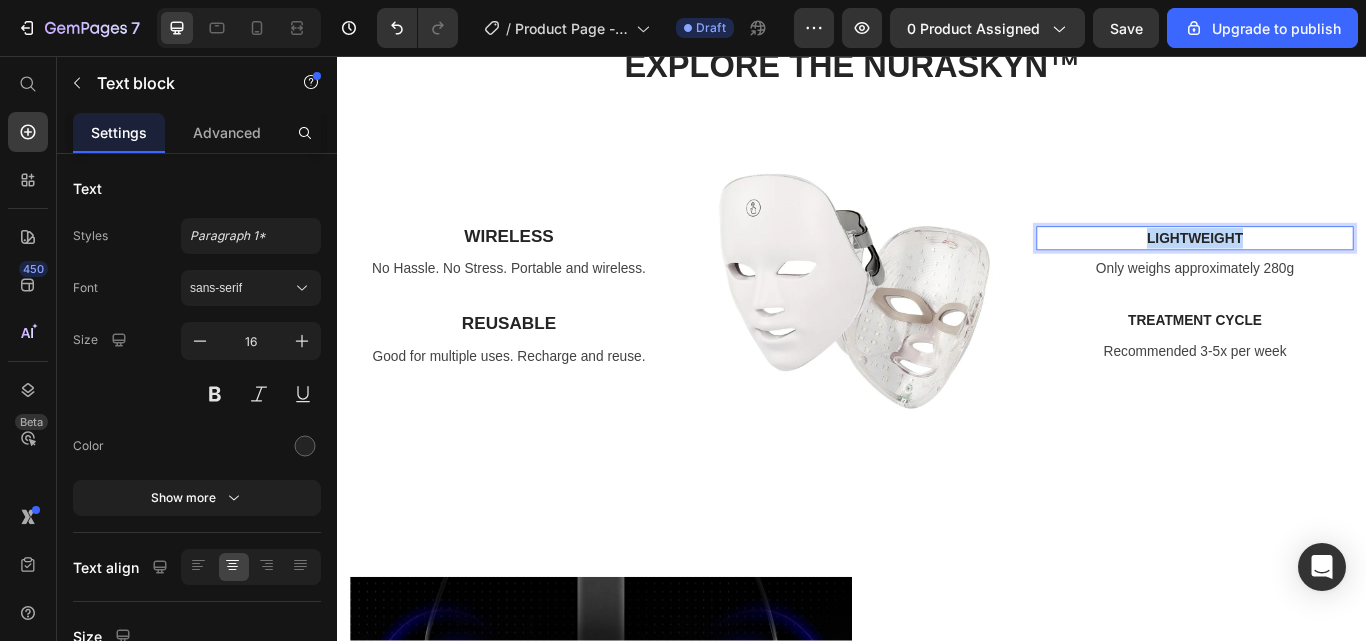 click on "LIGHTWEIGHT" at bounding box center [1337, 269] 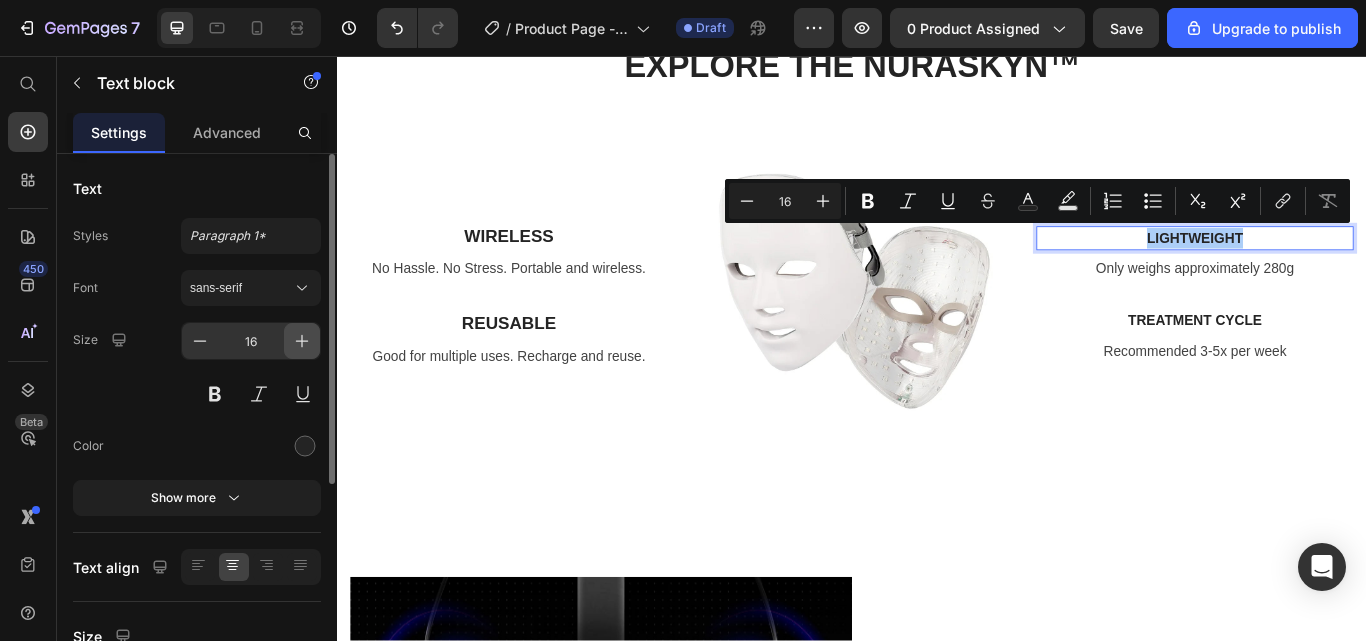 click 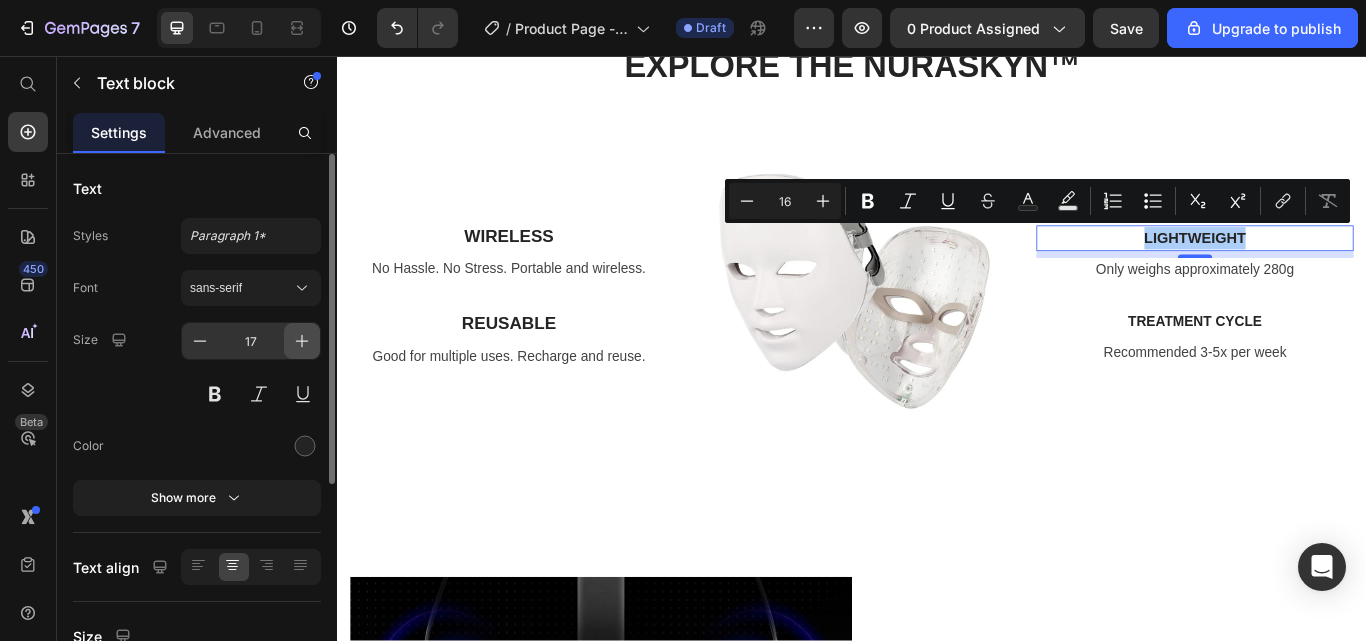 click 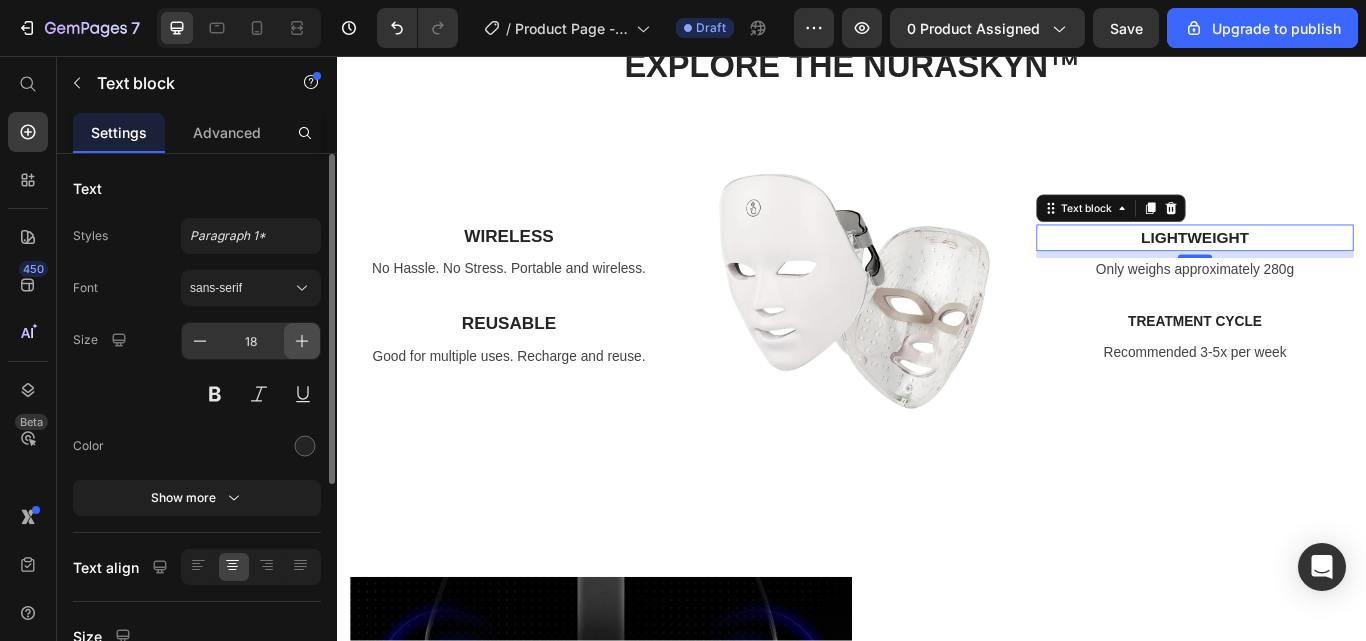 click 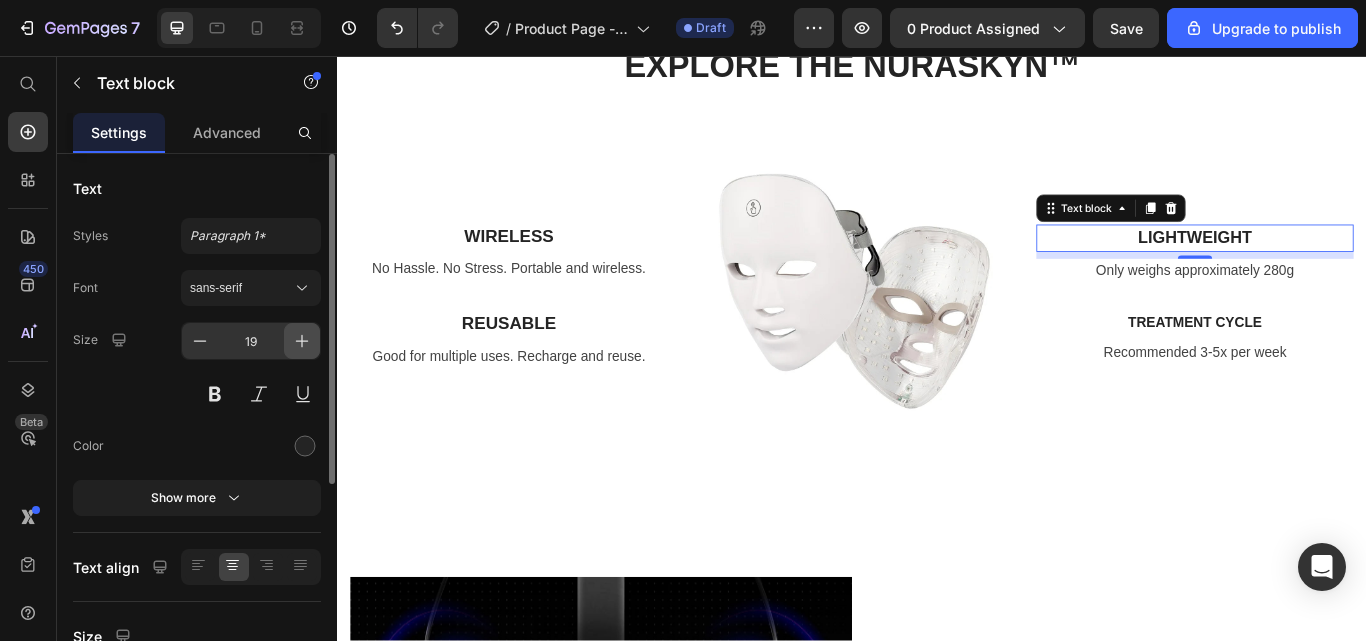 click 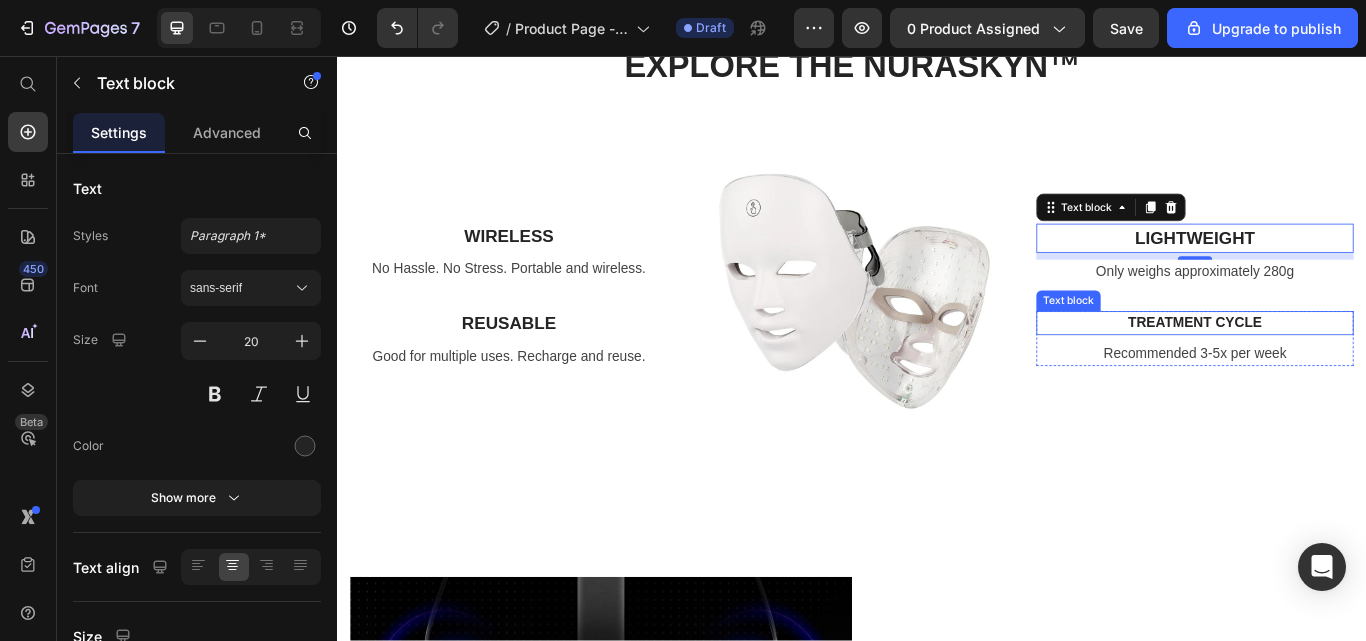 click on "TREATMENT CYCLE" at bounding box center (1337, 368) 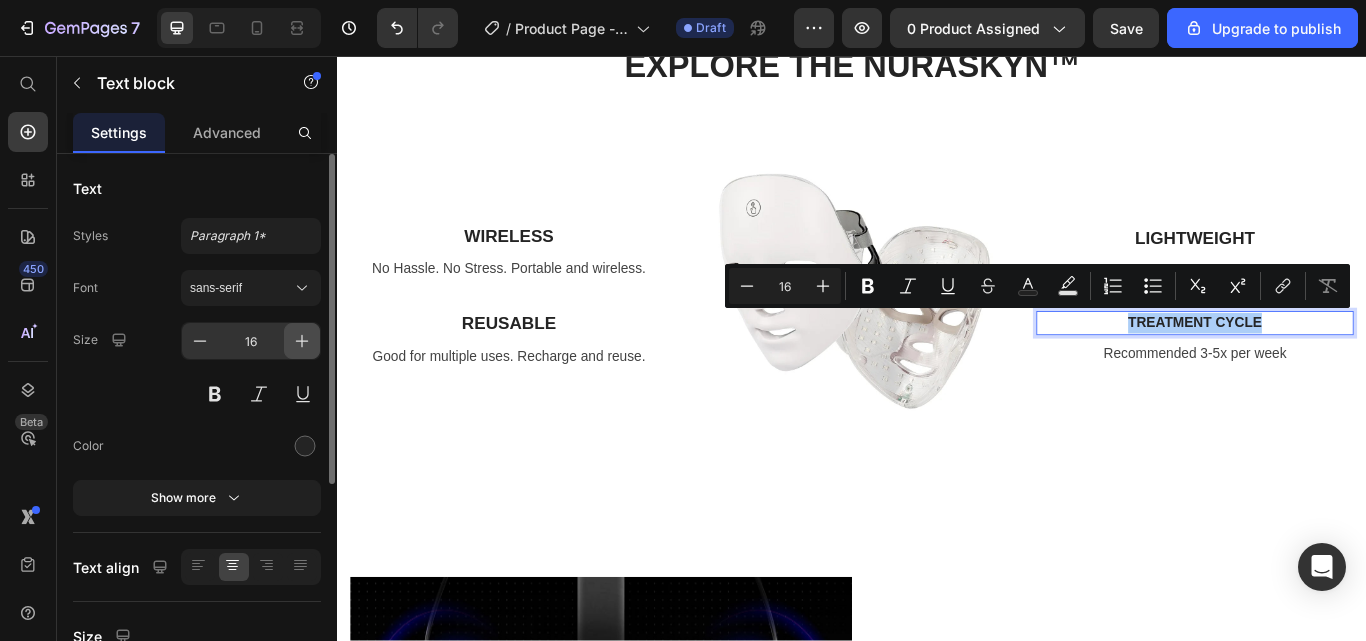 click 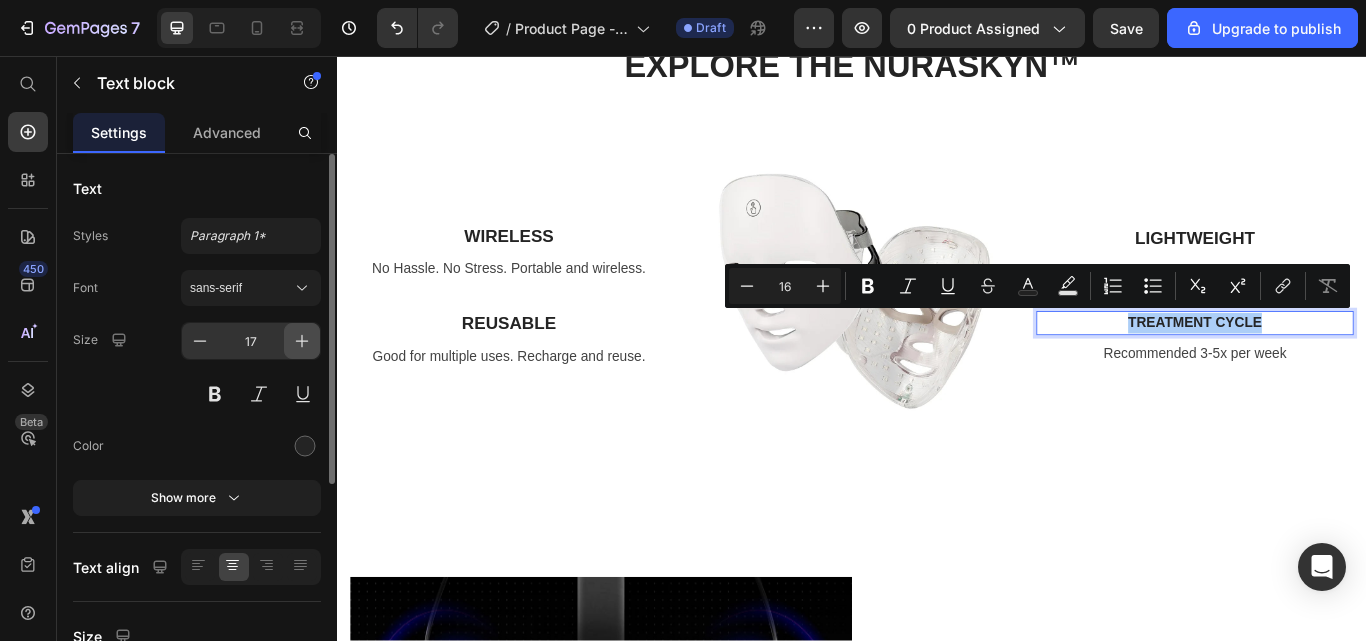 click 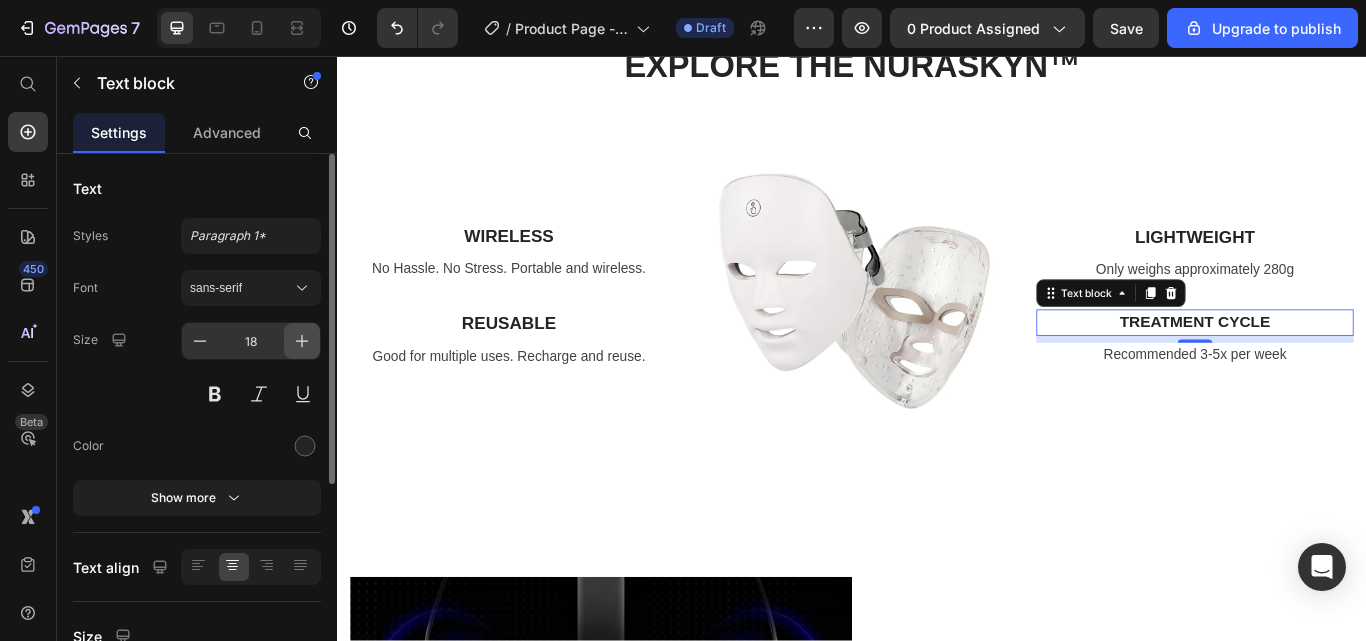 click 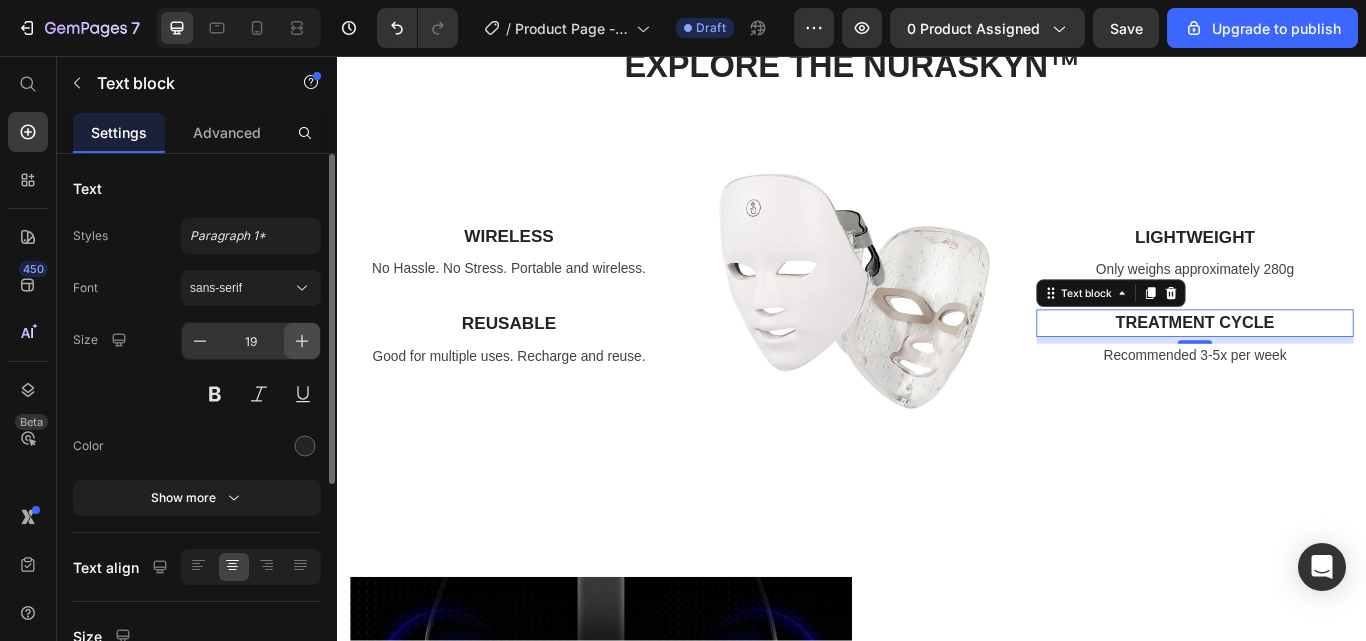 click 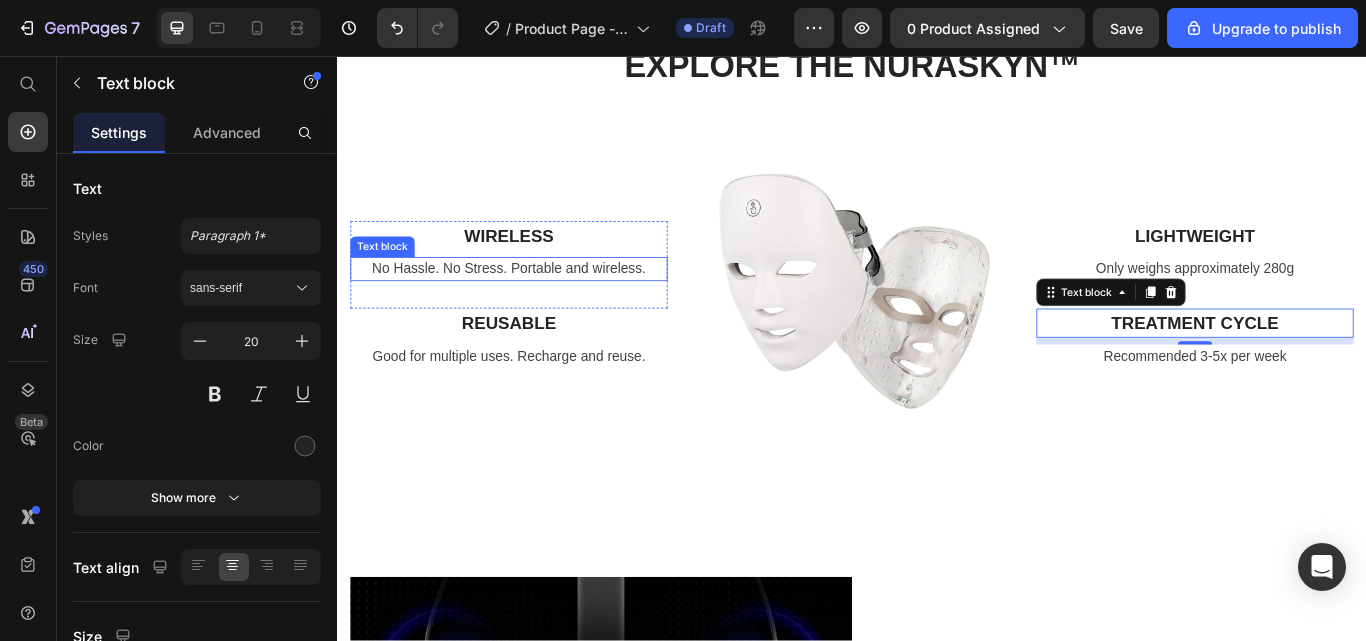click on "No Hassle. No Stress. Portable and wireless." at bounding box center [537, 305] 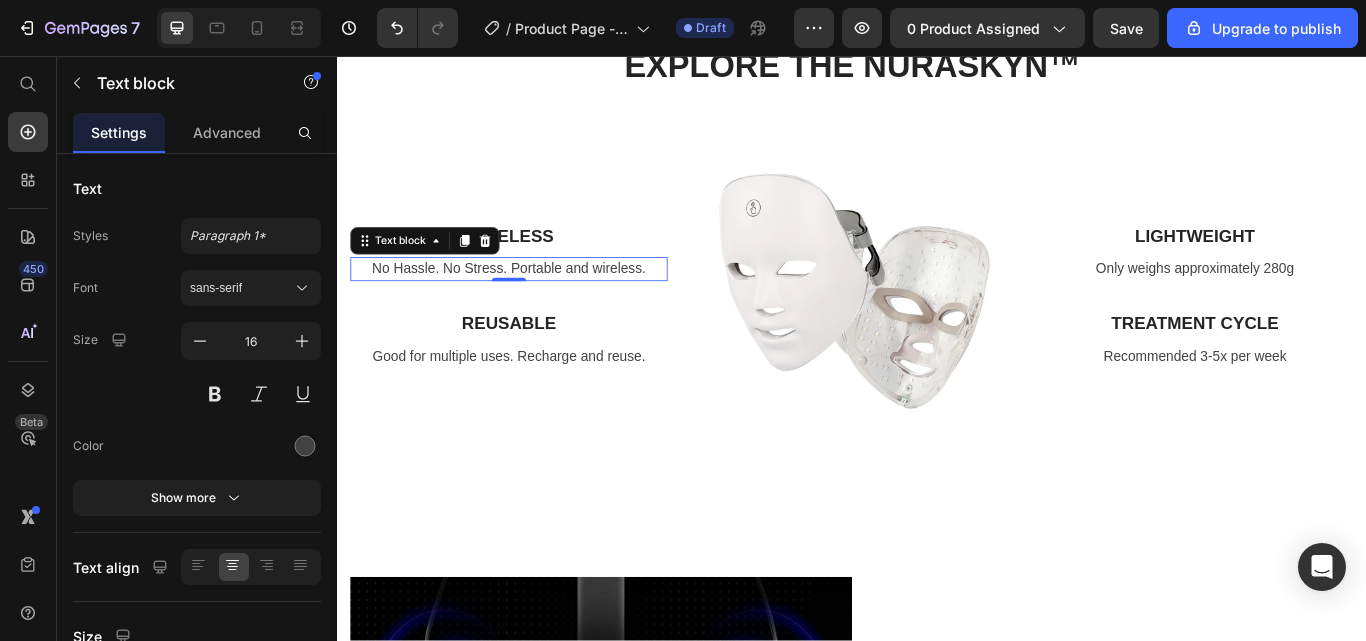 click on "No Hassle. No Stress. Portable and wireless." at bounding box center [537, 305] 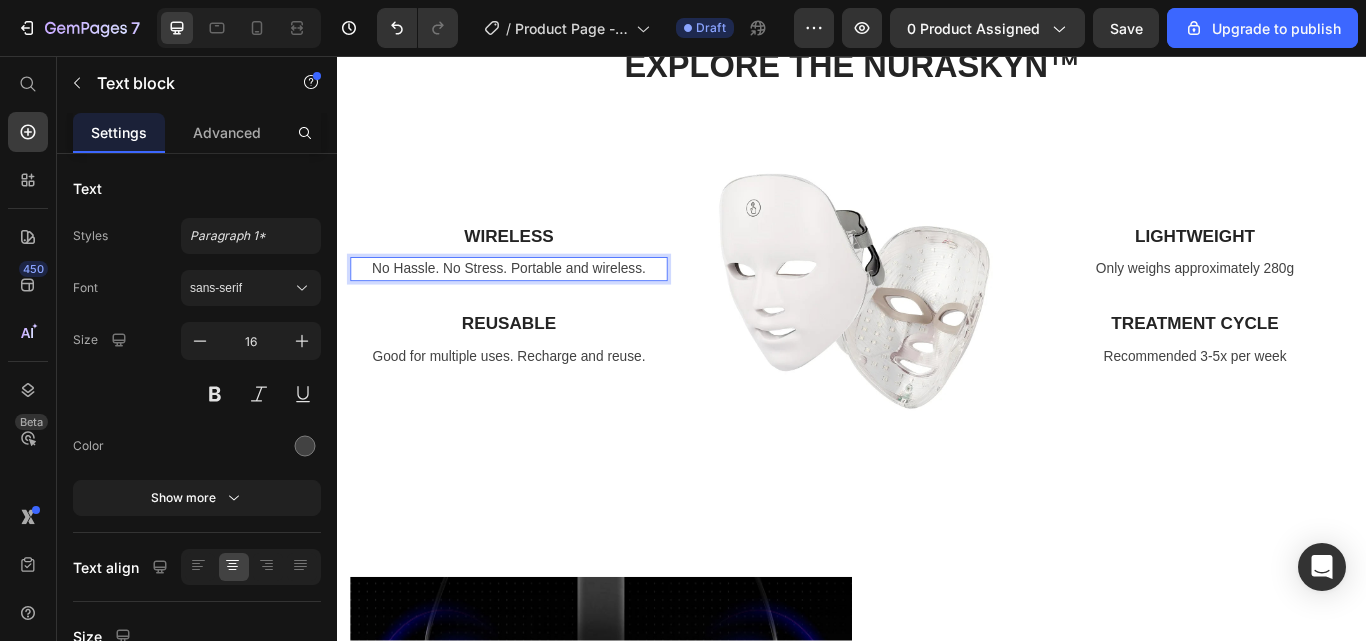 click on "No Hassle. No Stress. Portable and wireless." at bounding box center (537, 305) 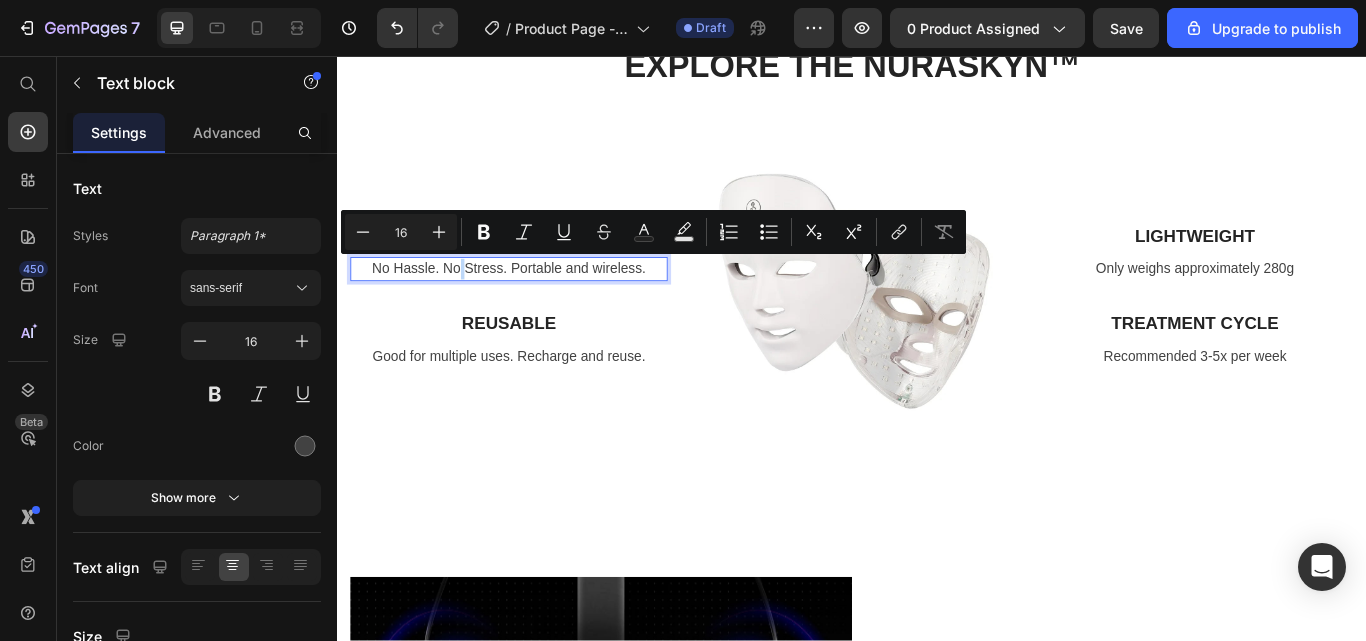 click on "No Hassle. No Stress. Portable and wireless." at bounding box center (537, 305) 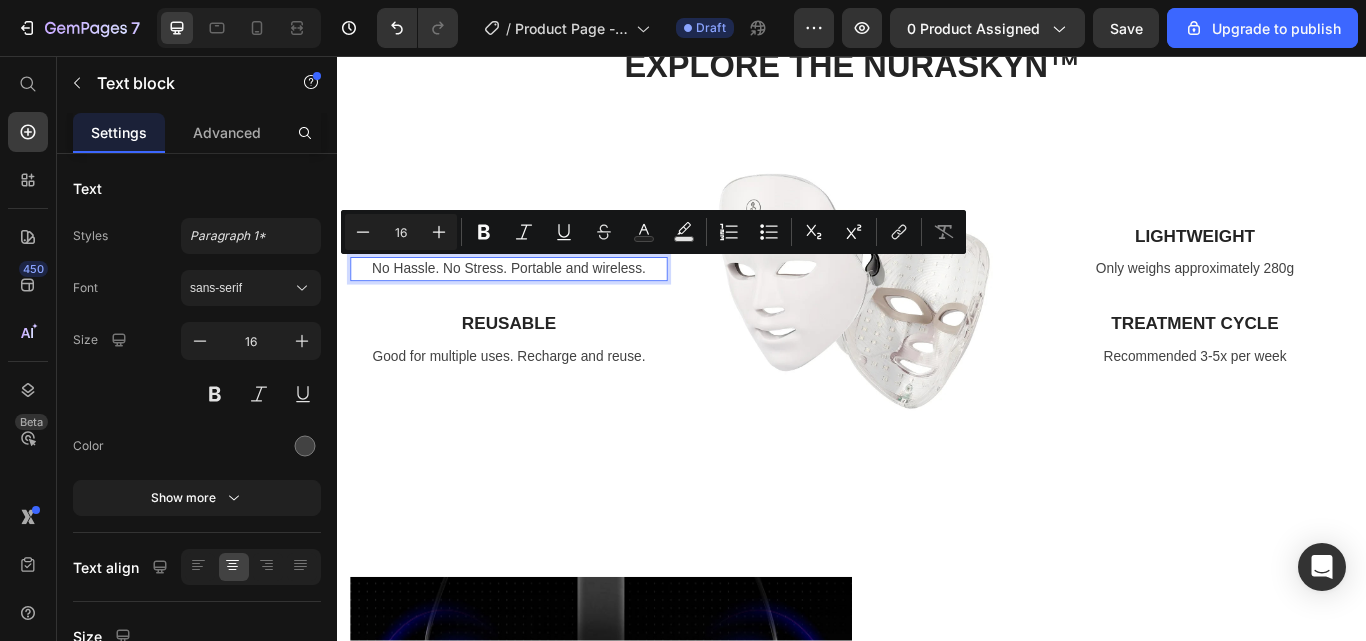 click on "No Hassle. No Stress. Portable and wireless." at bounding box center [537, 305] 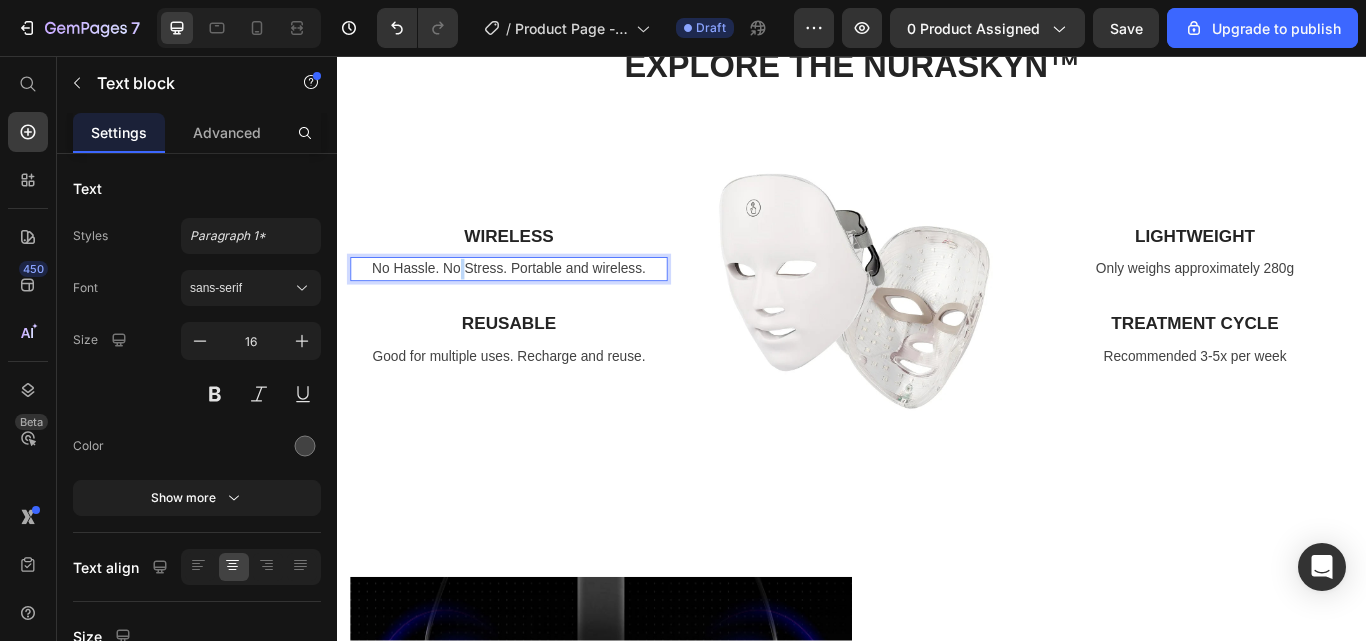 click on "No Hassle. No Stress. Portable and wireless." at bounding box center [537, 305] 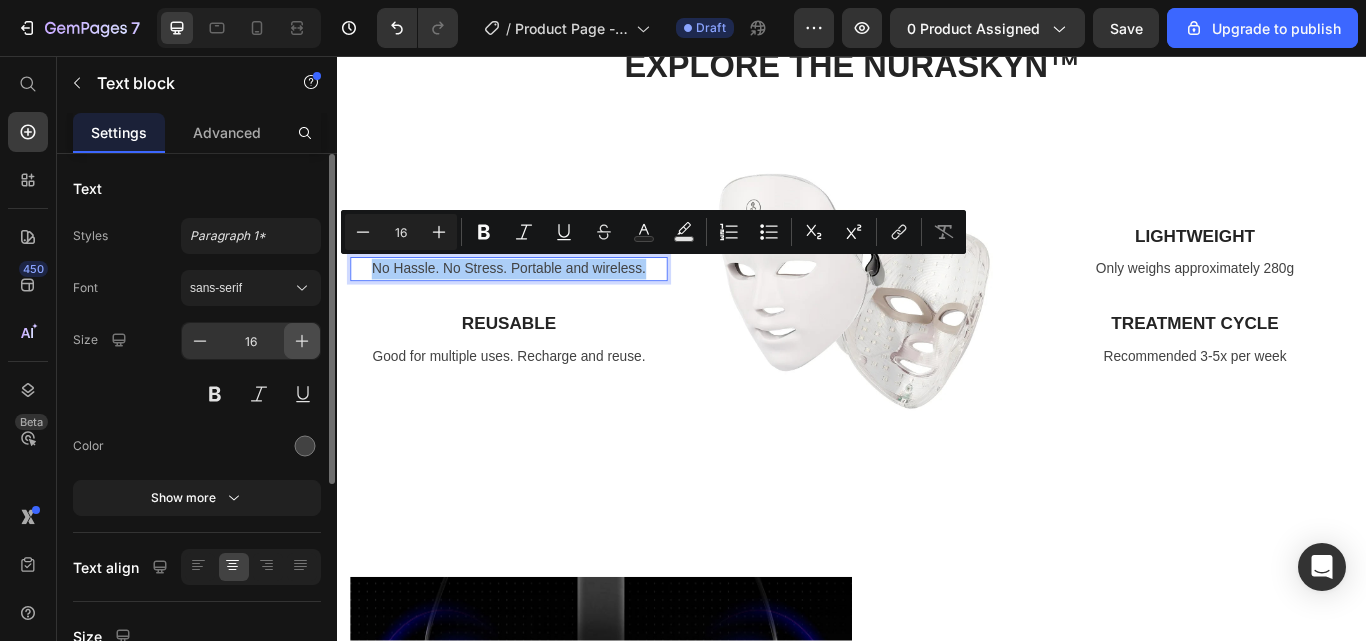click 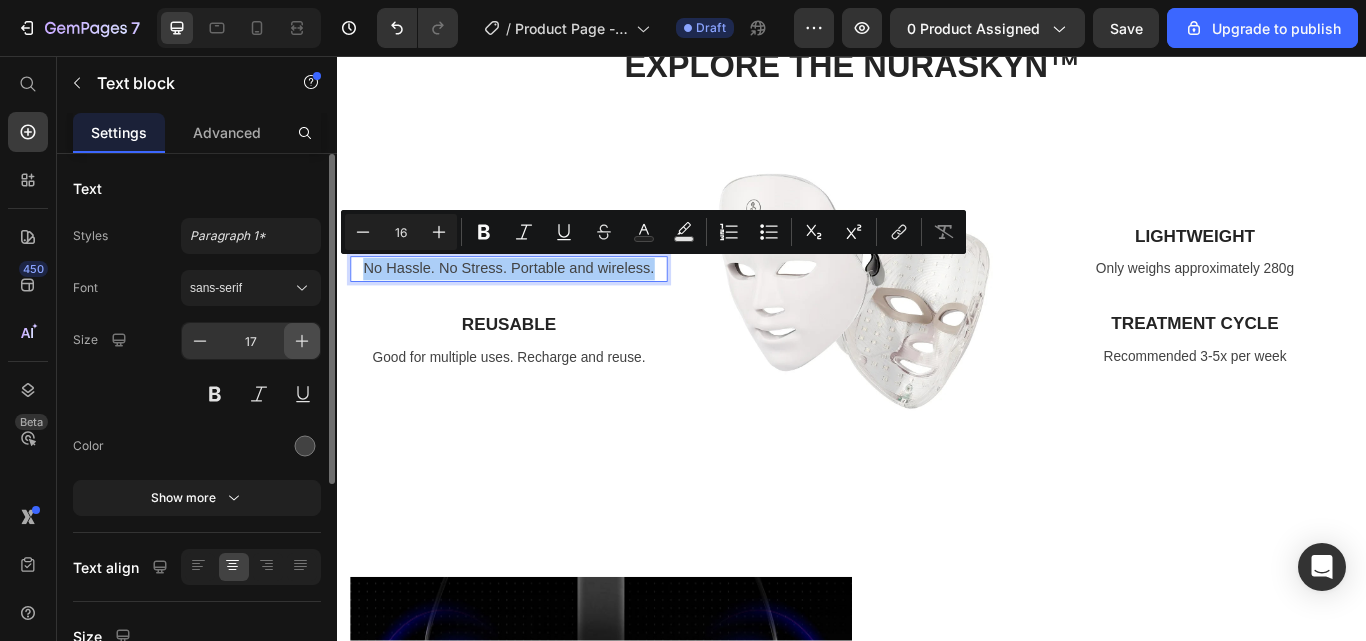 click 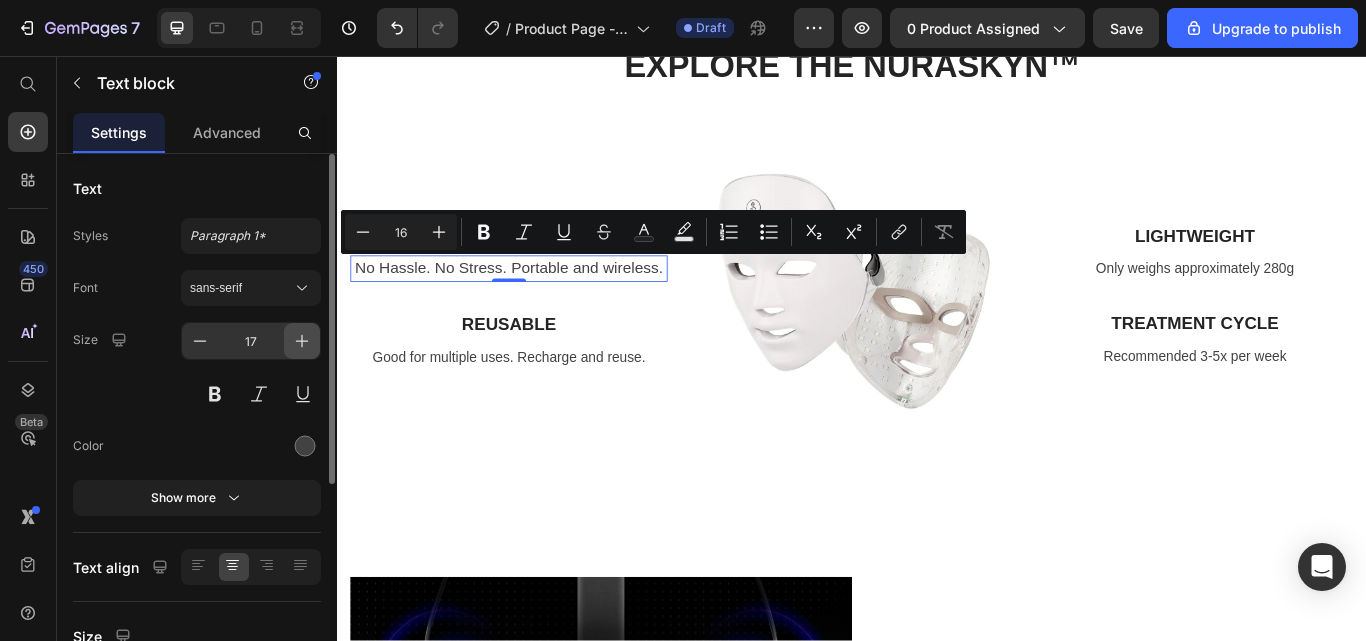 type on "18" 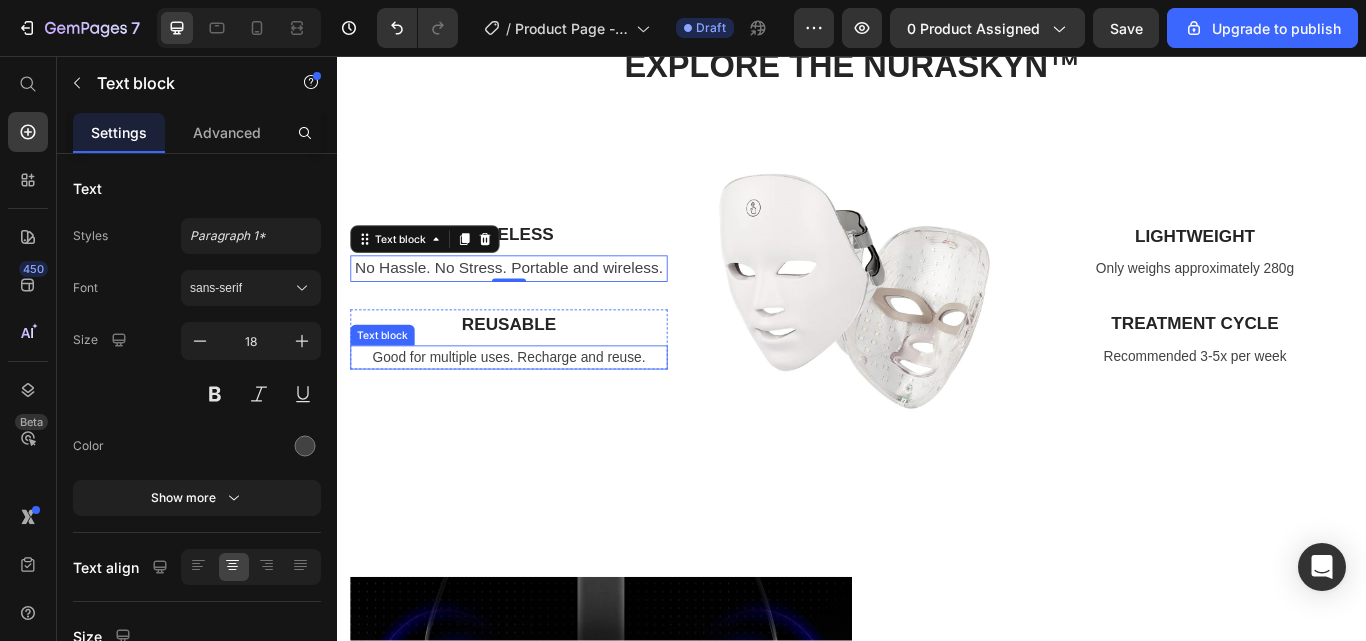 click on "Good for multiple uses. Recharge and reuse." at bounding box center (537, 408) 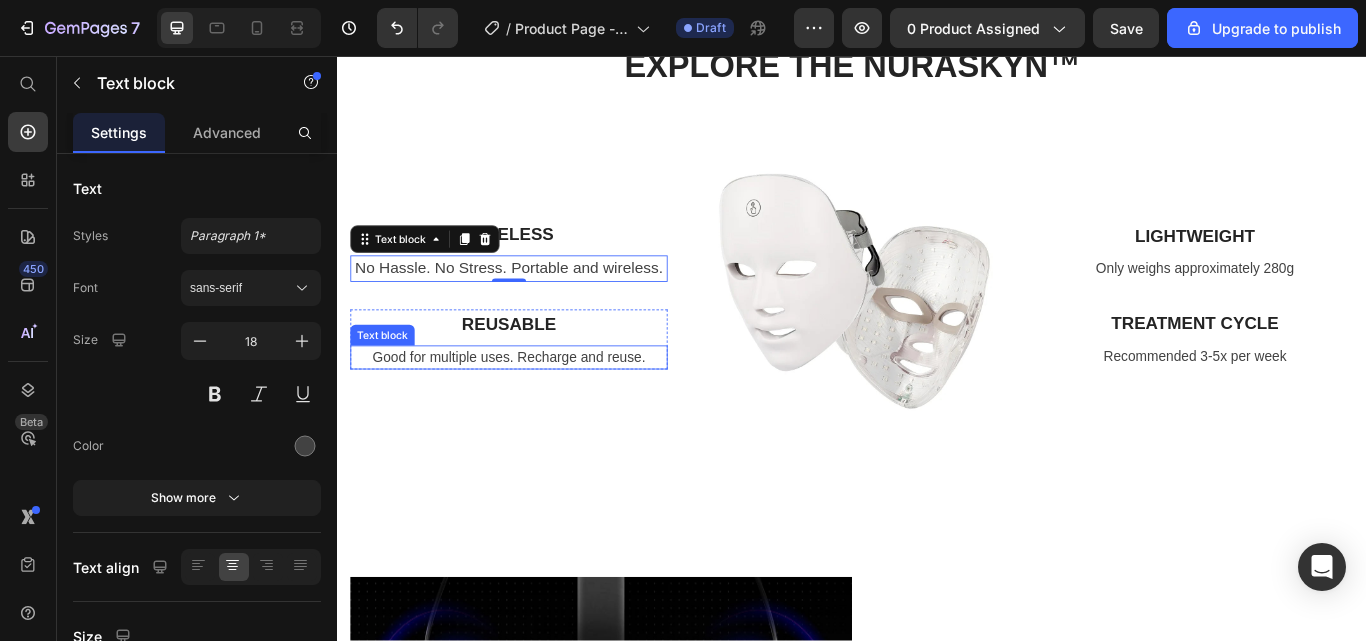 click on "Good for multiple uses. Recharge and reuse." at bounding box center [537, 408] 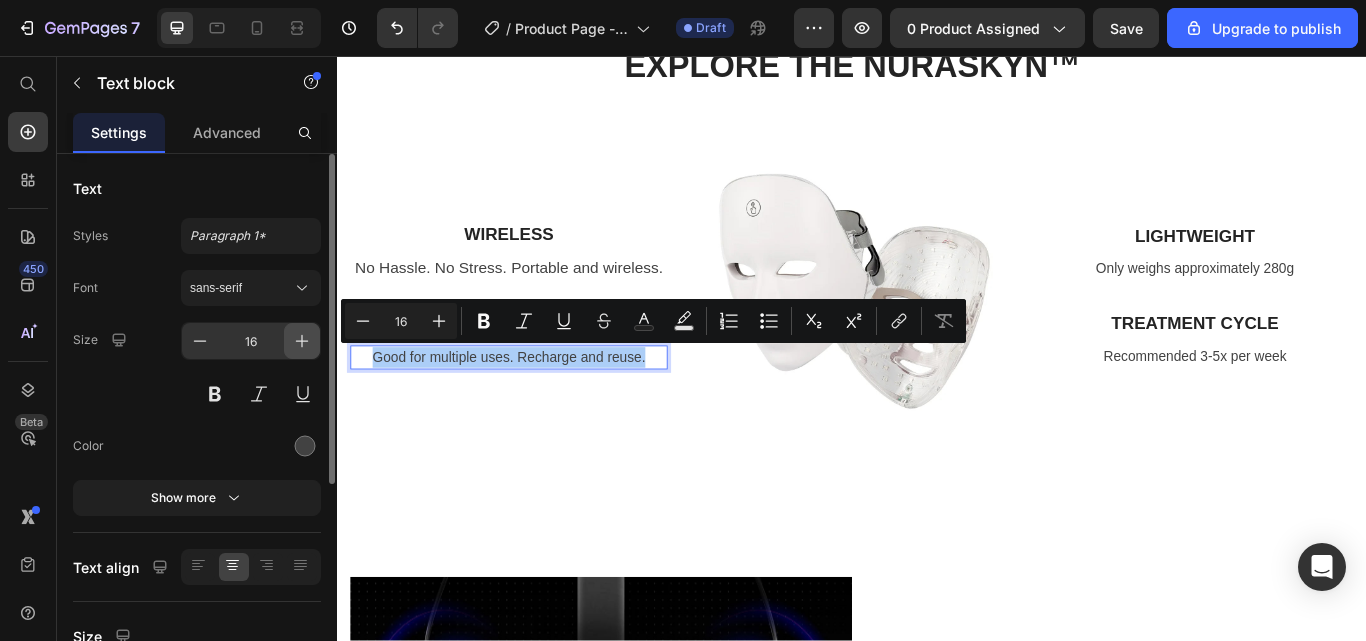click 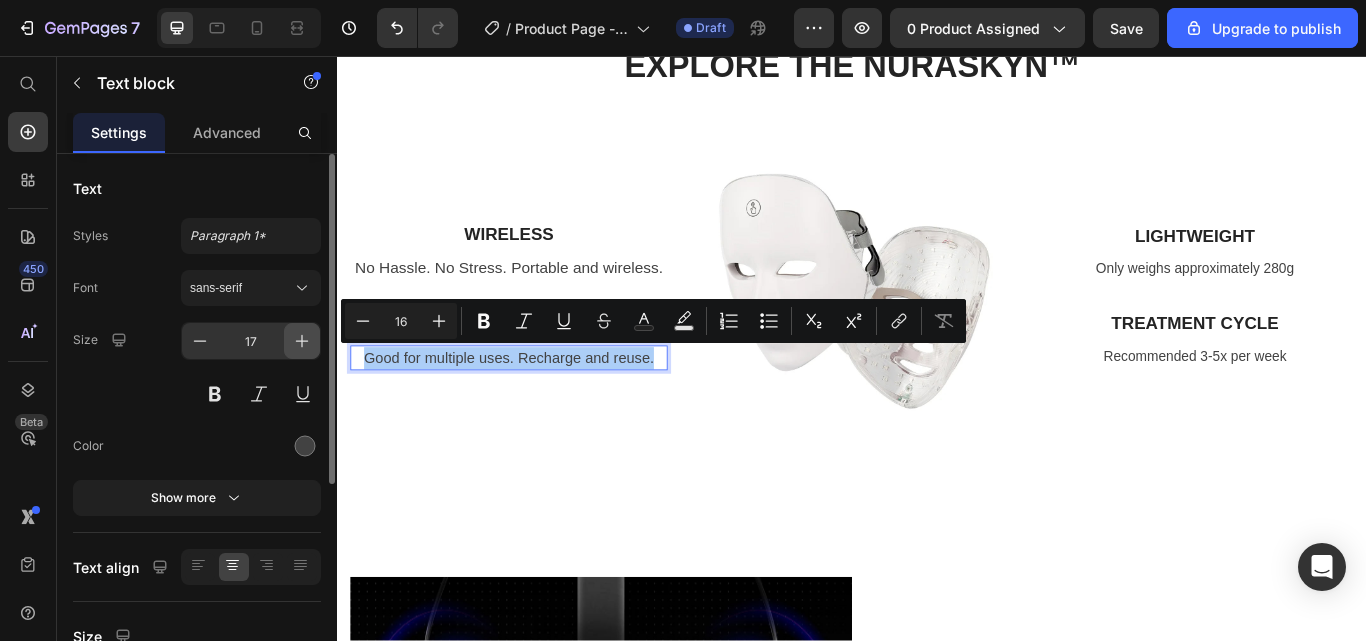 click 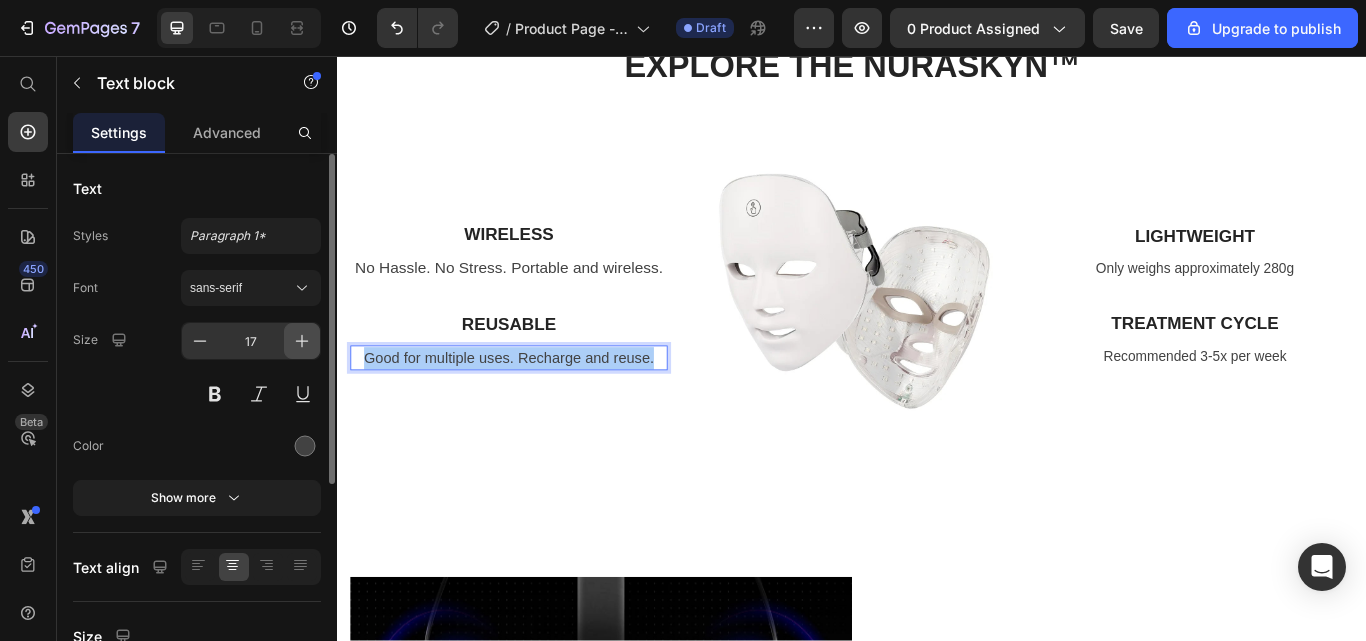 type on "18" 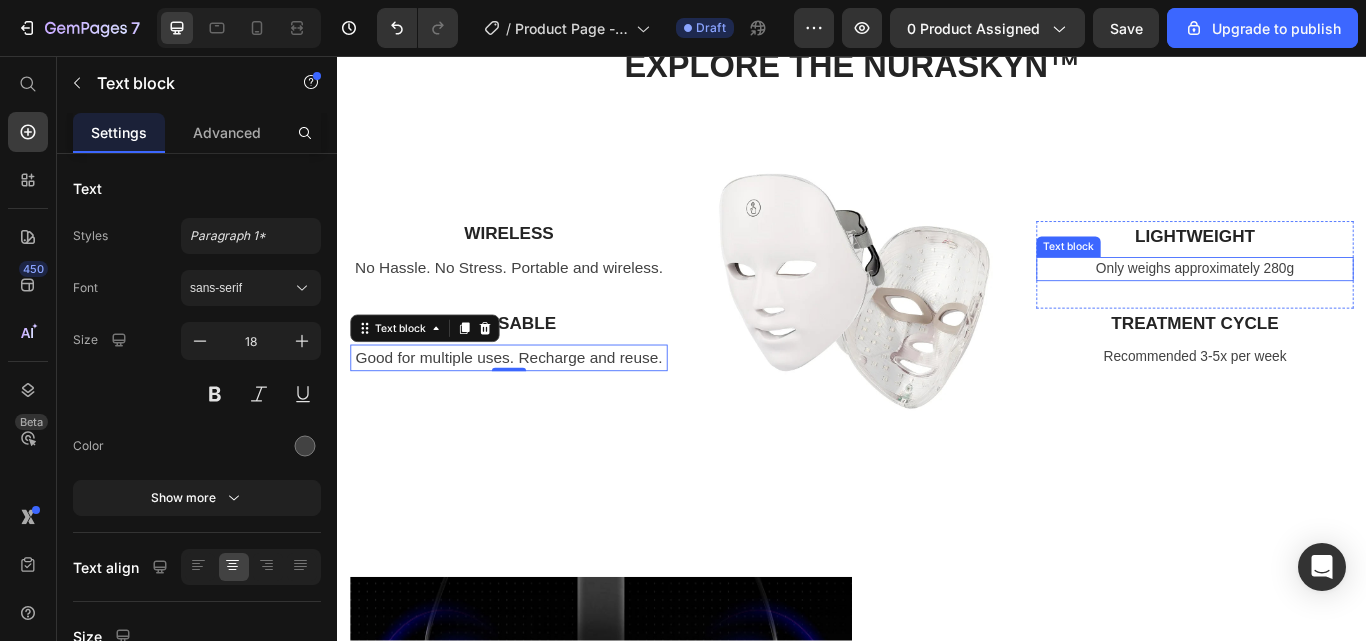 click on "Only weighs approximately 280g" at bounding box center (1337, 305) 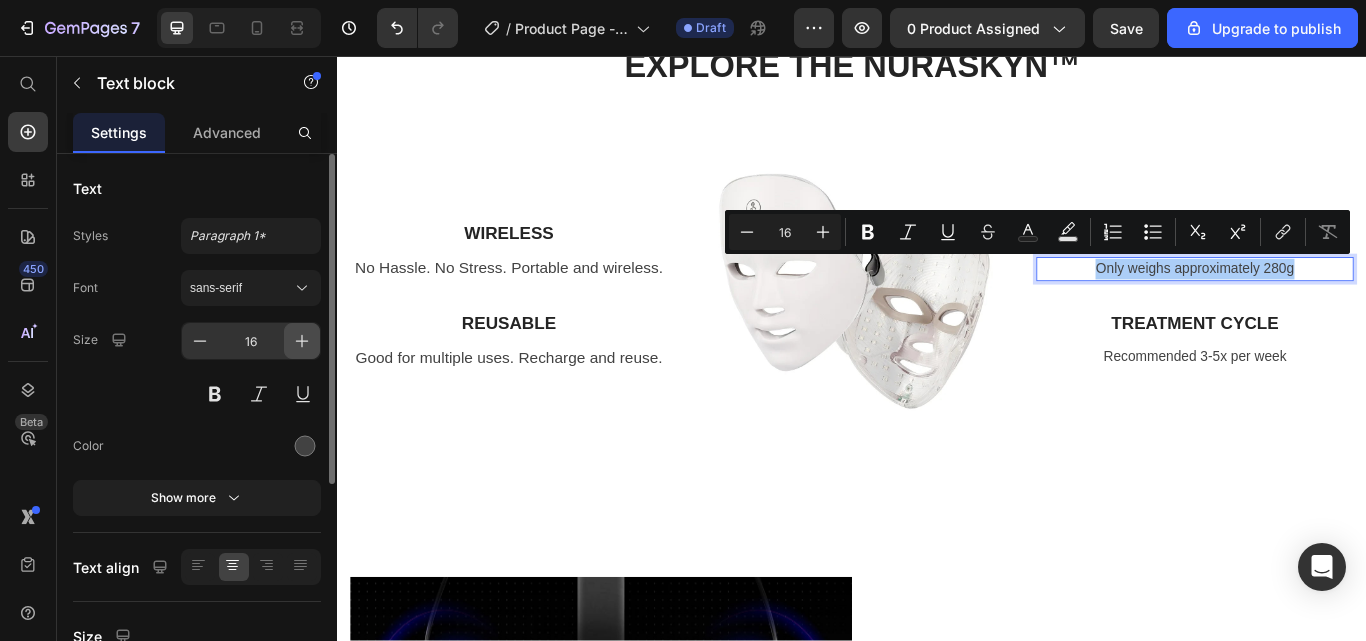 click 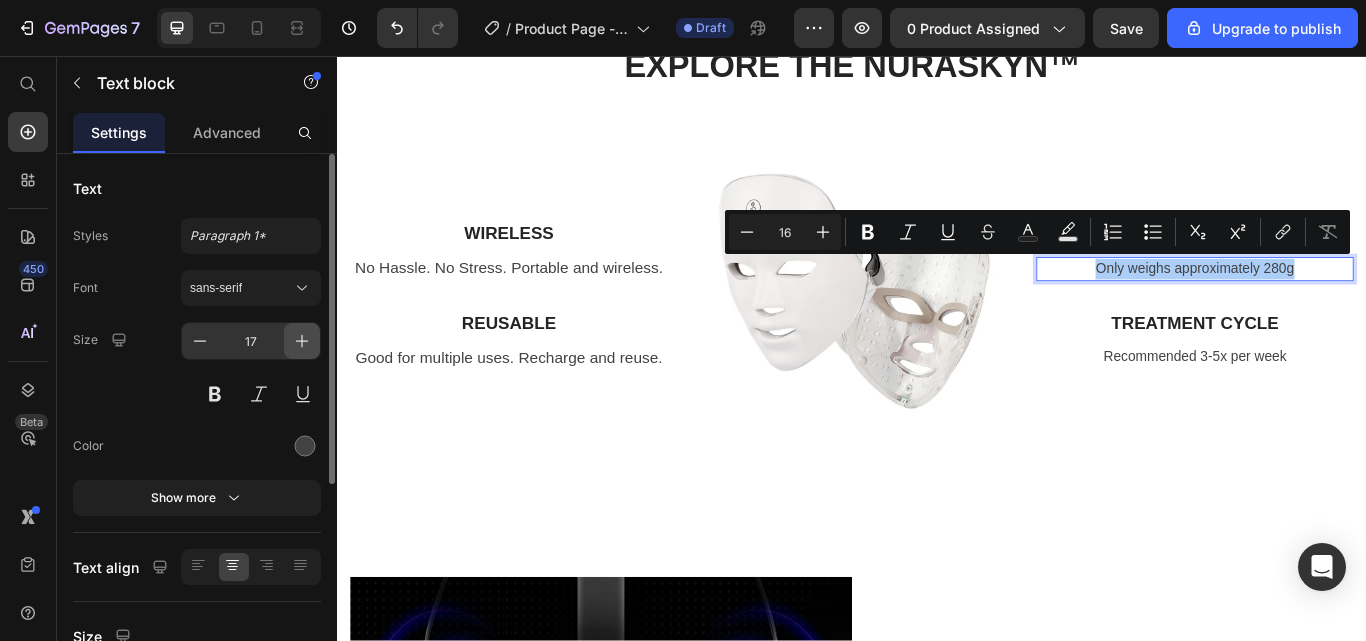 click 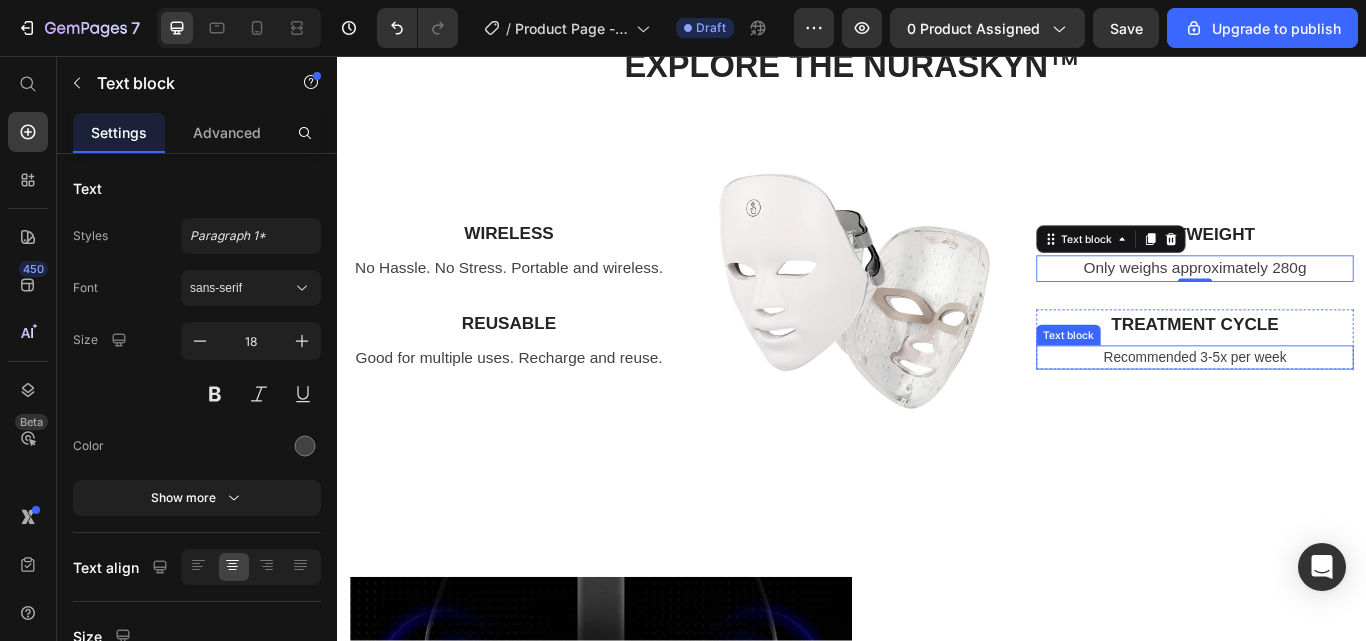 click on "Recommended 3-5x per week" at bounding box center (1337, 408) 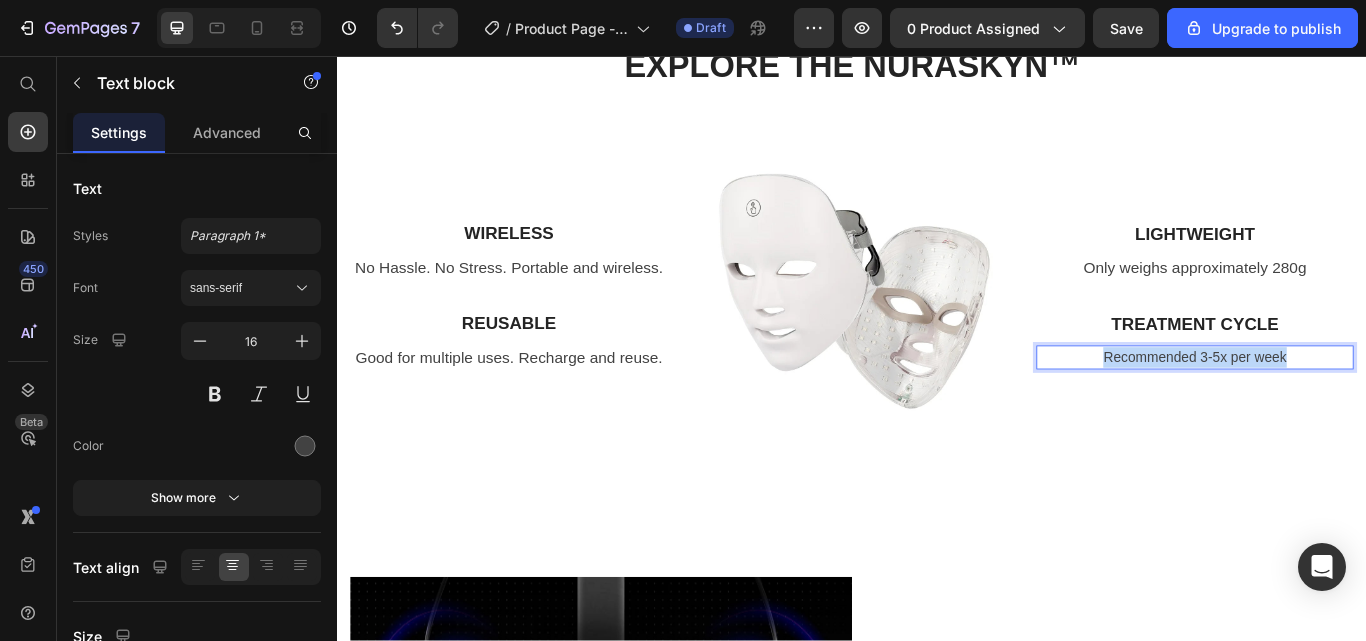 click on "Recommended 3-5x per week" at bounding box center (1337, 408) 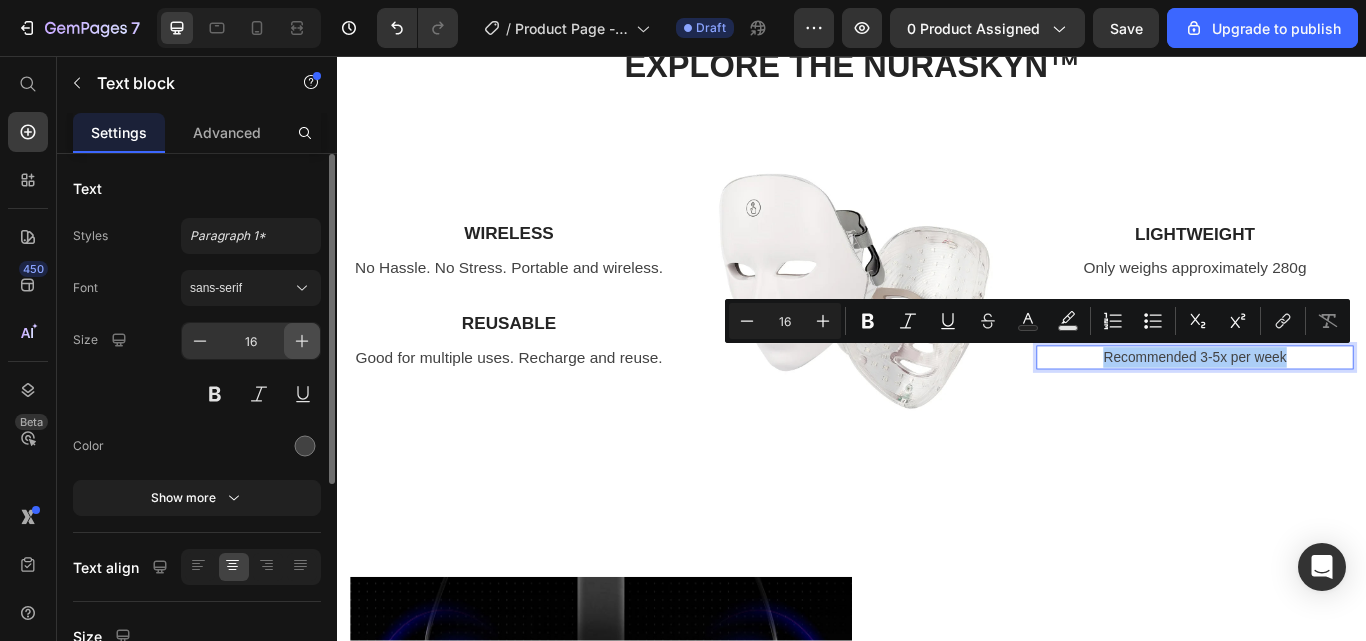 click 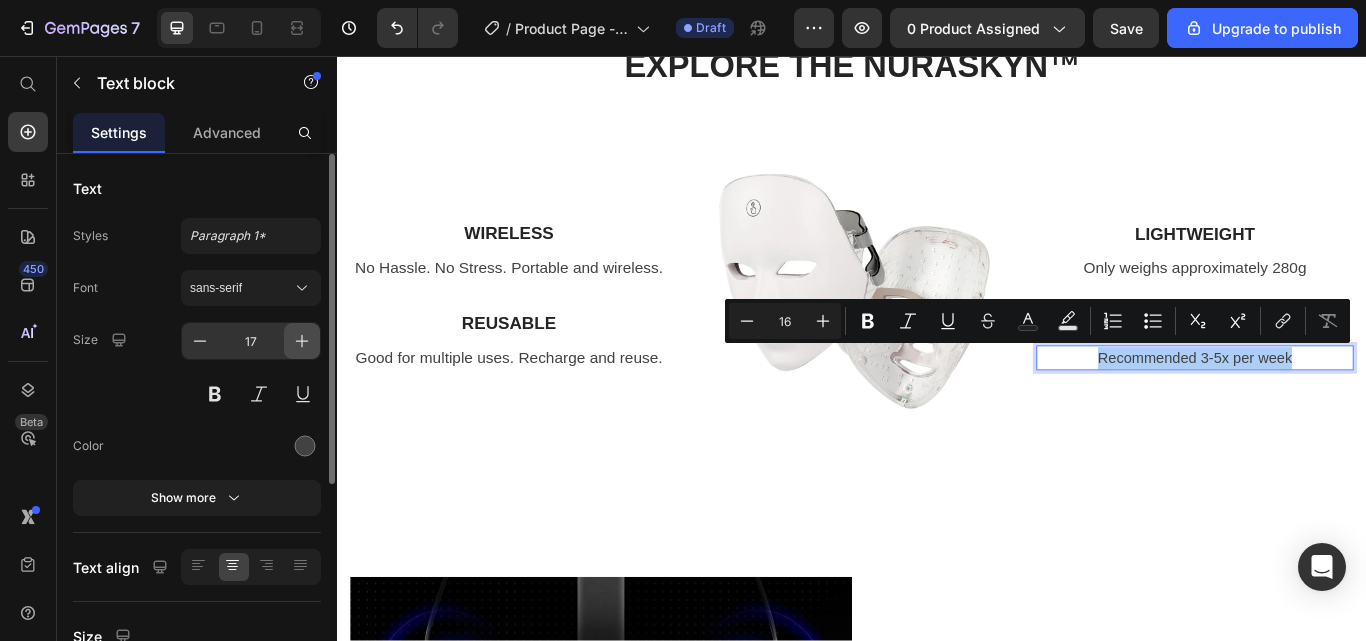 click 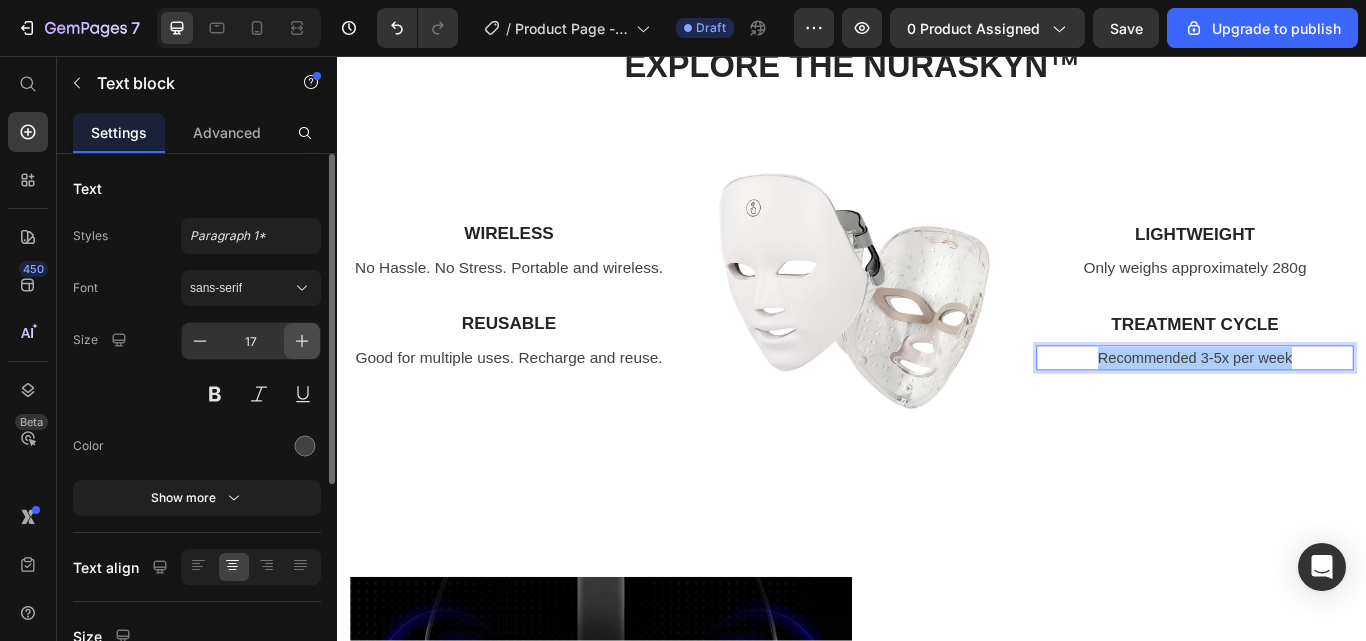 type on "18" 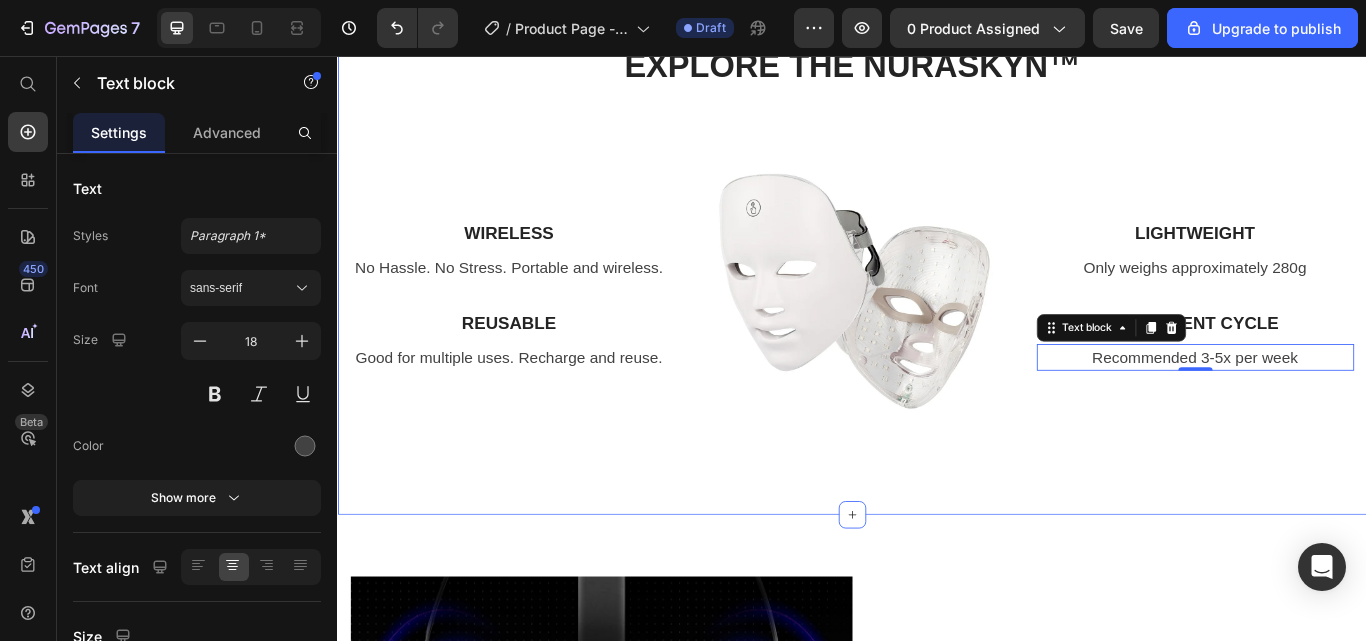 click on "A CLOSER LOOK Text block EXPLORE THE NURASKYN™ Heading Row WIRELESS Text block No Hassle. No Stress. Portable and wireless. Text block Row REUSABLE Text block Good for multiple uses. Recharge and reuse. Text block Row Image LIGHTWEIGHT Text block Only weighs approximately 280g Text block Row TREATMENT CYCLE Text block Recommended 3-5x per week Text block 0 Row Row Section 3" at bounding box center (937, 264) 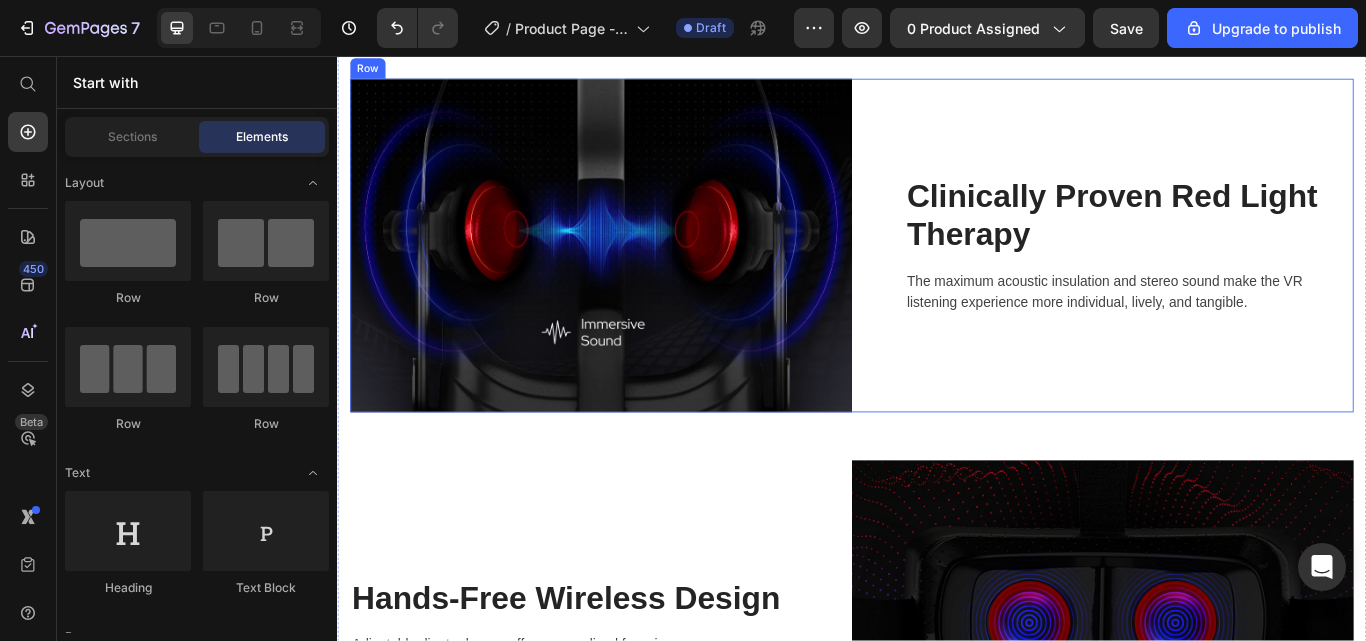 scroll, scrollTop: 3823, scrollLeft: 0, axis: vertical 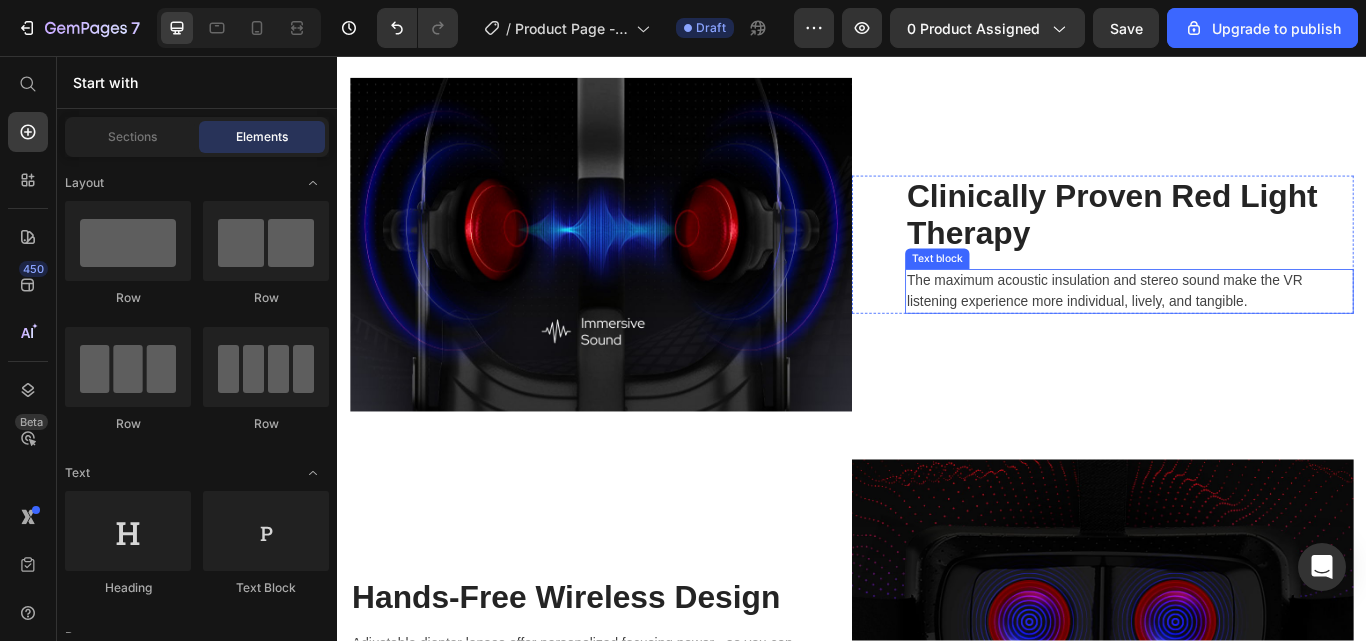 click on "The maximum acoustic insulation and stereo sound make the VR listening experience more individual, lively, and tangible." at bounding box center (1260, 331) 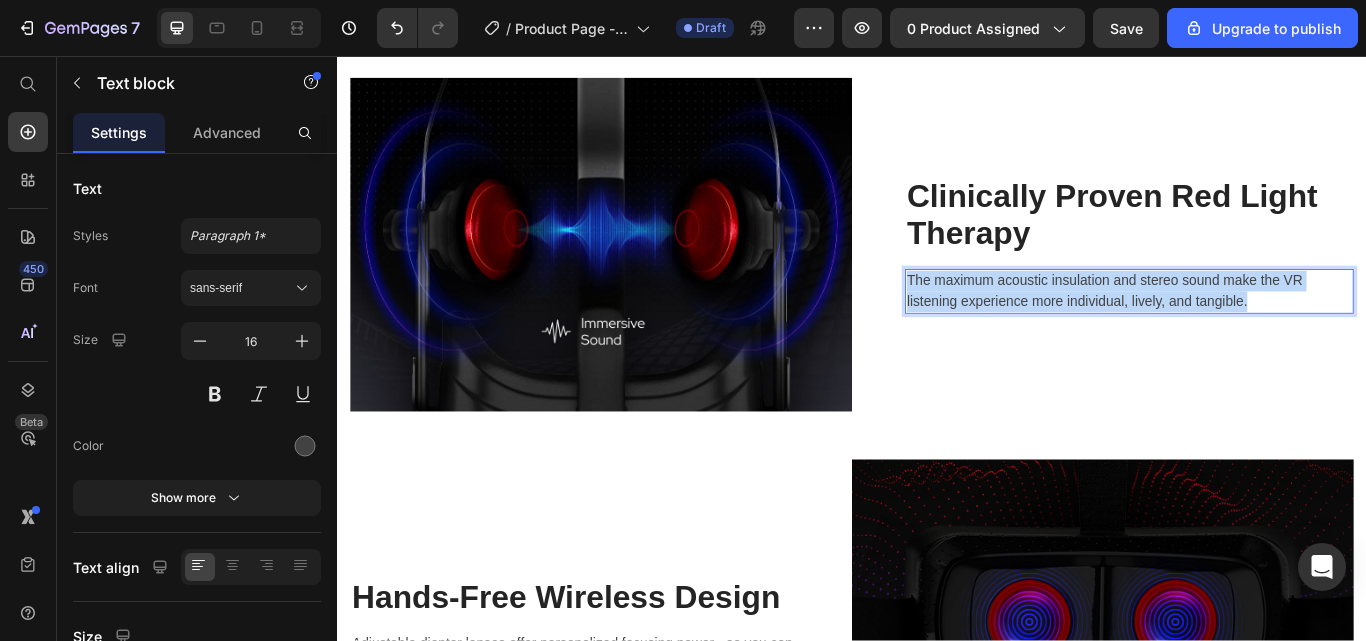 scroll, scrollTop: 3811, scrollLeft: 0, axis: vertical 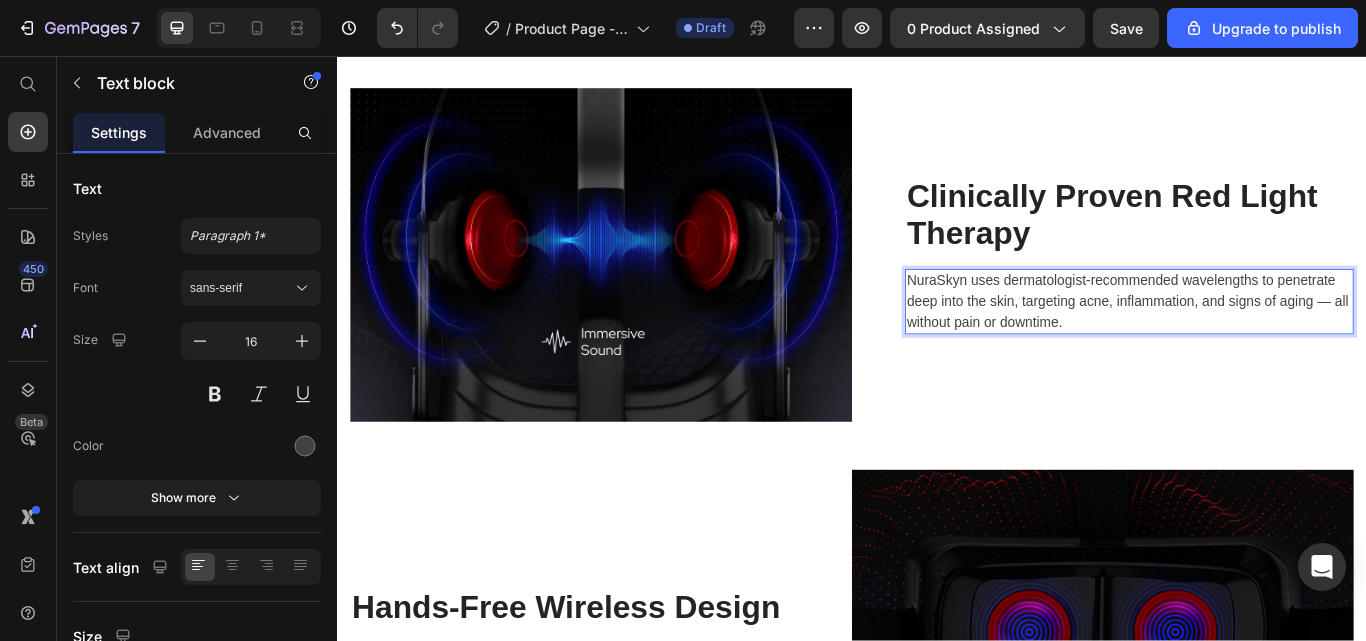 click on "NuraSkyn uses dermatologist-recommended wavelengths to penetrate deep into the skin, targeting acne, inflammation, and signs of aging — all without pain or downtime." at bounding box center (1260, 343) 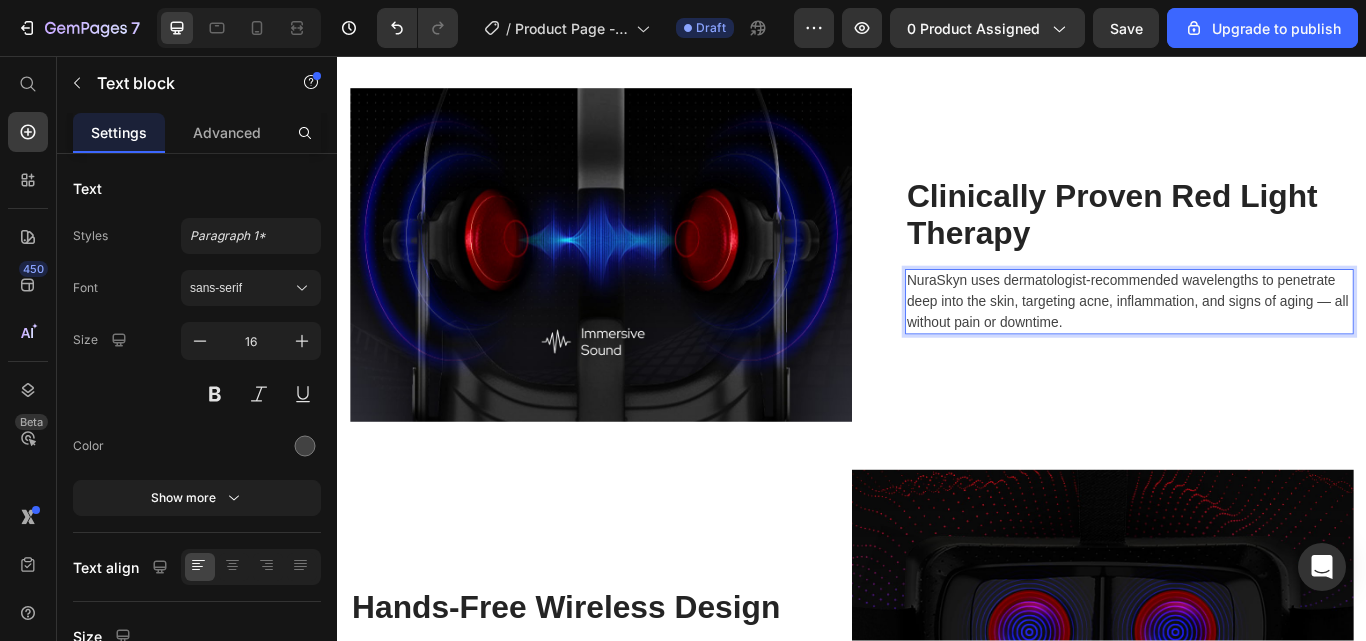click on "NuraSkyn uses dermatologist-recommended wavelengths to penetrate deep into the skin, targeting acne, inflammation, and signs of aging — all without pain or downtime." at bounding box center (1260, 343) 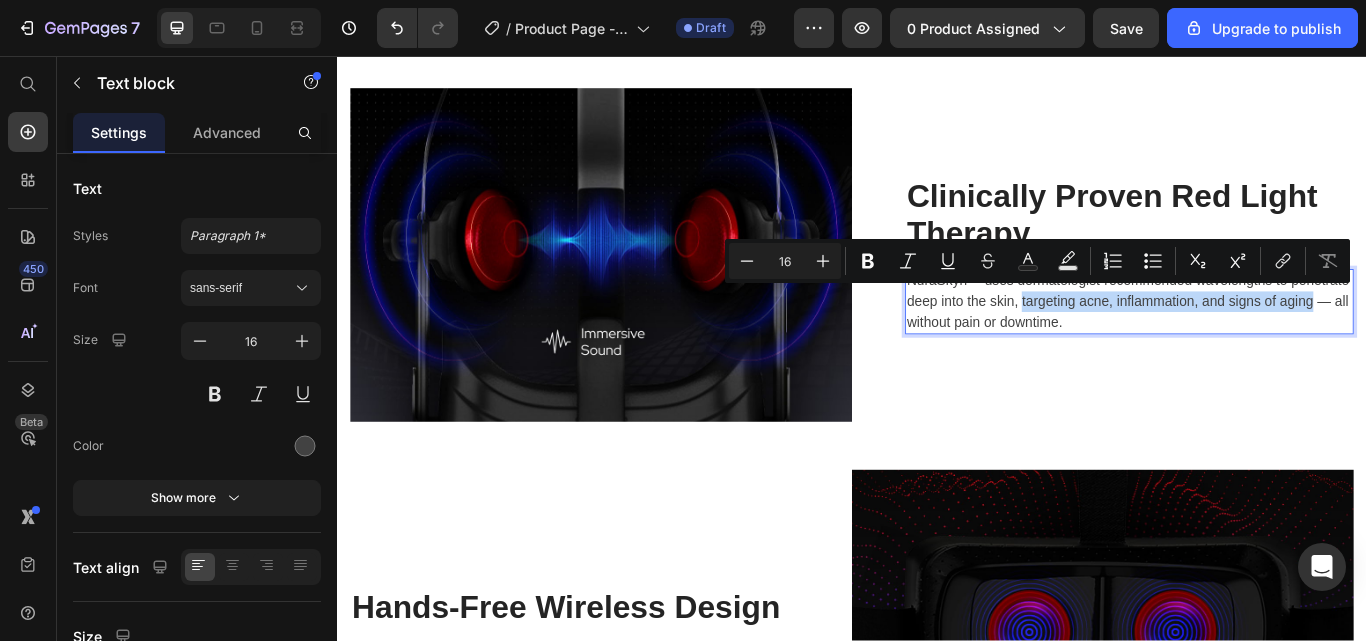 drag, startPoint x: 1201, startPoint y: 332, endPoint x: 1029, endPoint y: 366, distance: 175.32826 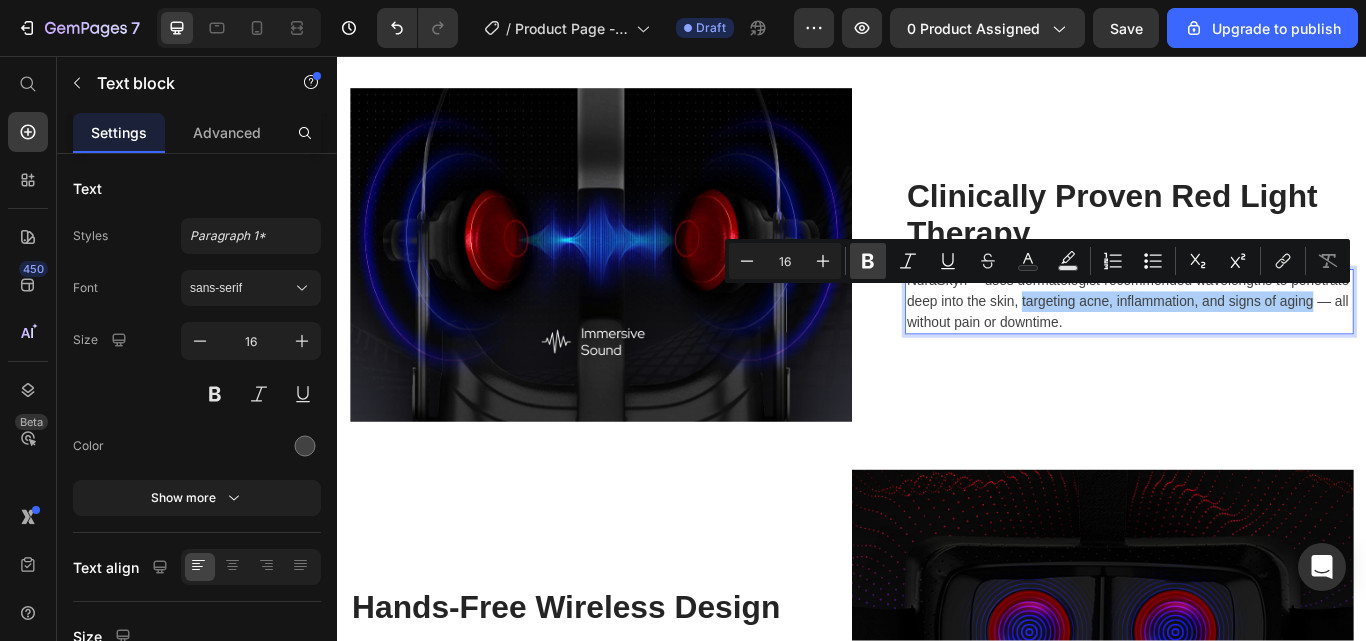 click 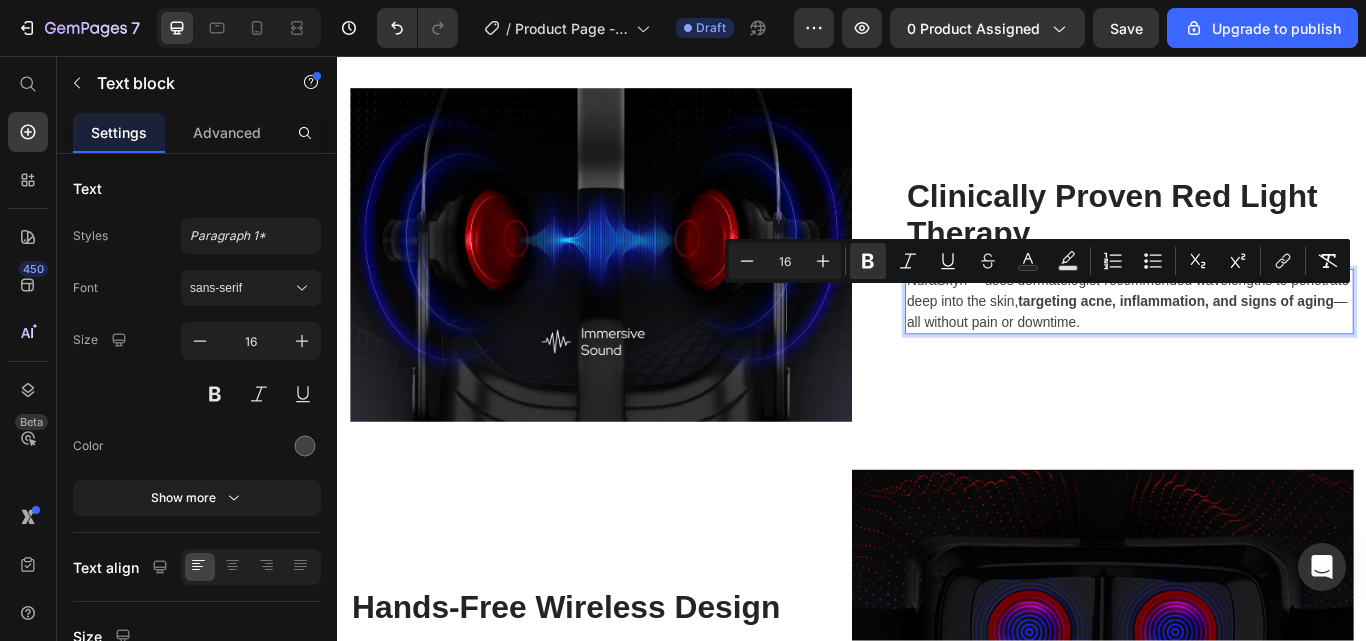 click on "NuraSkyn uses dermatologist-recommended wavelengths to penetrate deep into the skin, targeting acne, inflammation, and signs of aging — all without pain or downtime." at bounding box center (1260, 343) 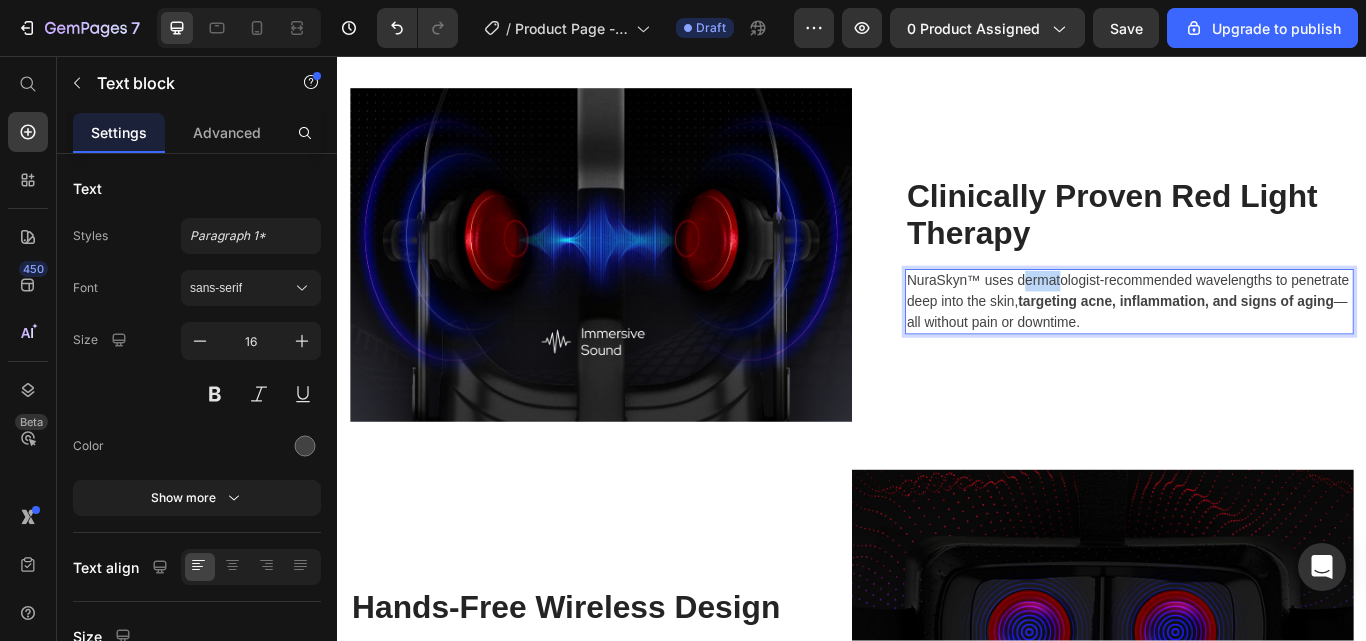drag, startPoint x: 1127, startPoint y: 310, endPoint x: 1173, endPoint y: 306, distance: 46.173584 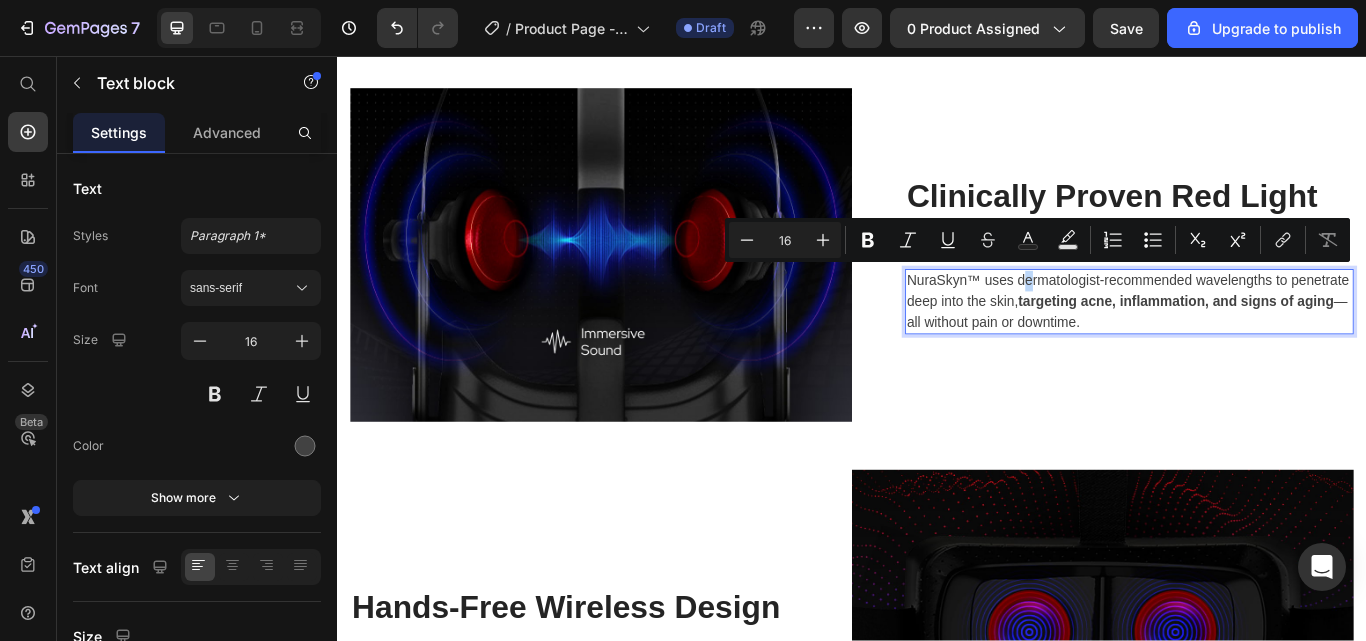 drag, startPoint x: 1127, startPoint y: 309, endPoint x: 1140, endPoint y: 309, distance: 13 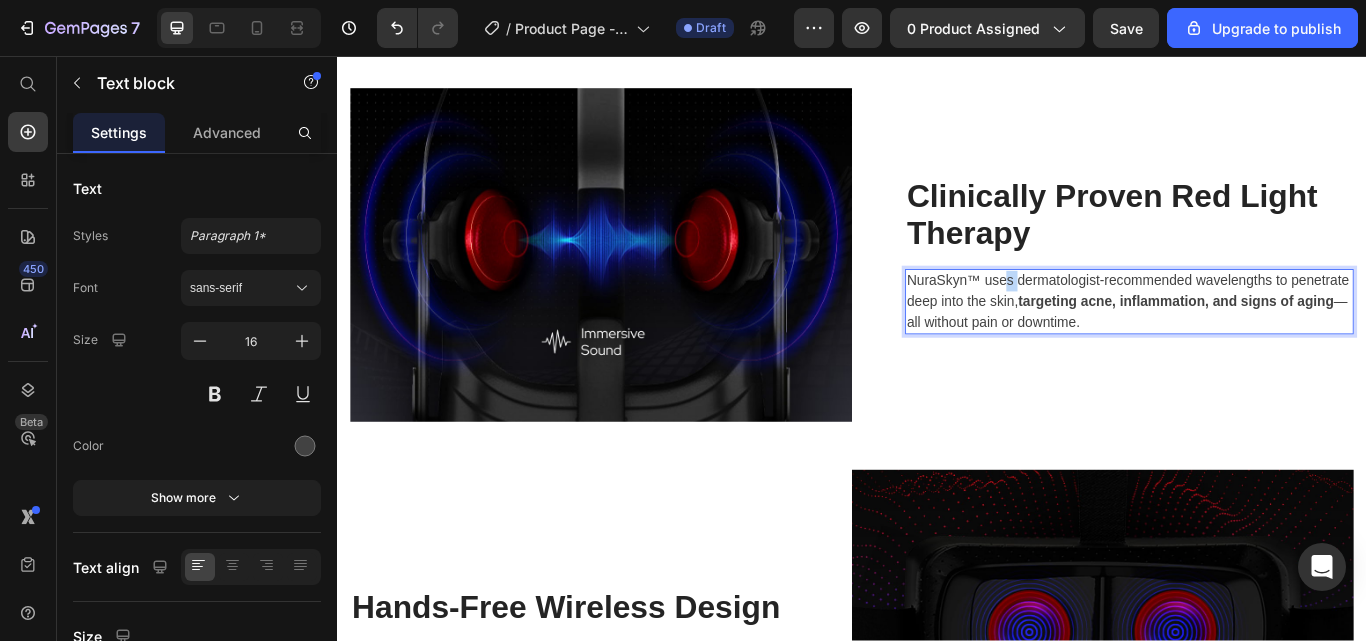 click on "NuraSkyn uses dermatologist-recommended wavelengths to penetrate deep into the skin, targeting acne, inflammation, and signs of aging — all without pain or downtime." at bounding box center (1260, 343) 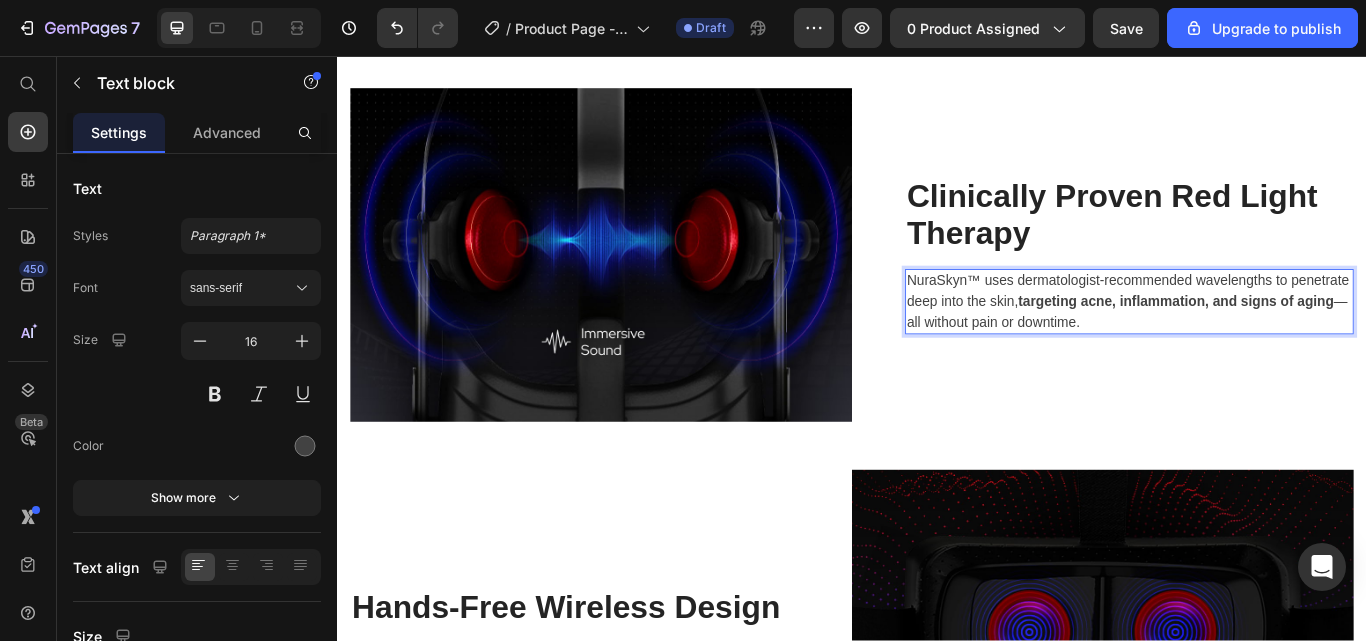 drag, startPoint x: 1123, startPoint y: 312, endPoint x: 1152, endPoint y: 311, distance: 29.017237 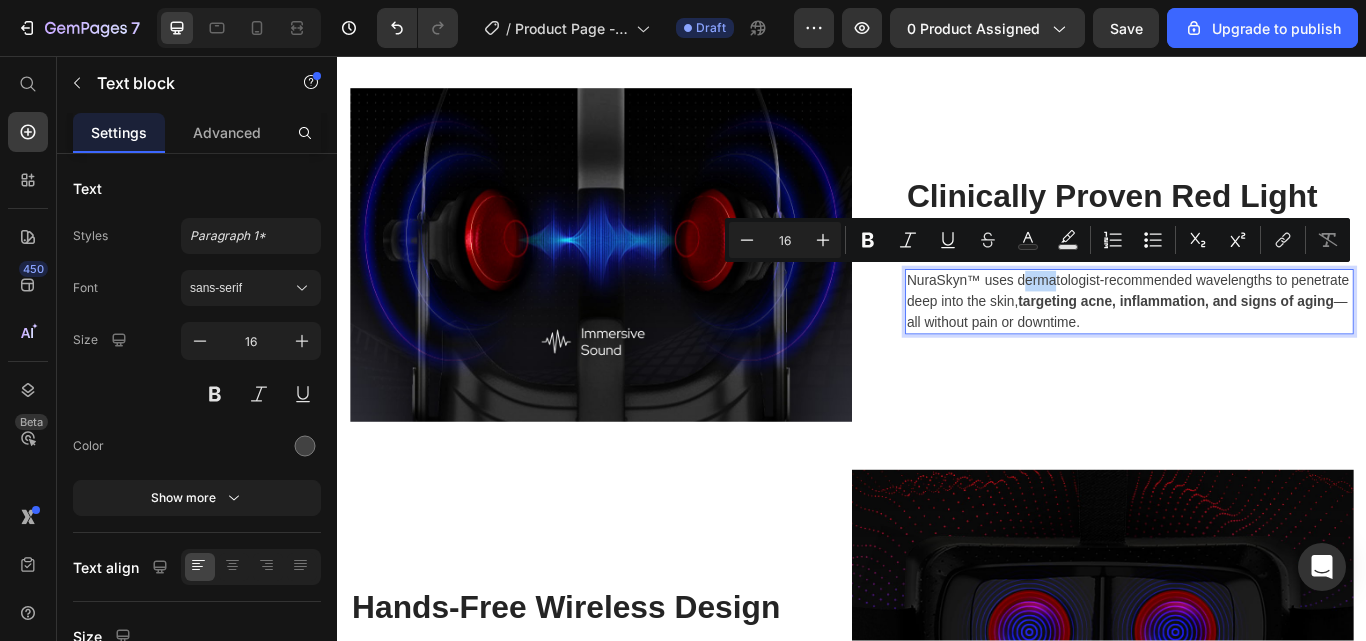 drag, startPoint x: 1126, startPoint y: 312, endPoint x: 1169, endPoint y: 306, distance: 43.416588 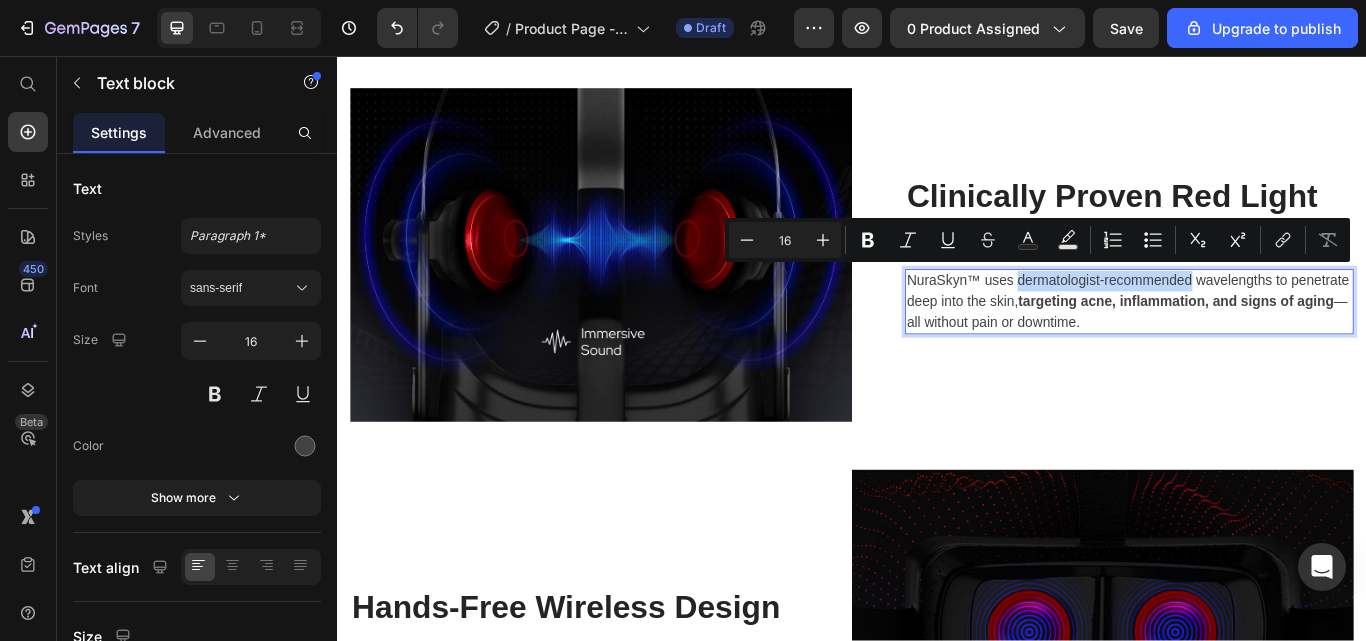 drag, startPoint x: 1124, startPoint y: 311, endPoint x: 1325, endPoint y: 319, distance: 201.15913 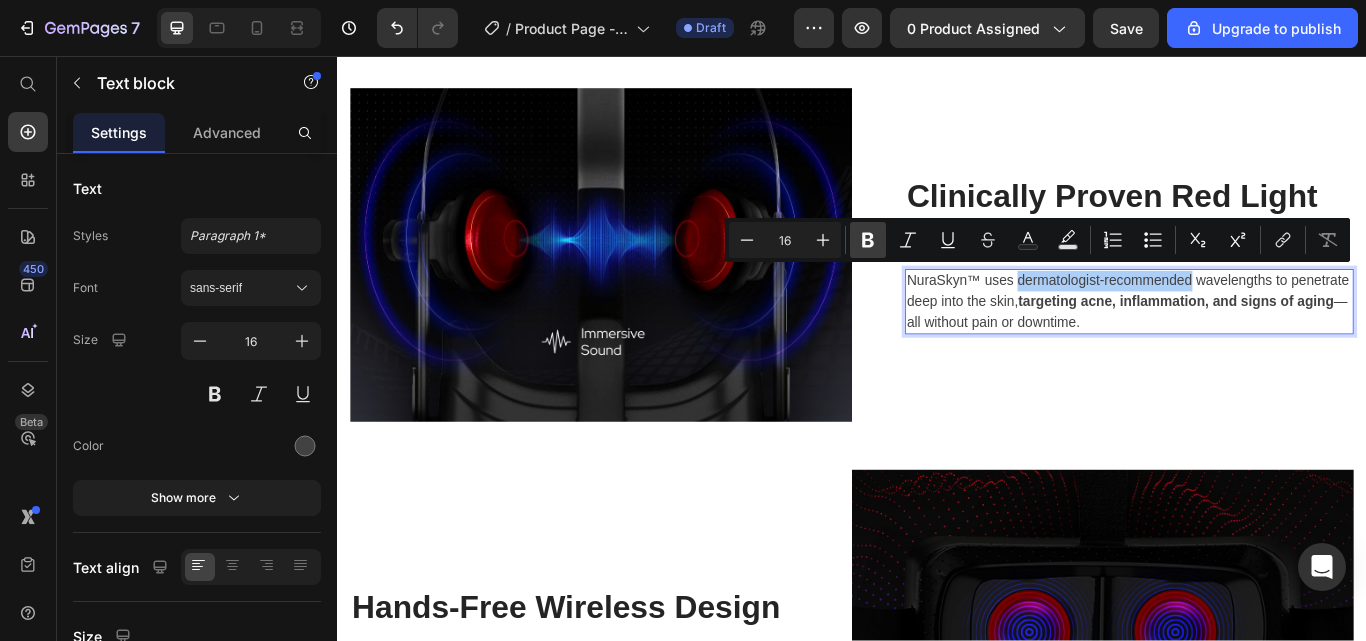 click 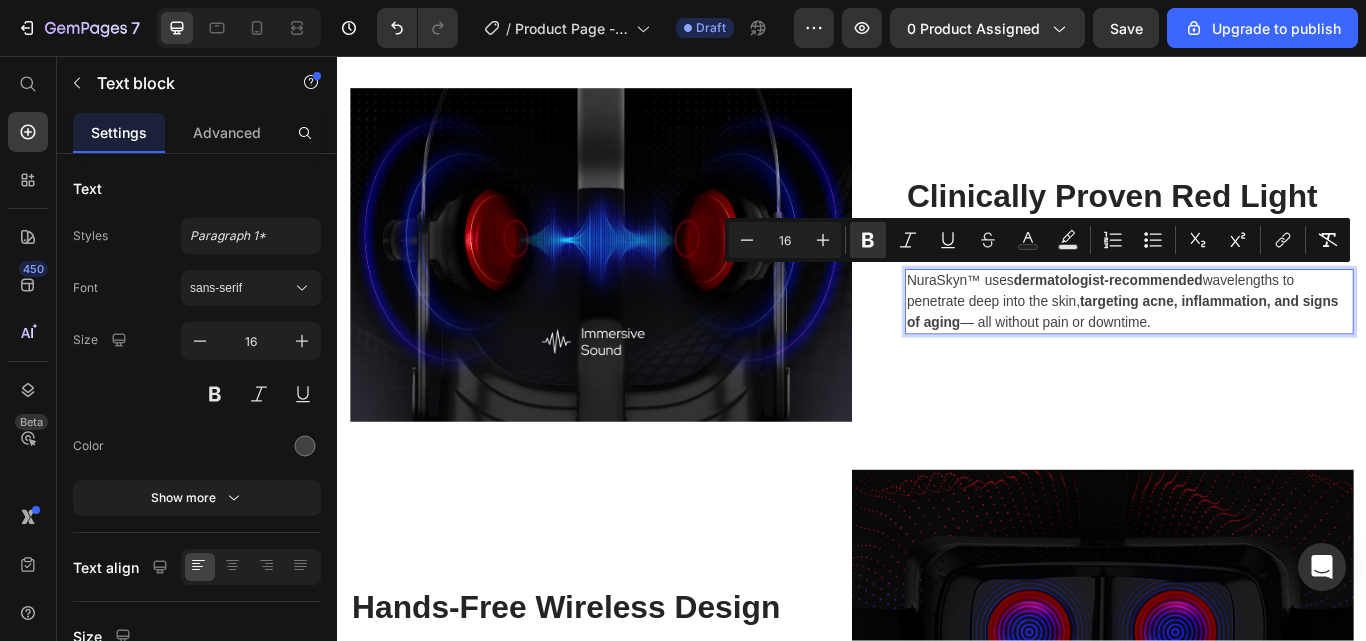 click on "NuraSkyn™ uses  dermatologist-recommended  wavelengths to penetrate deep into the skin,  targeting acne, inflammation, and signs of aging  — all without pain or downtime." at bounding box center [1260, 343] 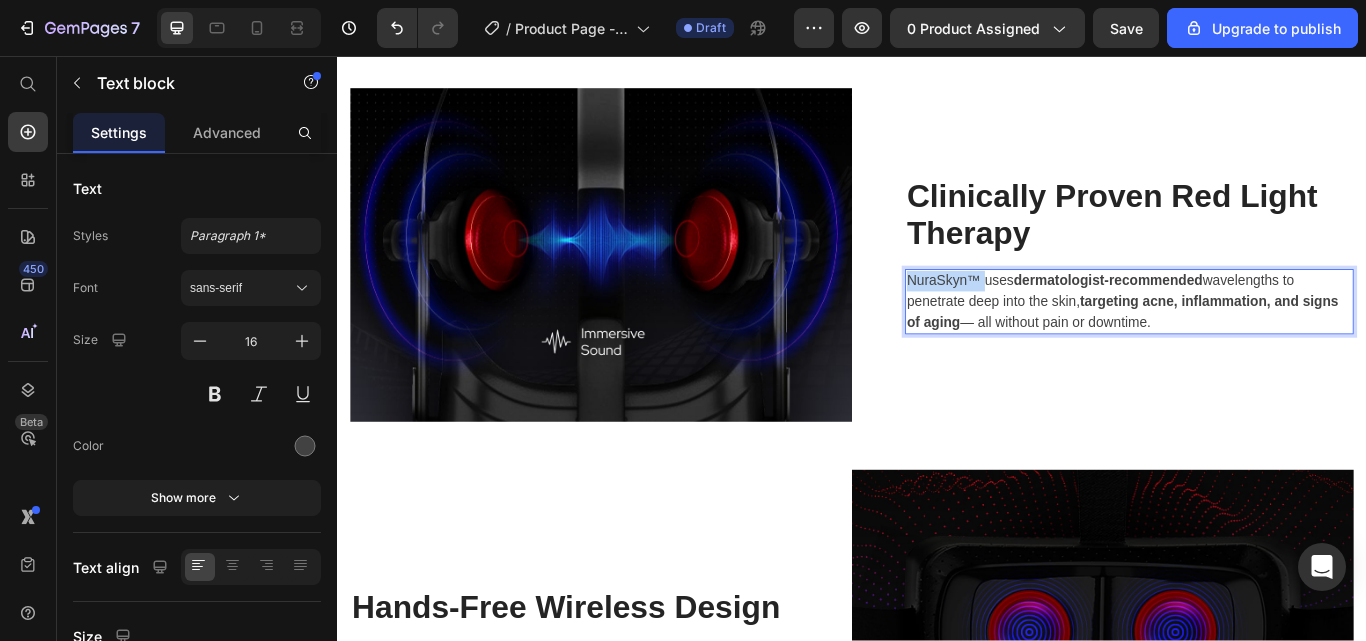 drag, startPoint x: 997, startPoint y: 309, endPoint x: 1082, endPoint y: 314, distance: 85.146935 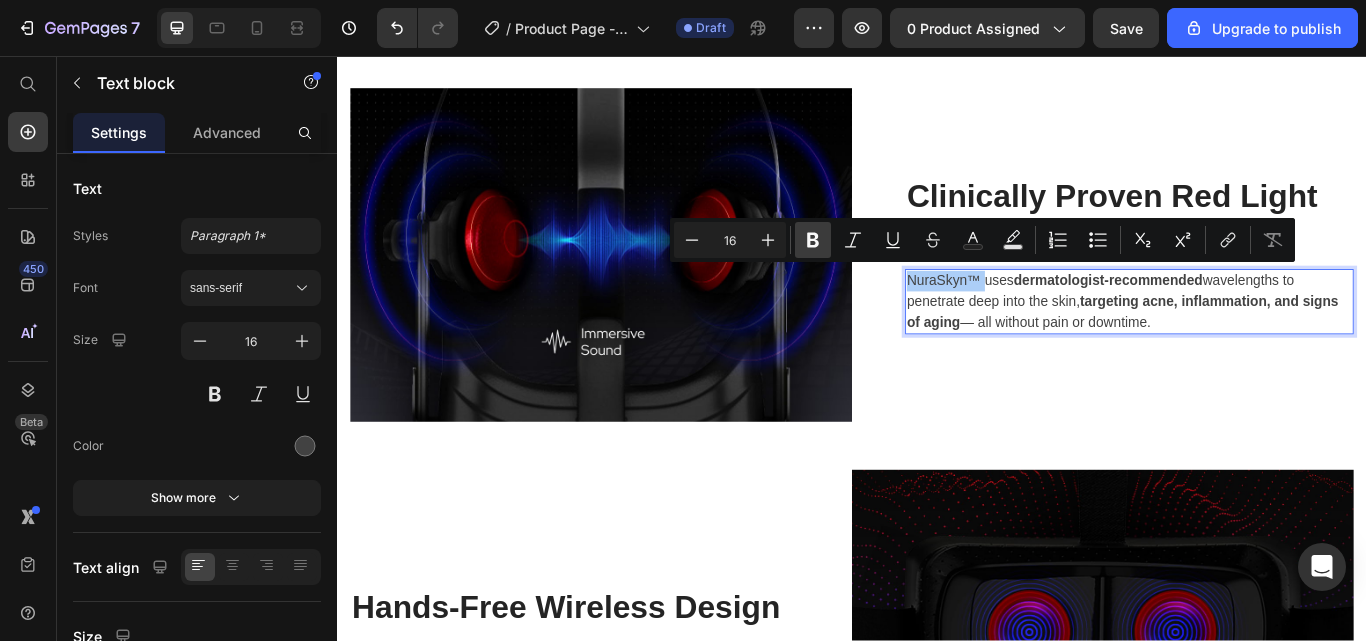 click 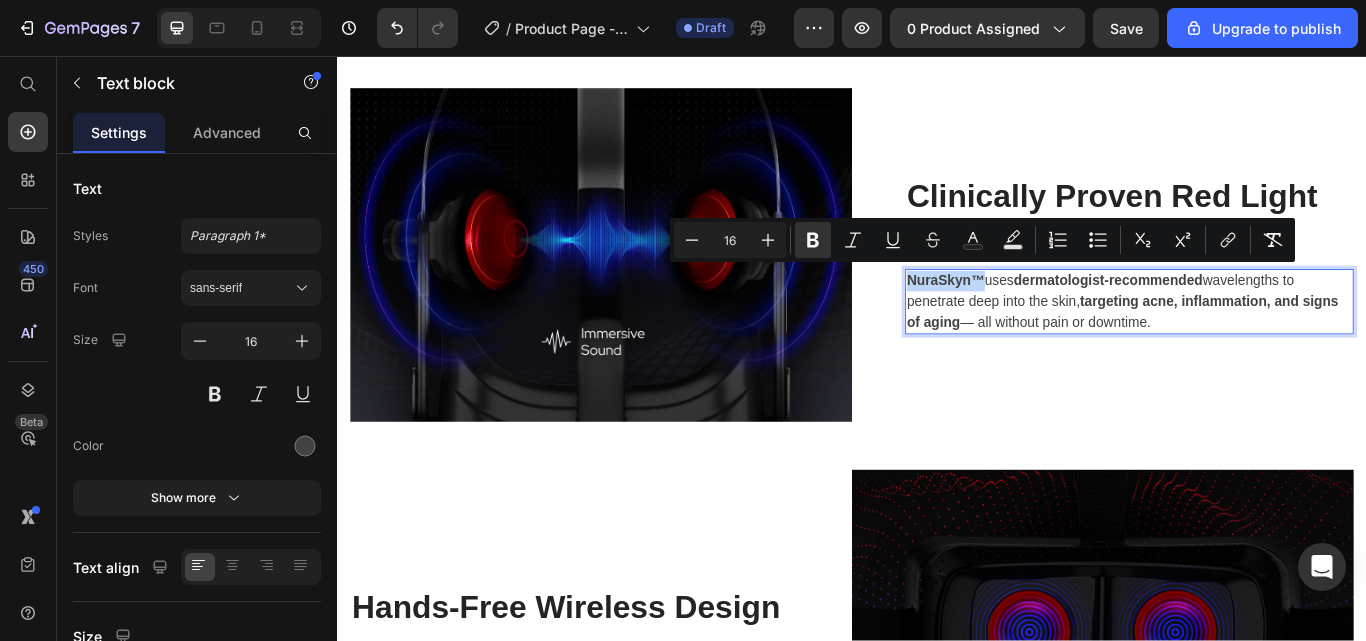 click on "NuraSkyn™ uses  dermatologist-recommended  wavelengths to penetrate deep into the skin,  targeting acne, inflammation, and signs of aging  — all without pain or downtime." at bounding box center [1260, 343] 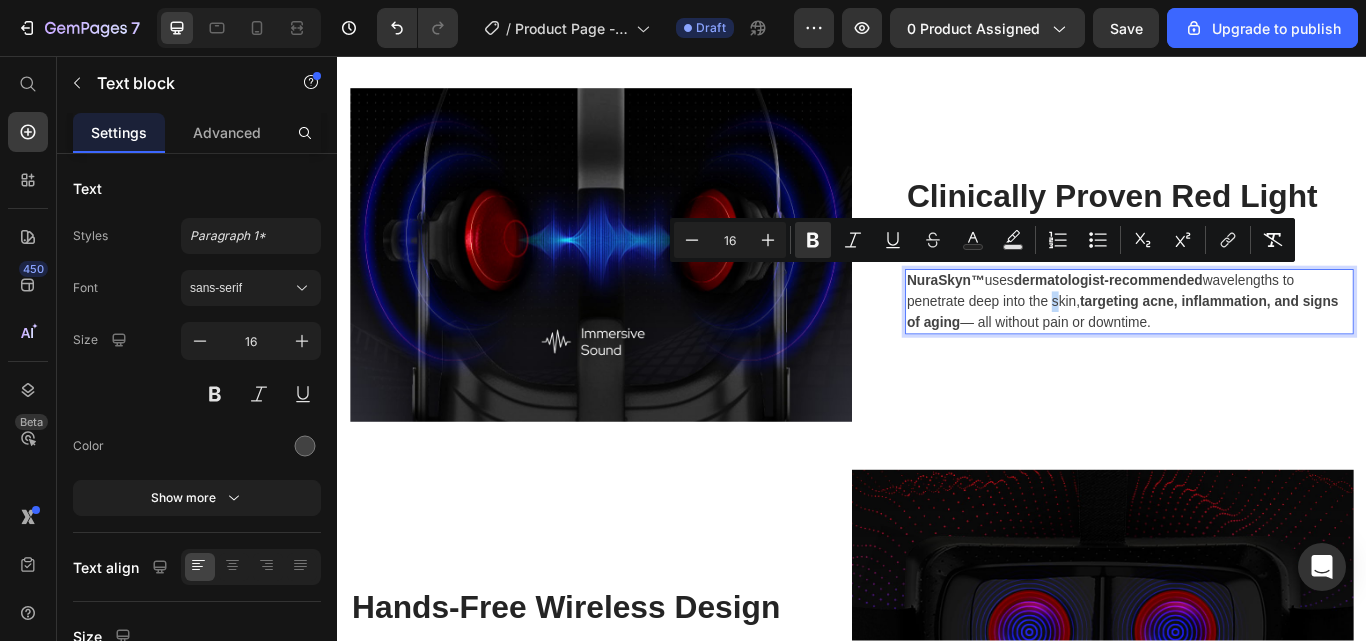 click on "NuraSkyn™ uses  dermatologist-recommended  wavelengths to penetrate deep into the skin,  targeting acne, inflammation, and signs of aging  — all without pain or downtime." at bounding box center [1260, 343] 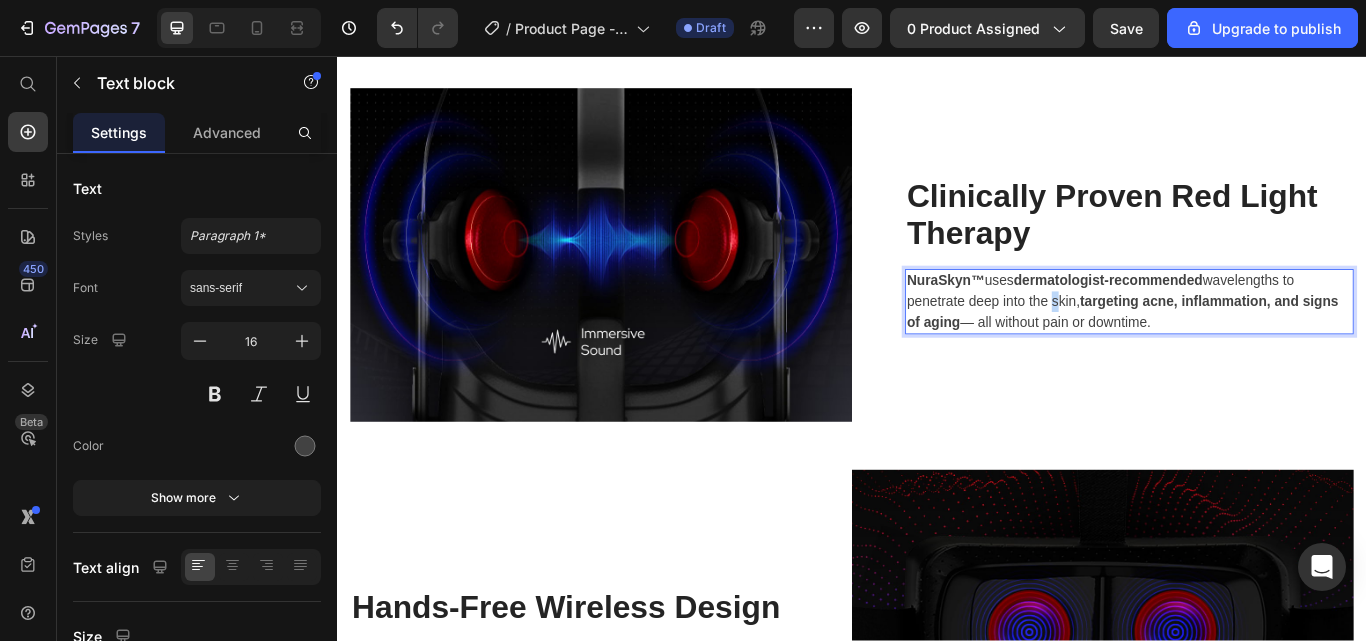 click on "NuraSkyn™ uses  dermatologist-recommended  wavelengths to penetrate deep into the skin,  targeting acne, inflammation, and signs of aging  — all without pain or downtime." at bounding box center (1260, 343) 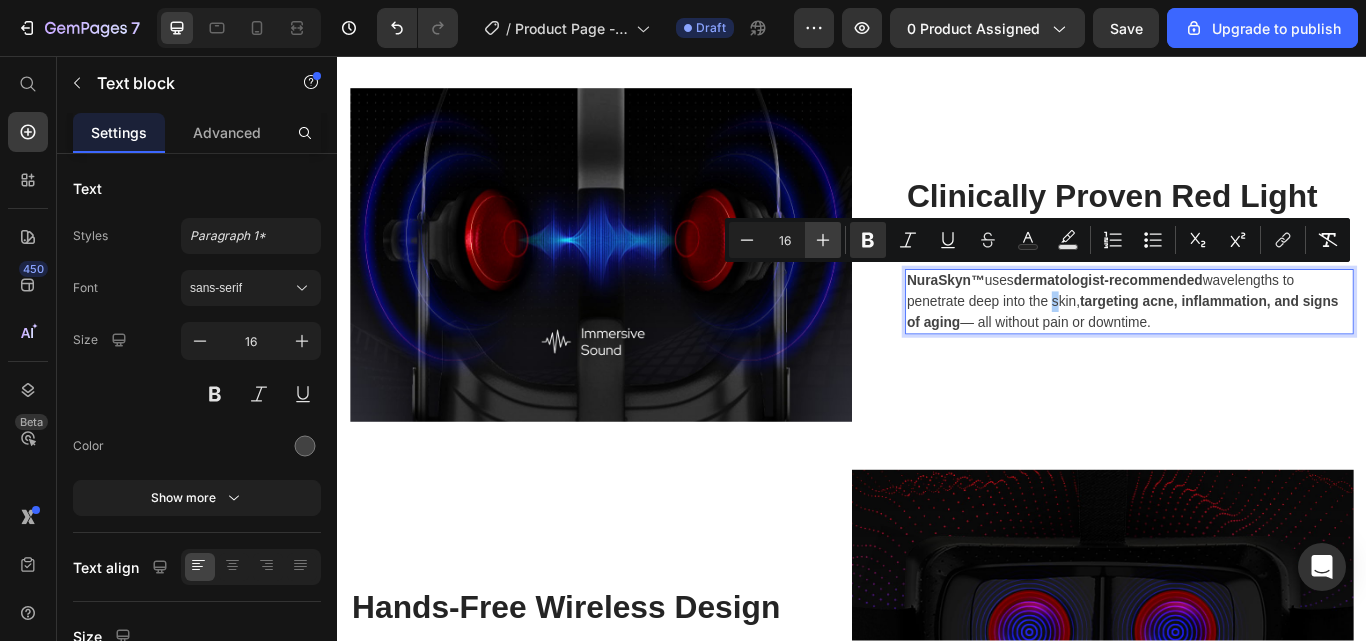 click 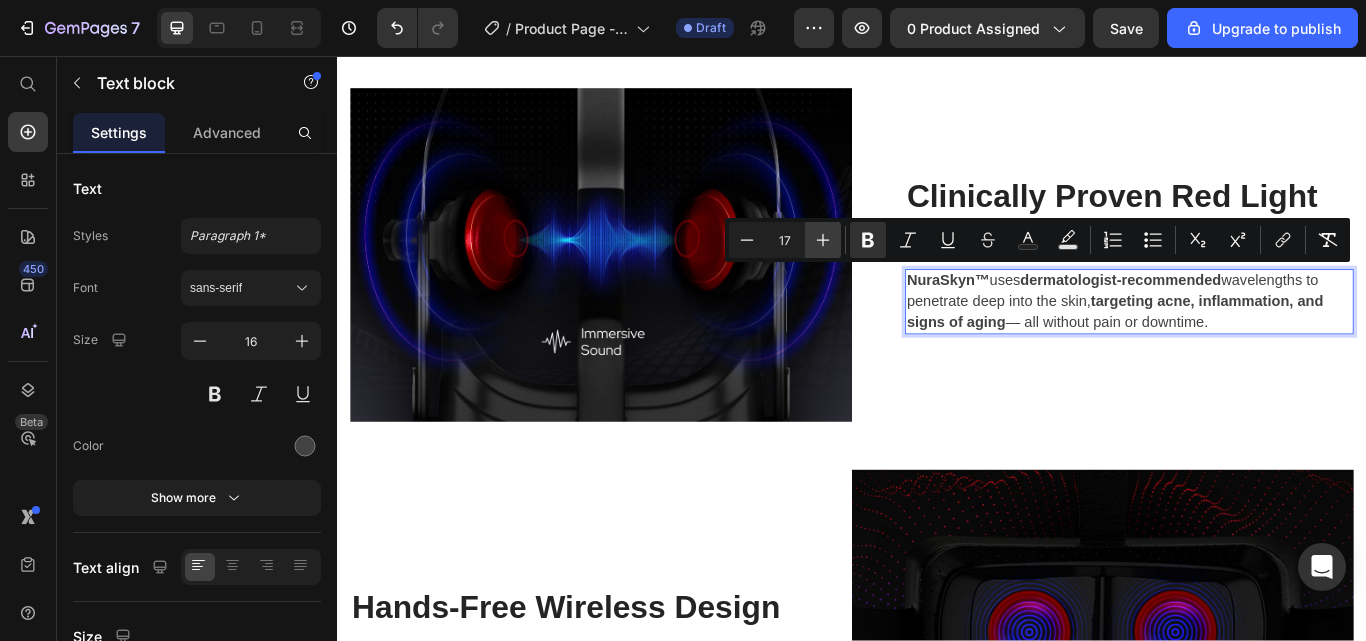 click 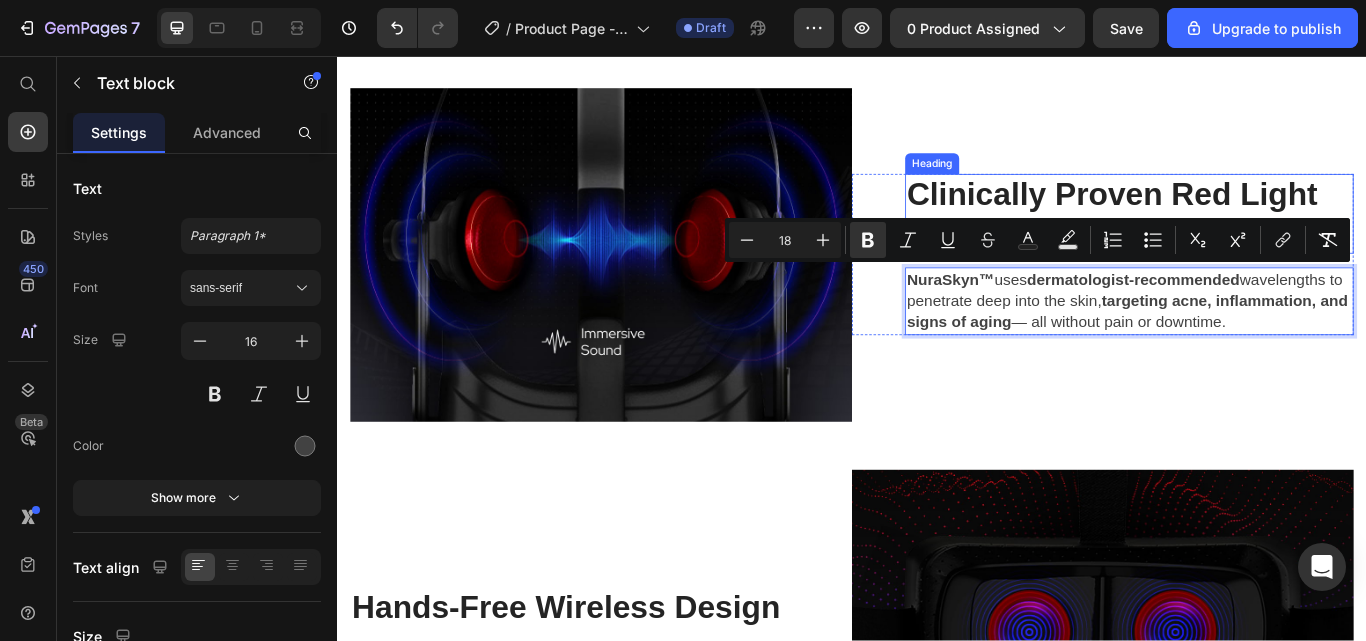 click on "Clinically Proven Red Light Therapy" at bounding box center [1260, 240] 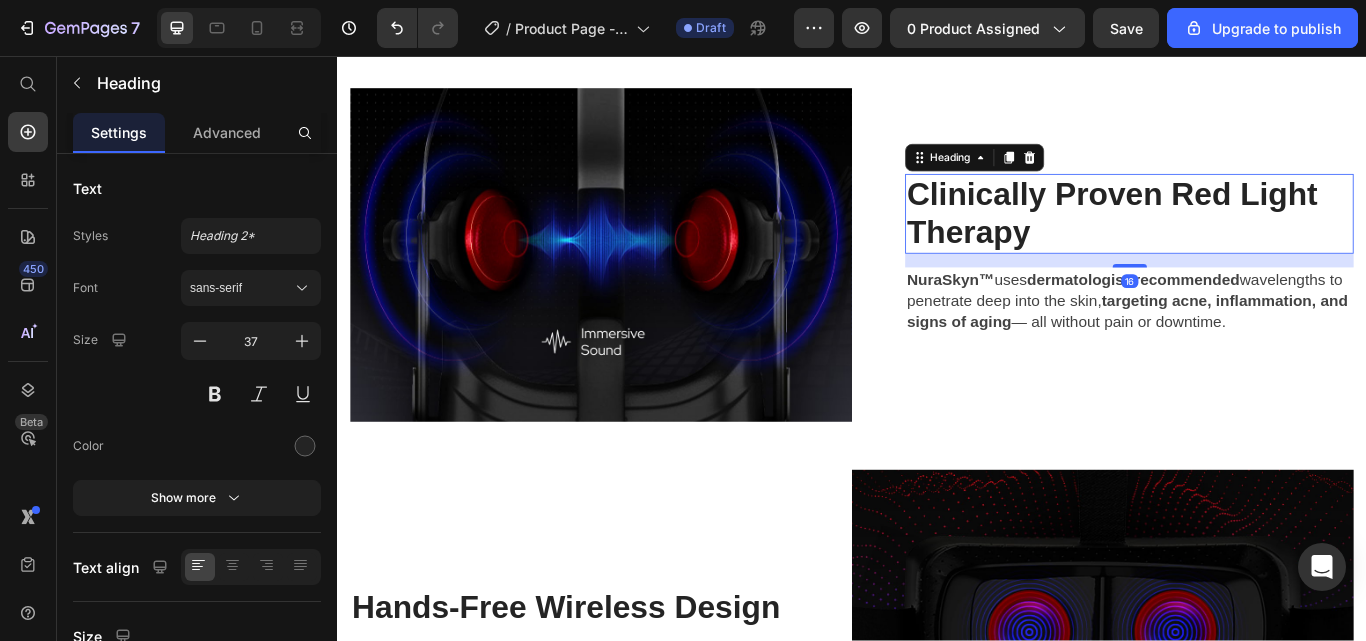 click on "Clinically Proven Red Light Therapy" at bounding box center [1260, 240] 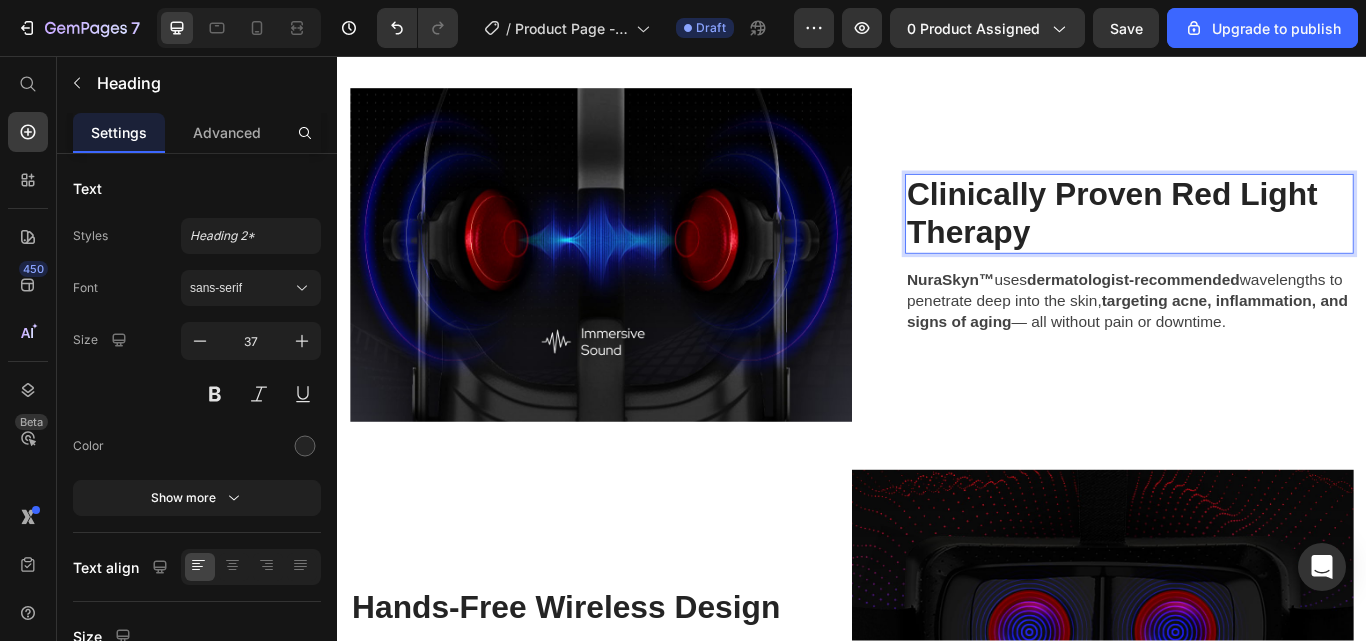 click on "Clinically Proven Red Light Therapy" at bounding box center (1260, 240) 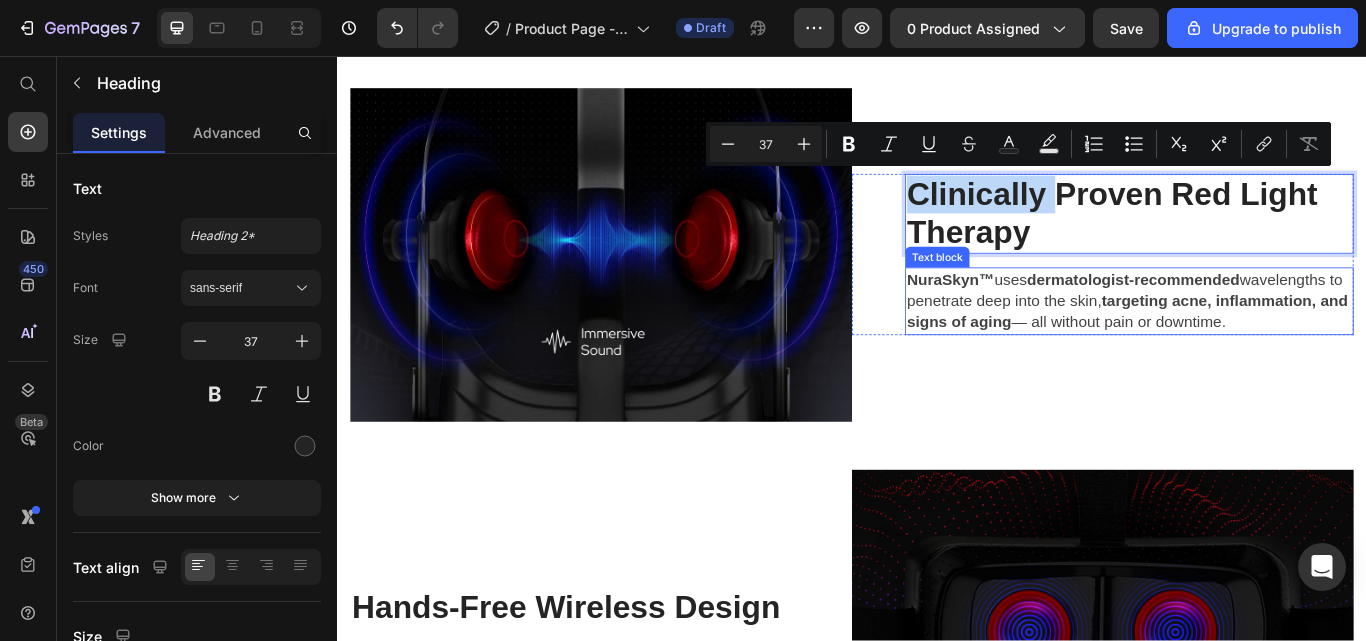 click on "NuraSkyn™" at bounding box center (1052, 317) 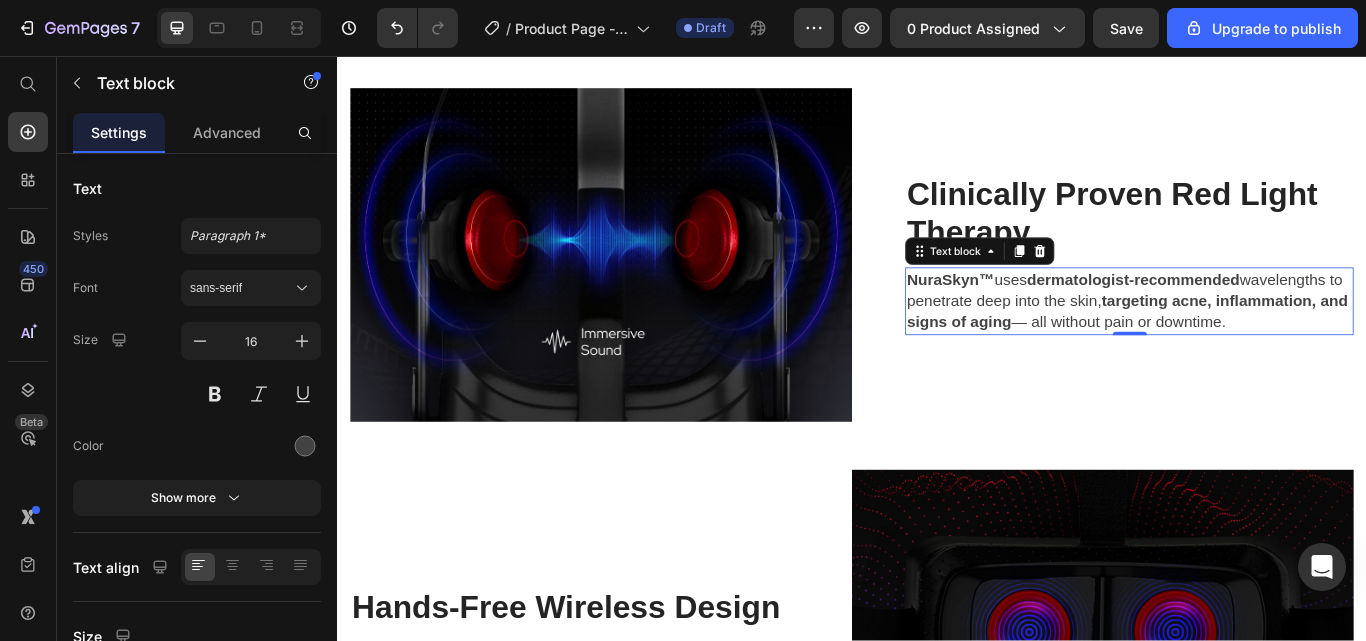 click on "NuraSkyn™" at bounding box center [1052, 317] 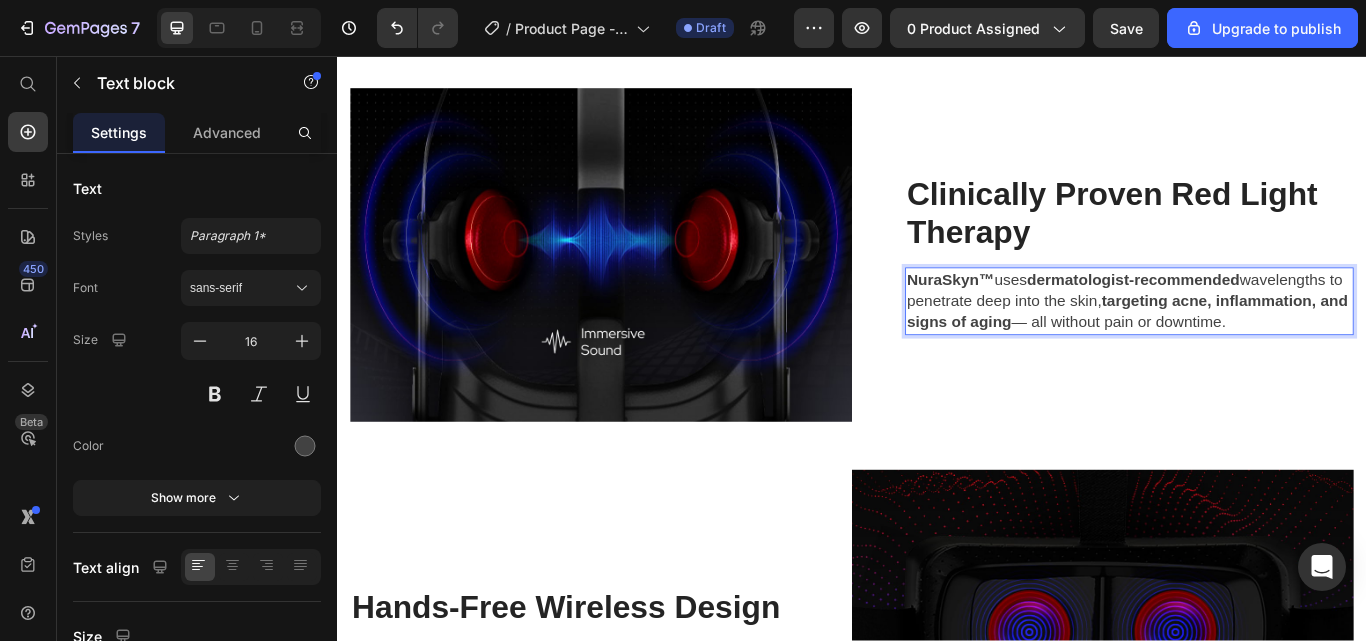 click on "NuraSkyn™" at bounding box center [1052, 317] 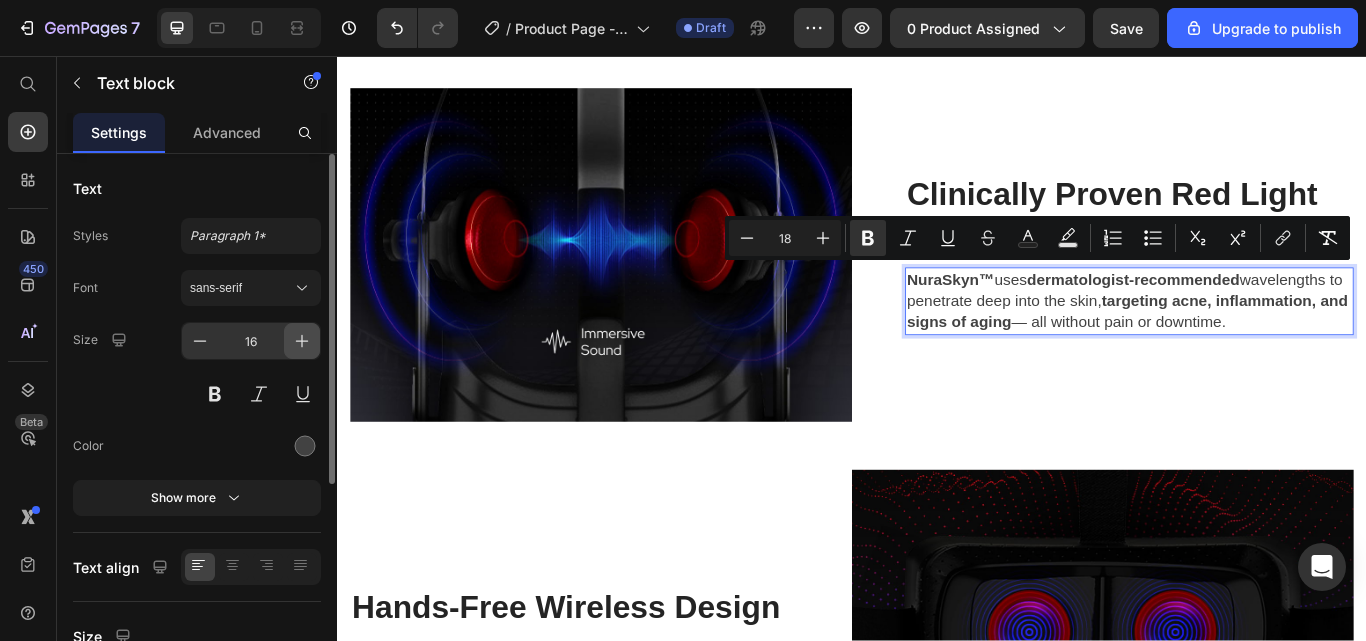 click 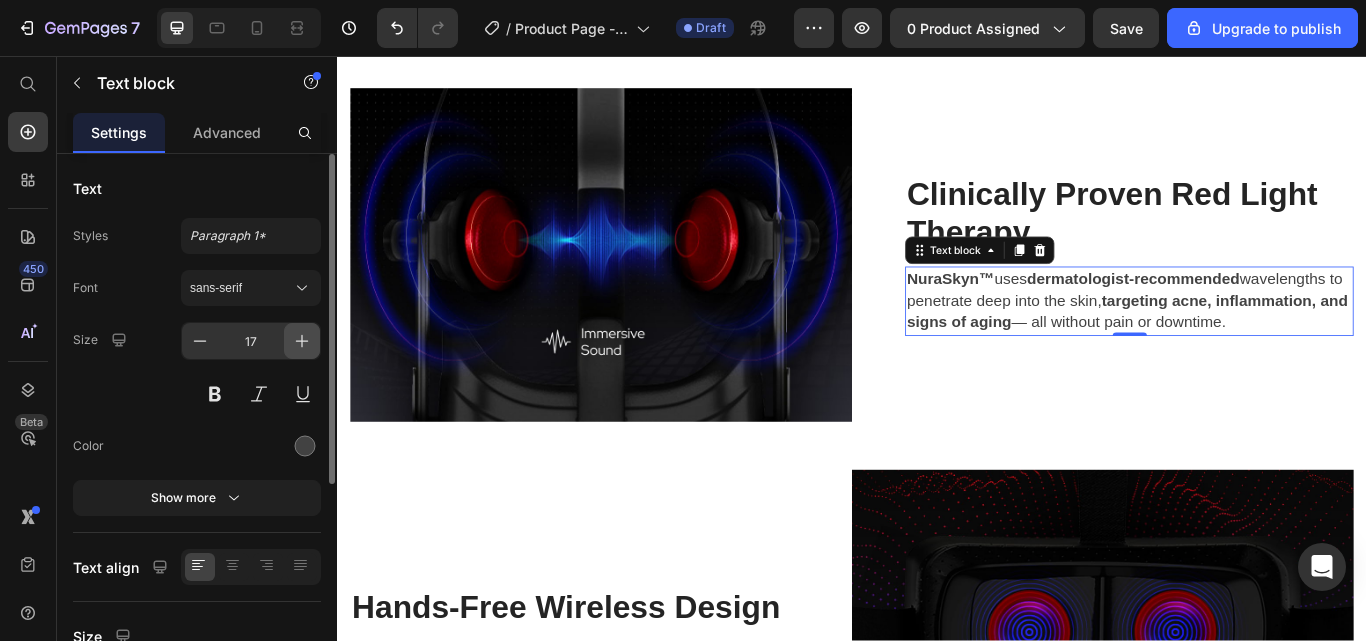 click 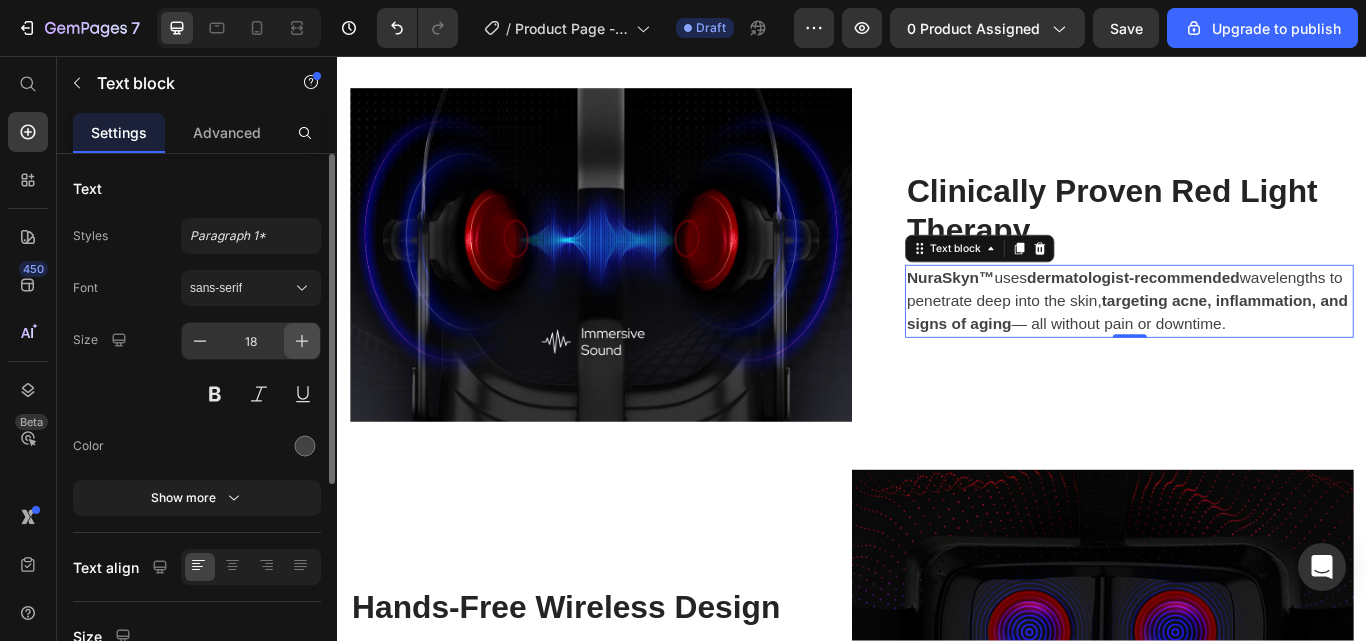 click 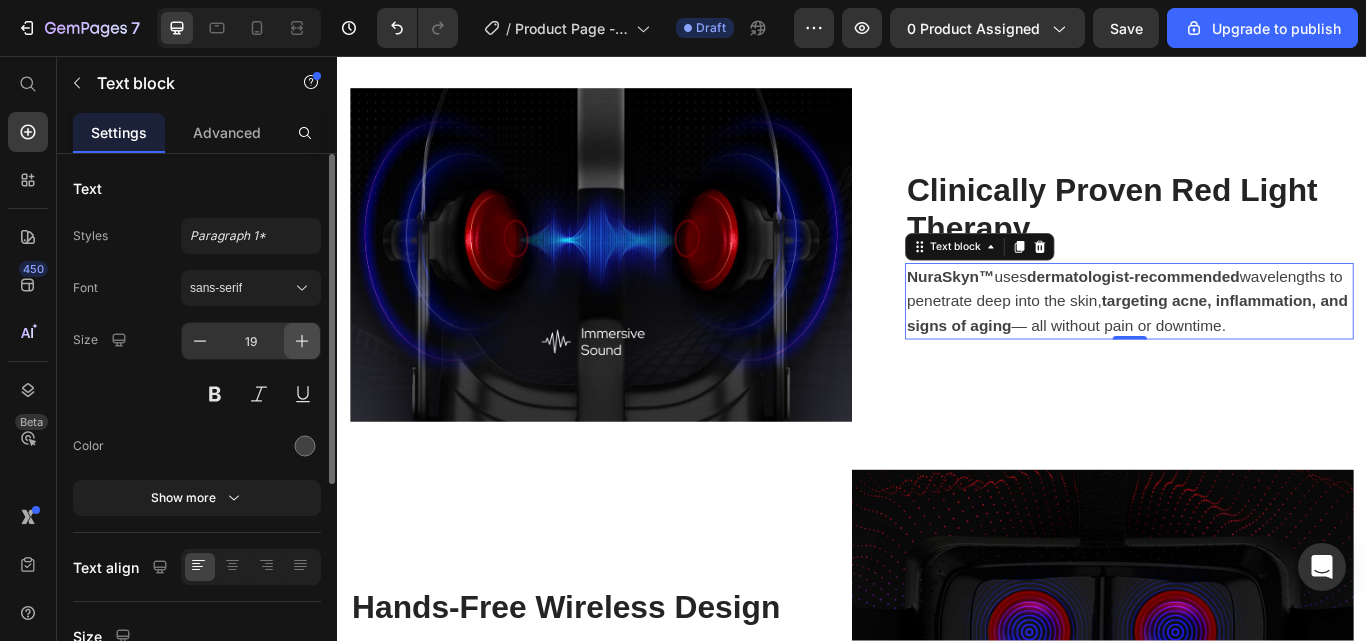 click 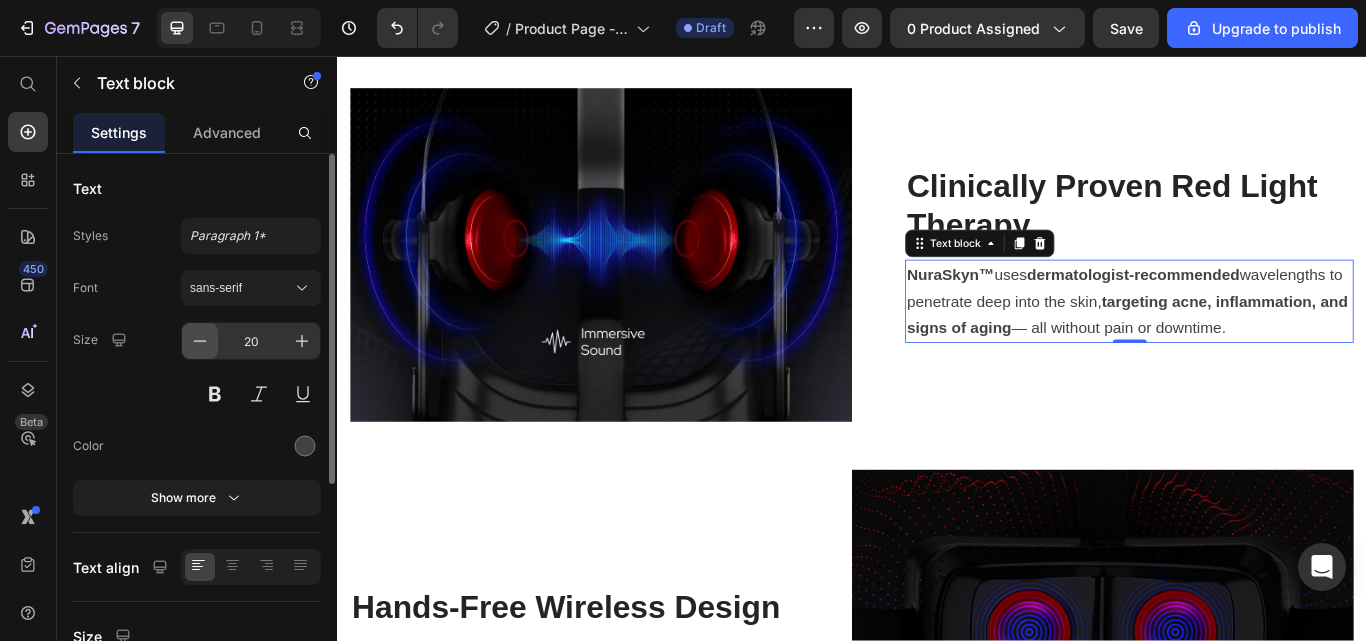 click 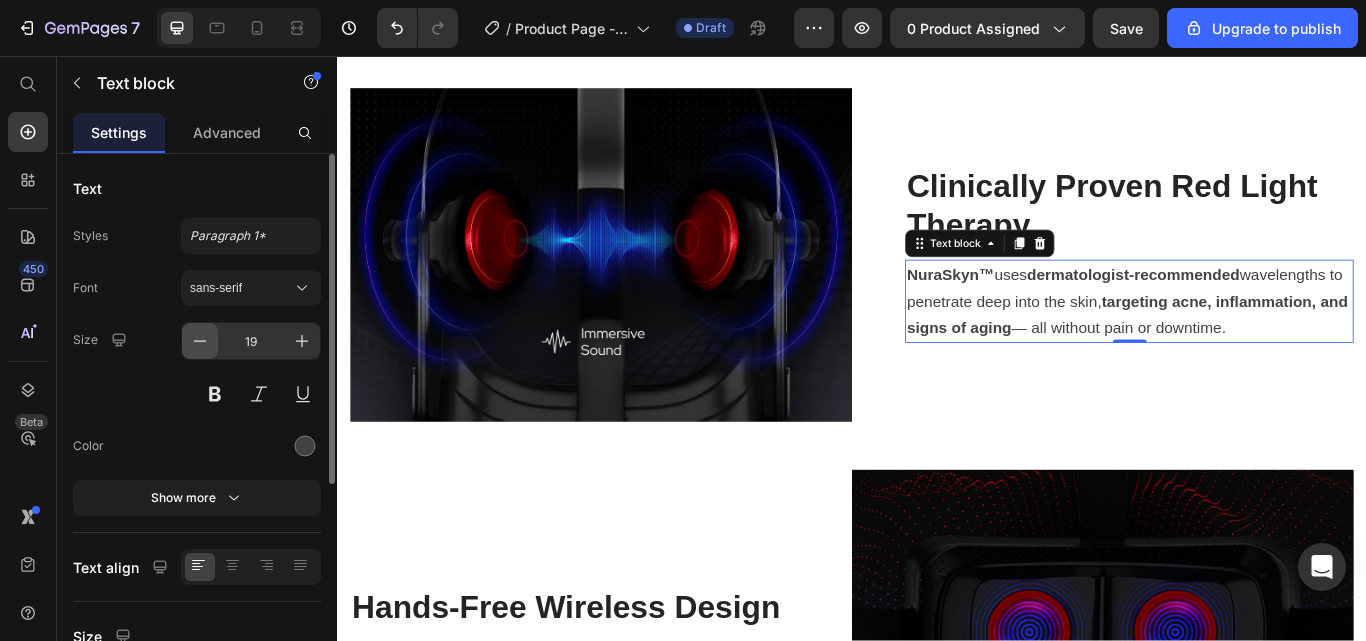 click 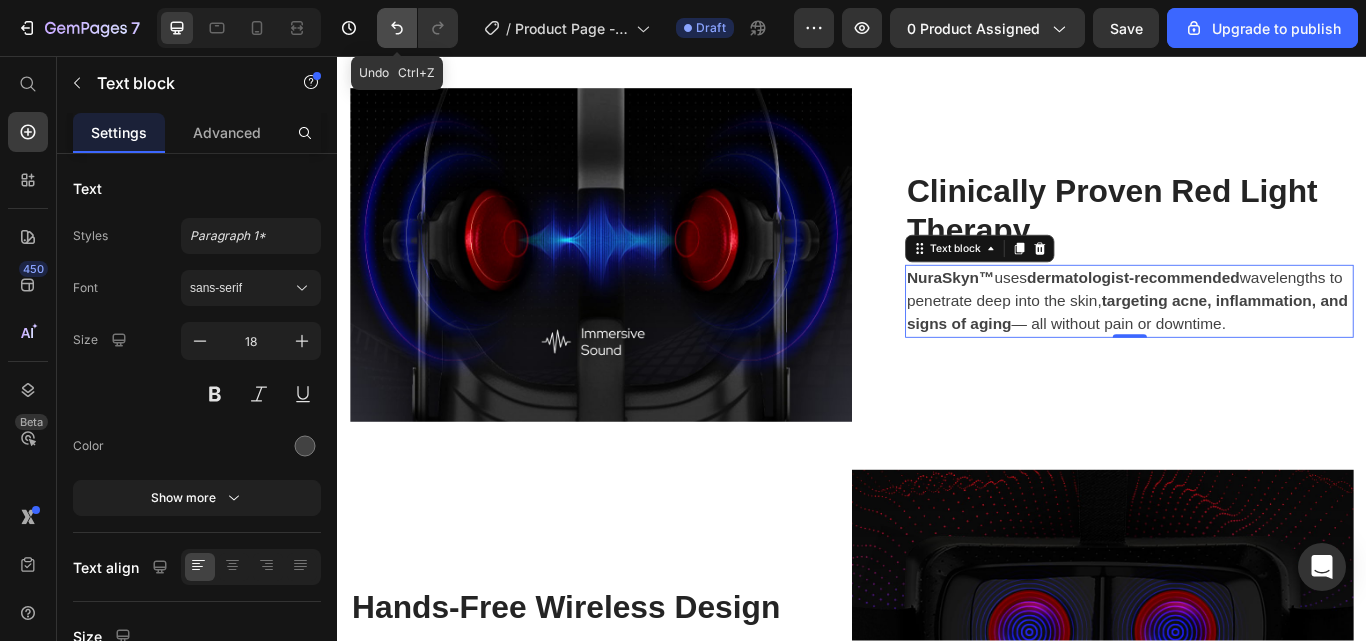 click 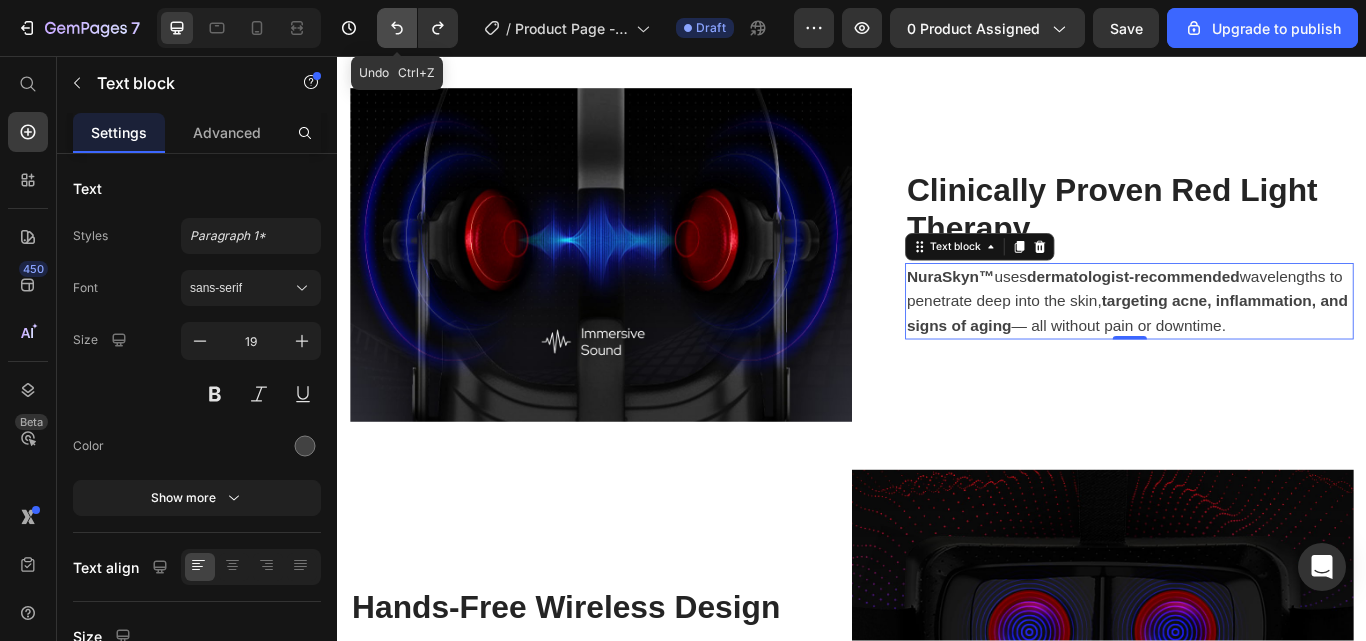 click 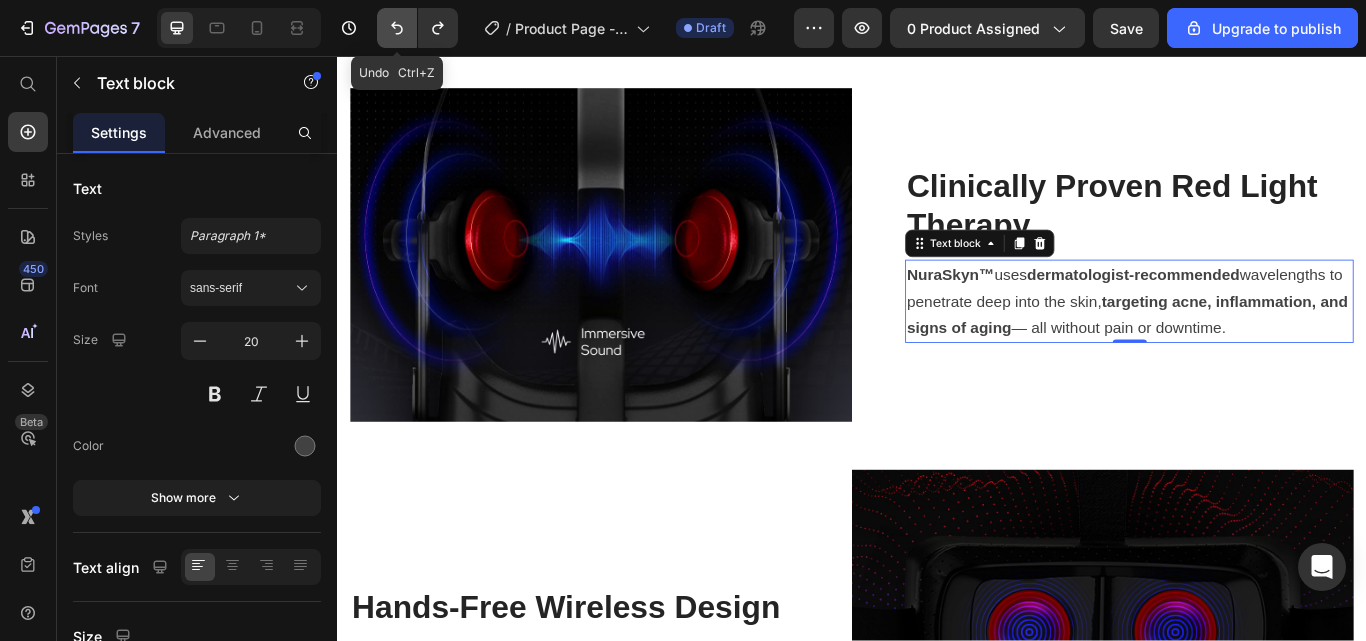 click 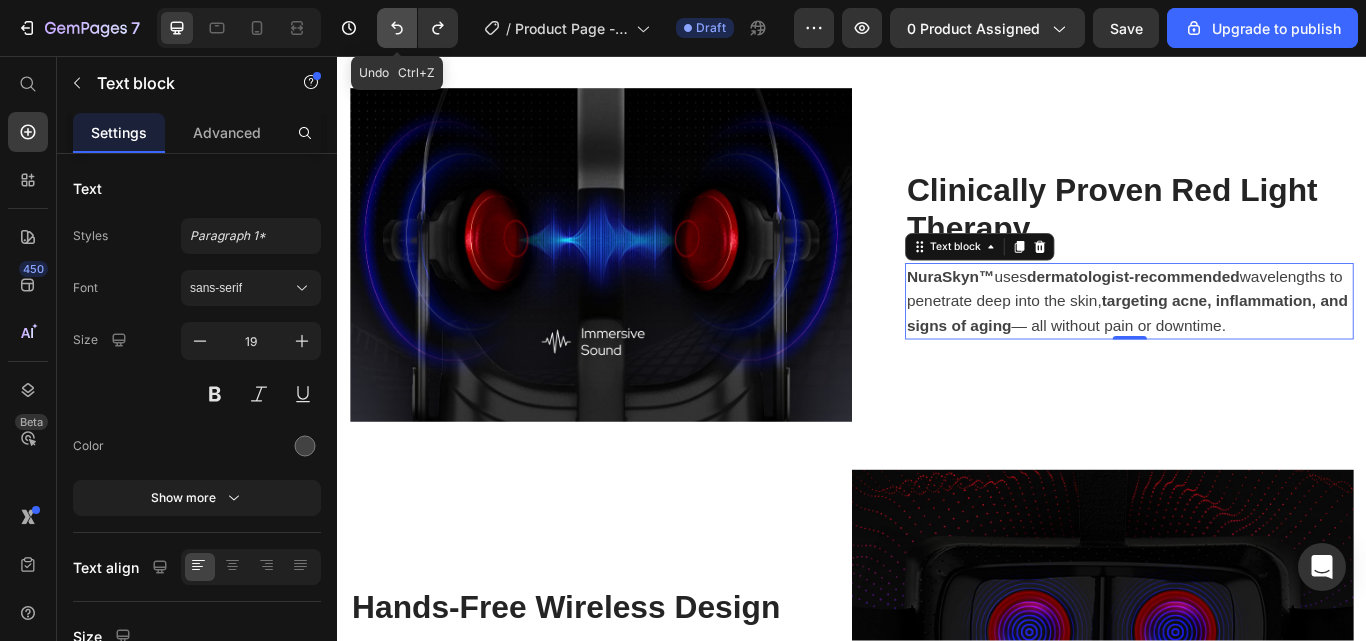 click 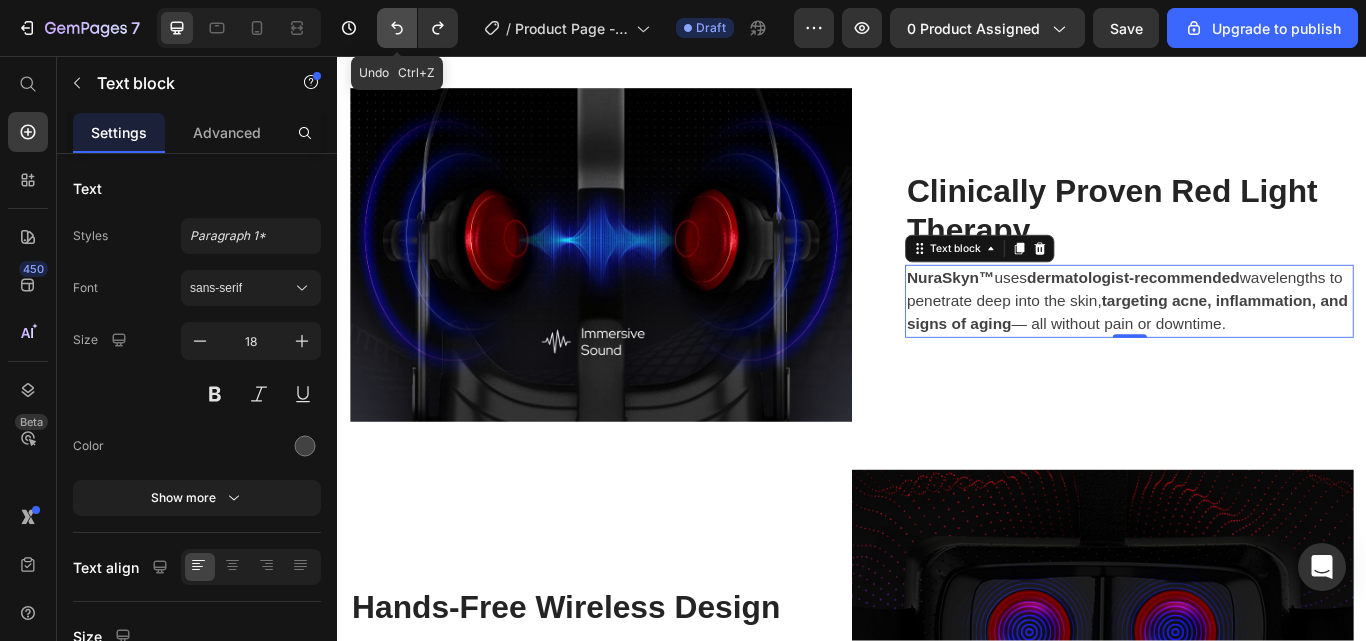 click 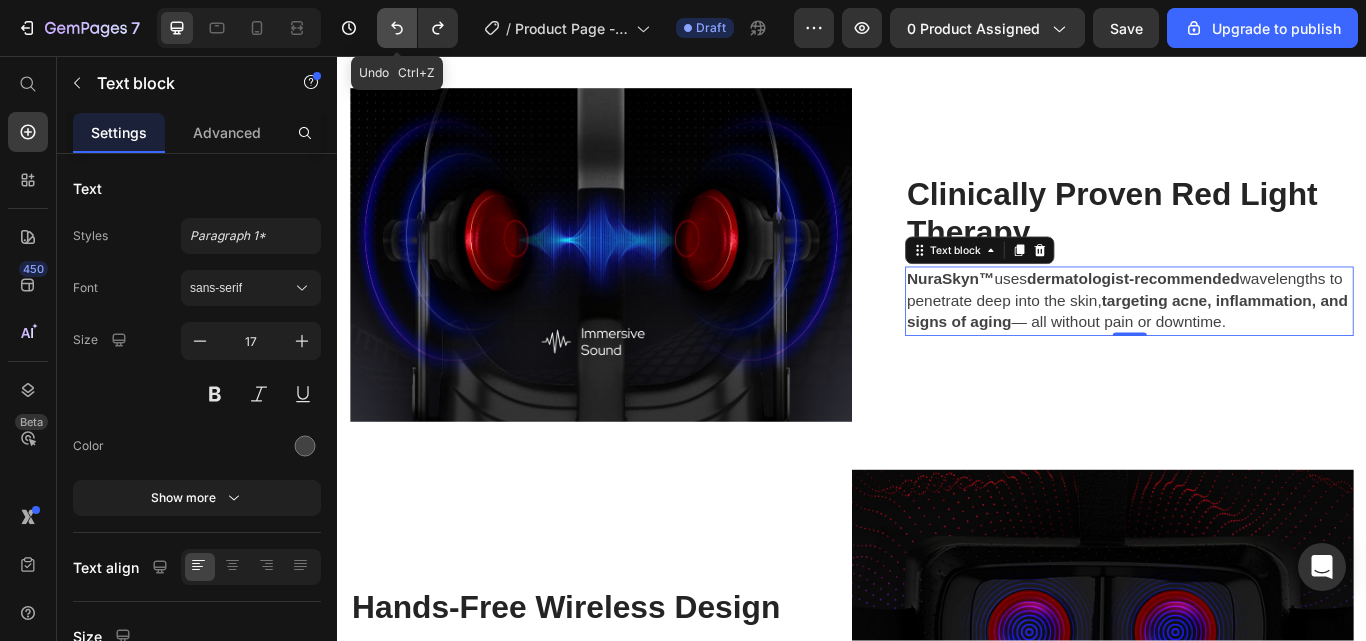 click 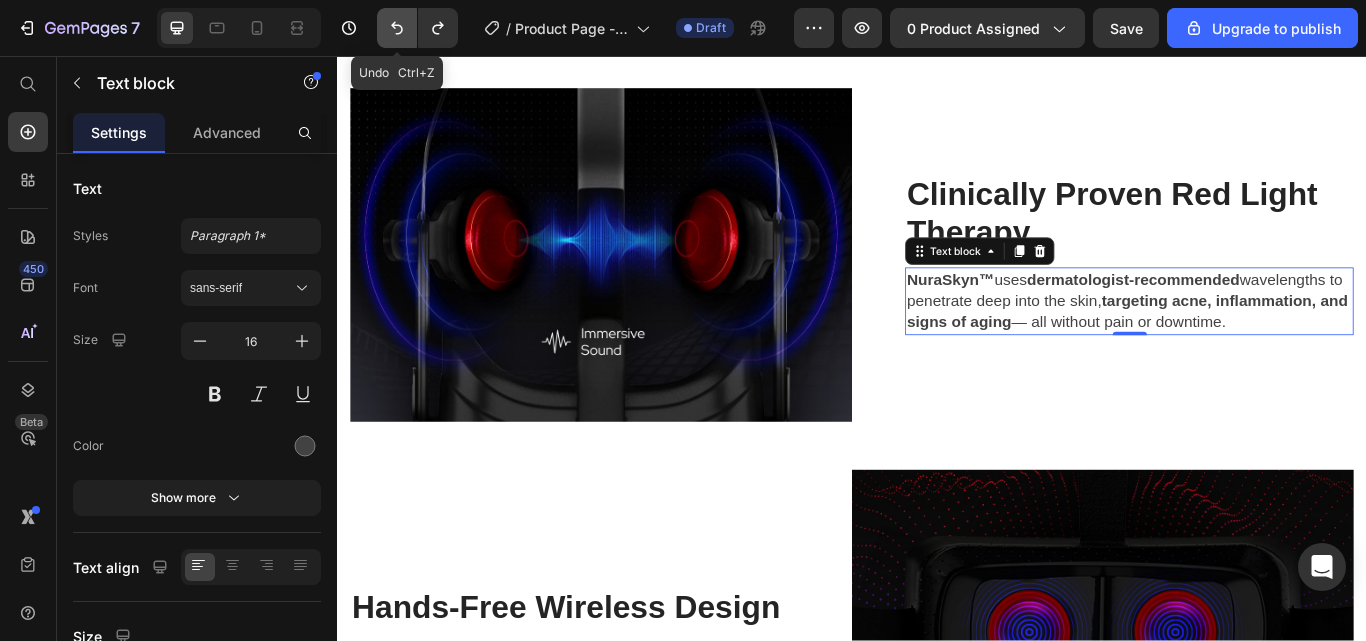 click 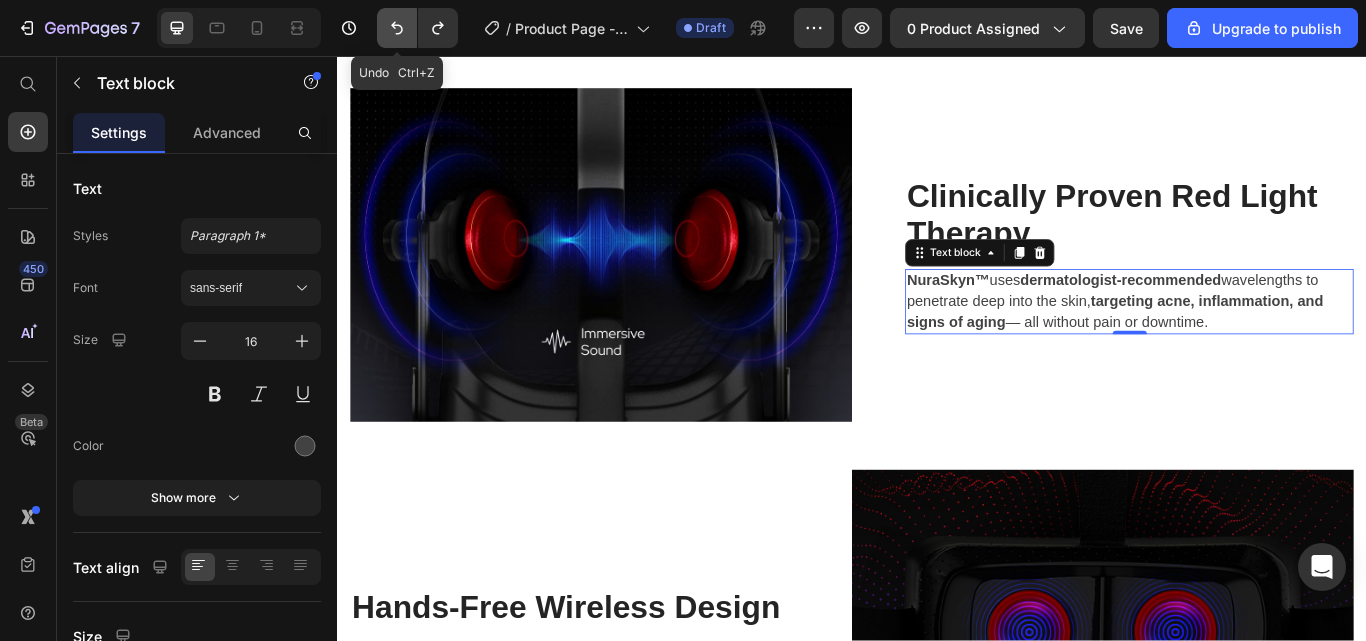click 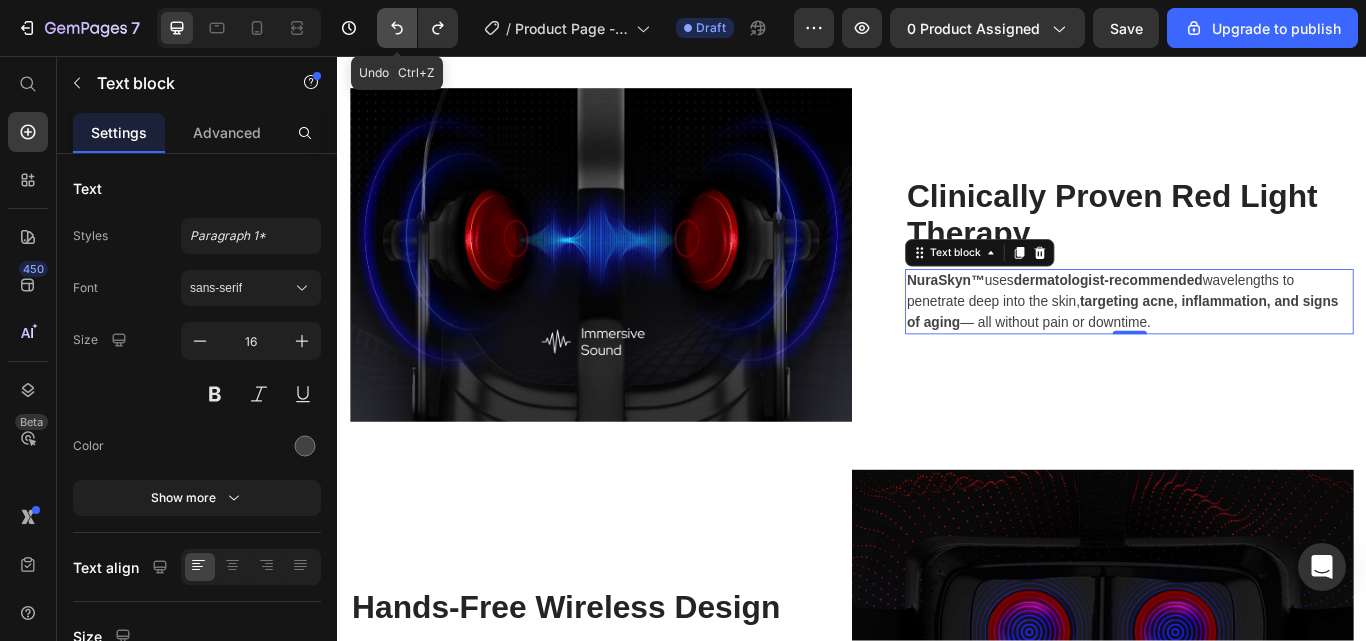 click 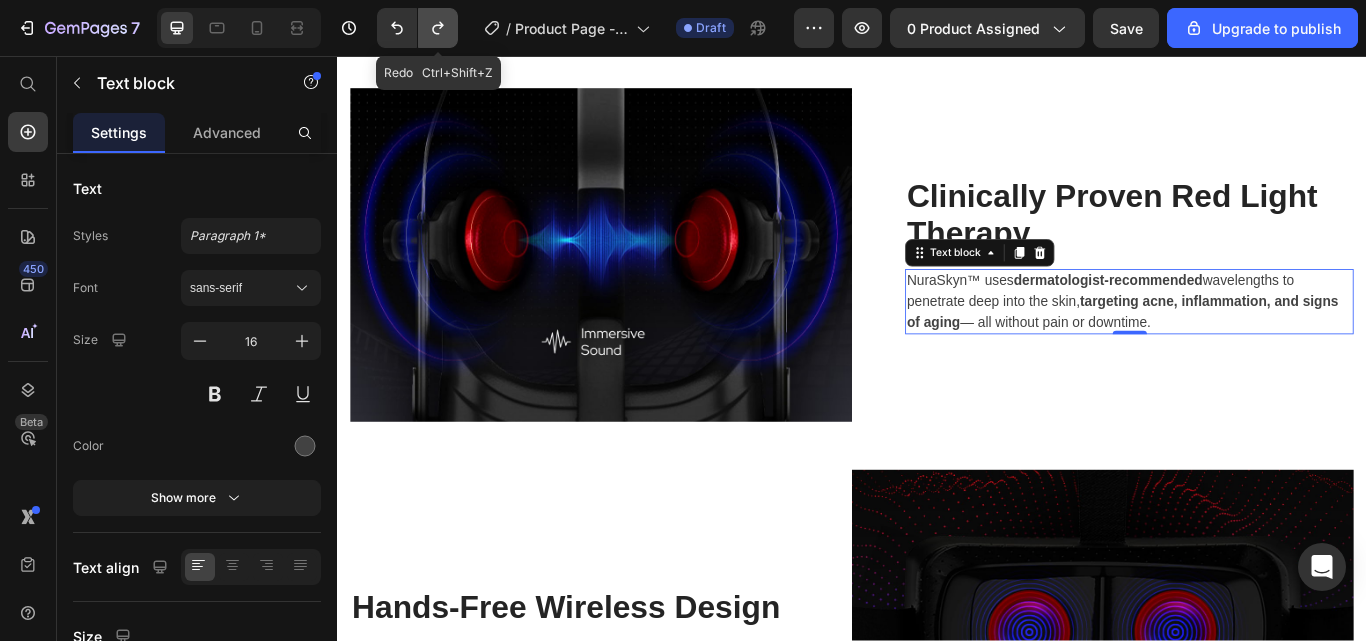 click 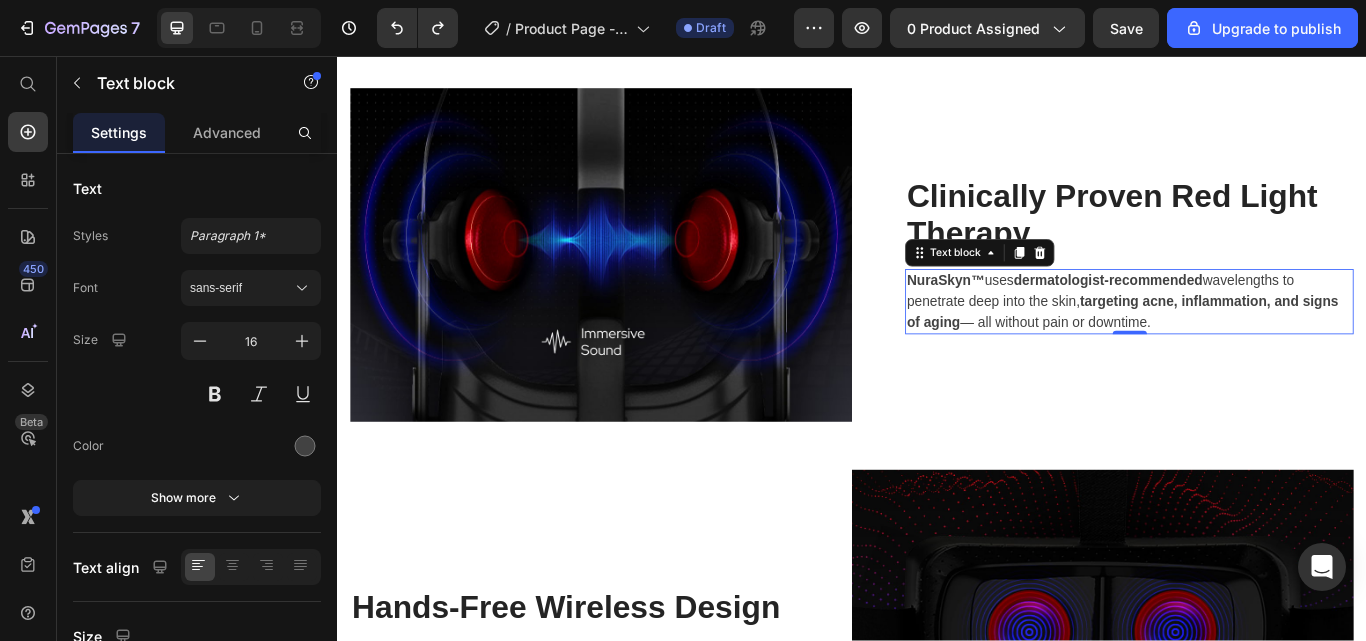 click on "NuraSkyn™ uses  dermatologist-recommended  wavelengths to penetrate deep into the skin,  targeting acne, inflammation, and signs of aging  — all without pain or downtime." at bounding box center [1260, 343] 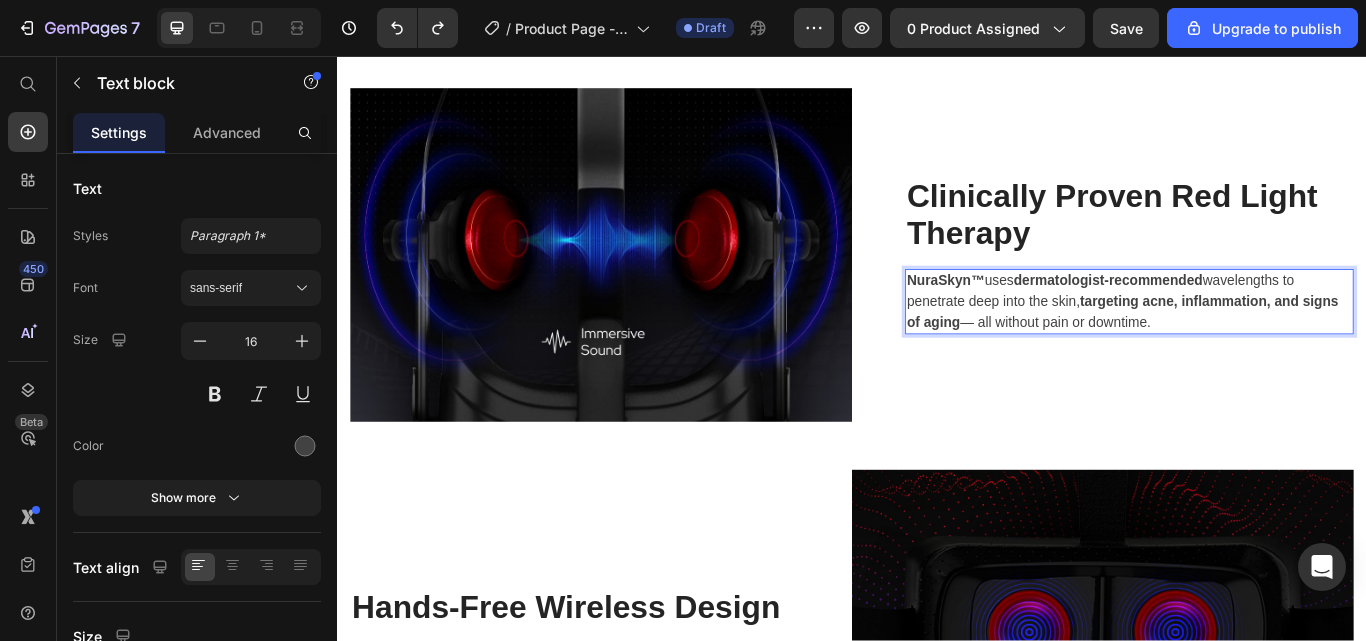 click on "NuraSkyn™ uses  dermatologist-recommended  wavelengths to penetrate deep into the skin,  targeting acne, inflammation, and signs of aging  — all without pain or downtime." at bounding box center [1260, 343] 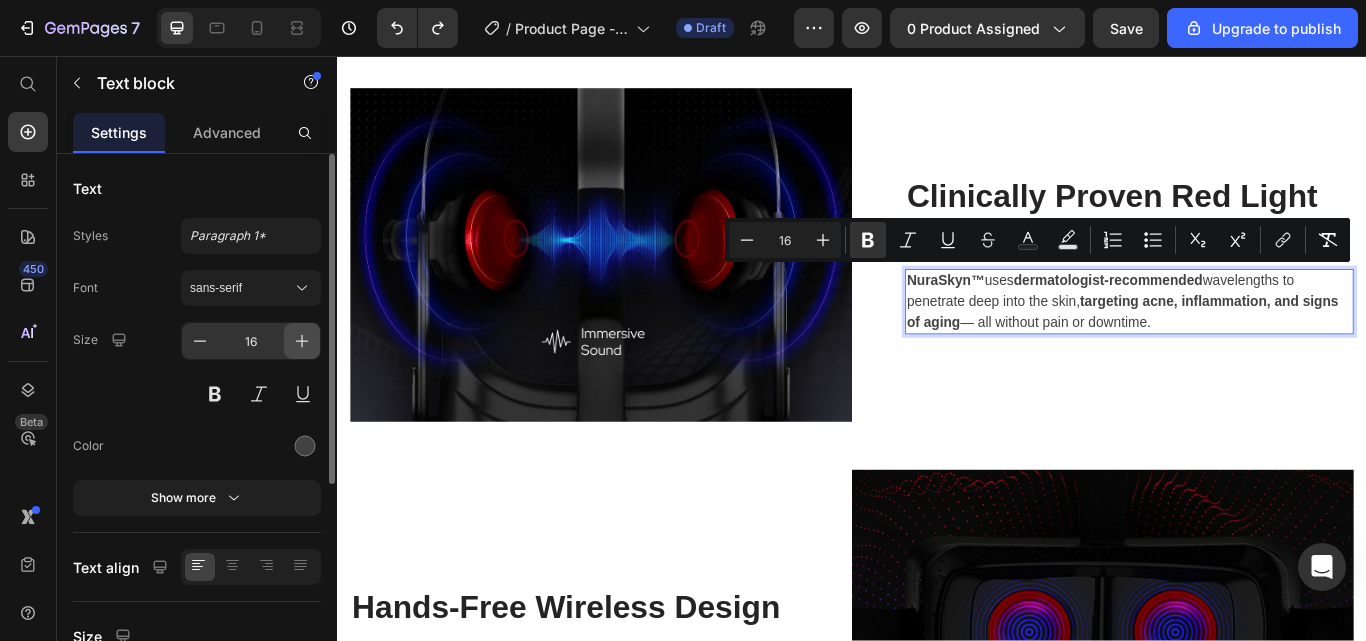 click 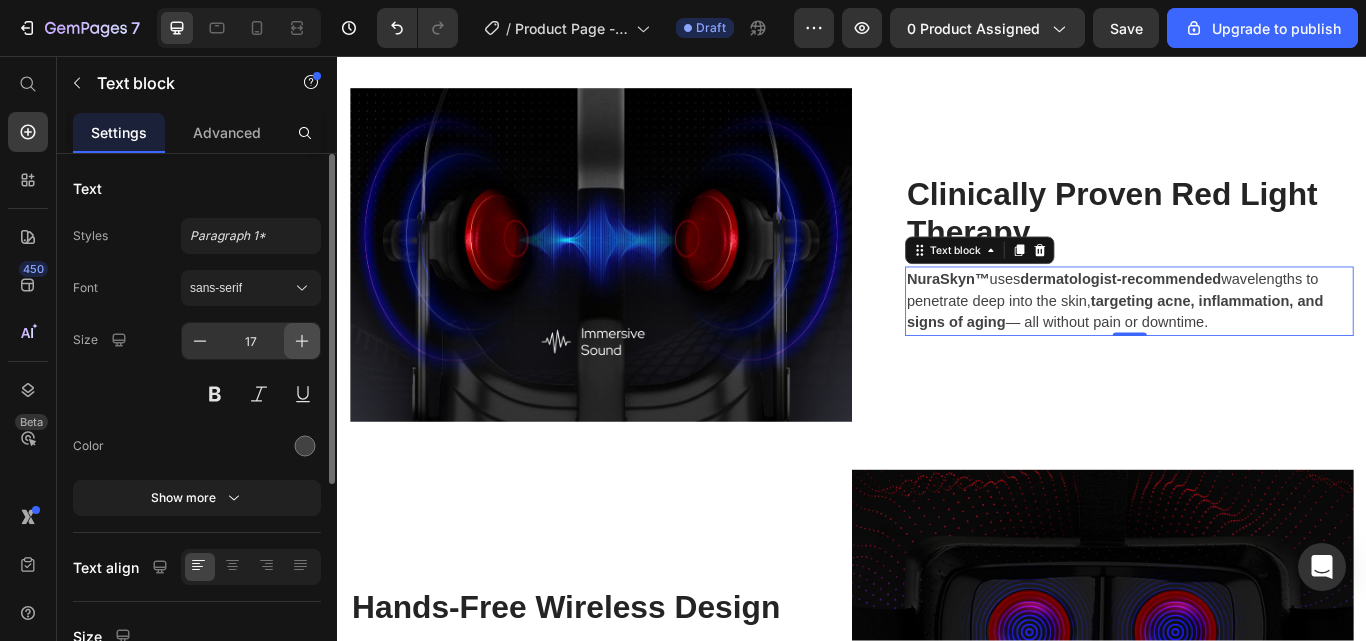 click 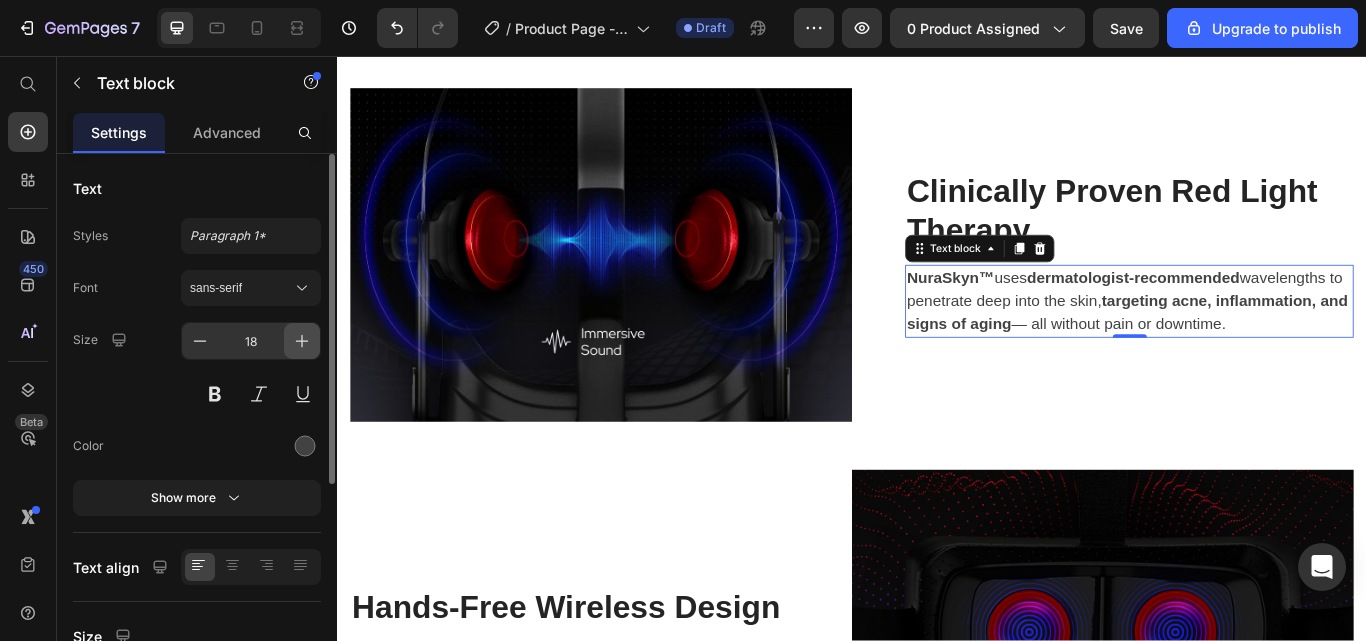 click 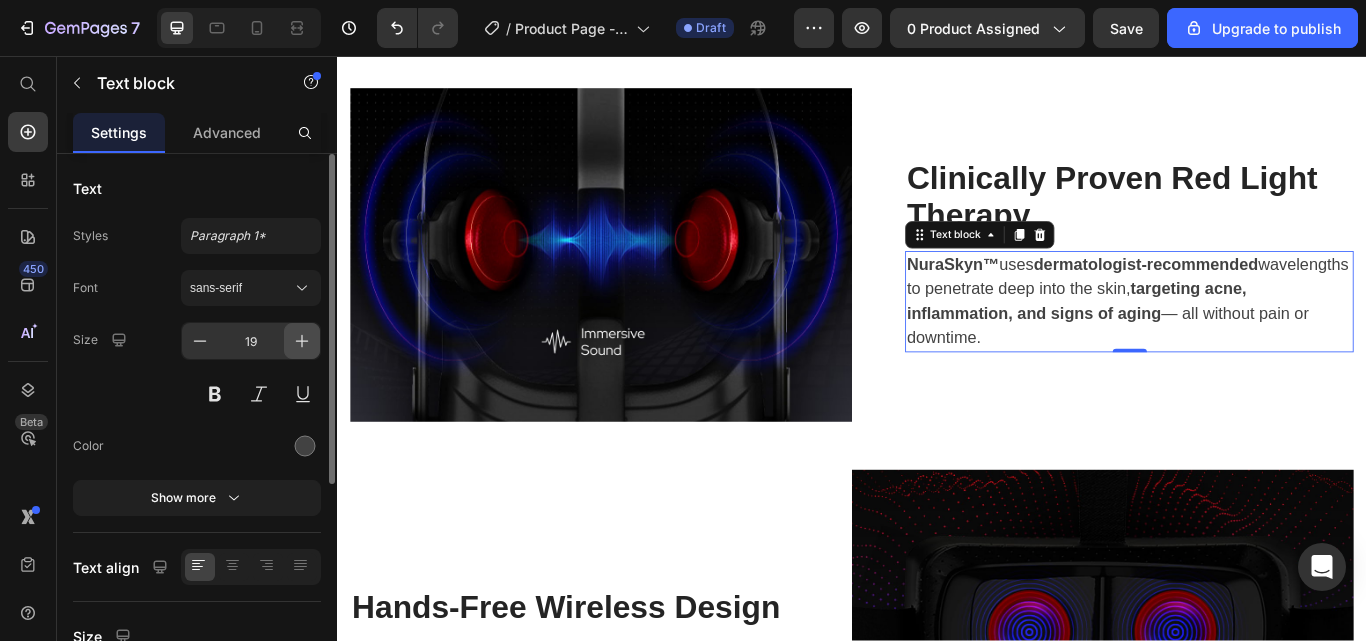 click 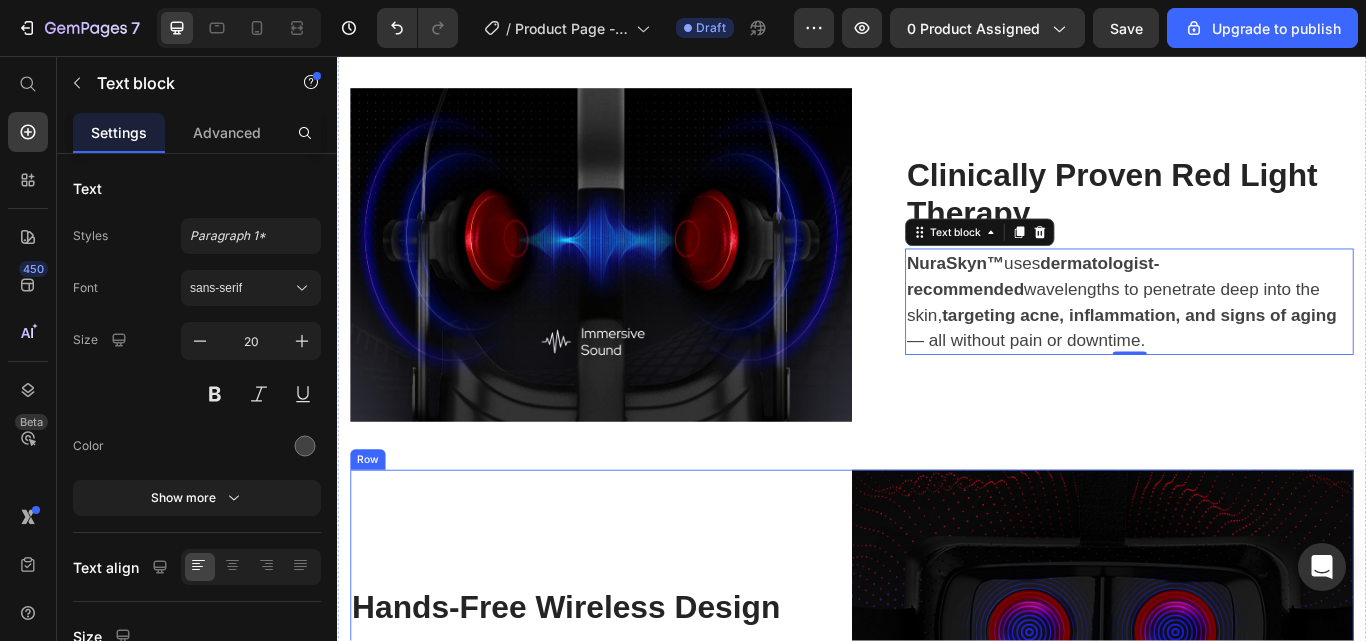 click on "Hands-Free Wireless Design Heading Adjustable diopter lenses offer personalized focusing power - so you can find your viewing sweet spot. Text block Row" at bounding box center [644, 734] 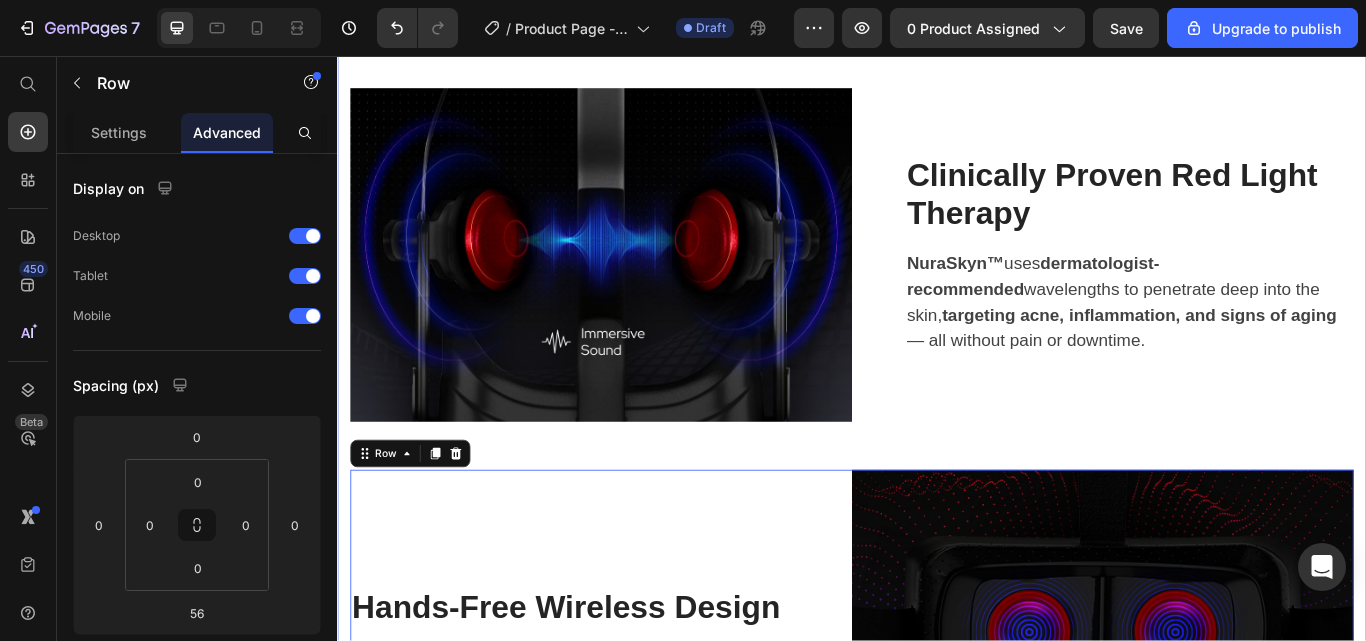click on "Image Clinically Proven Red Light Therapy Heading NuraSkyn™  uses  dermatologist-recommended  wavelengths to penetrate deep into the skin,  targeting acne, inflammation, and signs of aging  — all without pain or downtime. Text block Row Row Hands-Free Wireless Design Heading Adjustable diopter lenses offer personalized focusing power - so you can find your viewing sweet spot. Text block Row Image Row   56 Image Customizable Light Modes Heading Easy to put on and take off. The proprietary dual-hinge fit design ensures both comfort and stability for different head shapes and sizes. Text block Row Row Safe for All Skin Tones & Types Heading Adjustable diopter lenses offer personalized focusing power - so you can find your viewing sweet spot. Text block Row Image Row" at bounding box center [937, 849] 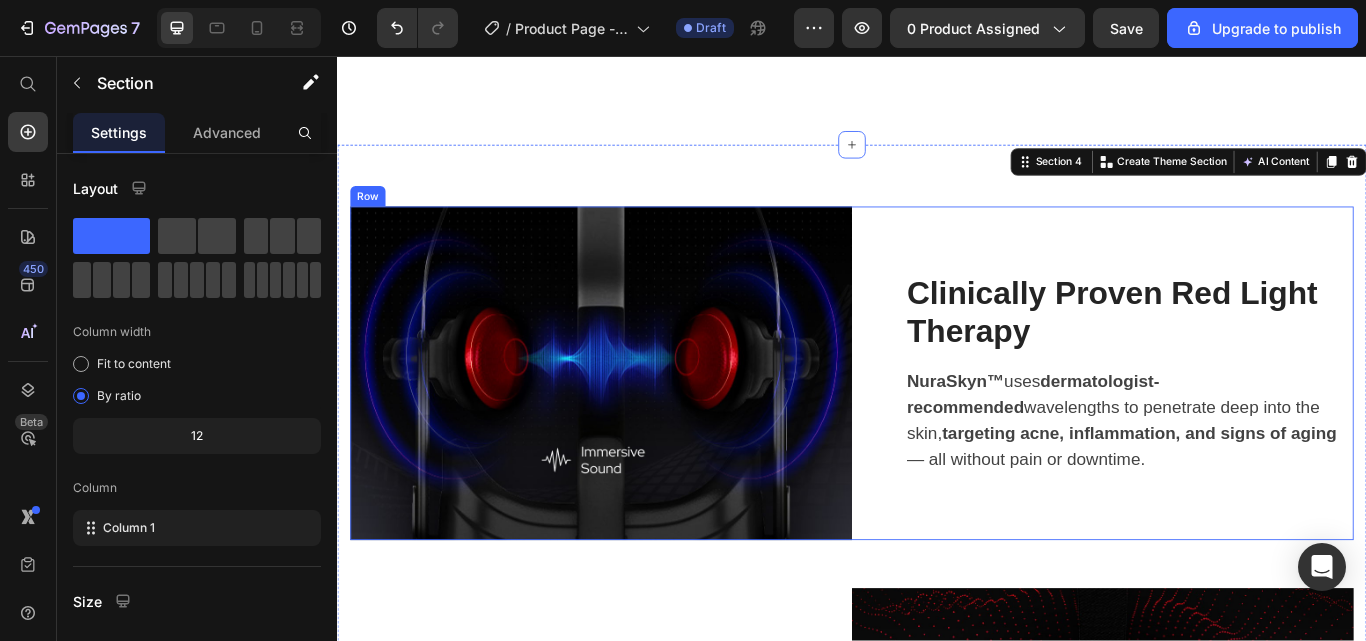 scroll, scrollTop: 3844, scrollLeft: 0, axis: vertical 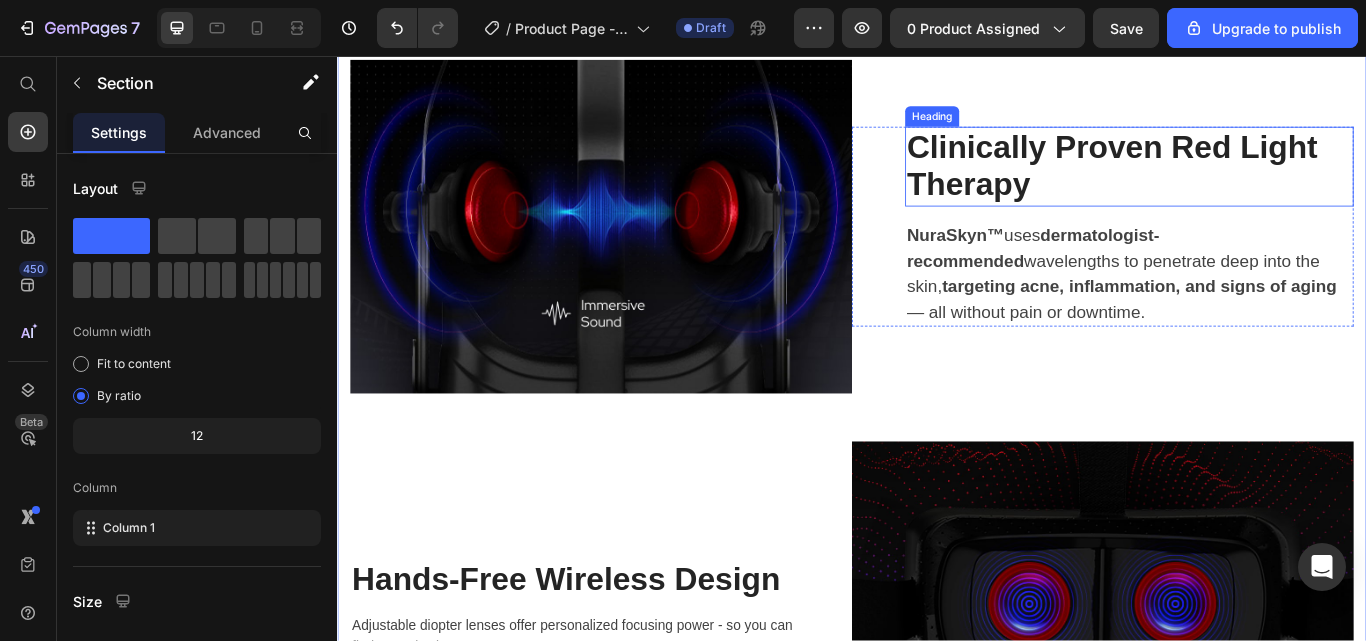 click on "Clinically Proven Red Light Therapy" at bounding box center [1260, 185] 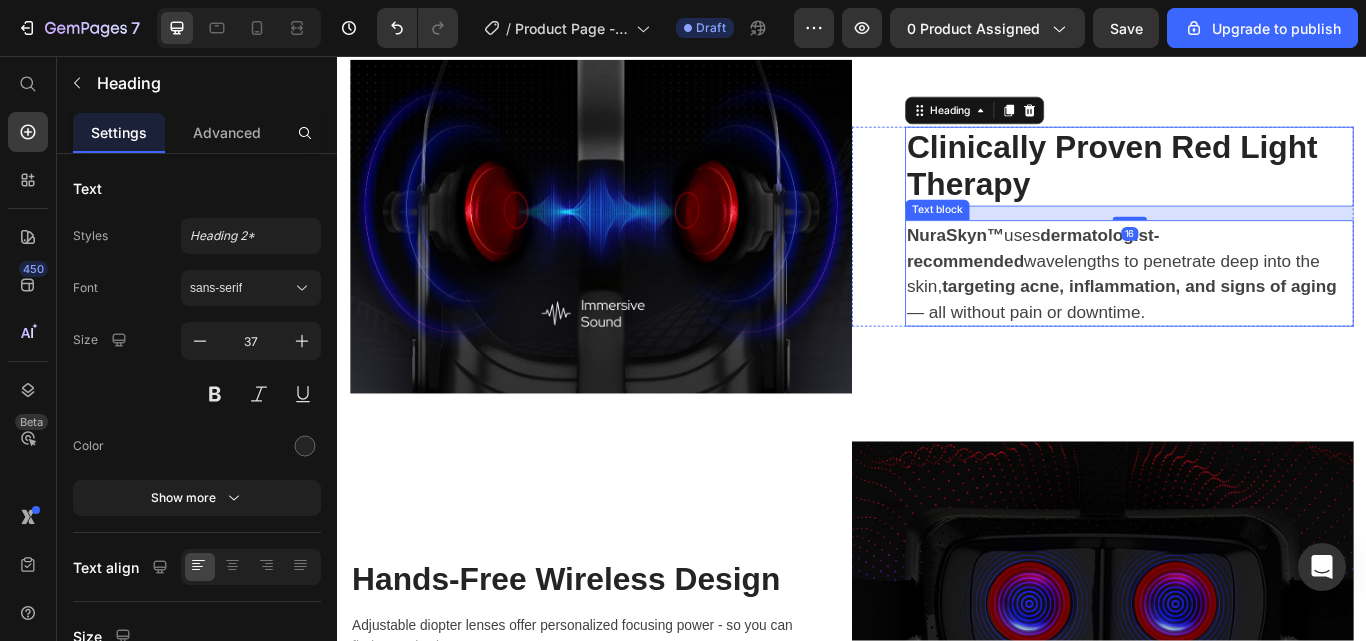 click on "targeting acne, inflammation, and signs of aging" at bounding box center [1272, 325] 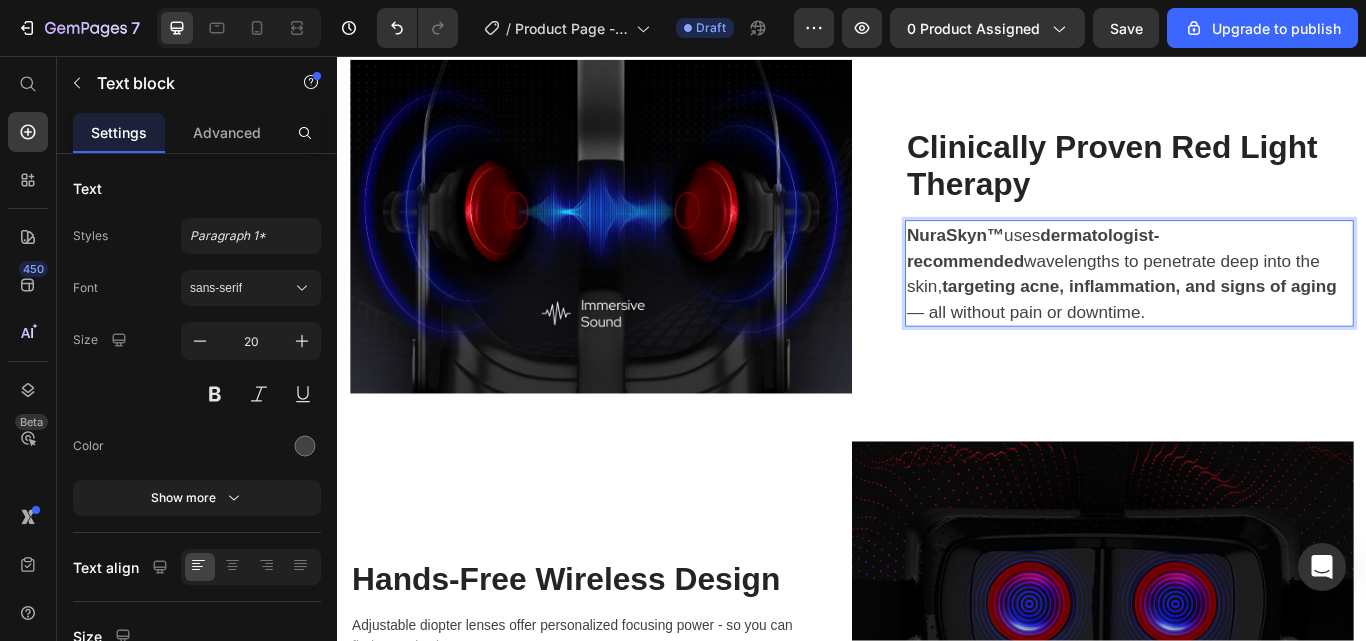 click on "NuraSkyn™" at bounding box center (1057, 265) 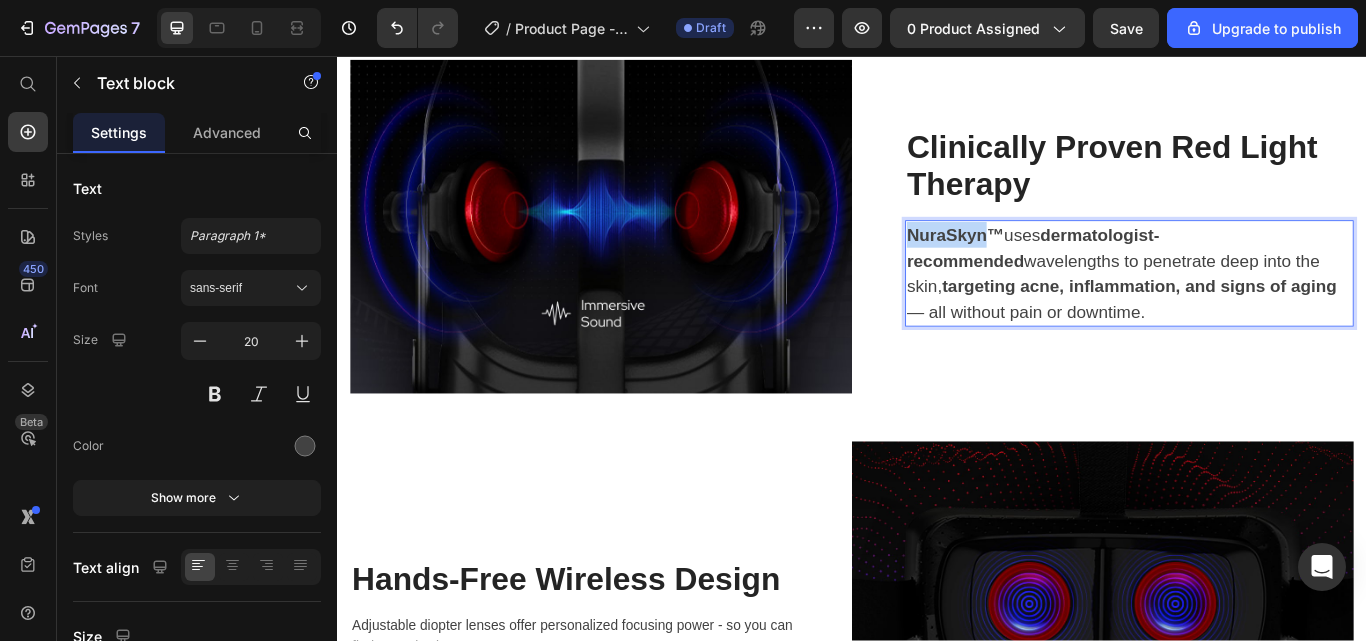 click on "NuraSkyn™" at bounding box center [1057, 265] 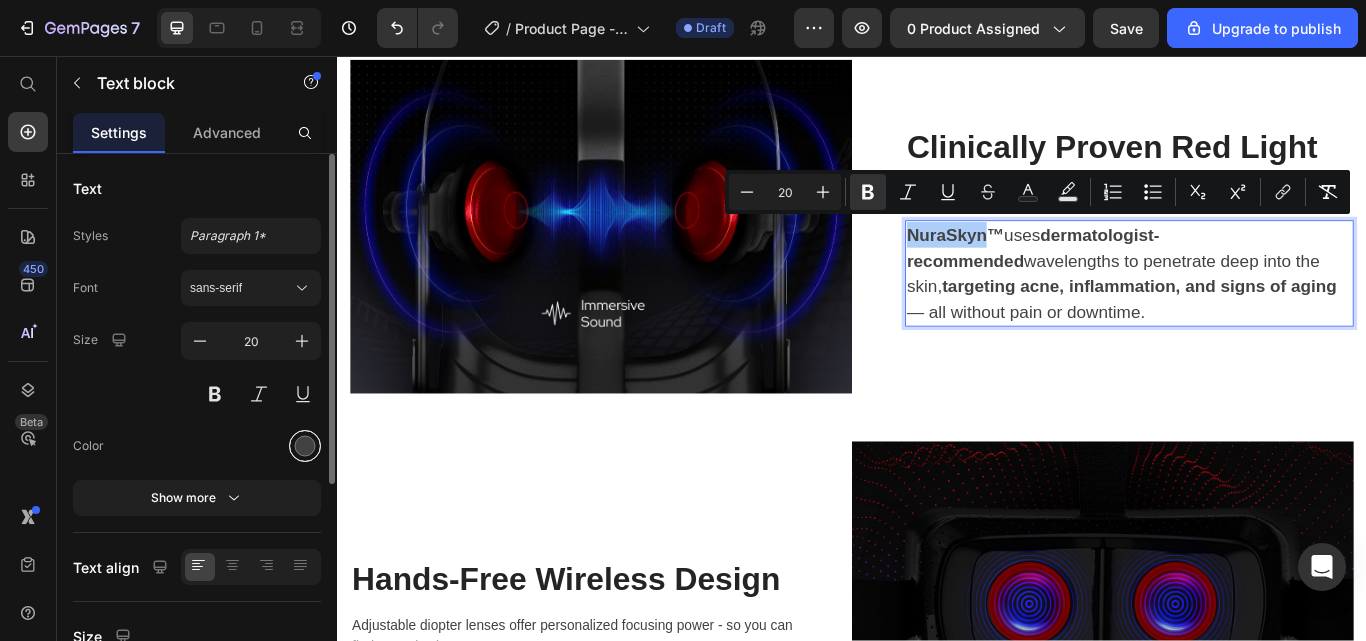 click at bounding box center (305, 446) 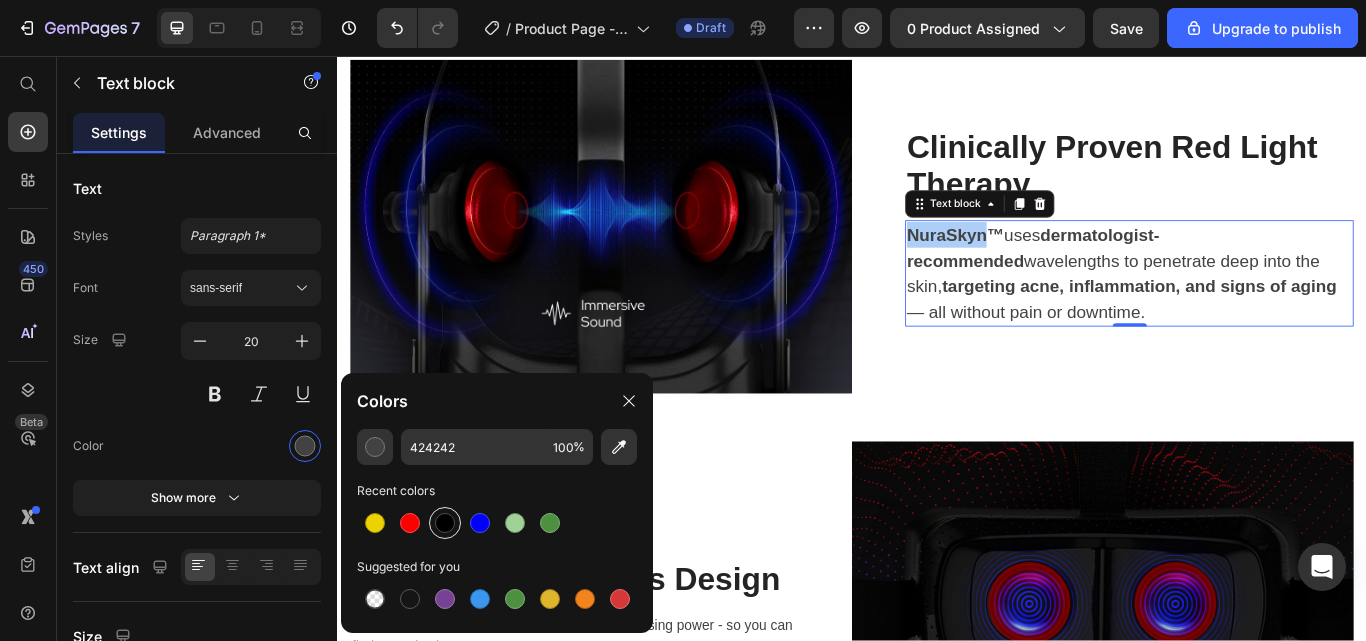 click at bounding box center (445, 523) 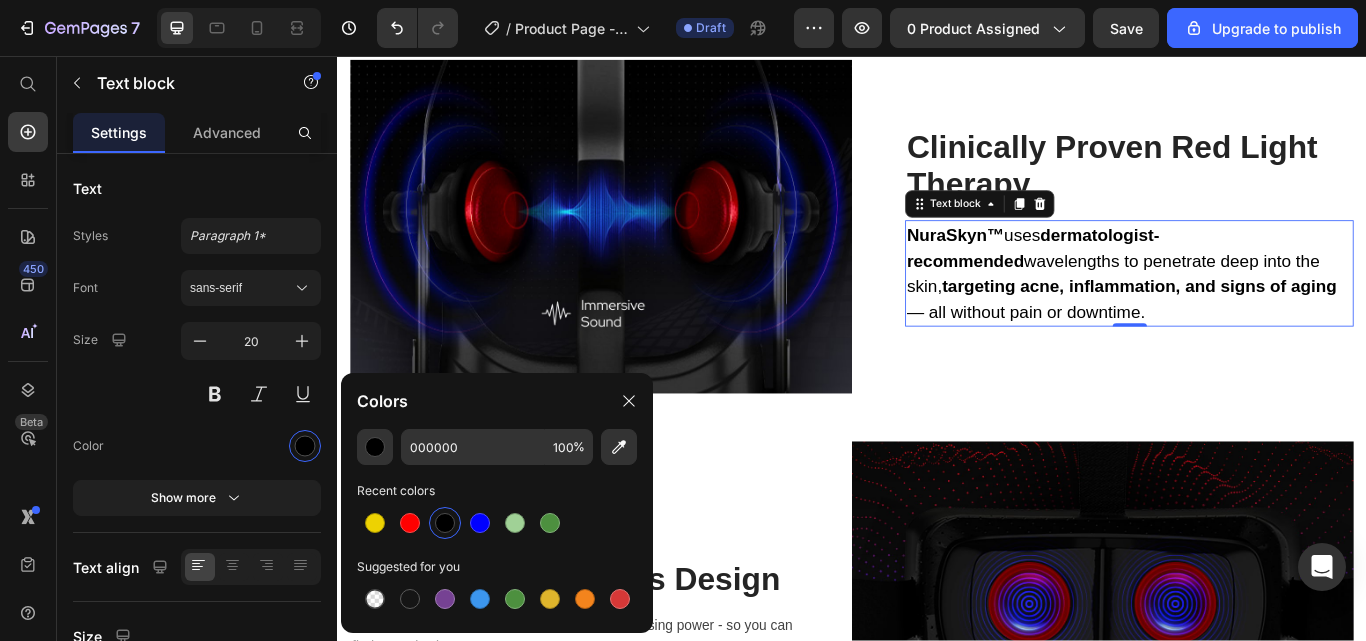 click on "NuraSkyn™ uses  dermatologist-recommended  wavelengths to penetrate deep into the skin,  targeting acne, inflammation, and signs of aging  — all without pain or downtime." at bounding box center (1260, 310) 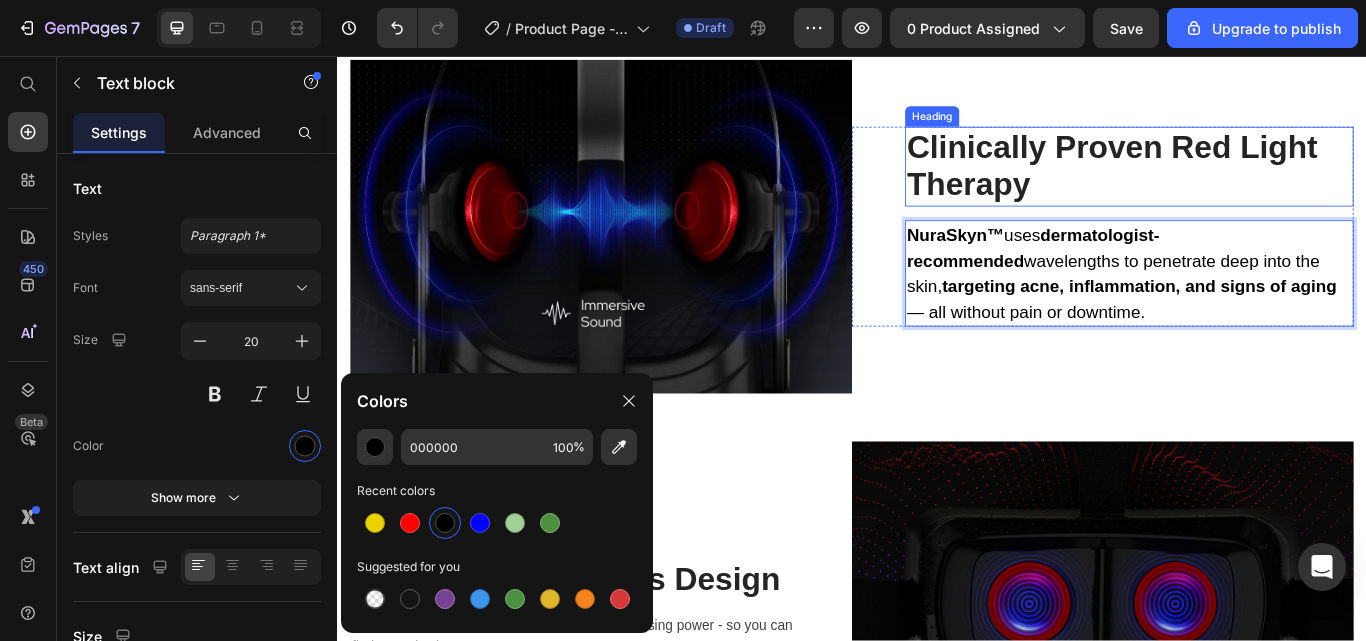 click on "Clinically Proven Red Light Therapy" at bounding box center (1260, 185) 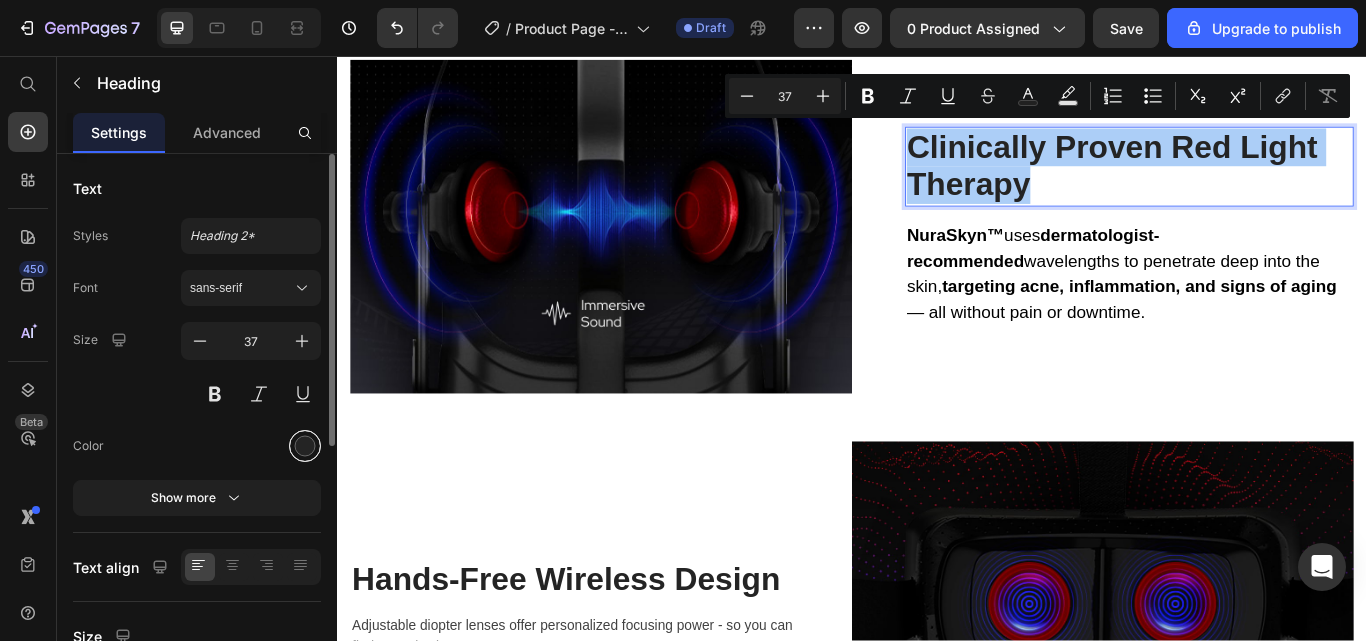 click at bounding box center [305, 446] 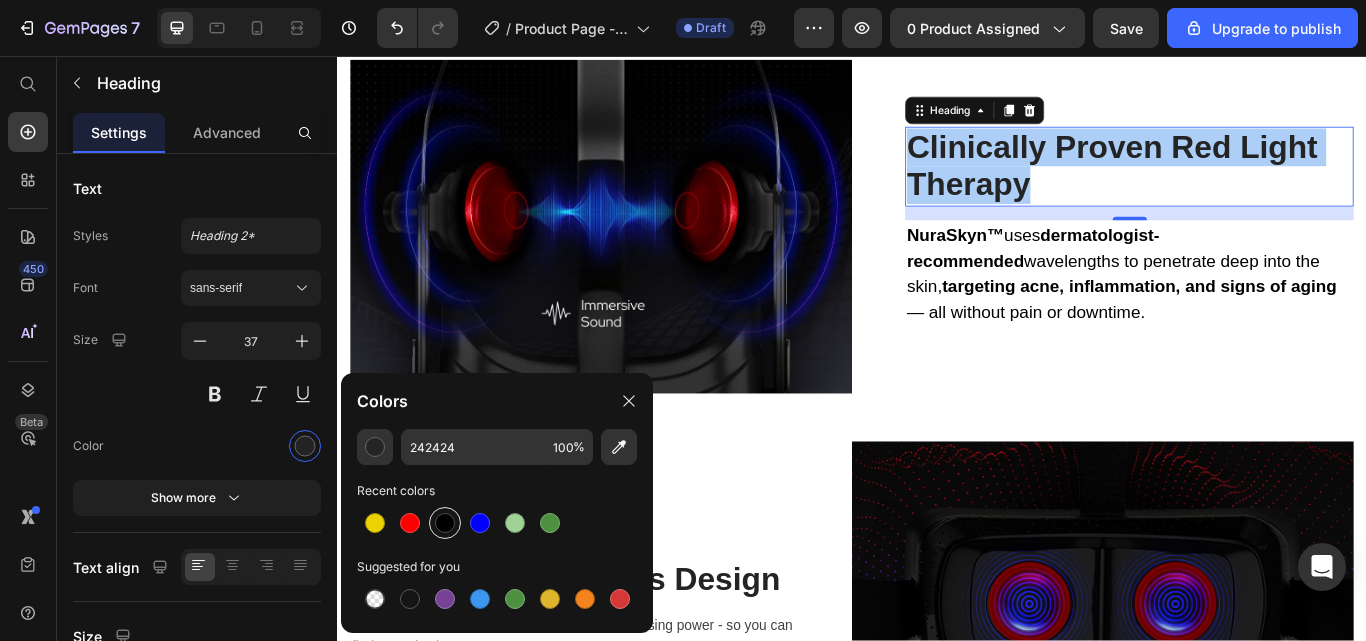 click at bounding box center (445, 523) 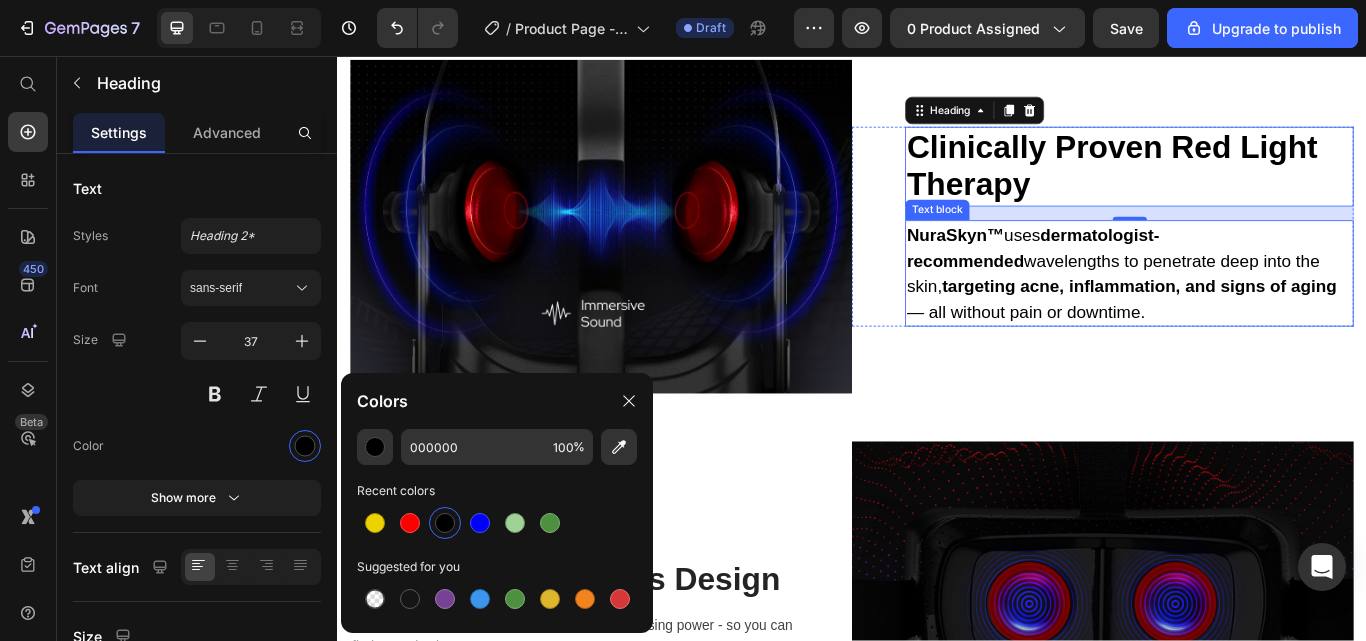 click on "NuraSkyn™ uses  dermatologist-recommended  wavelengths to penetrate deep into the skin,  targeting acne, inflammation, and signs of aging  — all without pain or downtime." at bounding box center [1260, 310] 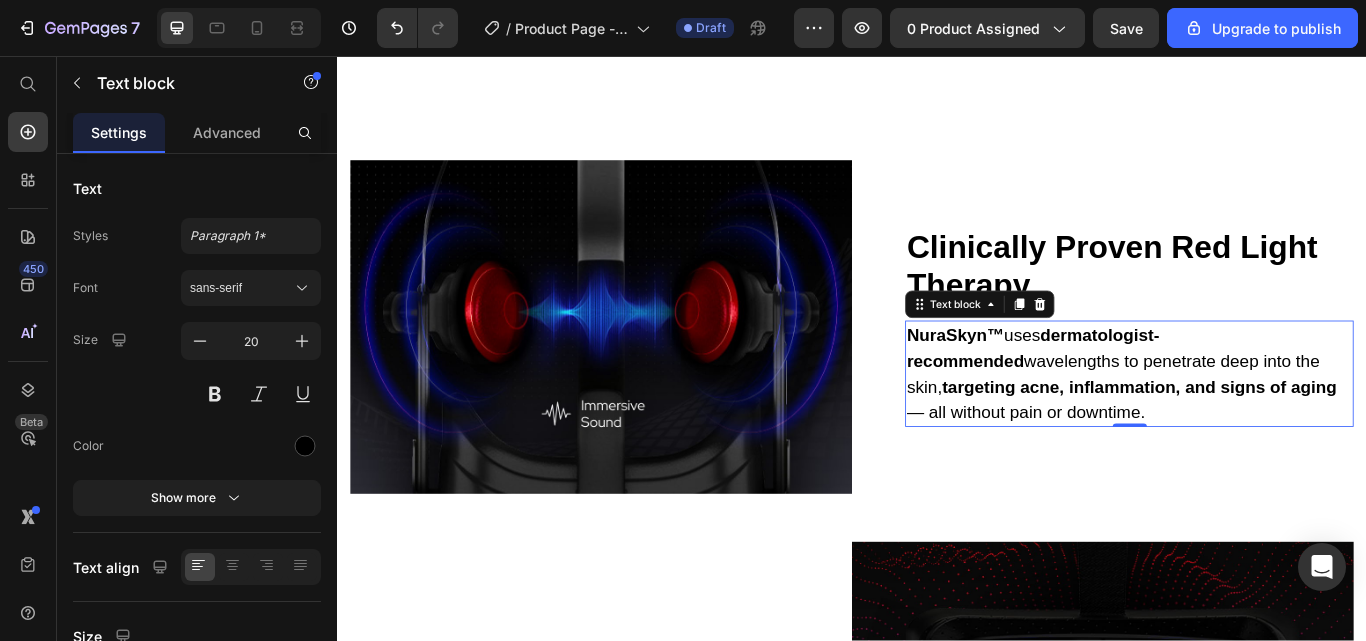 scroll, scrollTop: 3638, scrollLeft: 0, axis: vertical 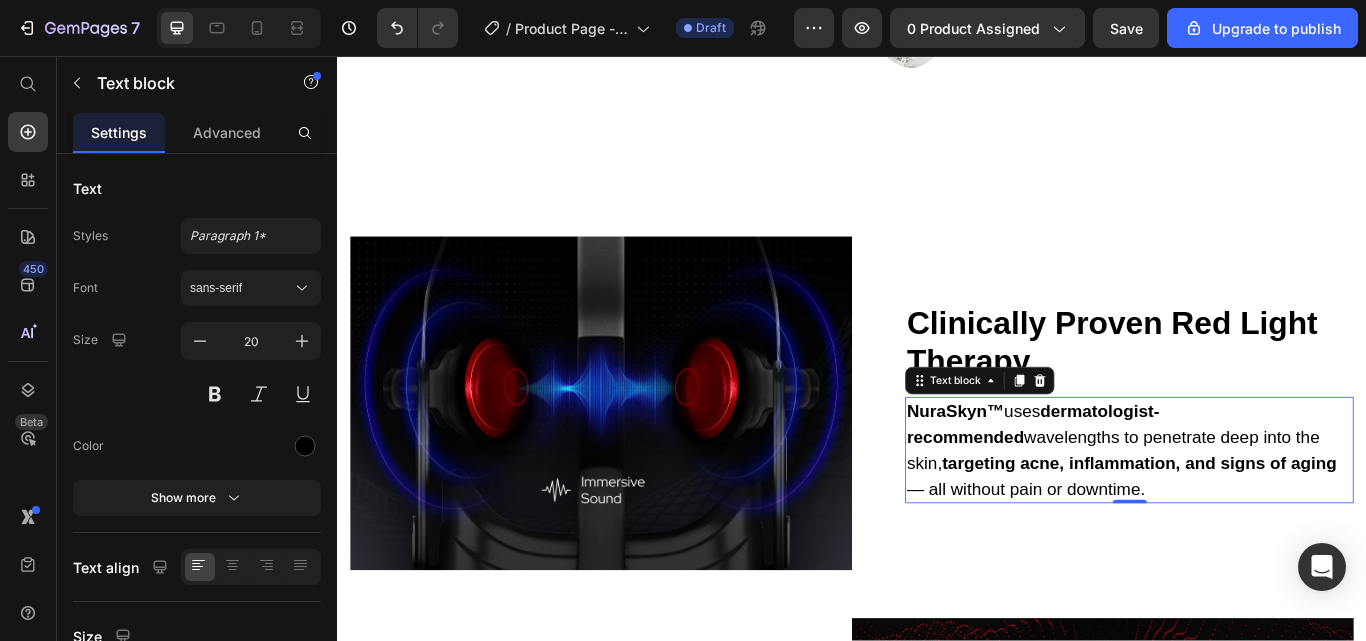 click on "Clinically Proven Red Light Therapy Heading NuraSkyn™ uses dermatologist-recommended wavelengths to penetrate deep into the skin, targeting acne, inflammation, and signs of aging — all without pain or downtime. Text block 0 Row" at bounding box center [1229, 461] 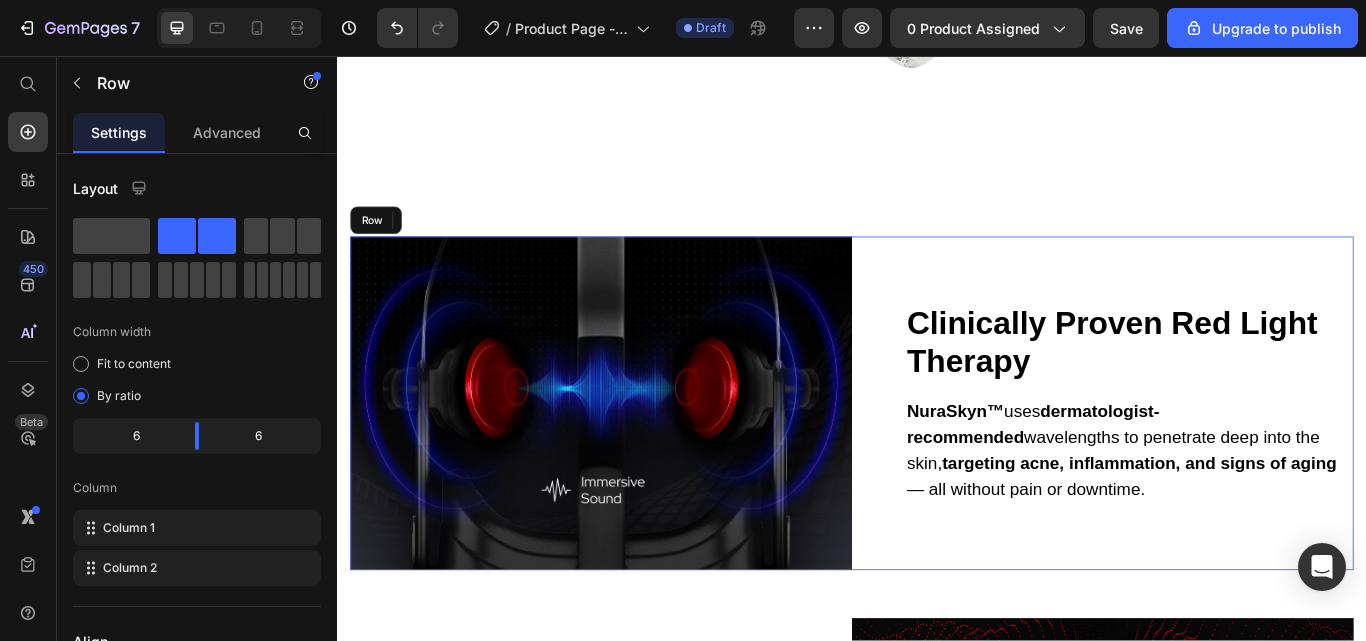scroll, scrollTop: 3609, scrollLeft: 0, axis: vertical 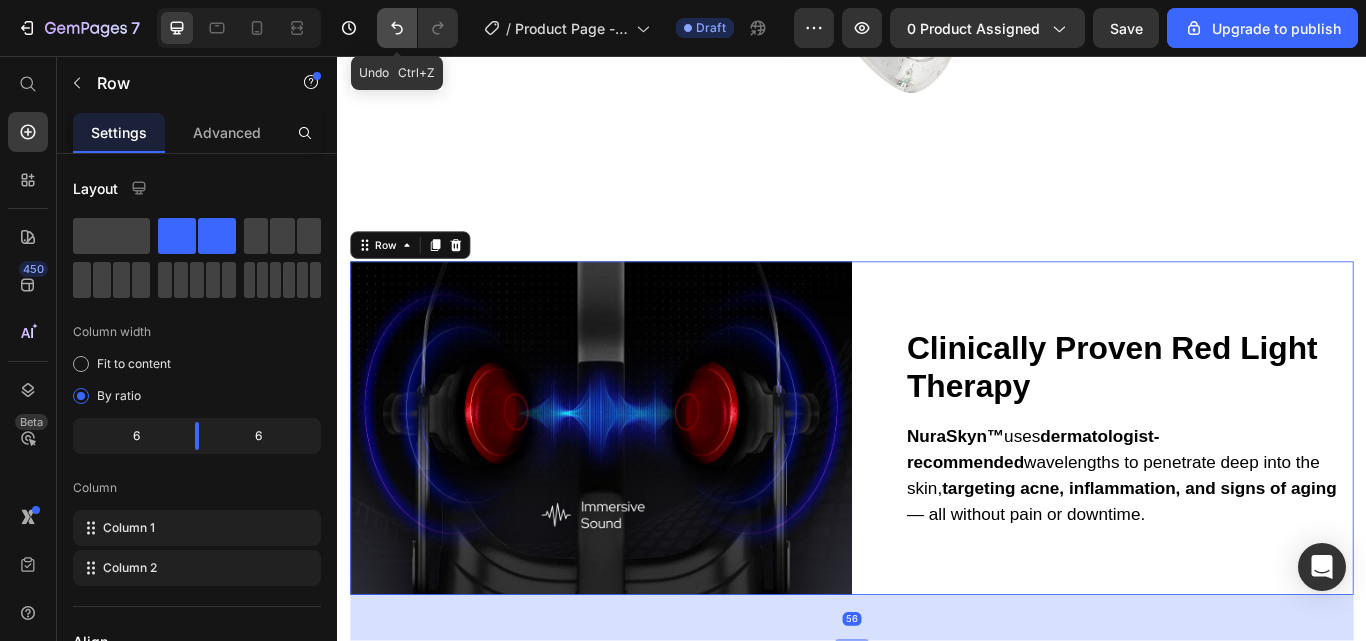 click 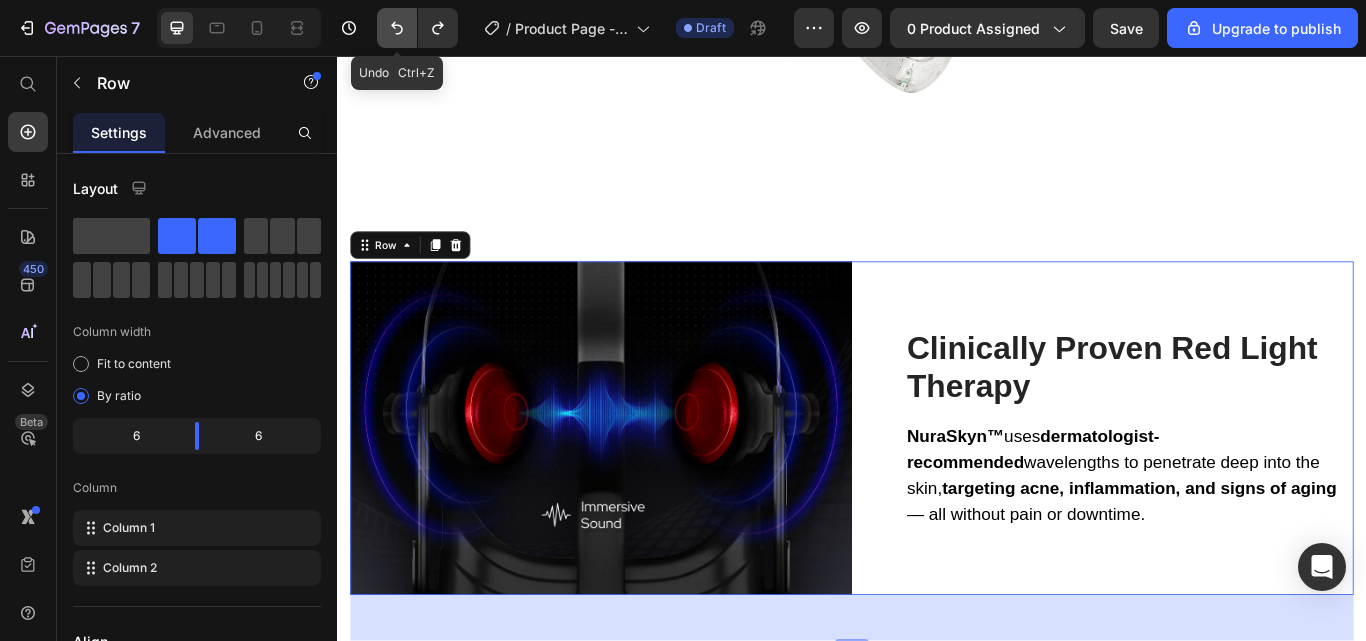 click 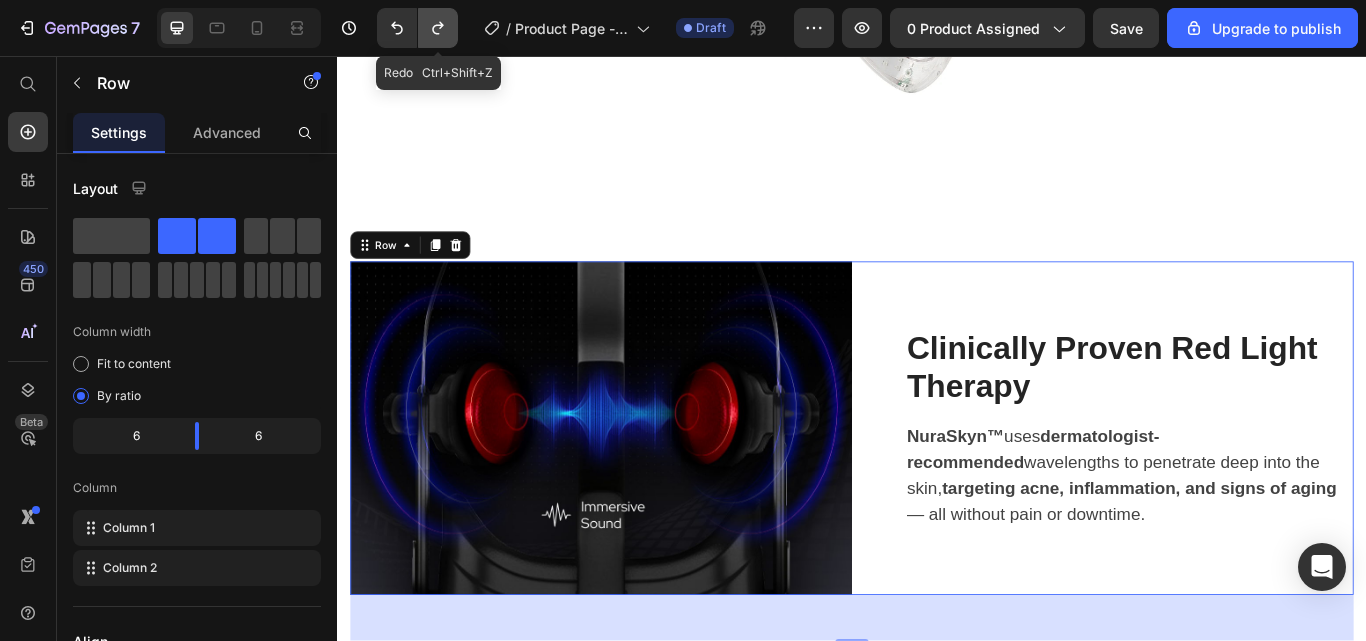 click 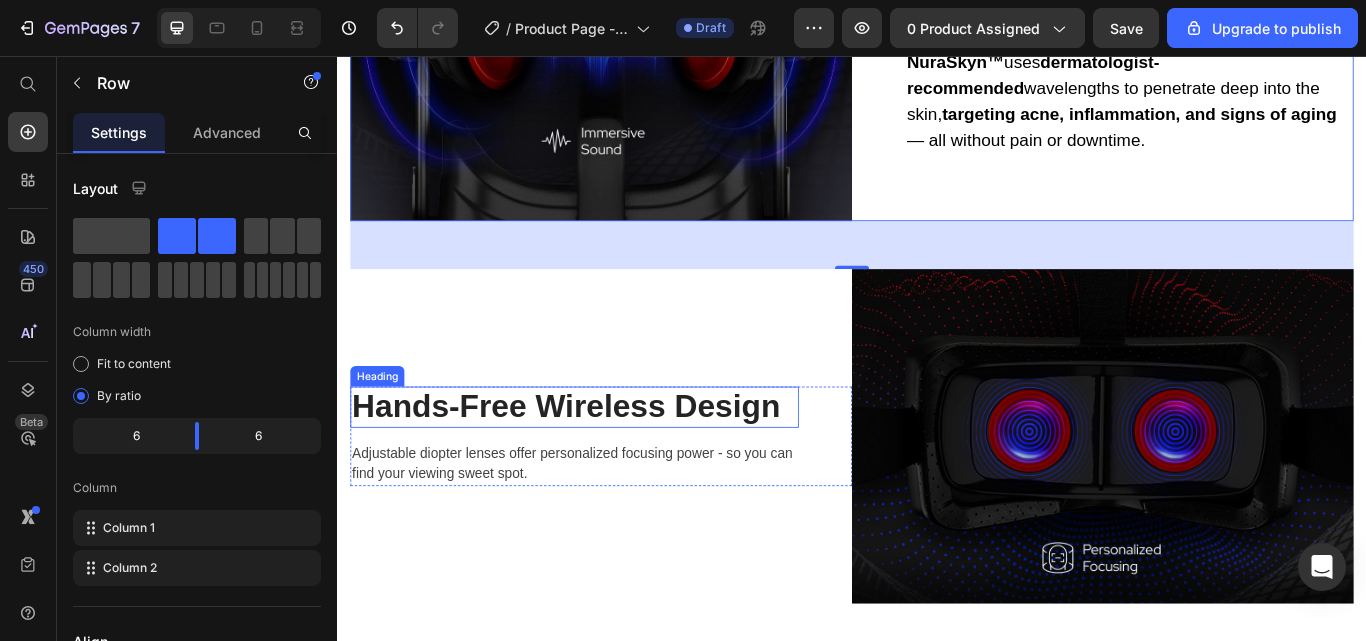 scroll, scrollTop: 4073, scrollLeft: 0, axis: vertical 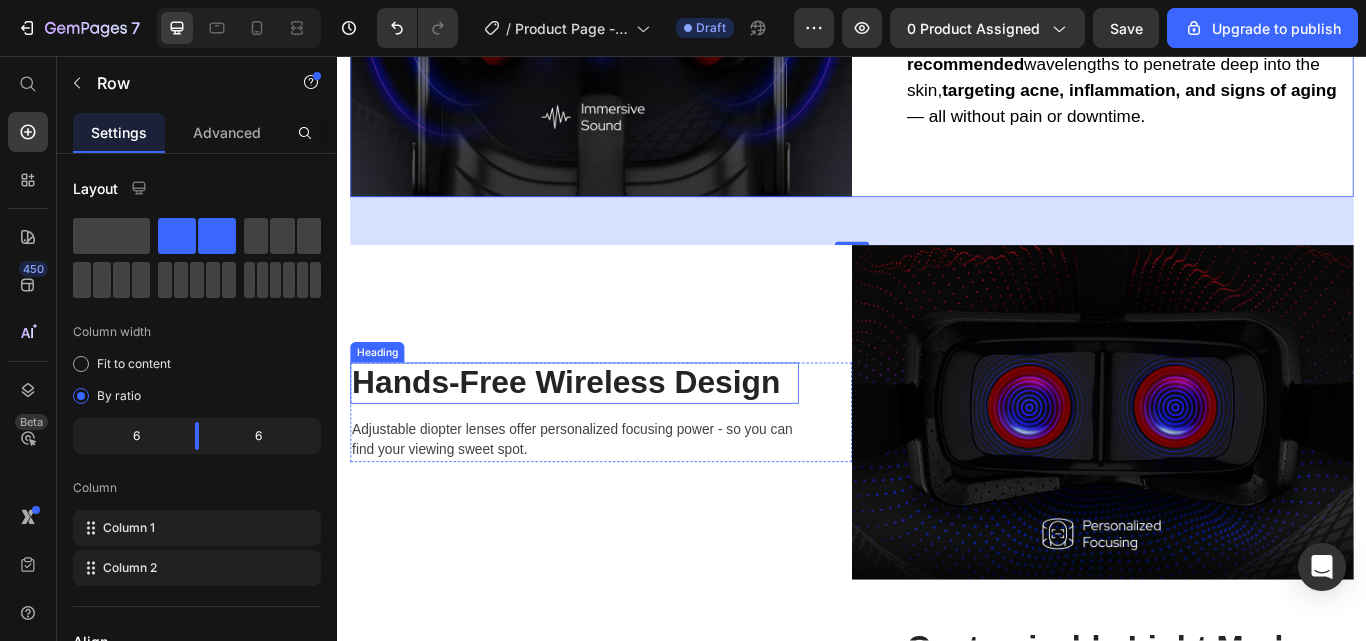 click on "Hands-Free Wireless Design" at bounding box center [613, 438] 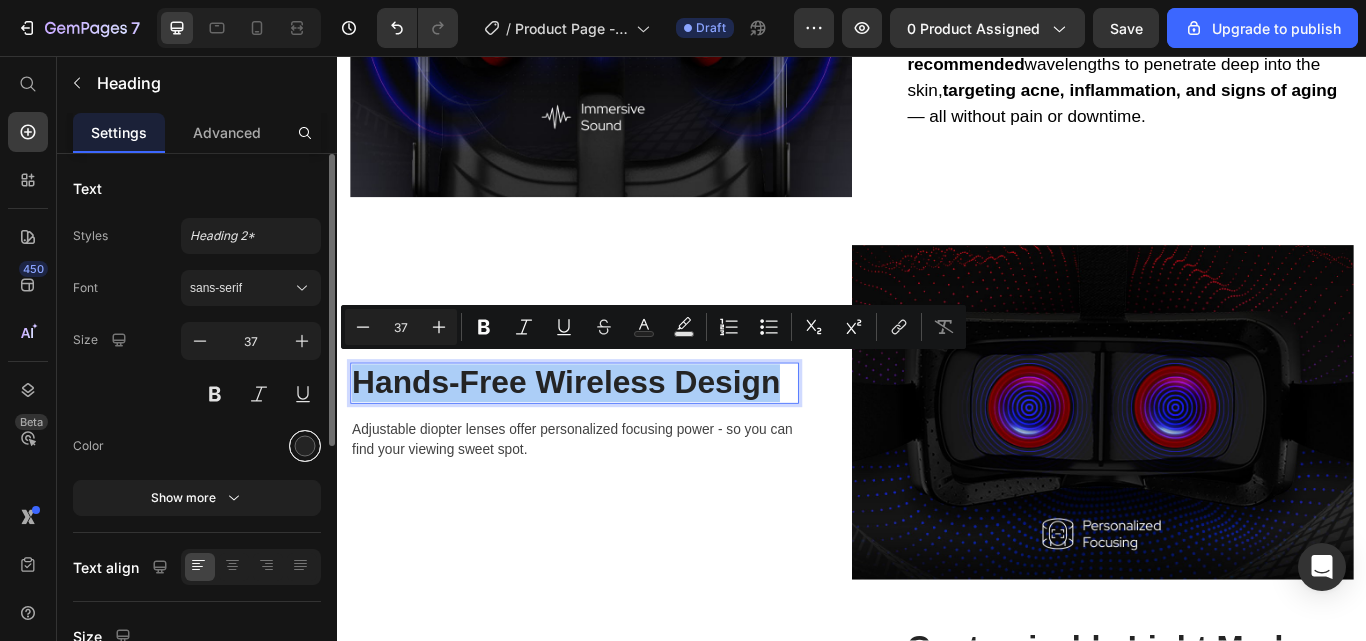 click at bounding box center [305, 446] 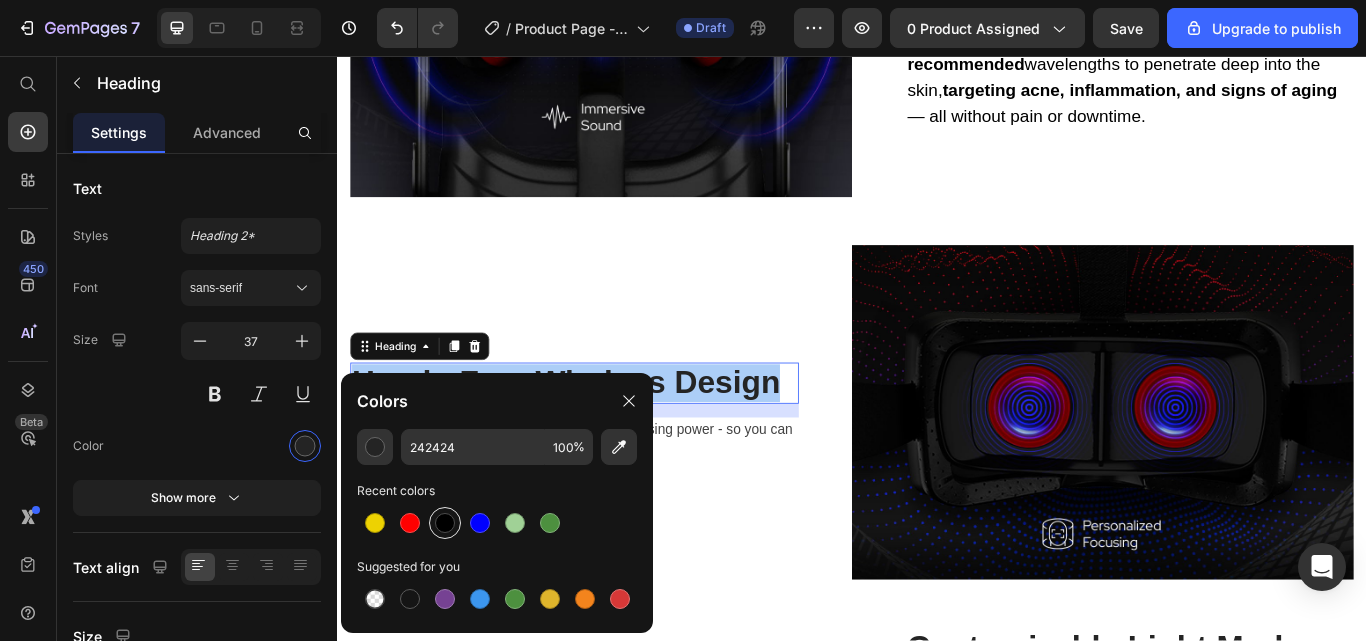 click at bounding box center [445, 523] 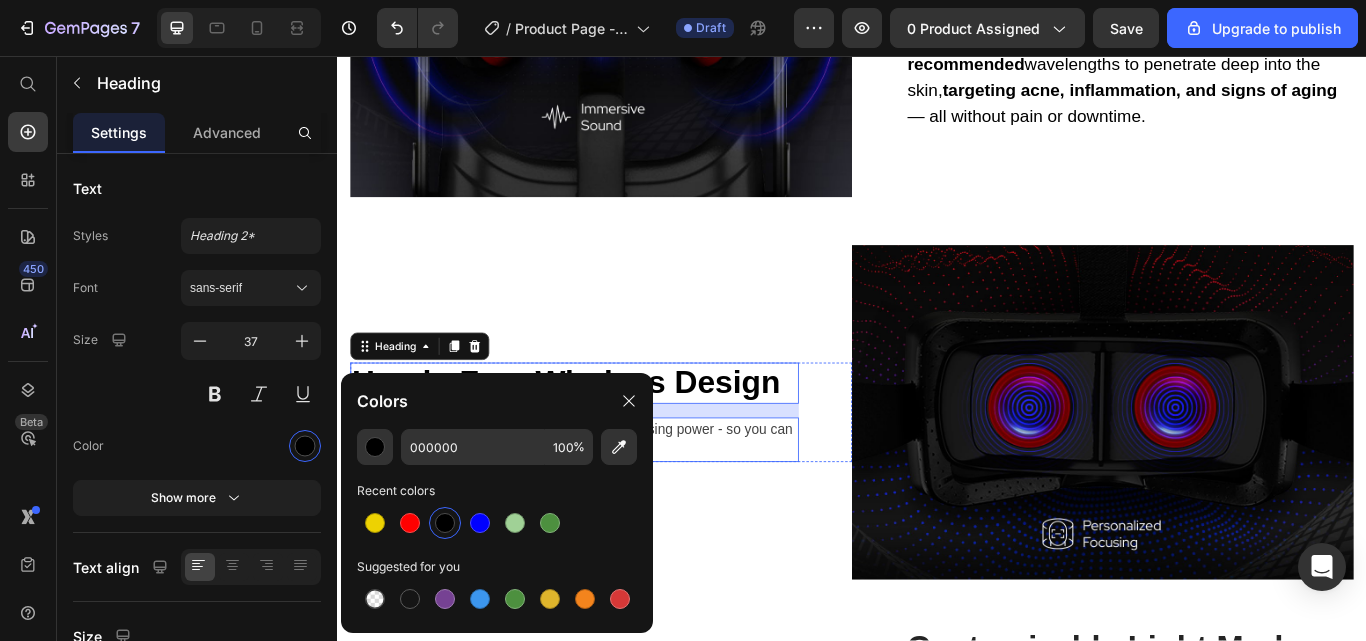 click on "Adjustable diopter lenses offer personalized focusing power - so you can find your viewing sweet spot." at bounding box center (613, 504) 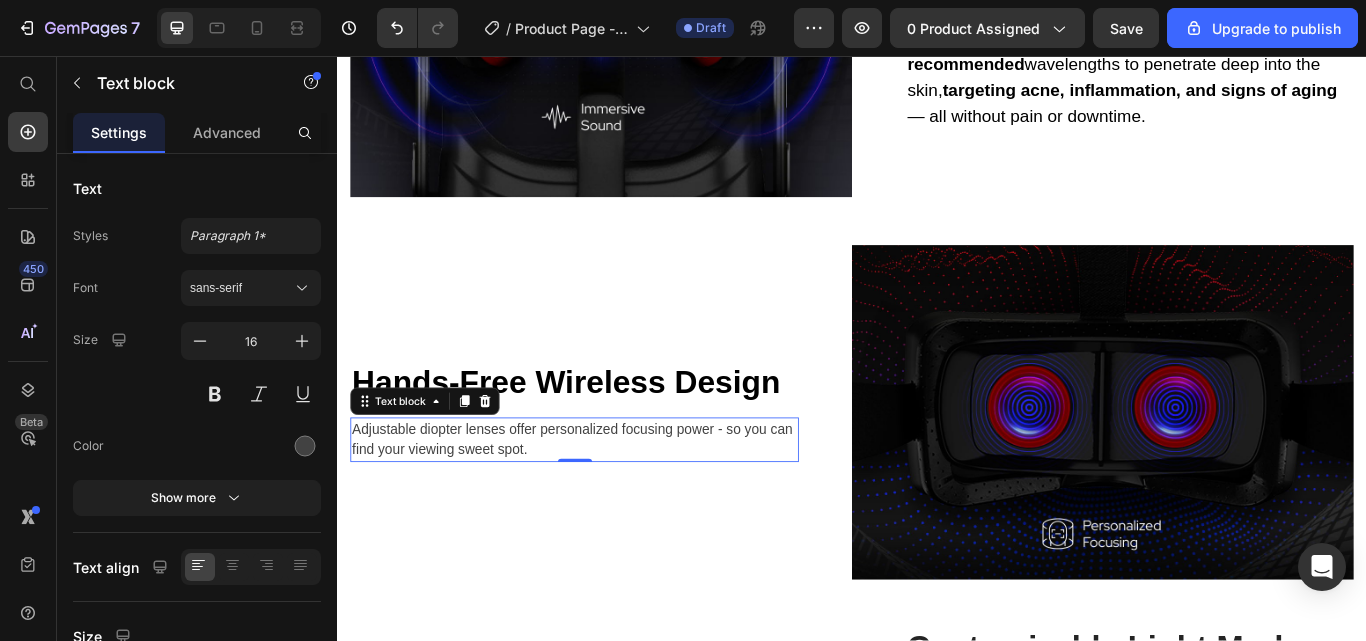 click on "Adjustable diopter lenses offer personalized focusing power - so you can find your viewing sweet spot." at bounding box center [613, 504] 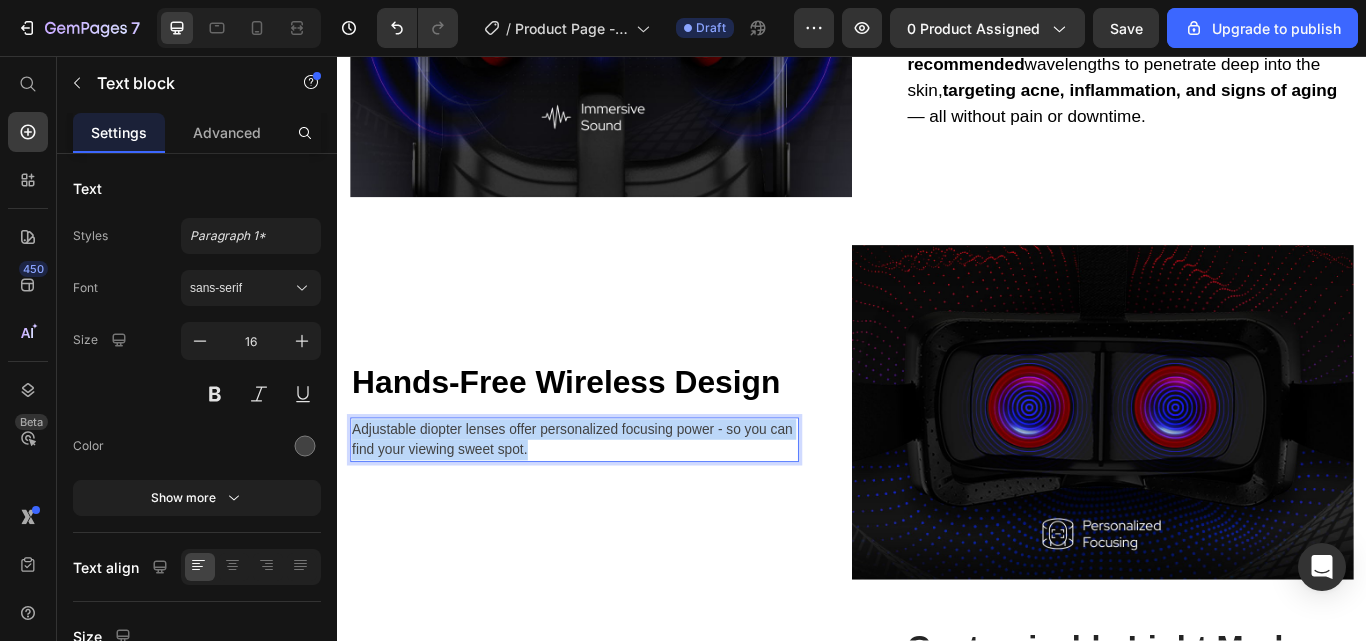 click on "Adjustable diopter lenses offer personalized focusing power - so you can find your viewing sweet spot." at bounding box center (613, 504) 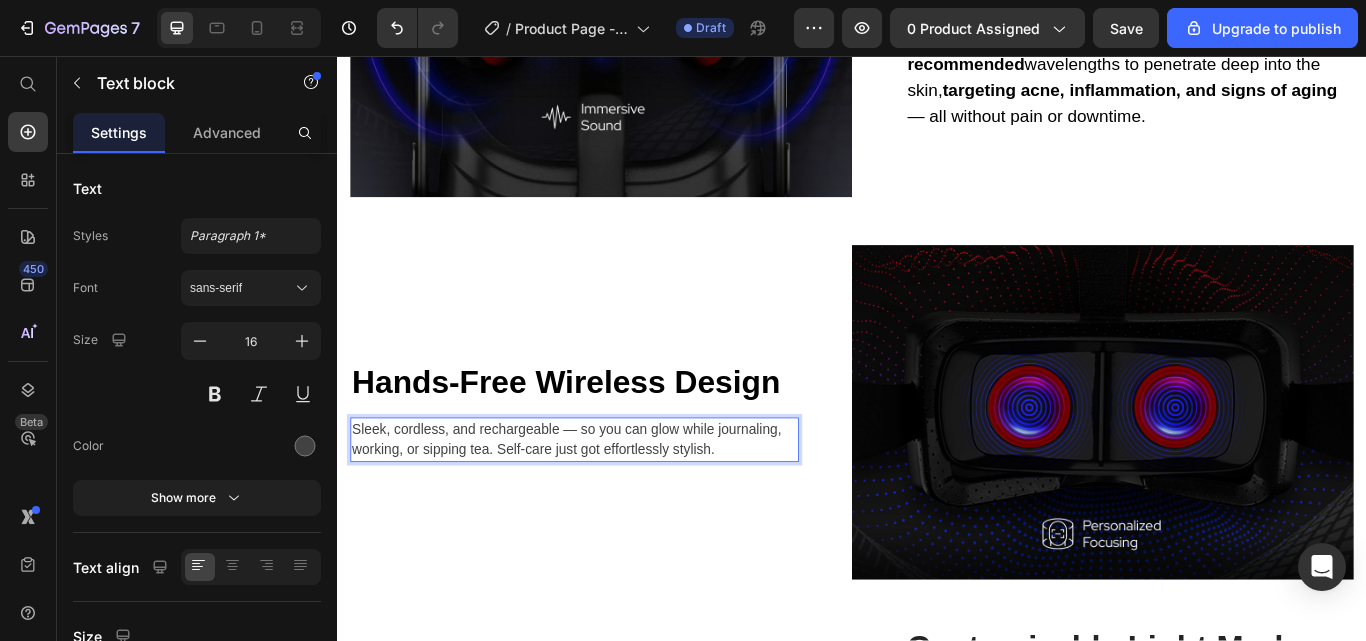 click on "Sleek, cordless, and rechargeable — so you can glow while journaling, working, or sipping tea. Self-care just got effortlessly stylish." at bounding box center [613, 504] 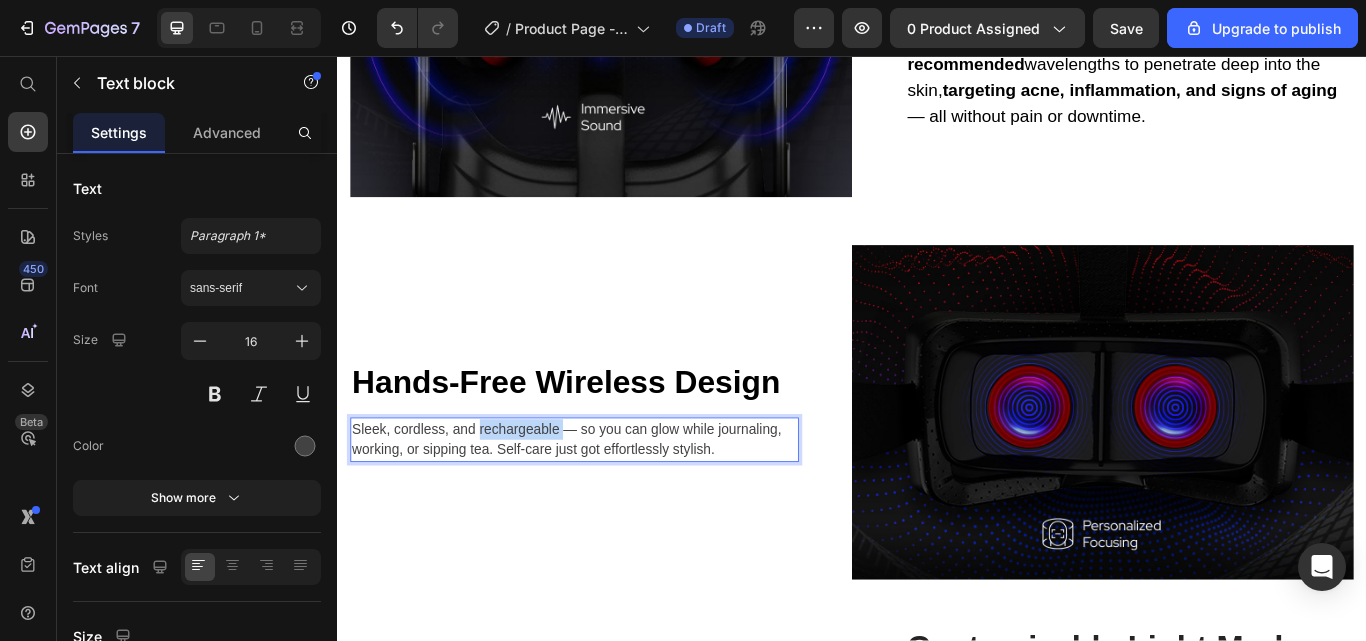 click on "Sleek, cordless, and rechargeable — so you can glow while journaling, working, or sipping tea. Self-care just got effortlessly stylish." at bounding box center [613, 504] 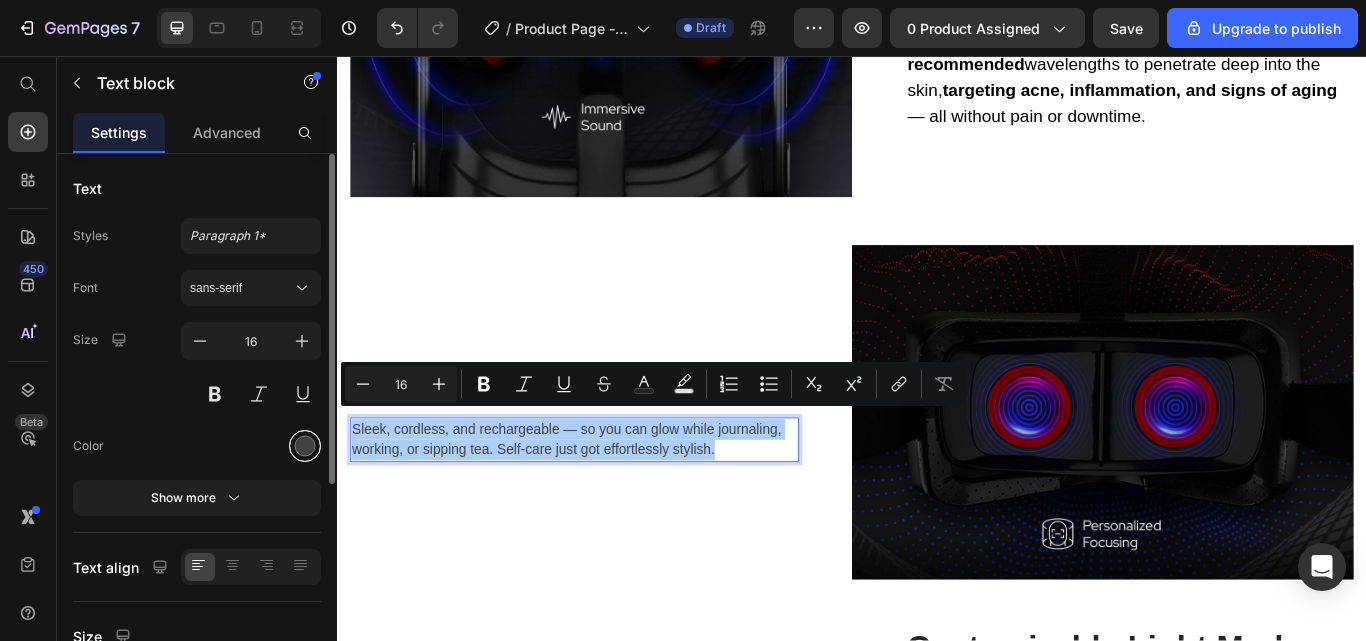click at bounding box center [305, 446] 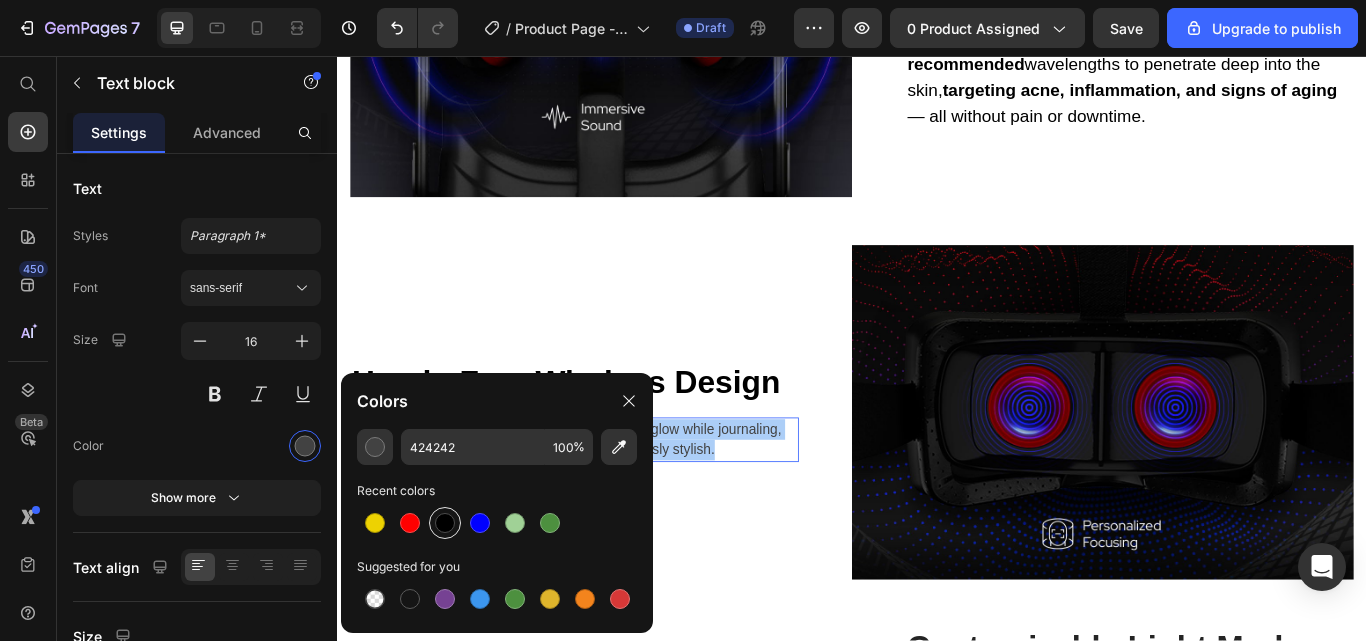 click at bounding box center [445, 523] 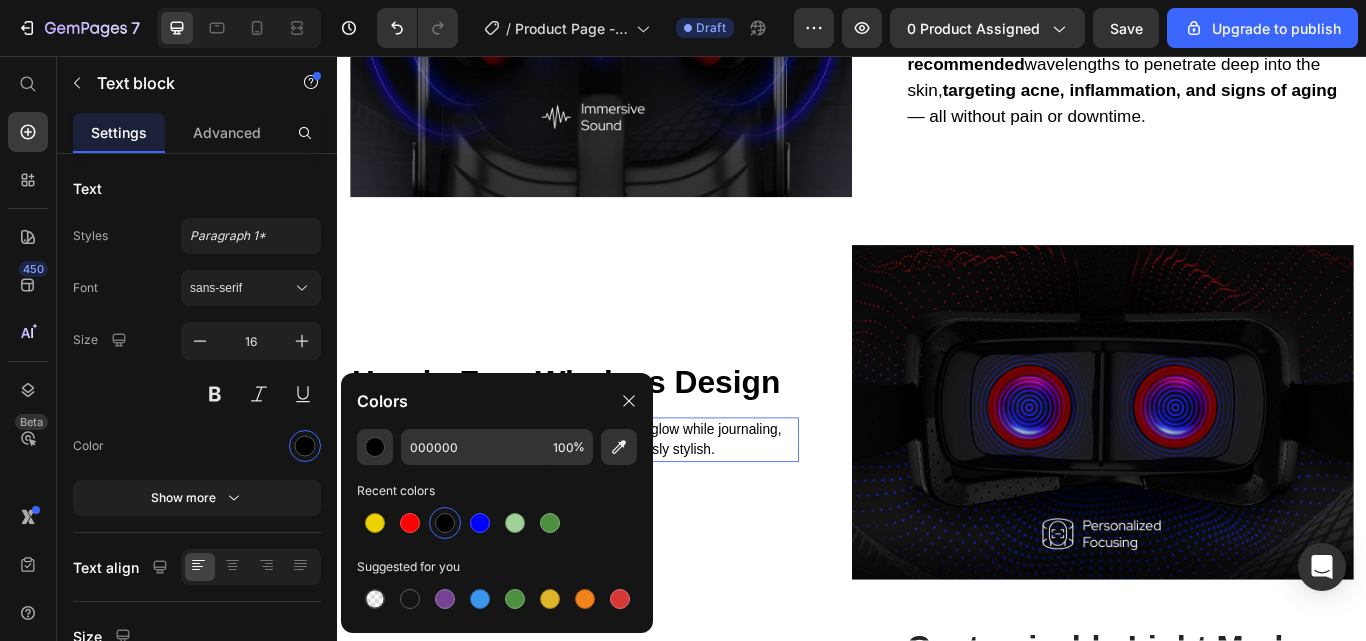click on "Sleek, cordless, and rechargeable — so you can glow while journaling, working, or sipping tea. Self-care just got effortlessly stylish." at bounding box center (613, 504) 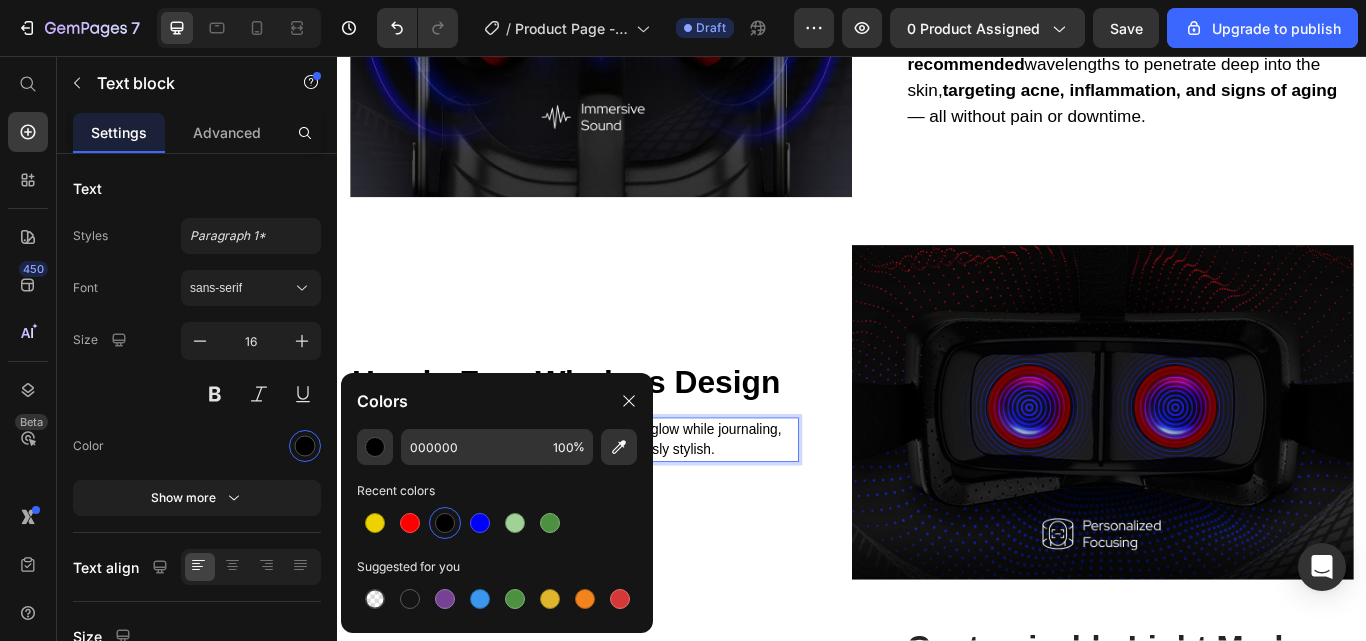 click on "Sleek, cordless, and rechargeable — so you can glow while journaling, working, or sipping tea. Self-care just got effortlessly stylish." at bounding box center (613, 504) 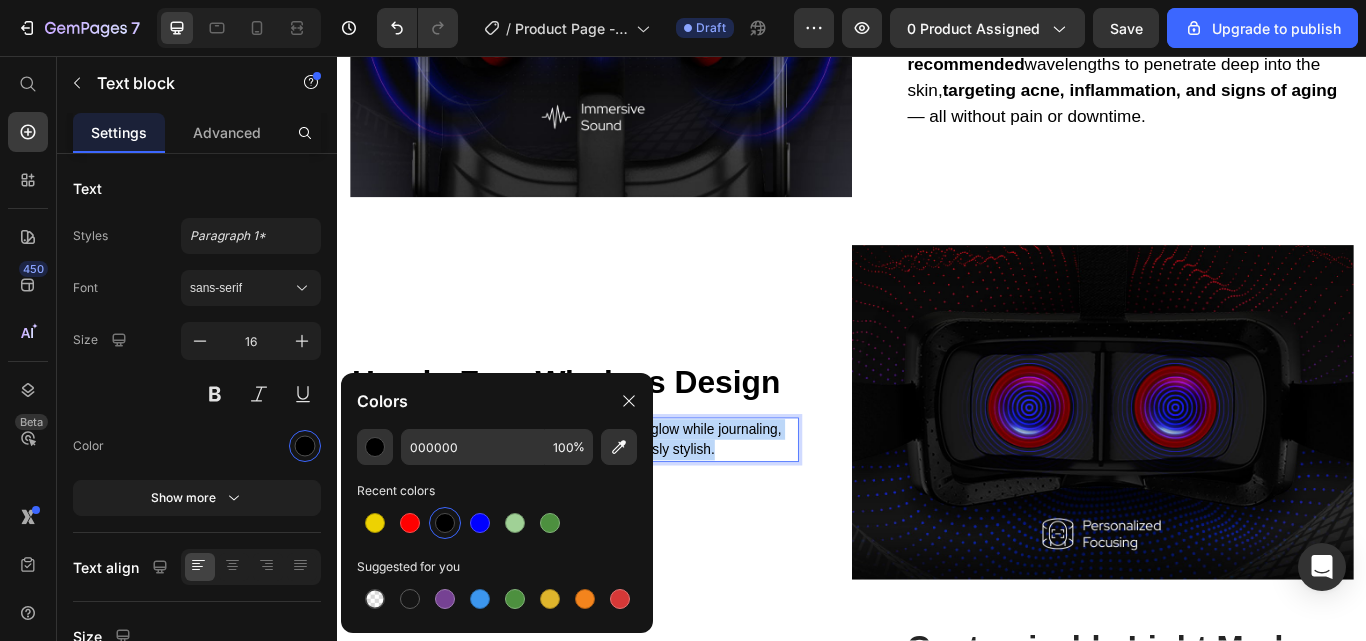 click on "Sleek, cordless, and rechargeable — so you can glow while journaling, working, or sipping tea. Self-care just got effortlessly stylish." at bounding box center [613, 504] 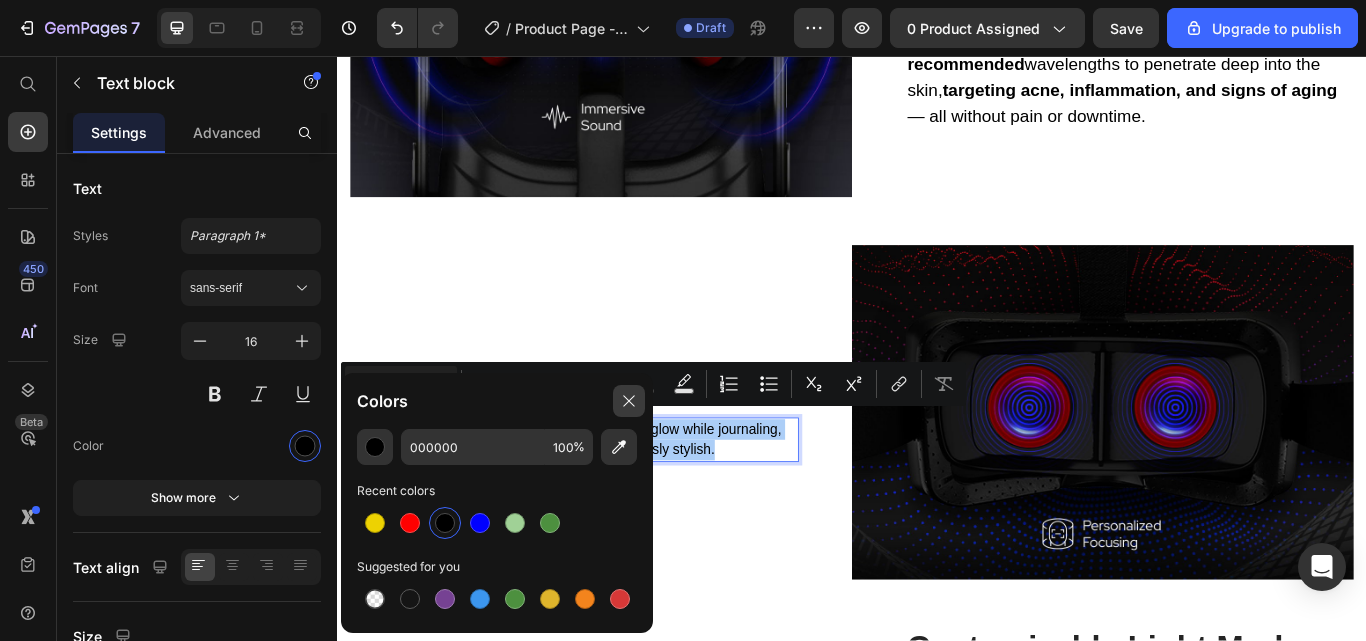 click 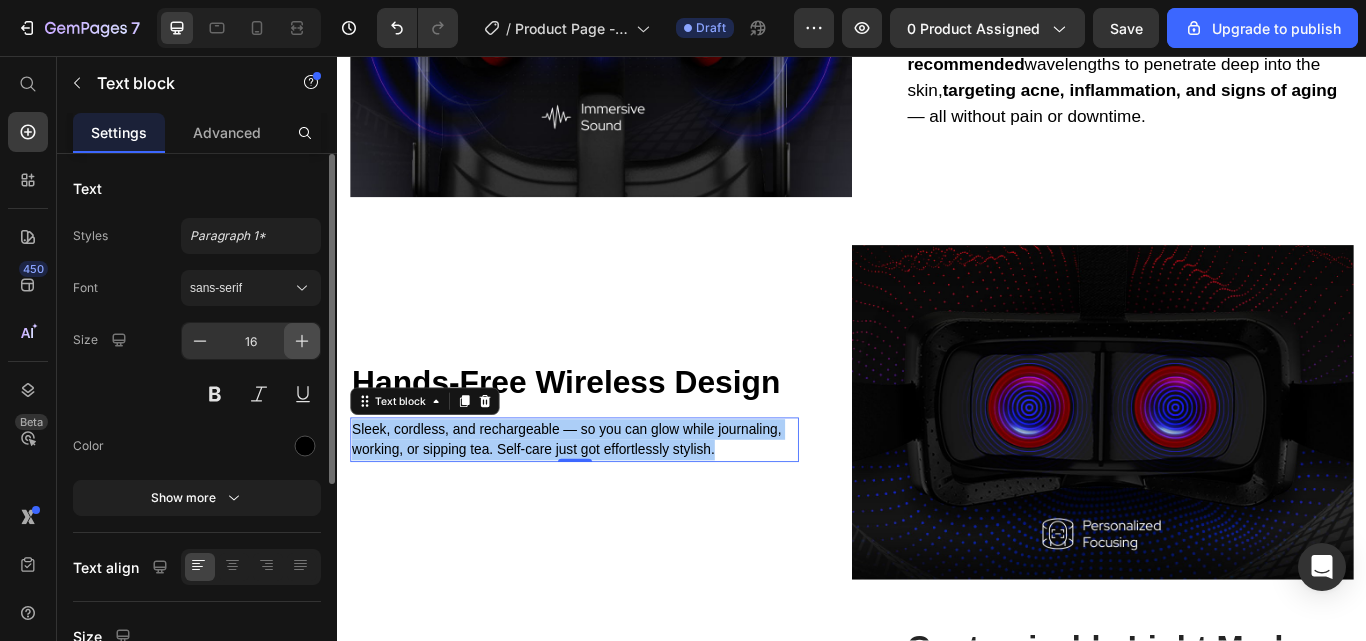 click 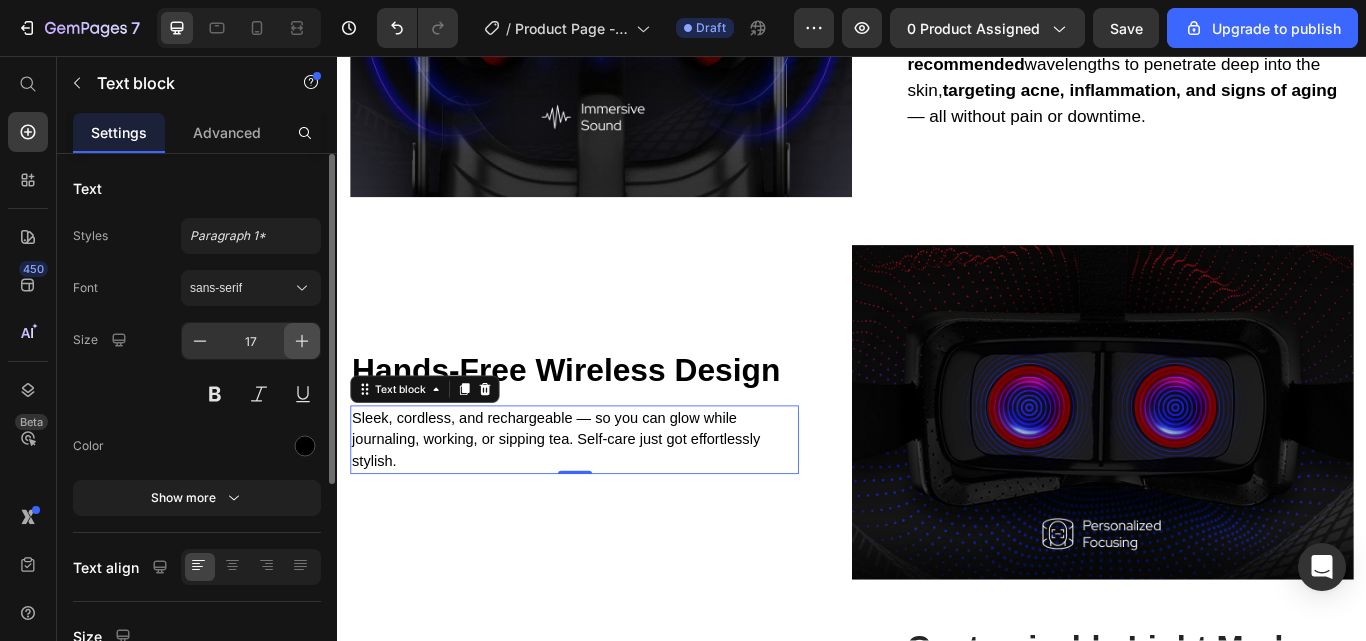 click 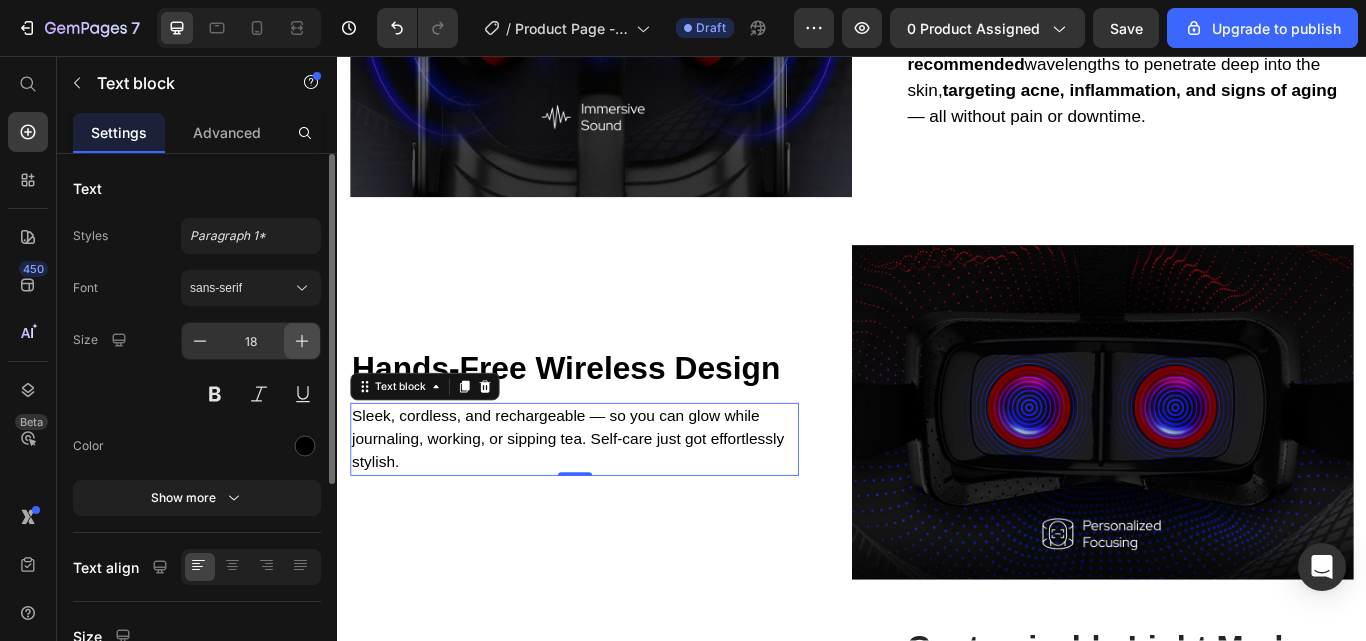 click 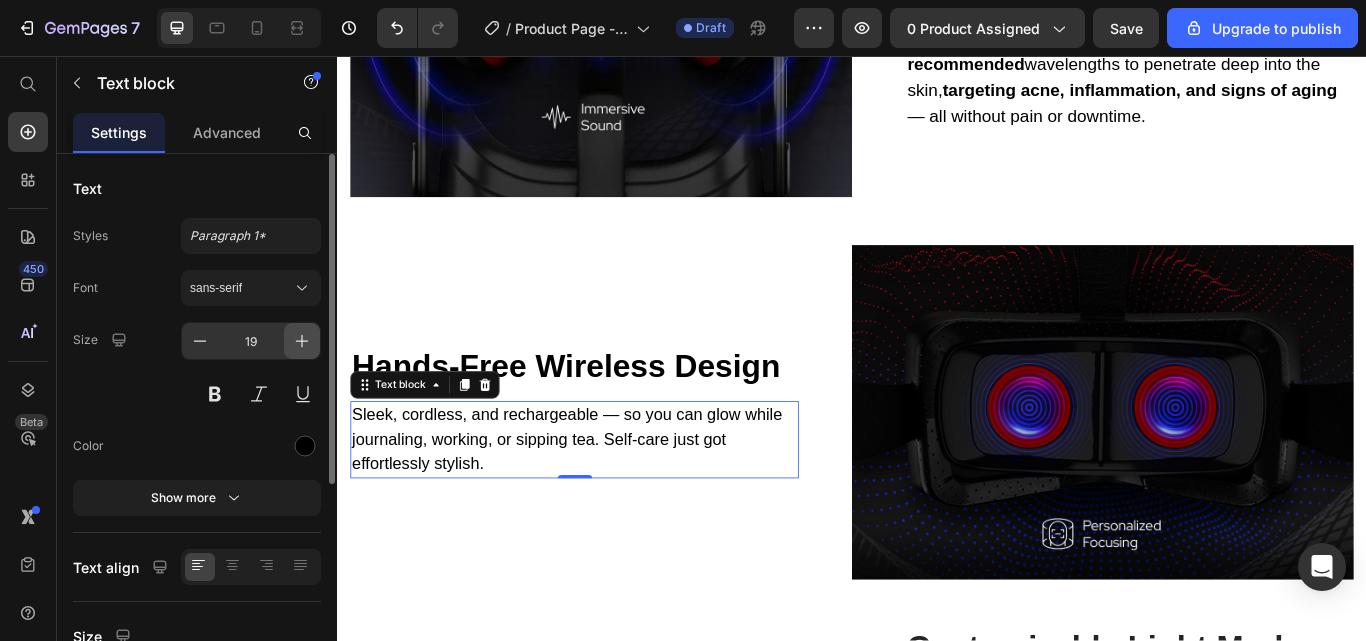 click 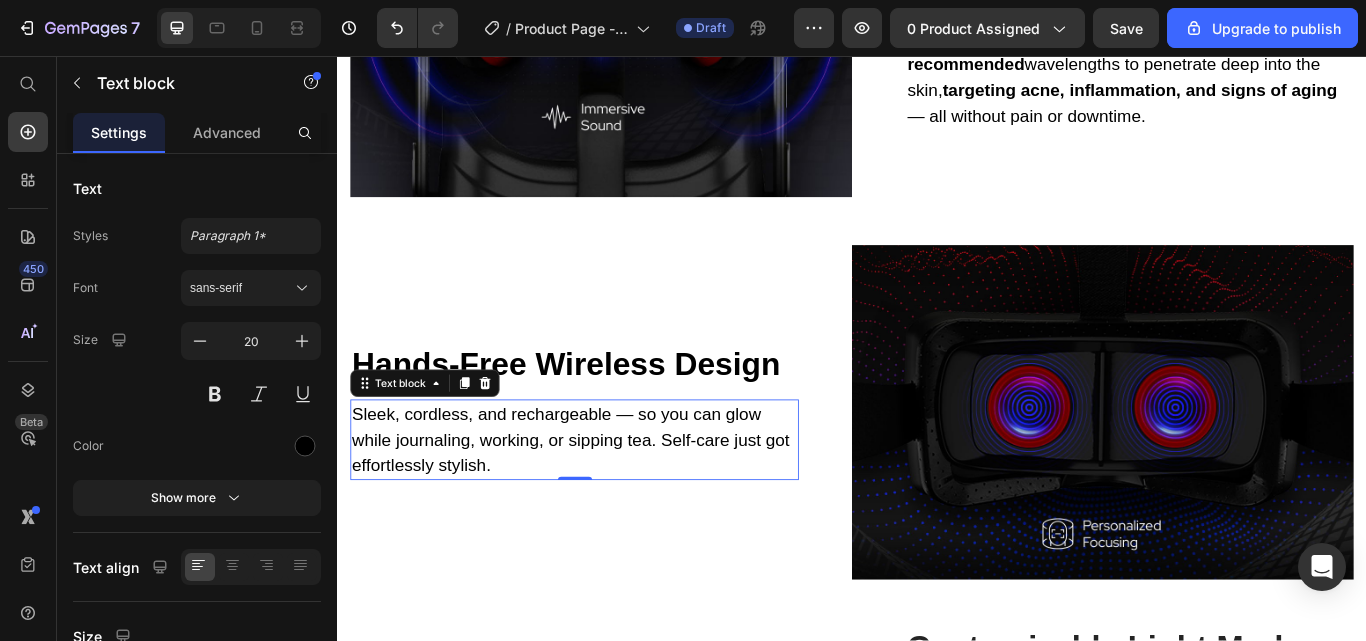 click on "Sleek, cordless, and rechargeable — so you can glow while journaling, working, or sipping tea. Self-care just got effortlessly stylish." at bounding box center (613, 504) 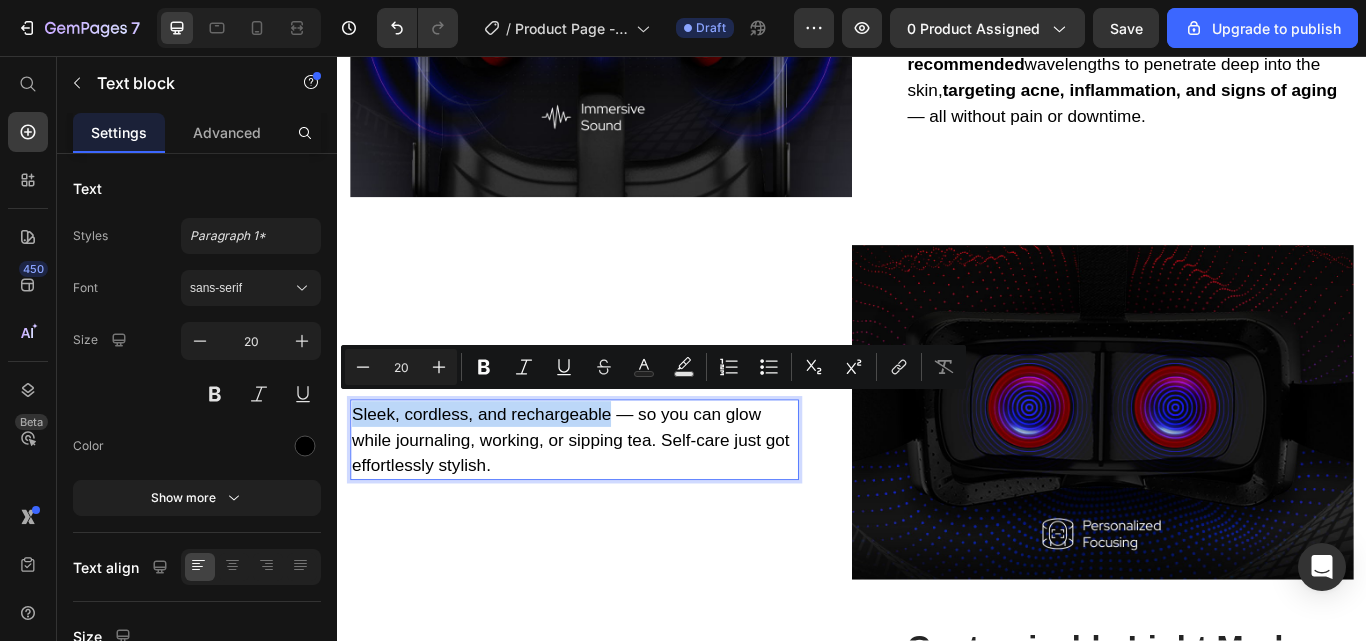 drag, startPoint x: 354, startPoint y: 464, endPoint x: 657, endPoint y: 466, distance: 303.0066 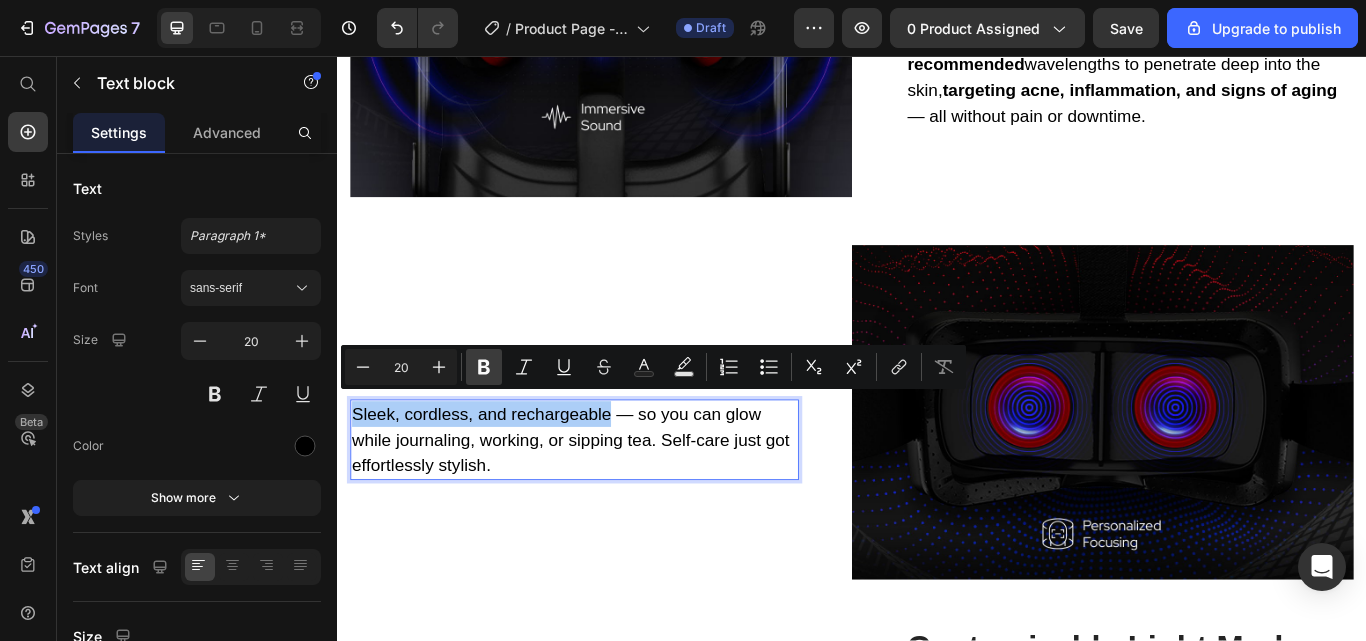 click on "Bold" at bounding box center (484, 367) 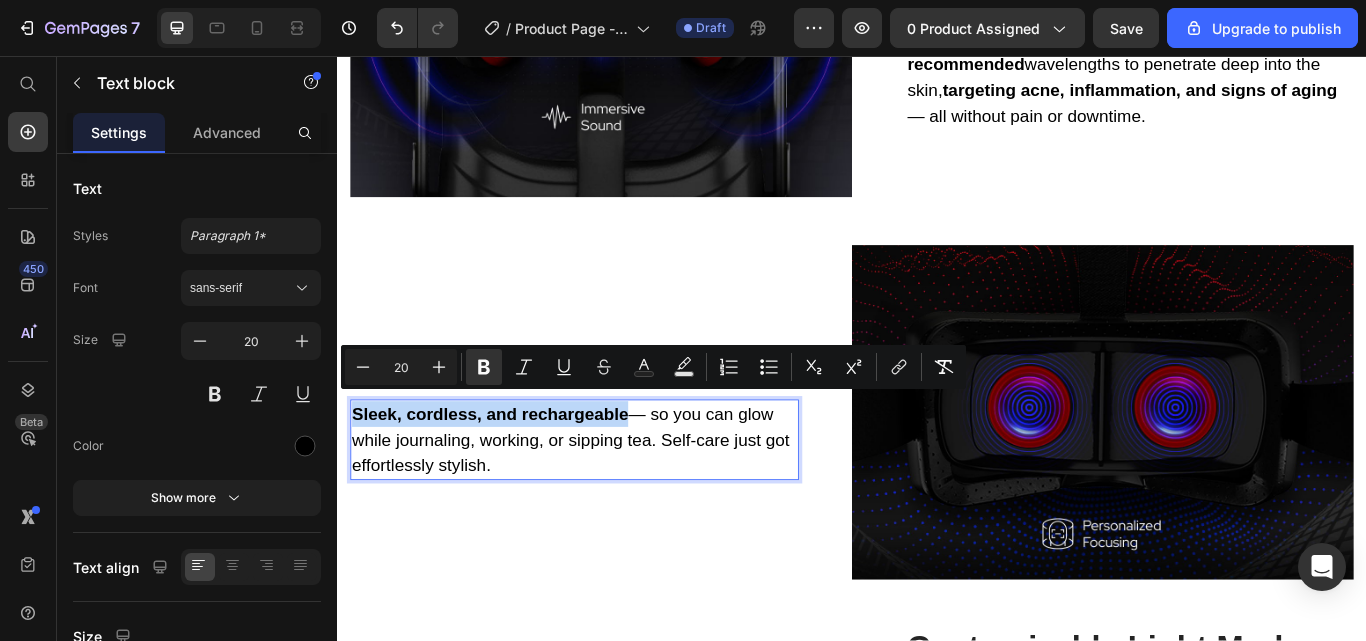 click on "Sleek, cordless, and rechargeable  — so you can glow while journaling, working, or sipping tea. Self-care just got effortlessly stylish." at bounding box center [613, 504] 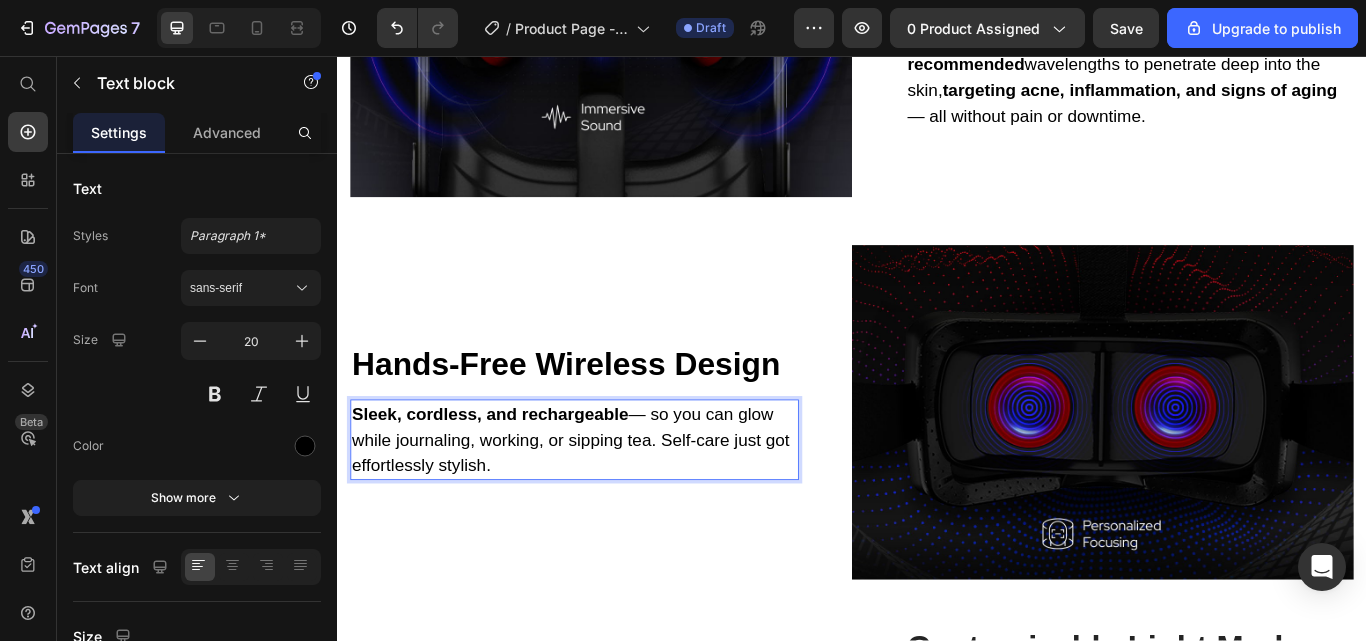 scroll, scrollTop: 4083, scrollLeft: 0, axis: vertical 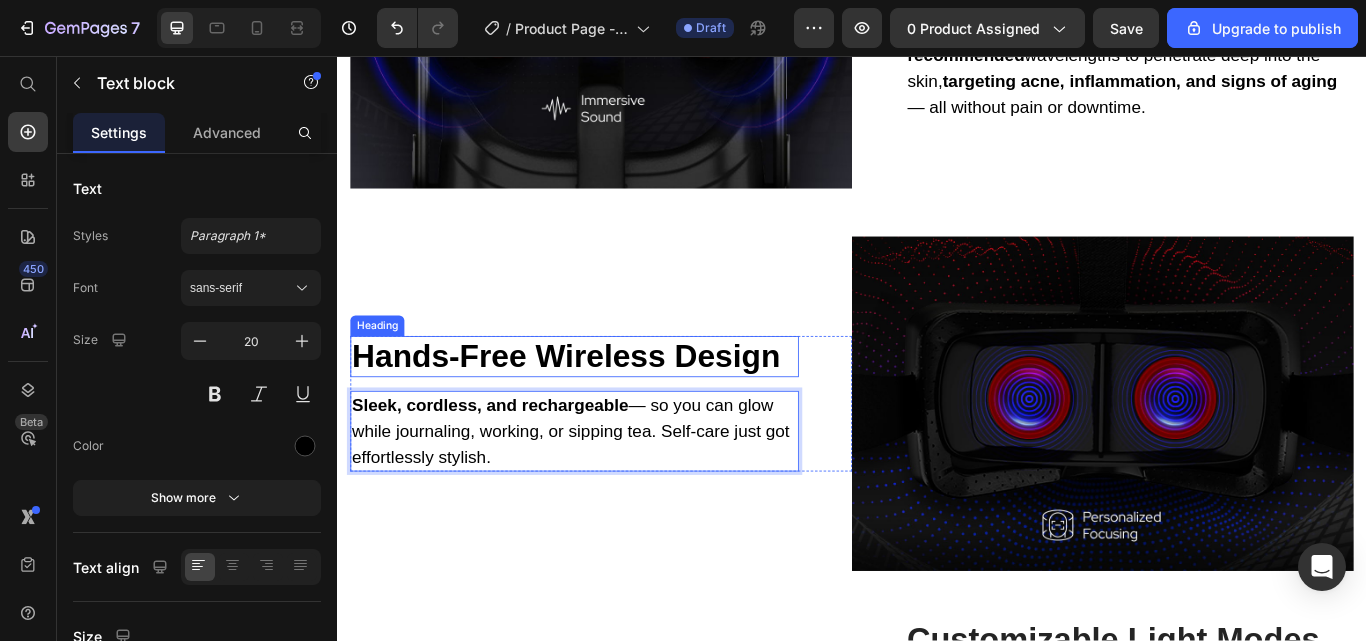 click on "Hands-Free Wireless Design" at bounding box center (613, 407) 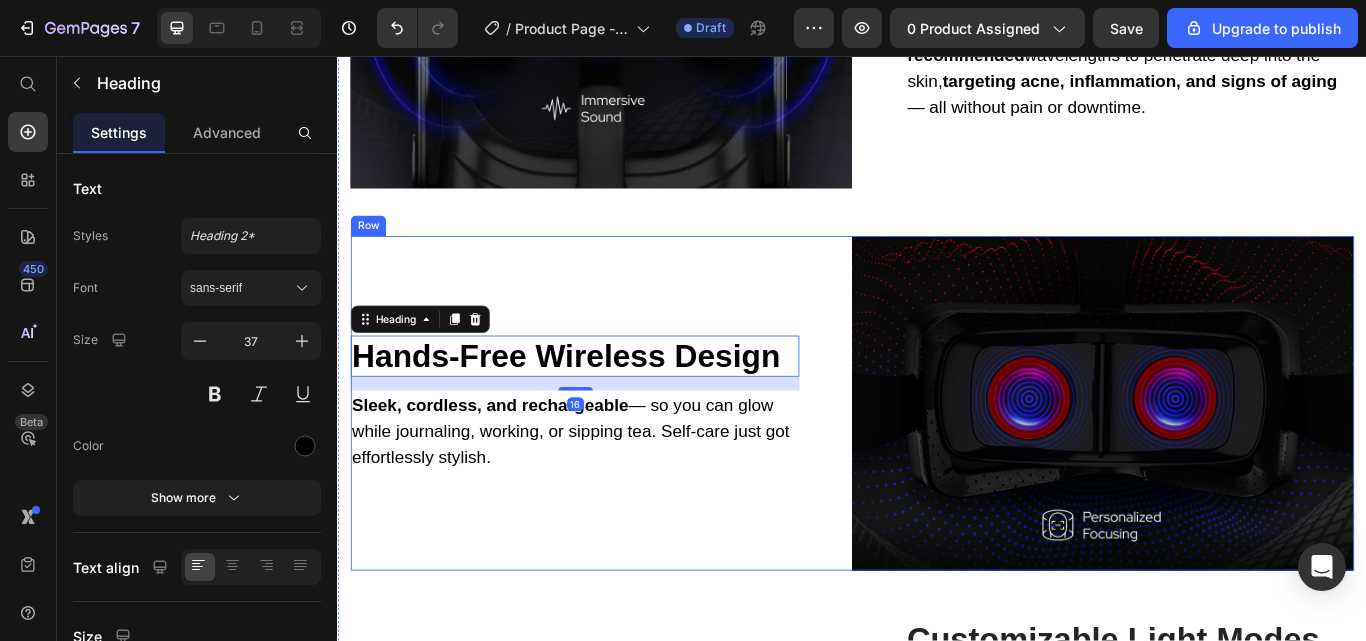 click on "Hands-Free Wireless Design Heading   16 Sleek, cordless, and rechargeable  — so you can glow while journaling, working, or sipping tea. Self-care just got effortlessly stylish. Text block Row" at bounding box center [644, 462] 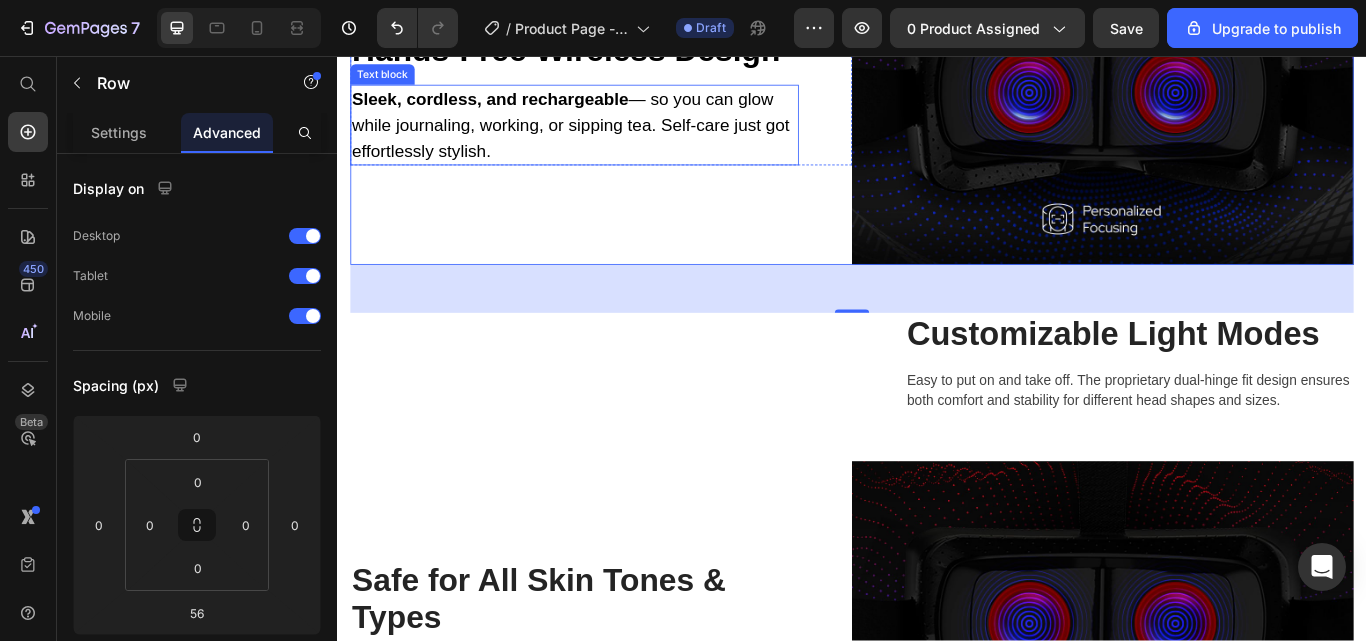 scroll, scrollTop: 4320, scrollLeft: 0, axis: vertical 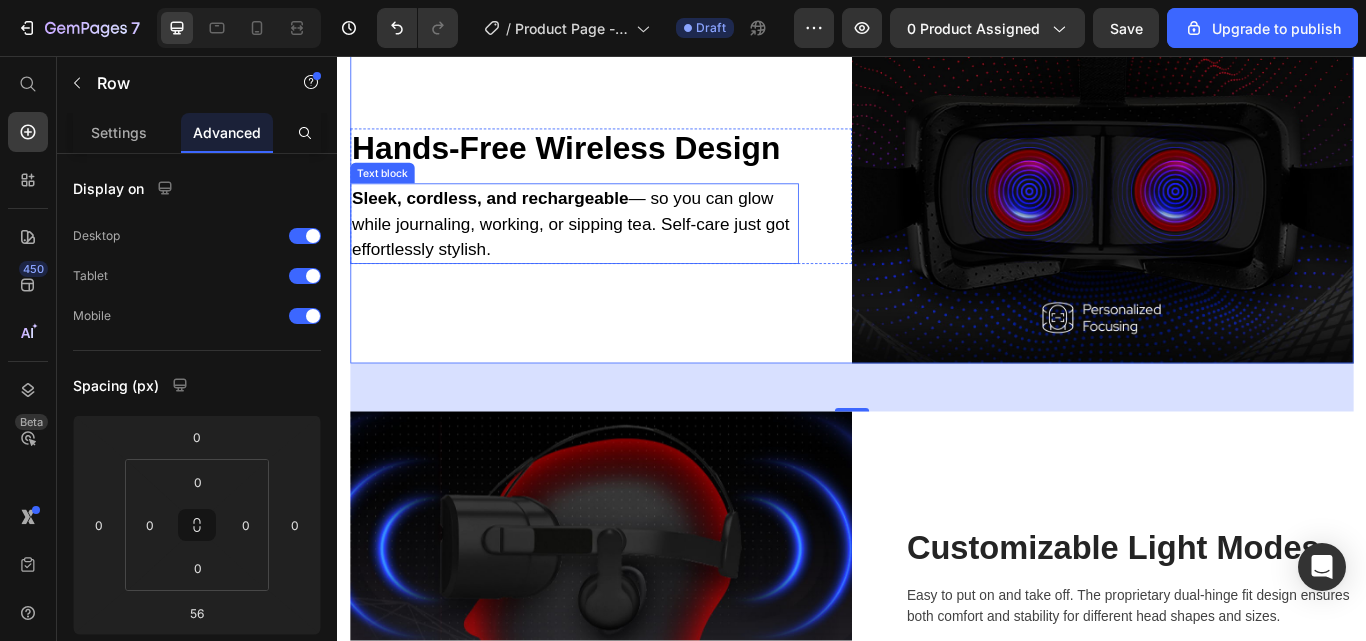 click on "Sleek, cordless, and rechargeable  — so you can glow while journaling, working, or sipping tea. Self-care just got effortlessly stylish." at bounding box center [613, 252] 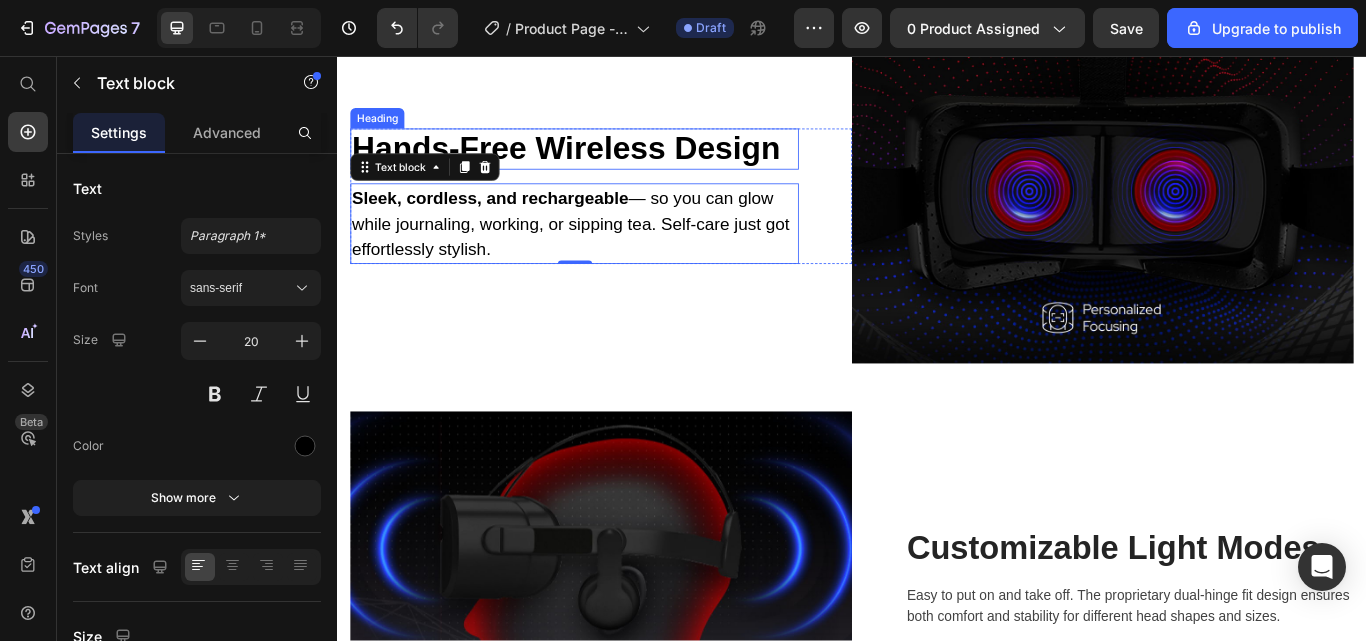 click on "Hands-Free Wireless Design" at bounding box center (613, 165) 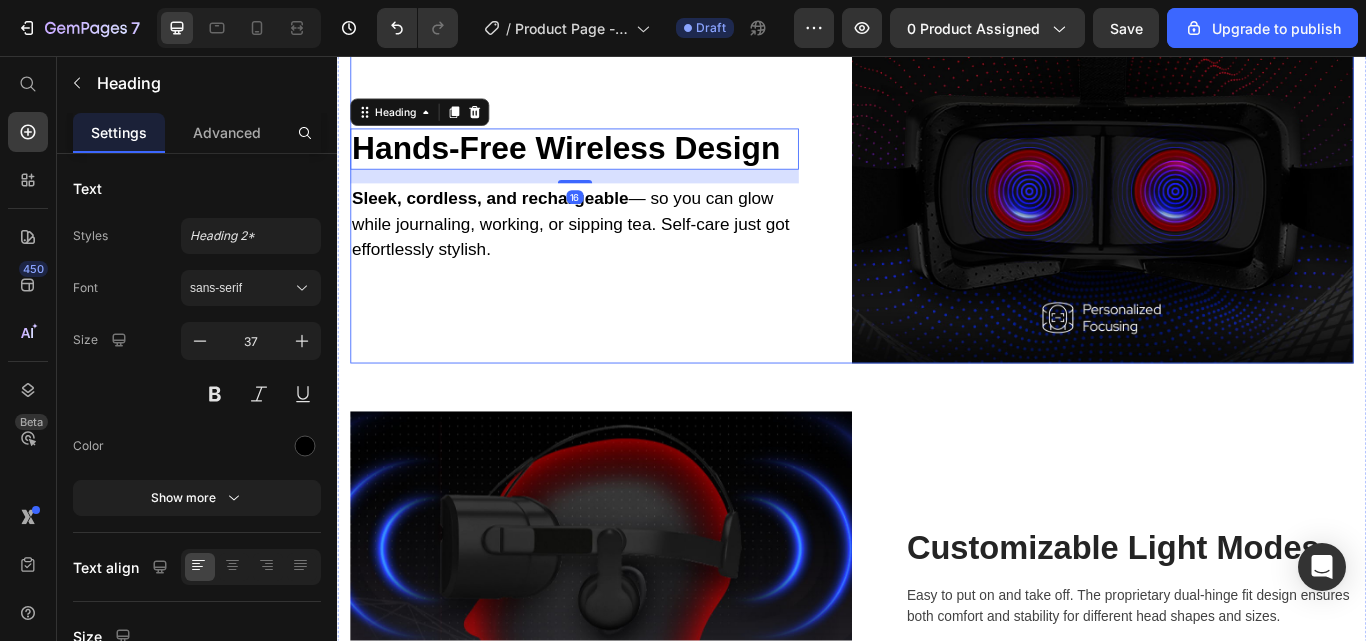 scroll, scrollTop: 4503, scrollLeft: 0, axis: vertical 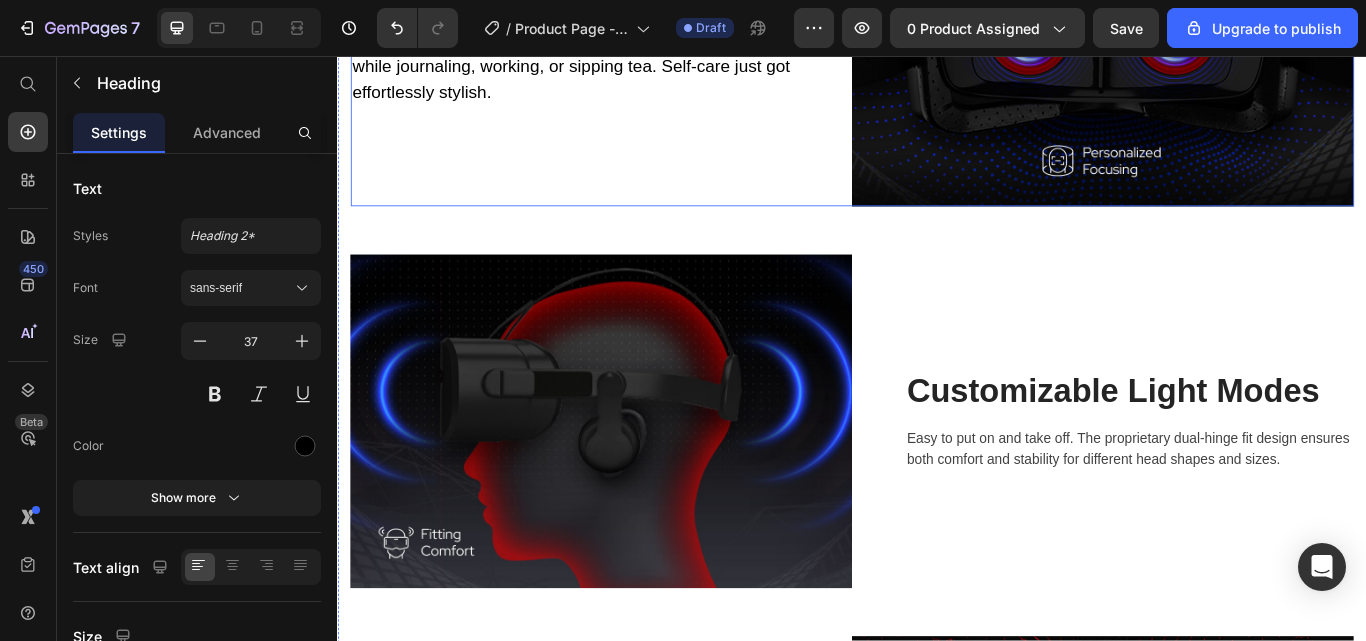 click on "Customizable Light Modes" at bounding box center (1260, 448) 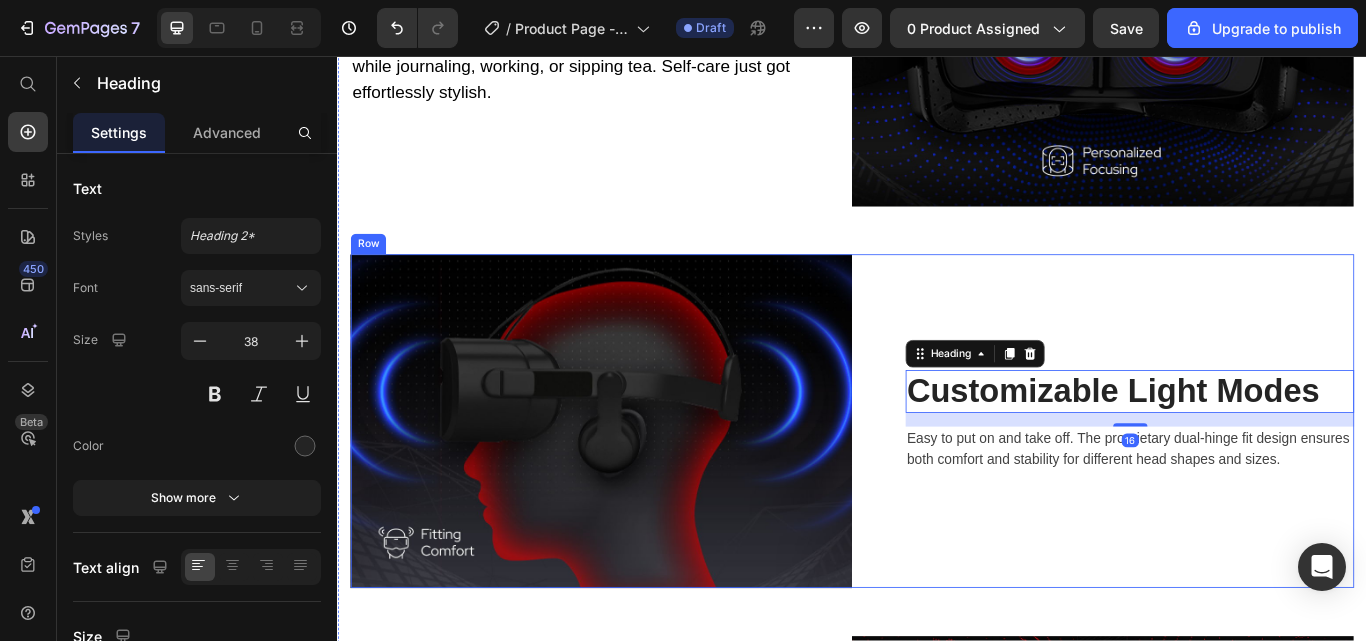 scroll, scrollTop: 4632, scrollLeft: 0, axis: vertical 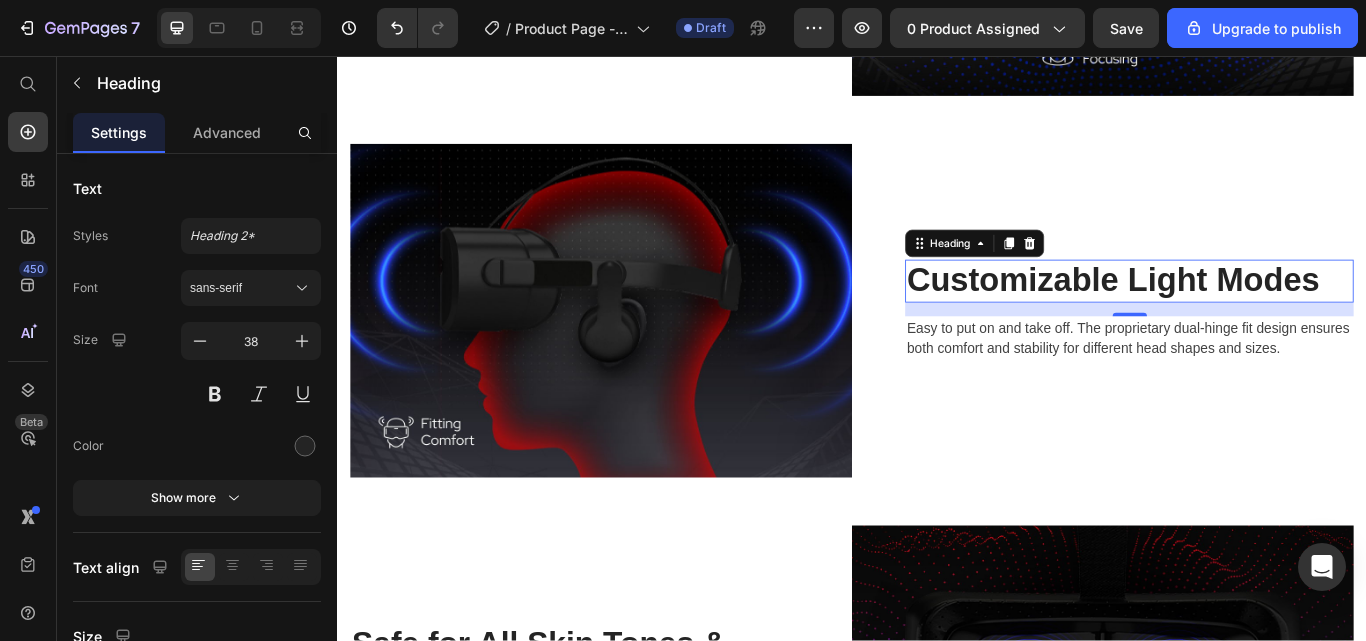 click on "Customizable Light Modes" at bounding box center [1260, 319] 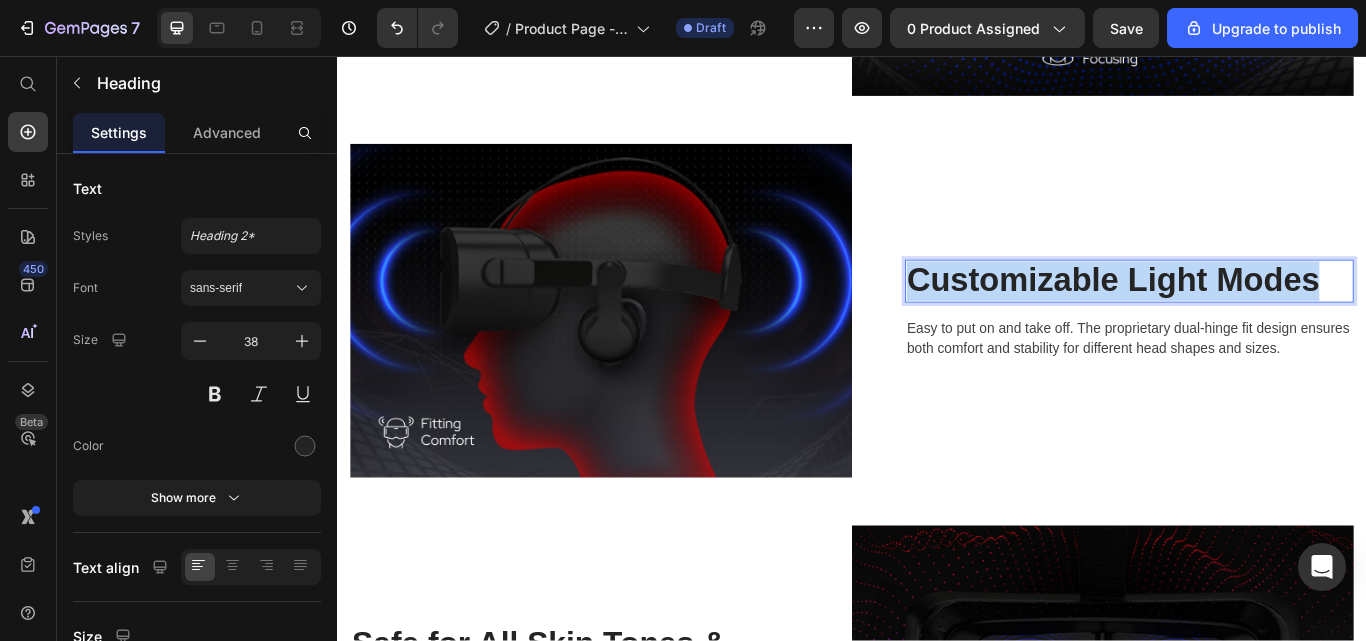 click on "Customizable Light Modes" at bounding box center [1260, 319] 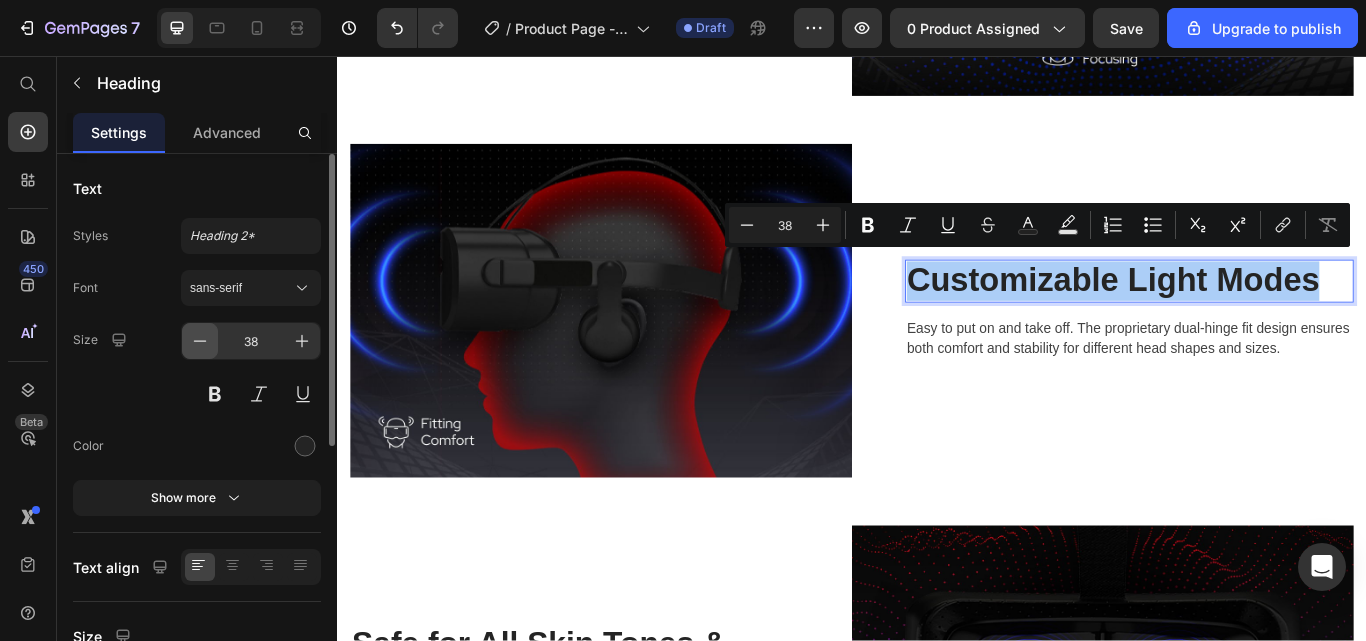 click 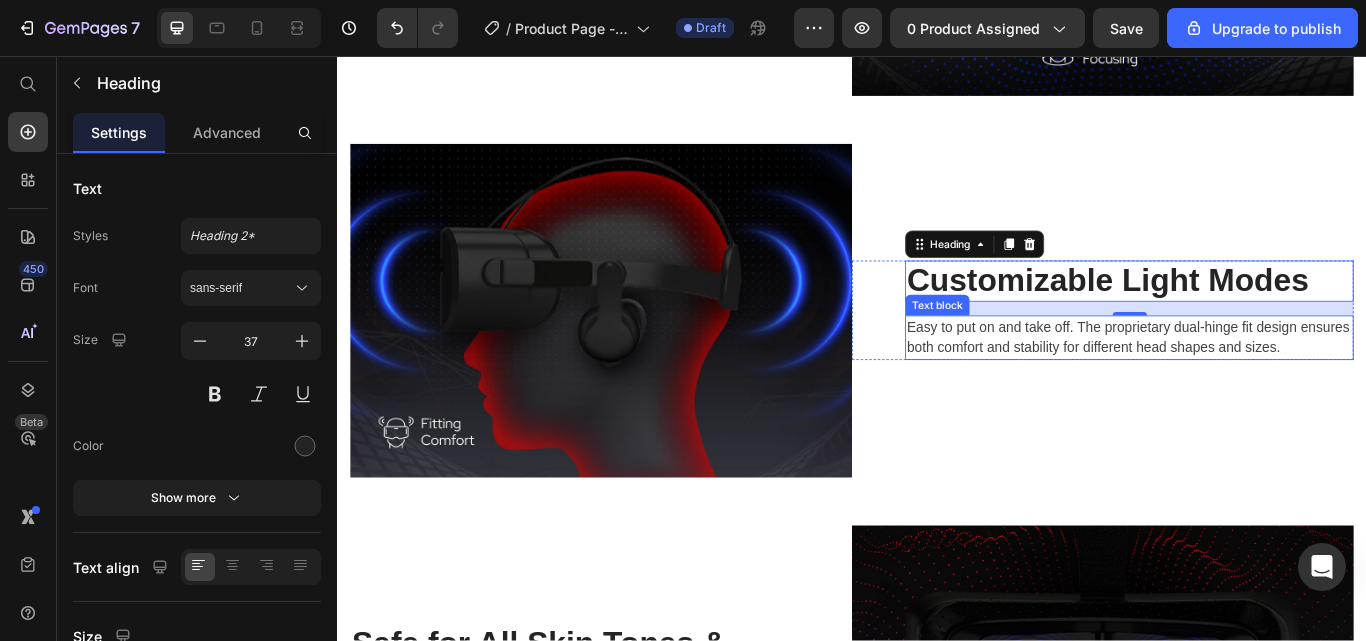 click on "Easy to put on and take off. The proprietary dual-hinge fit design ensures both comfort and stability for different head shapes and sizes." at bounding box center (1260, 385) 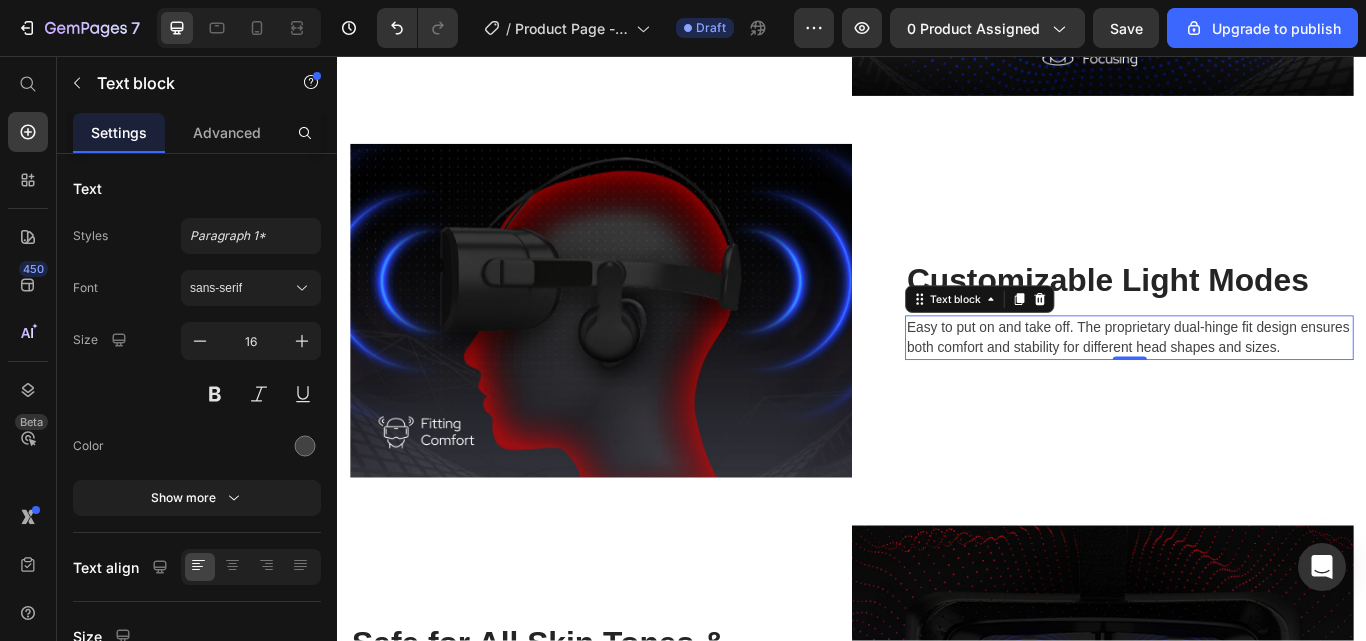 click on "Easy to put on and take off. The proprietary dual-hinge fit design ensures both comfort and stability for different head shapes and sizes." at bounding box center (1260, 385) 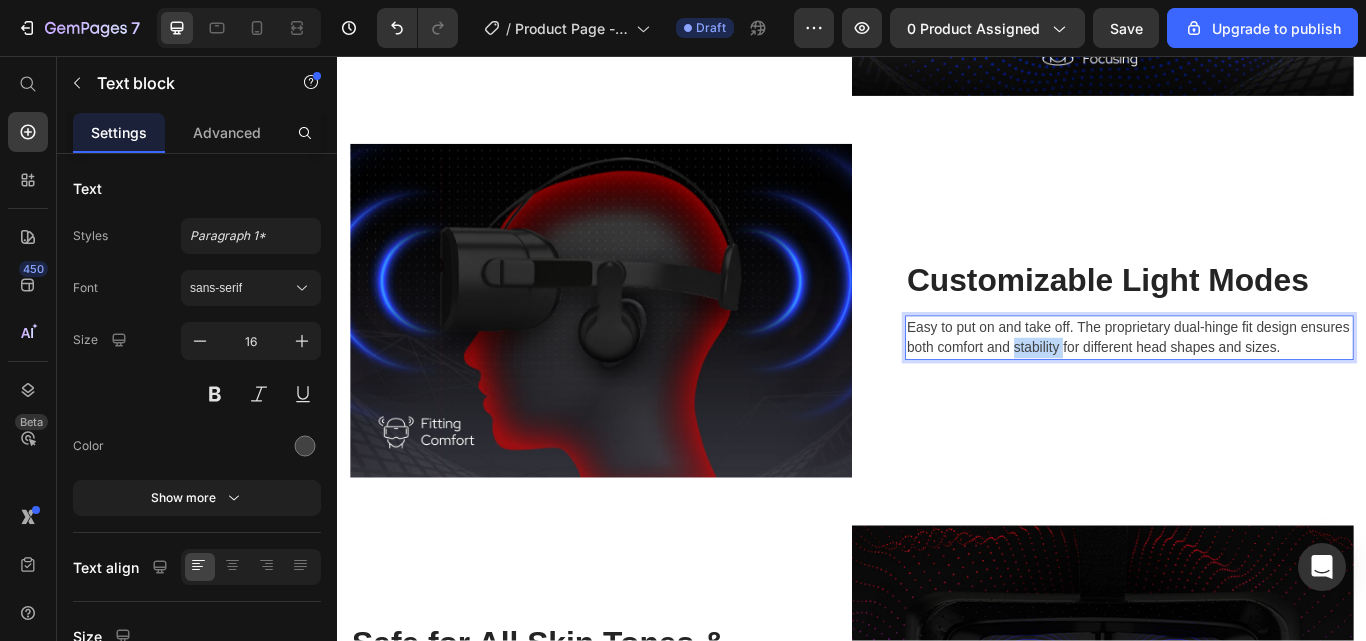 click on "Easy to put on and take off. The proprietary dual-hinge fit design ensures both comfort and stability for different head shapes and sizes." at bounding box center (1260, 385) 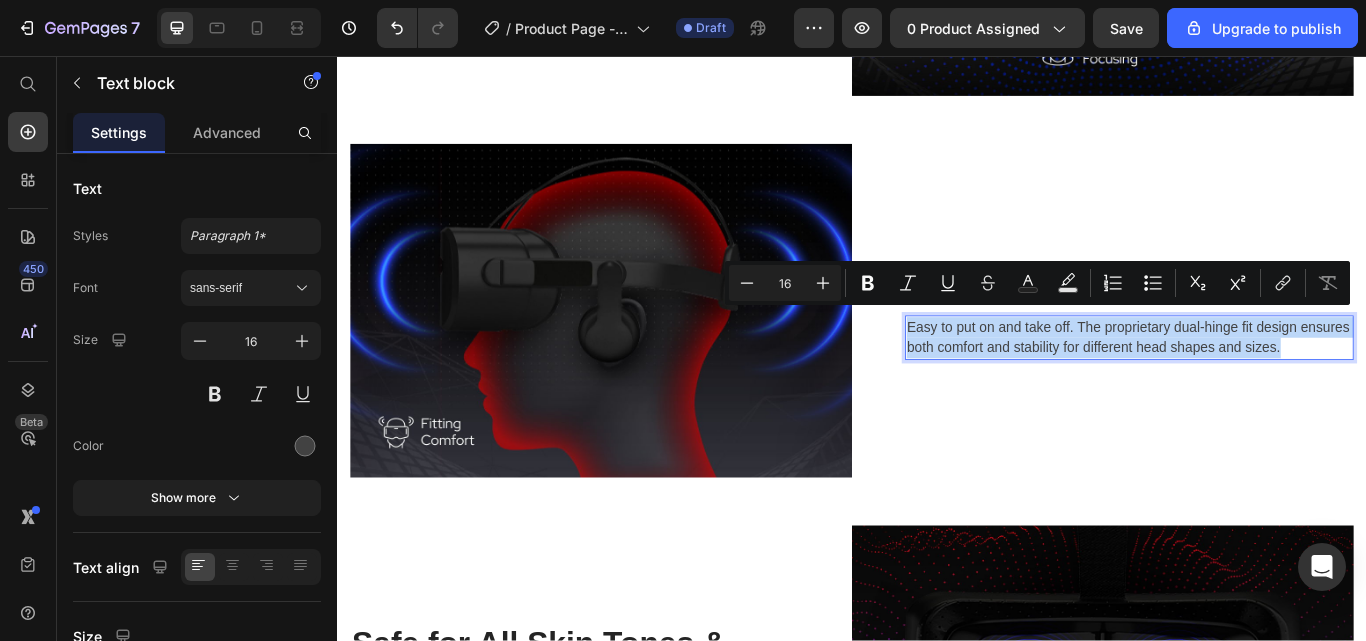 scroll, scrollTop: 4620, scrollLeft: 0, axis: vertical 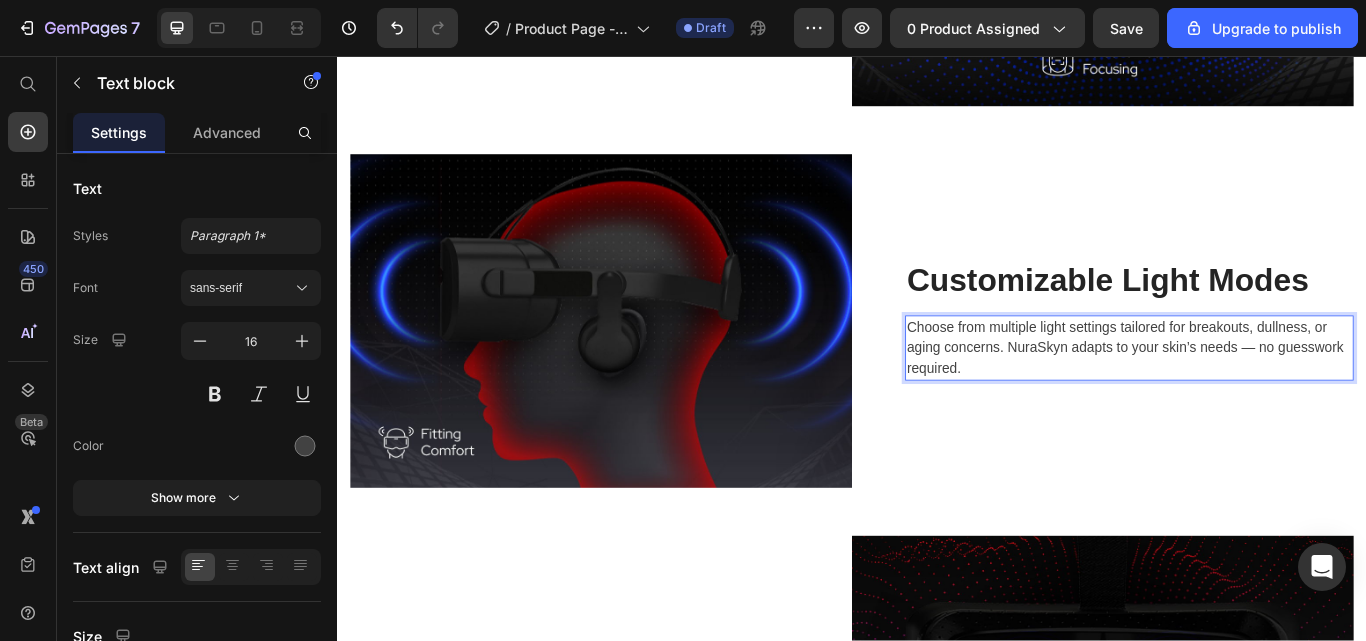 click on "Choose from multiple light settings tailored for breakouts, dullness, or aging concerns. NuraSkyn adapts to your skin’s needs — no guesswork required." at bounding box center [1260, 397] 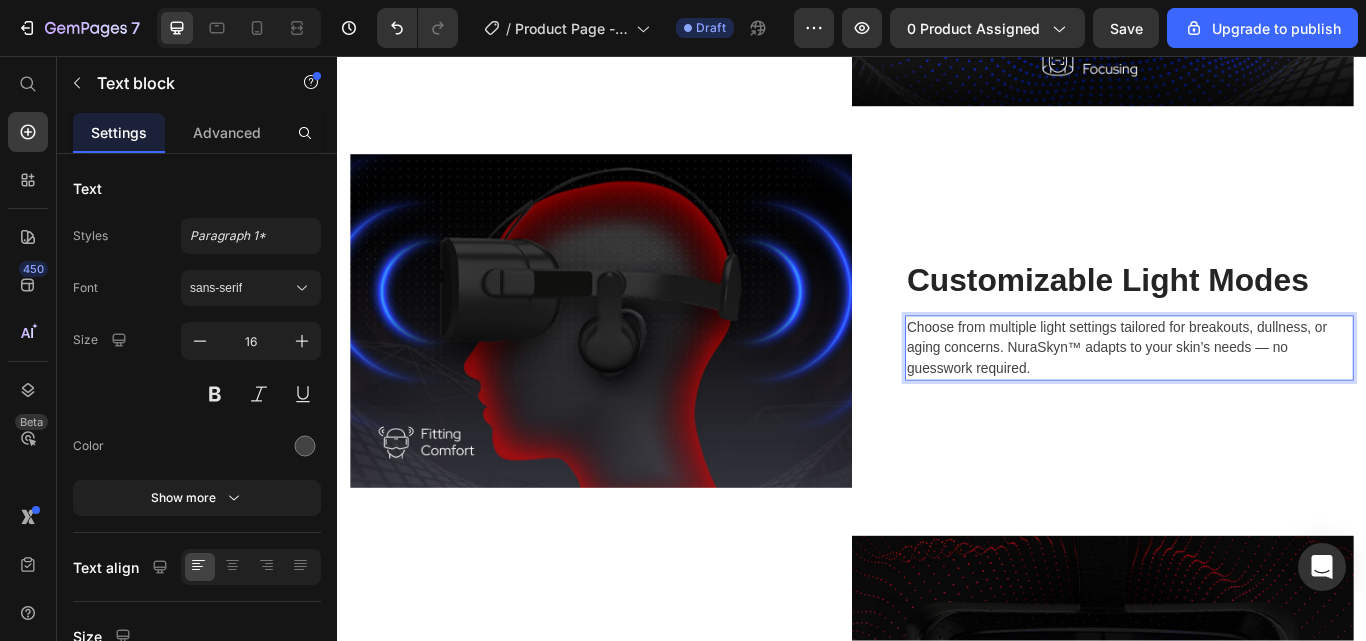 click on "Choose from multiple light settings tailored for breakouts, dullness, or aging concerns. NuraSkyn™ adapts to your skin’s needs — no guesswork required." at bounding box center [1260, 397] 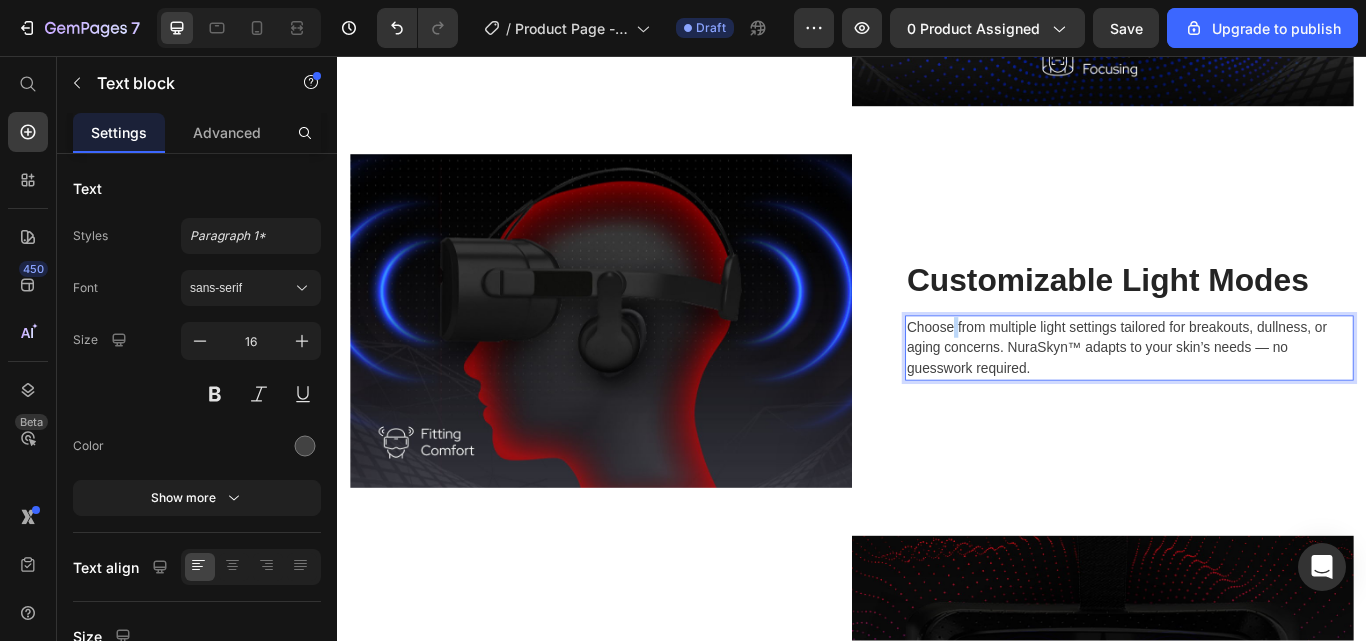 click on "Choose from multiple light settings tailored for breakouts, dullness, or aging concerns. NuraSkyn™ adapts to your skin’s needs — no guesswork required." at bounding box center (1260, 397) 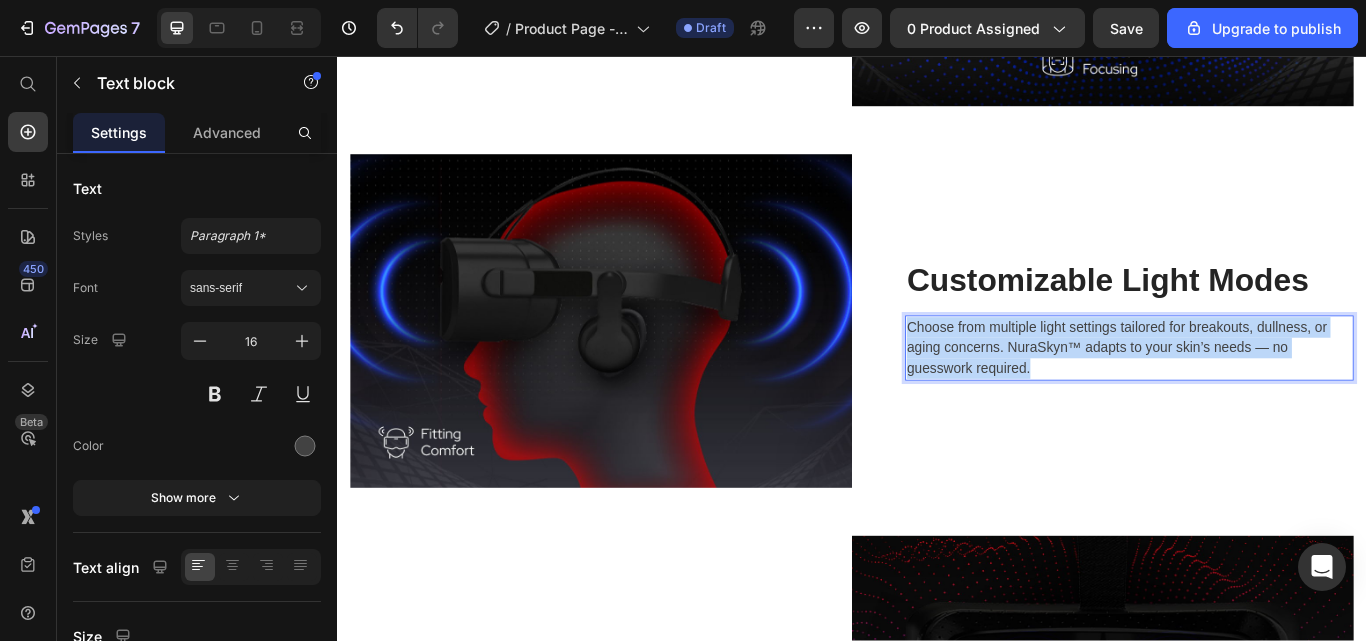 click on "Choose from multiple light settings tailored for breakouts, dullness, or aging concerns. NuraSkyn™ adapts to your skin’s needs — no guesswork required." at bounding box center (1260, 397) 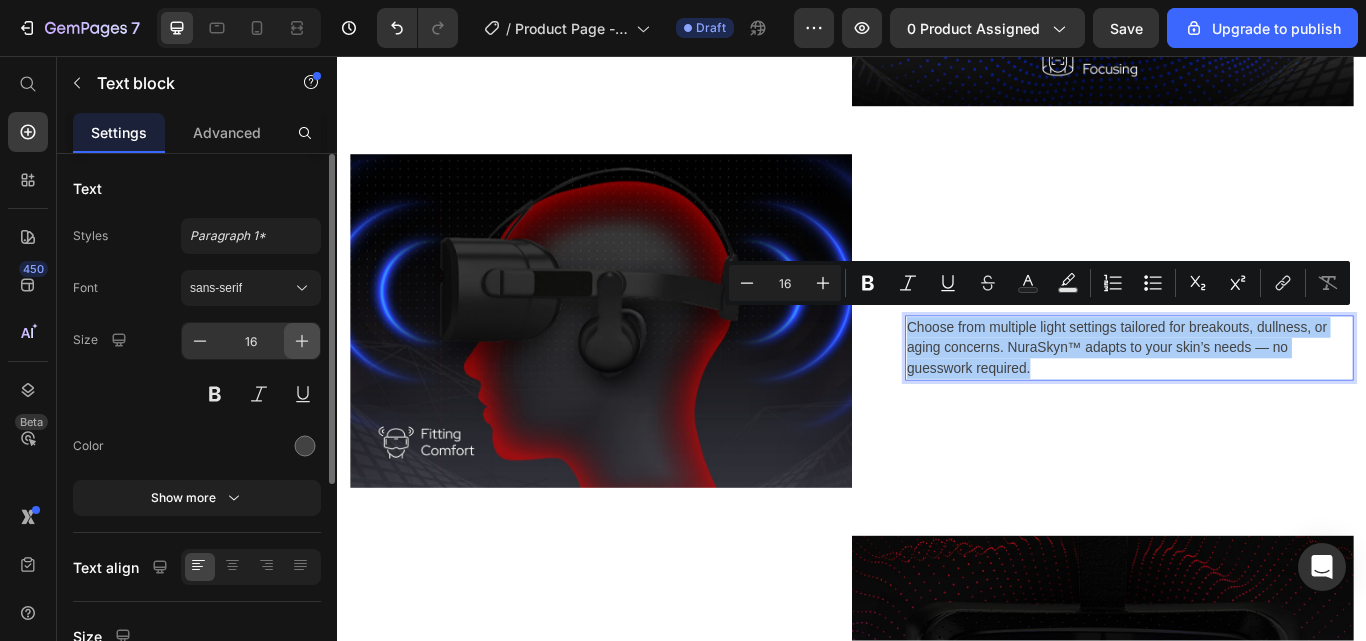 click 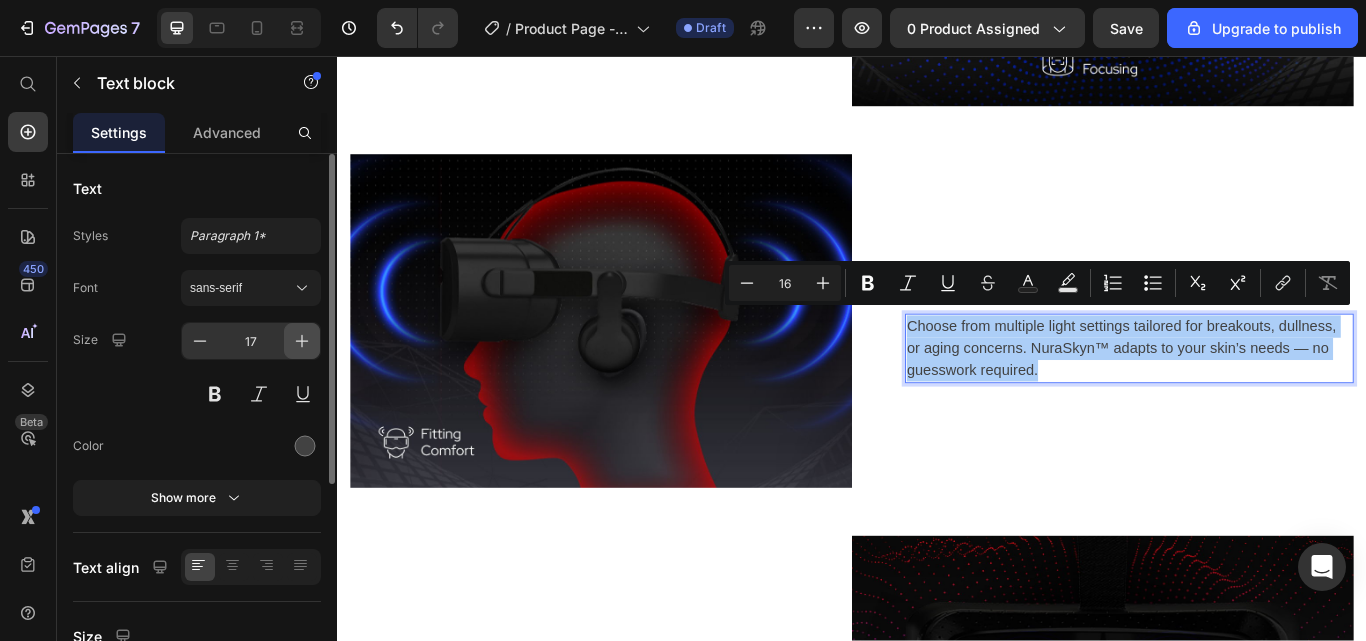 click 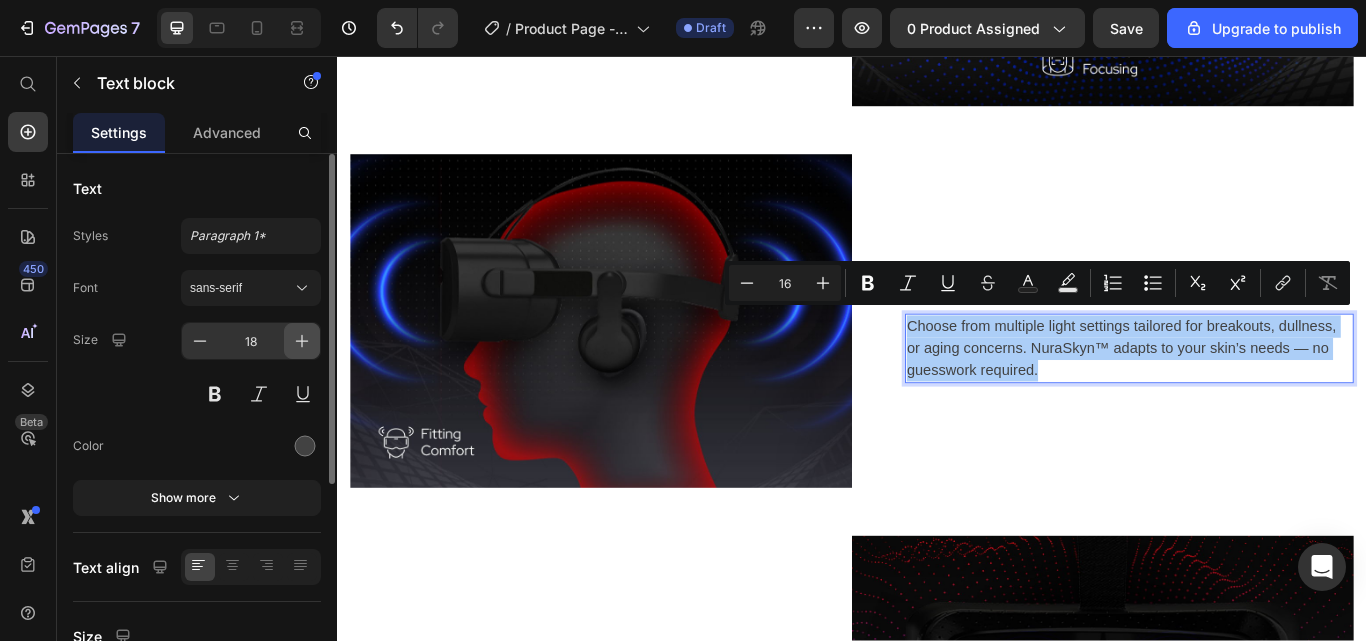 click 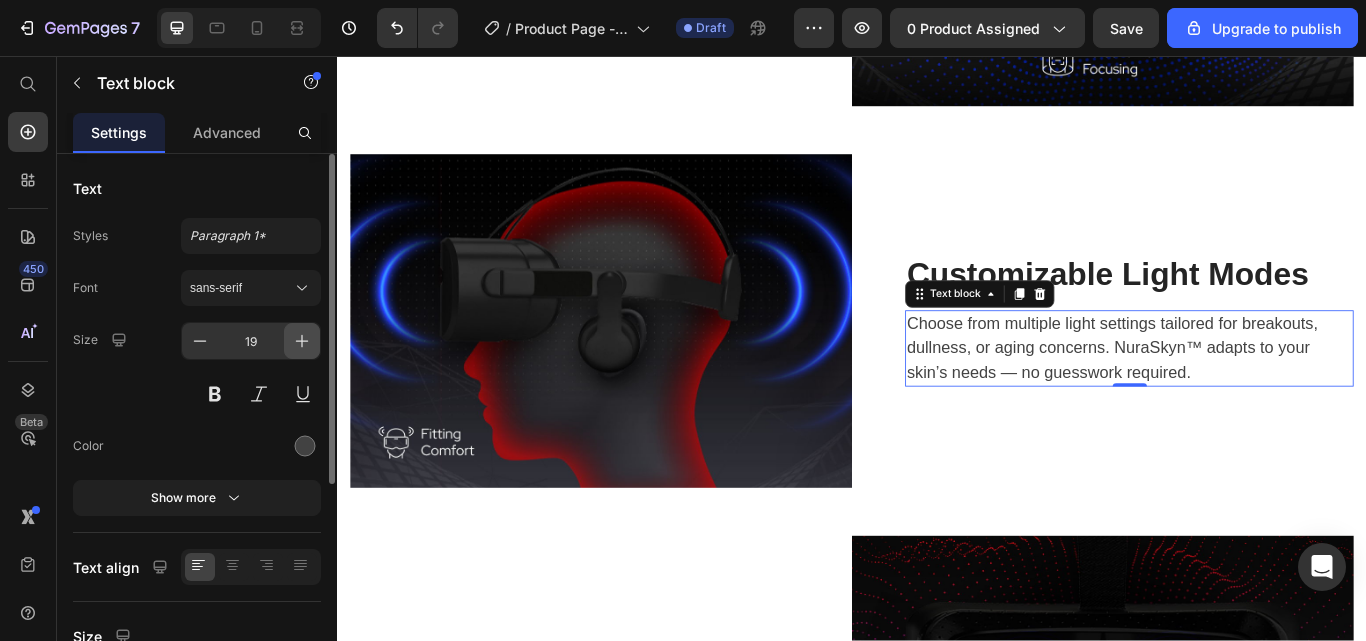 click 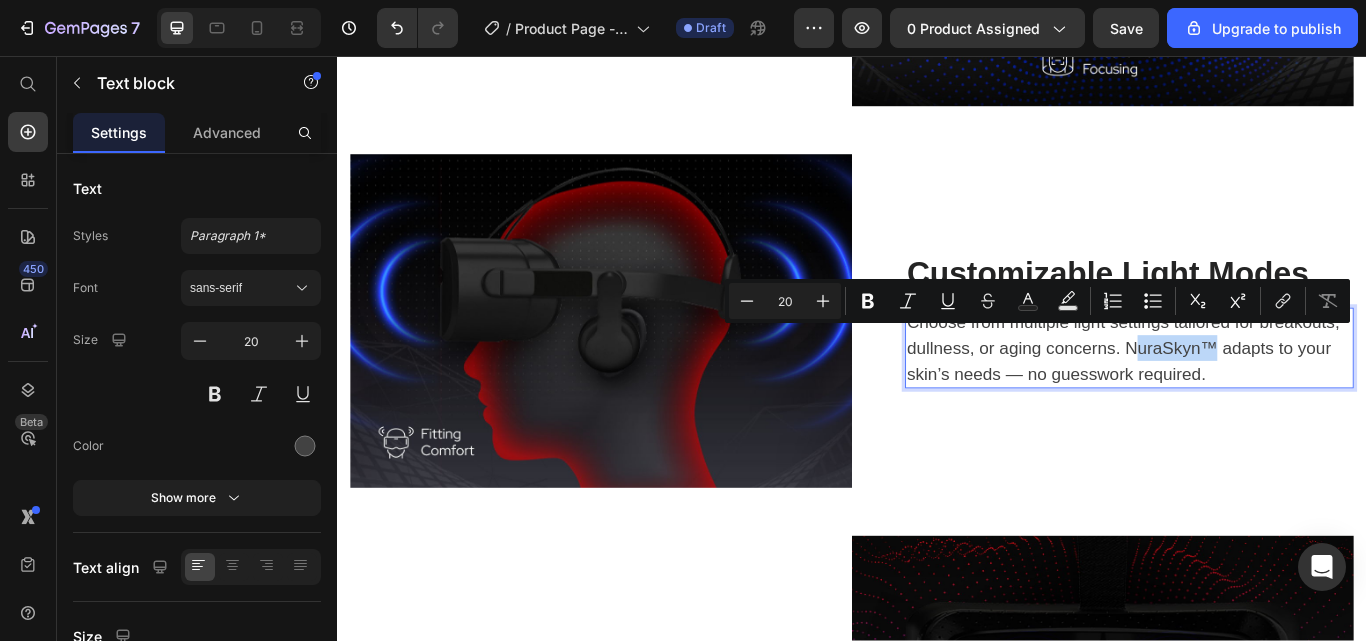 drag, startPoint x: 1356, startPoint y: 386, endPoint x: 1255, endPoint y: 389, distance: 101.04455 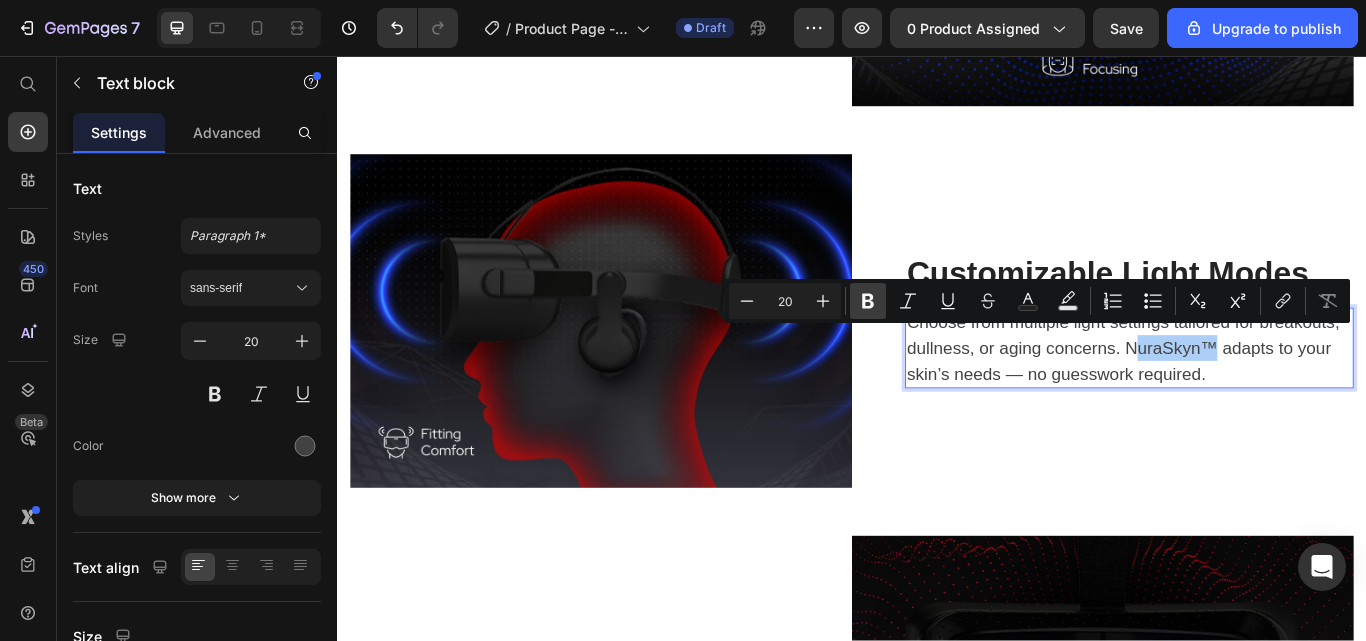 click 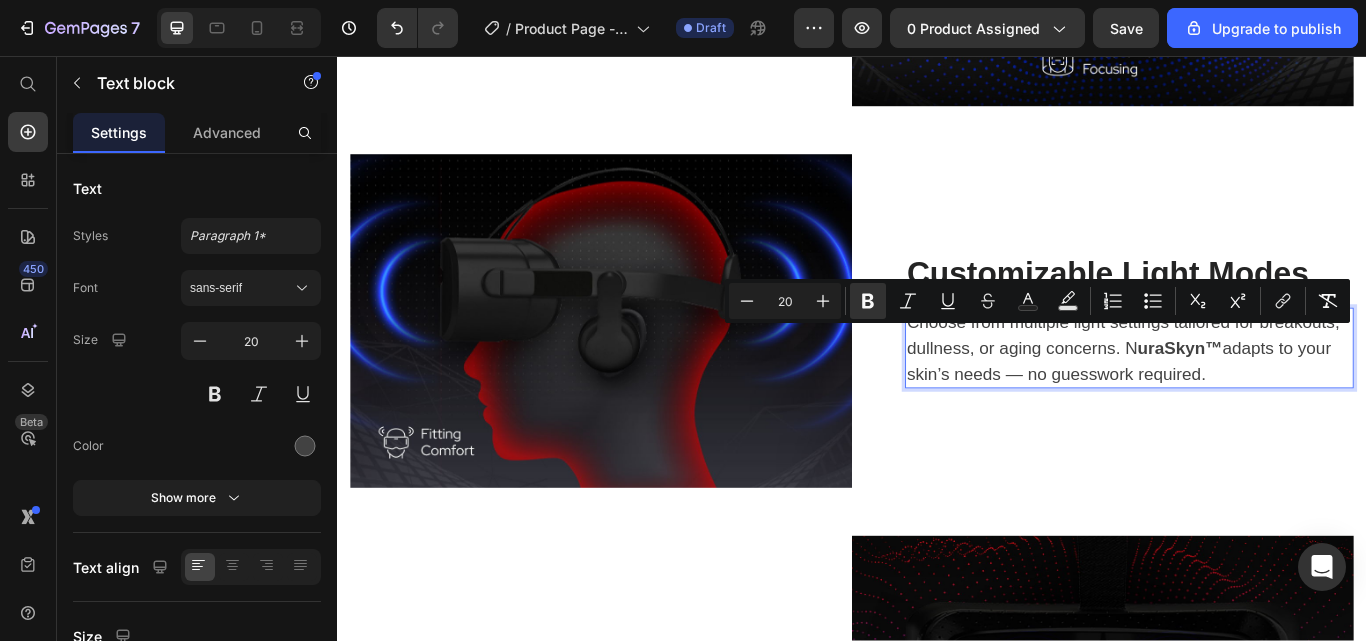 click on "uraSkyn™" at bounding box center [1319, 397] 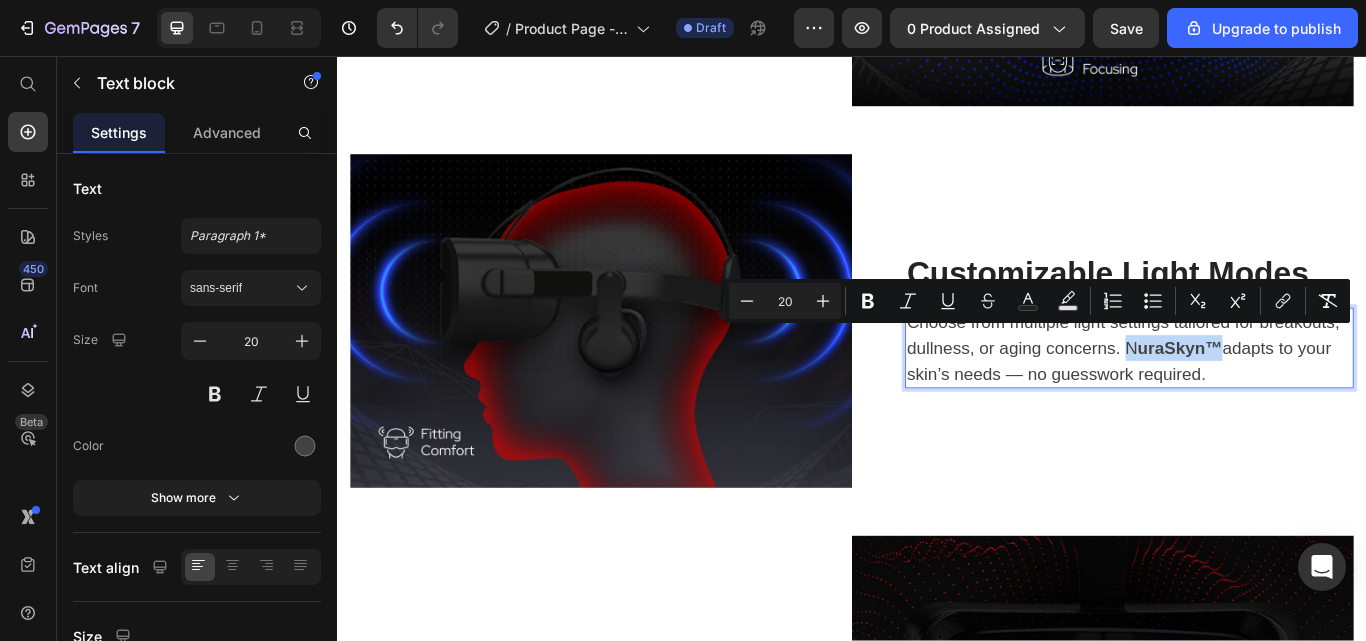 drag, startPoint x: 1252, startPoint y: 388, endPoint x: 1362, endPoint y: 389, distance: 110.00455 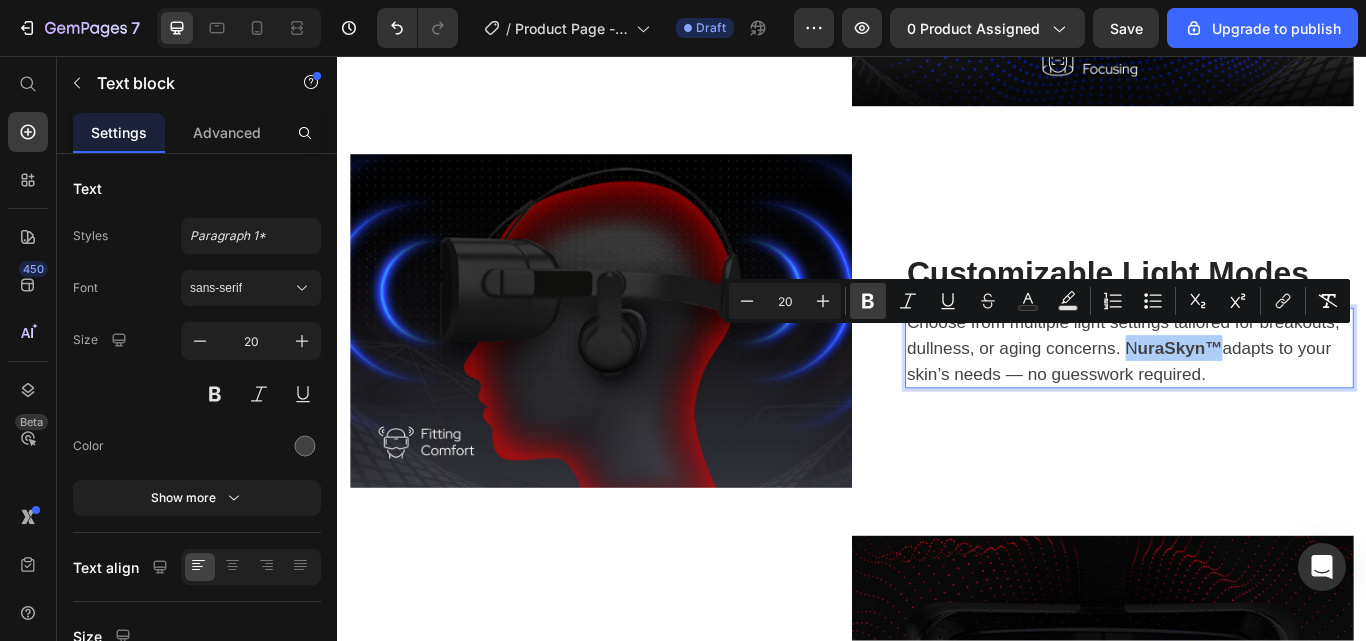 click 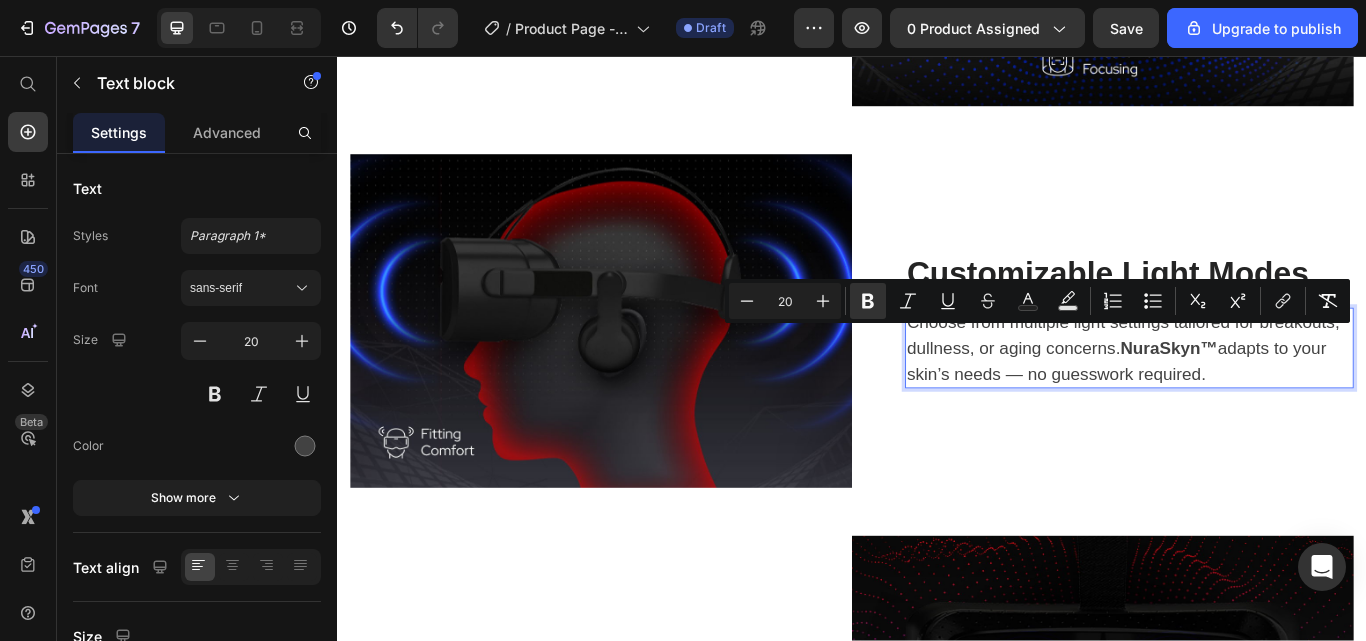 click on "Choose from multiple light settings tailored for breakouts, dullness, or aging concerns.  NuraSkyn™  adapts to your skin’s needs — no guesswork required." at bounding box center [1260, 397] 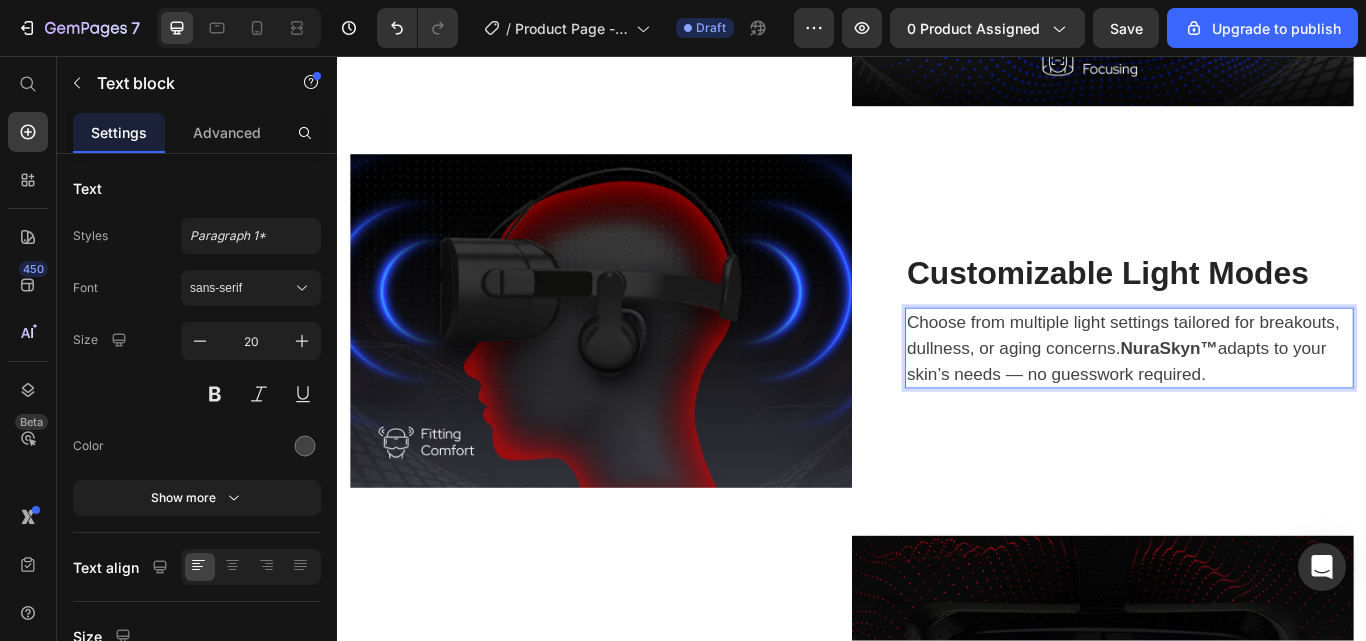 click on "Choose from multiple light settings tailored for breakouts, dullness, or aging concerns.  NuraSkyn™  adapts to your skin’s needs — no guesswork required." at bounding box center [1260, 397] 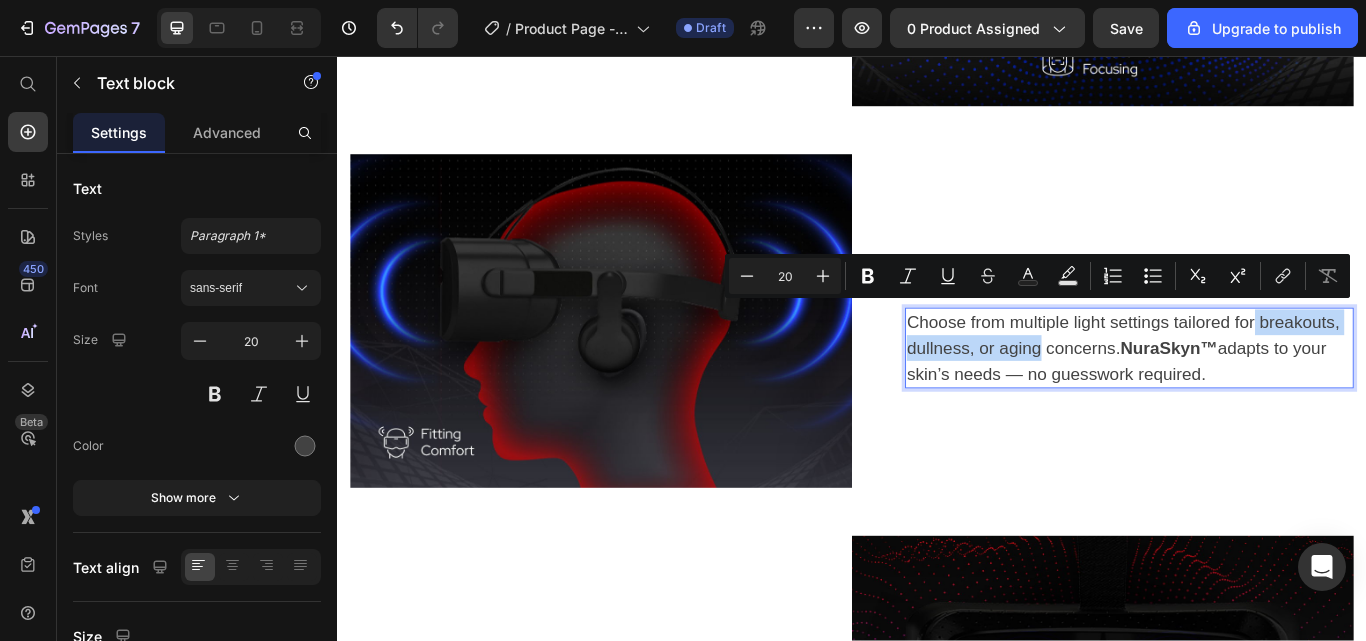 drag, startPoint x: 1399, startPoint y: 356, endPoint x: 1149, endPoint y: 393, distance: 252.72318 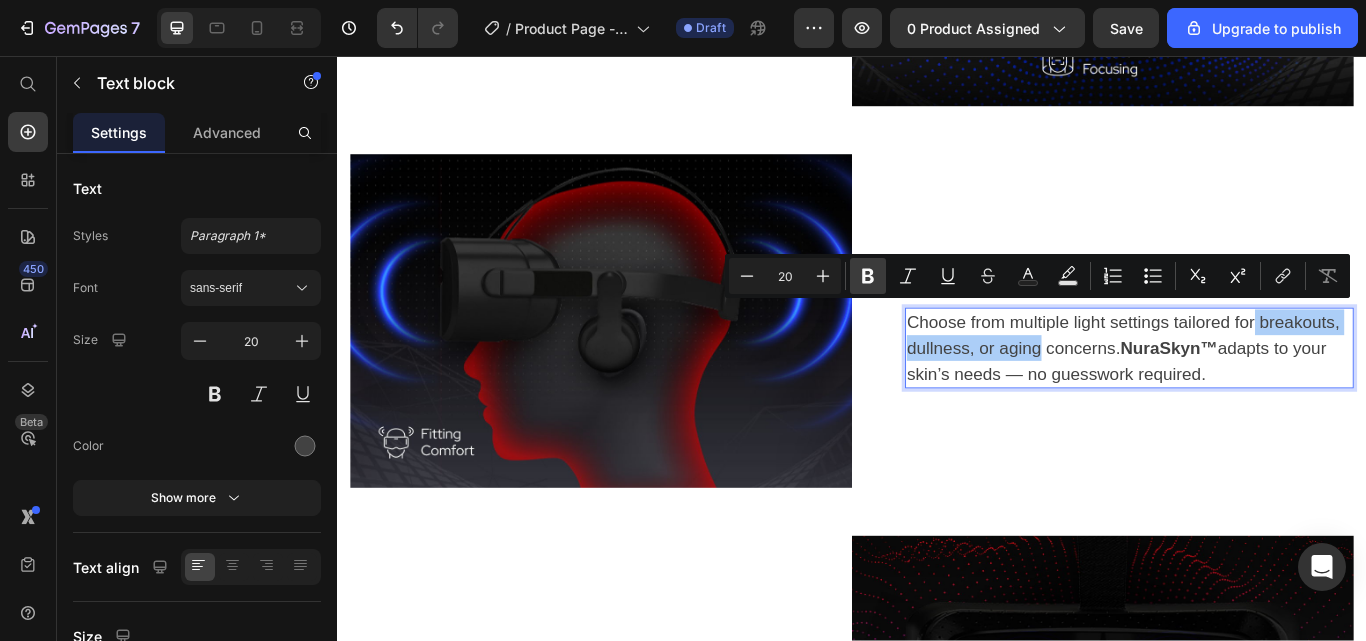 click 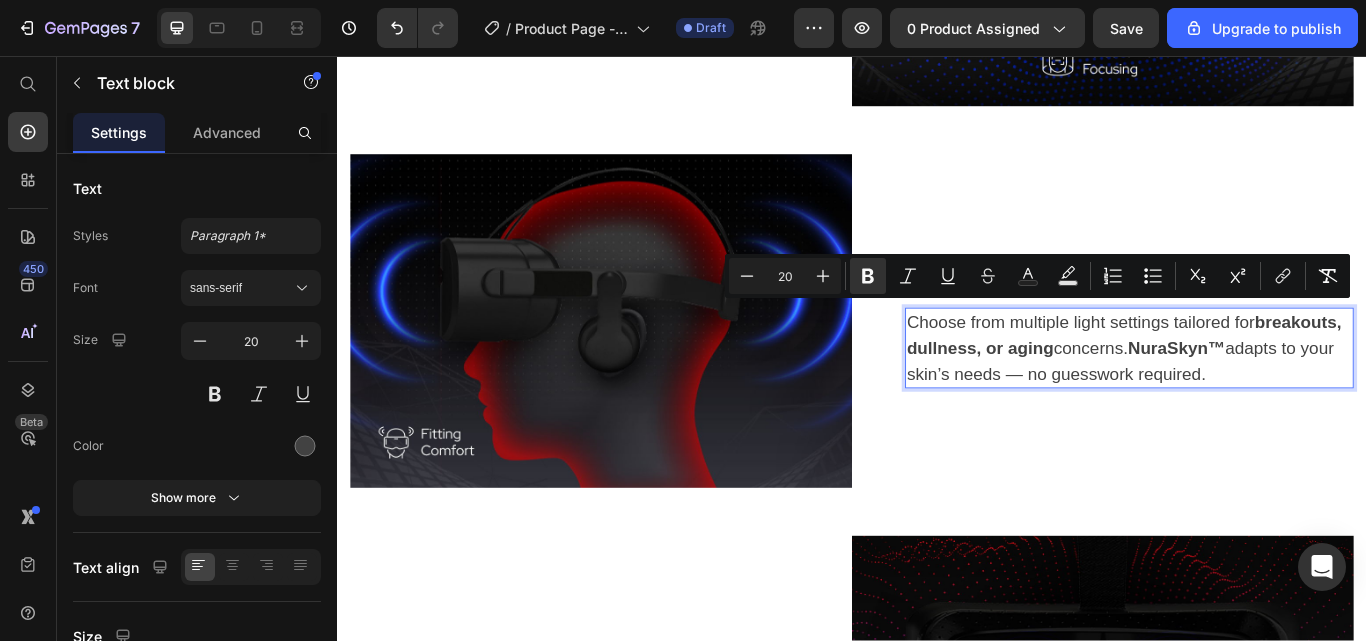 click on "Choose from multiple light settings tailored for  breakouts, dullness, or aging  concerns.  NuraSkyn™  adapts to your skin’s needs — no guesswork required." at bounding box center (1260, 397) 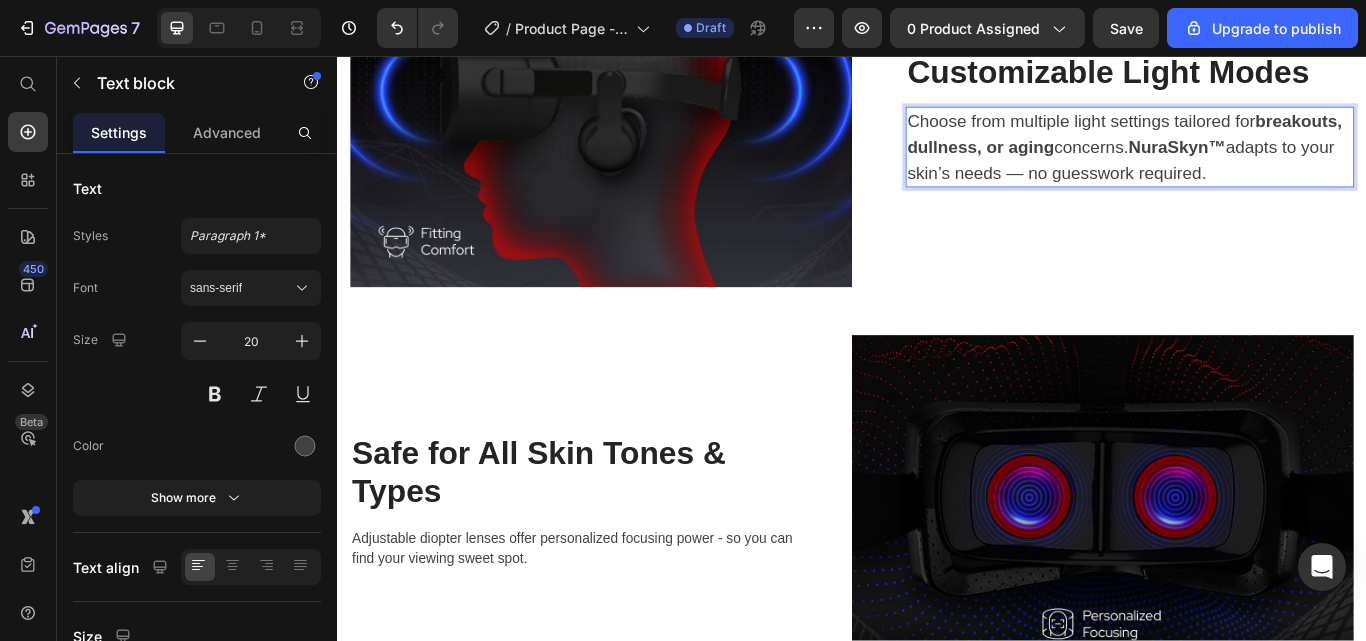 scroll, scrollTop: 4695, scrollLeft: 0, axis: vertical 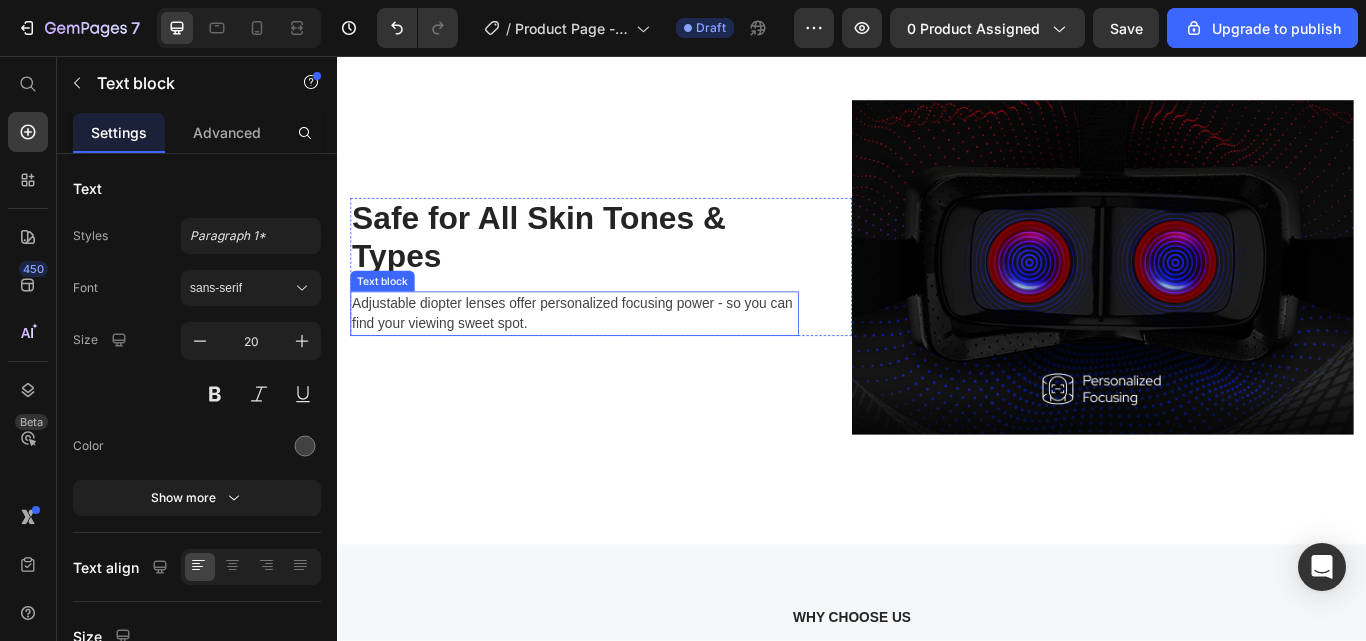 click on "Adjustable diopter lenses offer personalized focusing power - so you can find your viewing sweet spot." at bounding box center (613, 357) 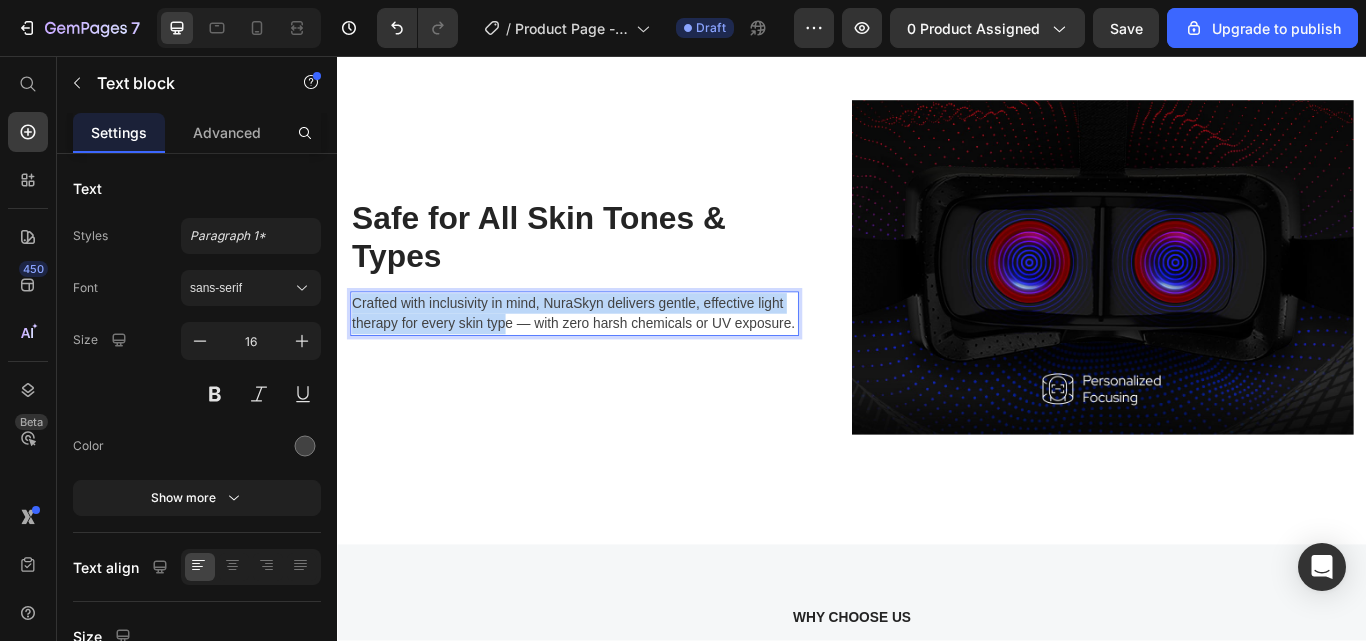 scroll, scrollTop: 5116, scrollLeft: 0, axis: vertical 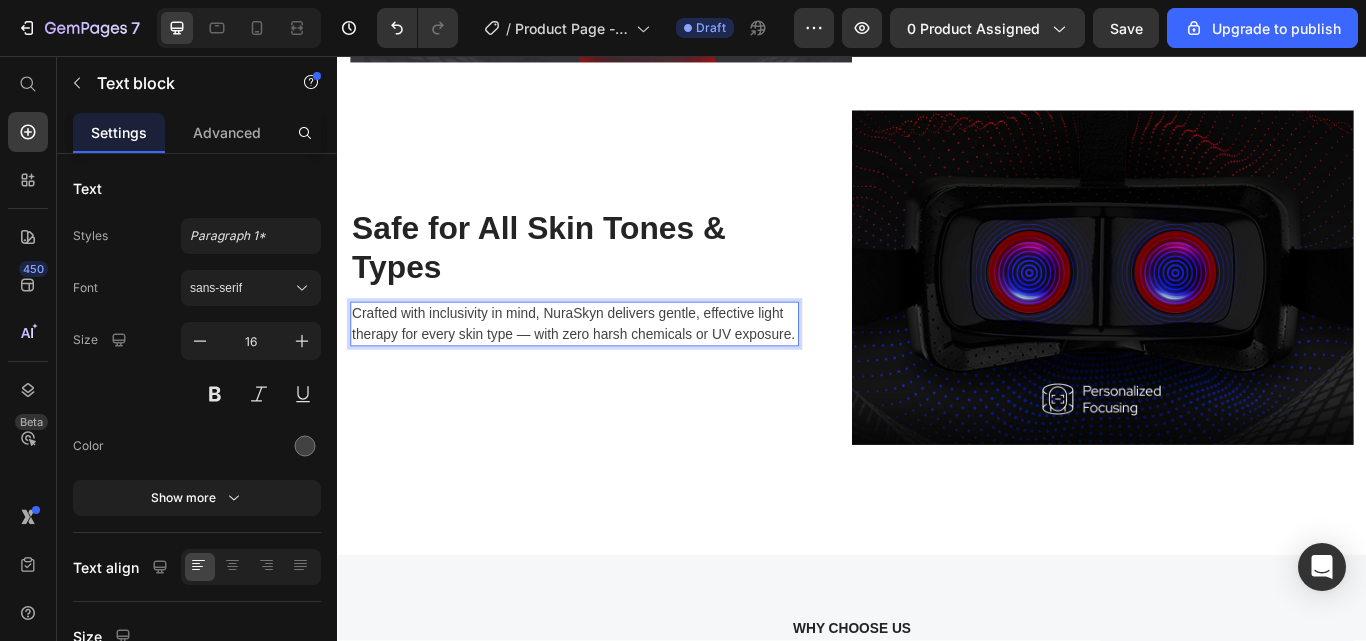 click on "Crafted with inclusivity in mind, NuraSkyn delivers gentle, effective light therapy for every skin type — with zero harsh chemicals or UV exposure." at bounding box center (613, 369) 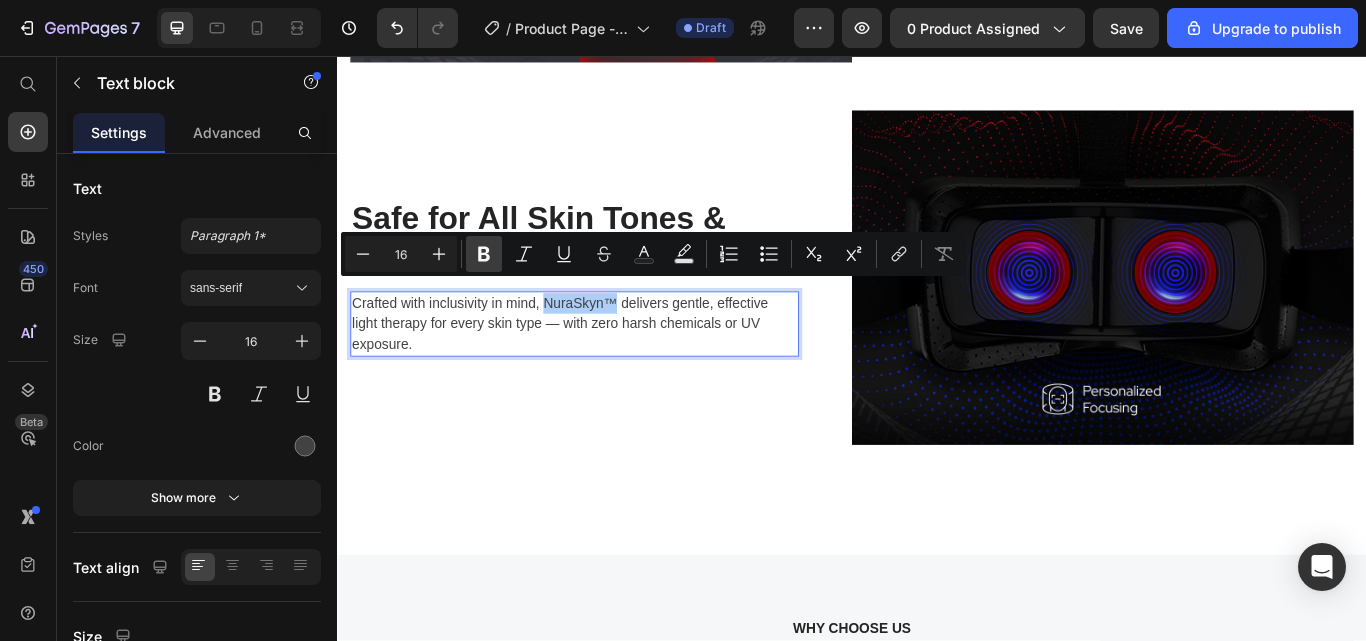 click on "Bold" at bounding box center [484, 254] 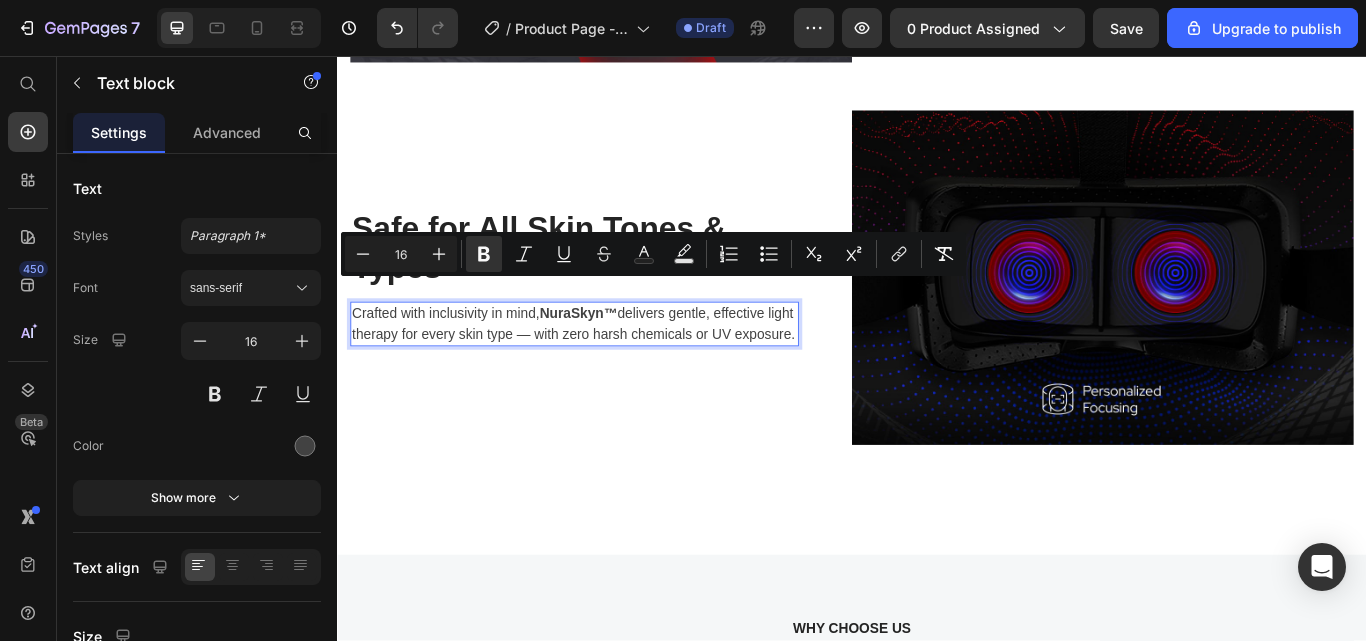 click on "Crafted with inclusivity in mind, NuraSkyn™ delivers gentle, effective light therapy for every skin type — with zero harsh chemicals or UV exposure." at bounding box center [613, 369] 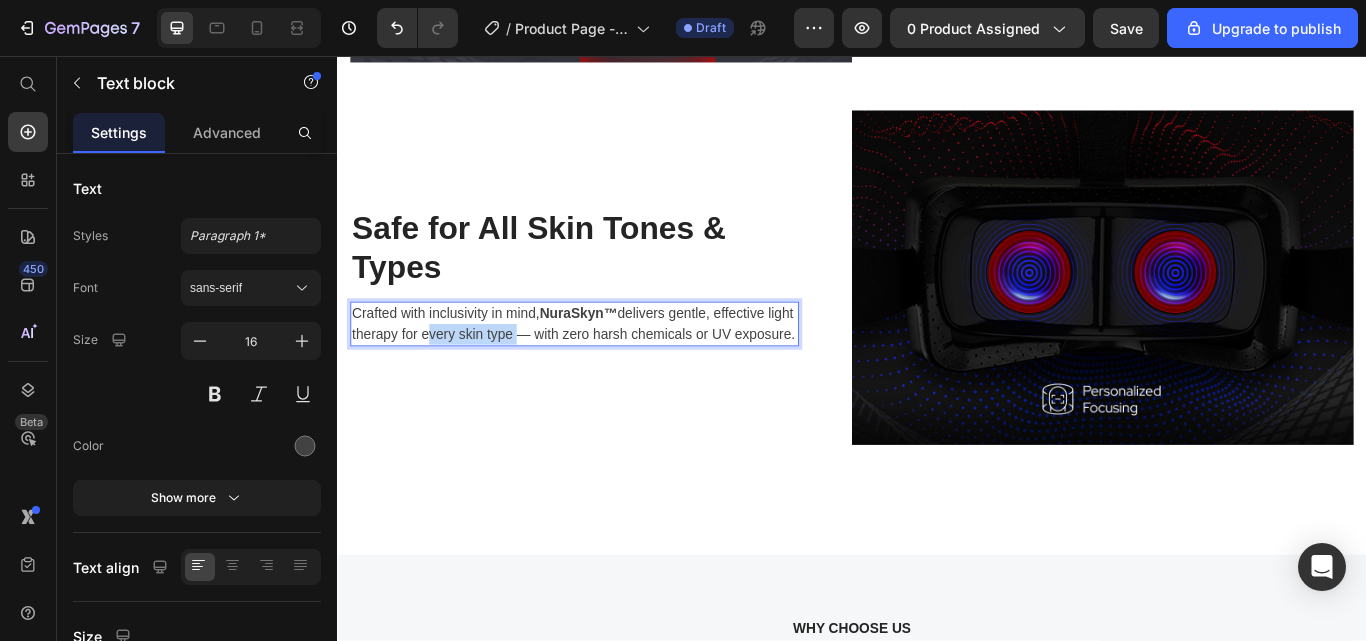drag, startPoint x: 469, startPoint y: 347, endPoint x: 572, endPoint y: 356, distance: 103.392456 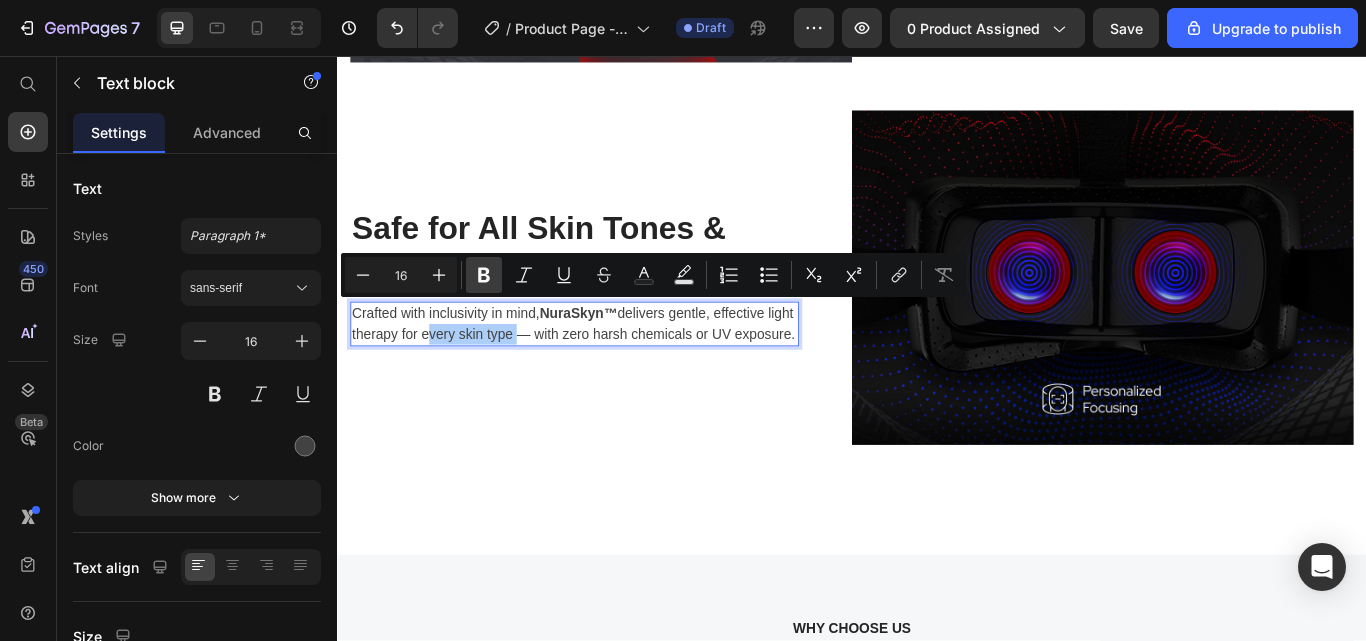 click 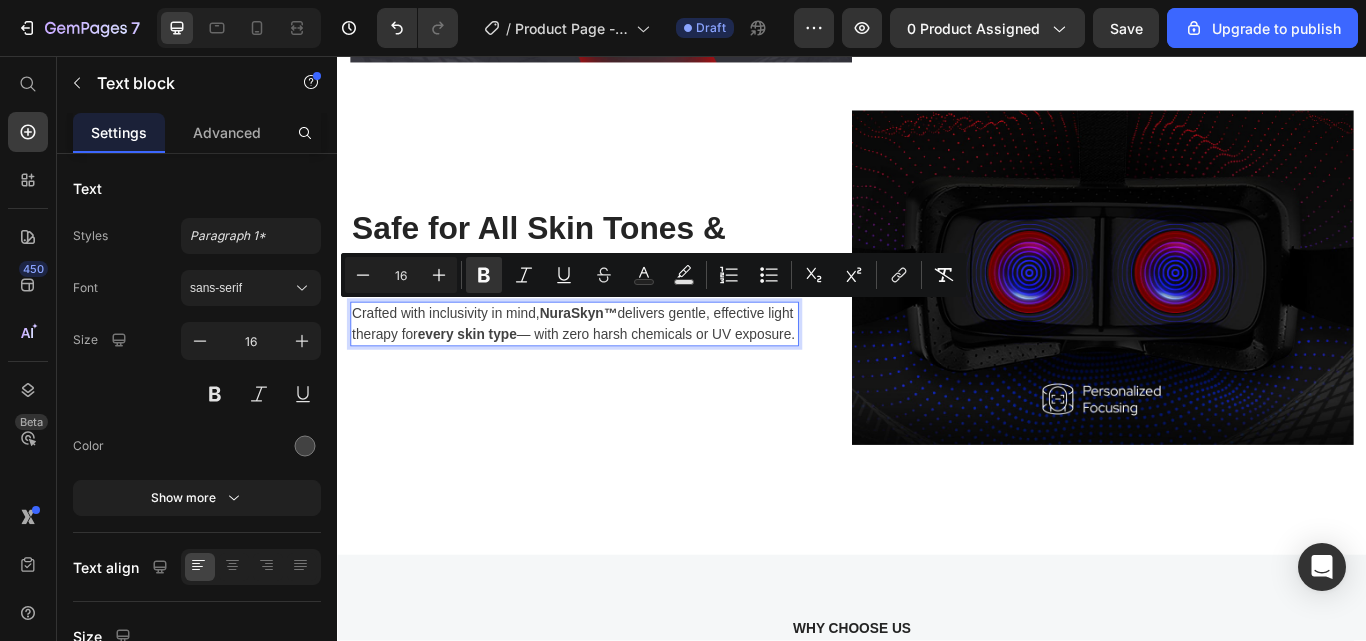 click on "Crafted with inclusivity in mind, NuraSkyn™ delivers gentle, effective light therapy for every skin type — with zero harsh chemicals or UV exposure." at bounding box center (613, 369) 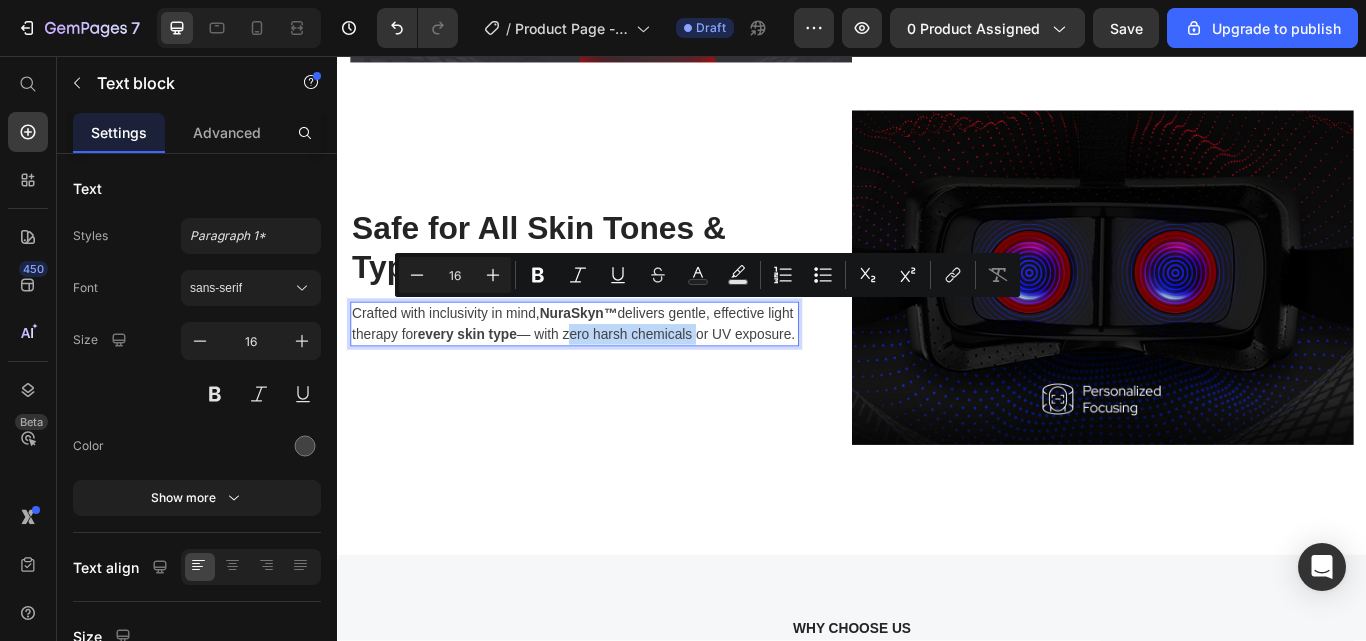 drag, startPoint x: 641, startPoint y: 351, endPoint x: 790, endPoint y: 354, distance: 149.0302 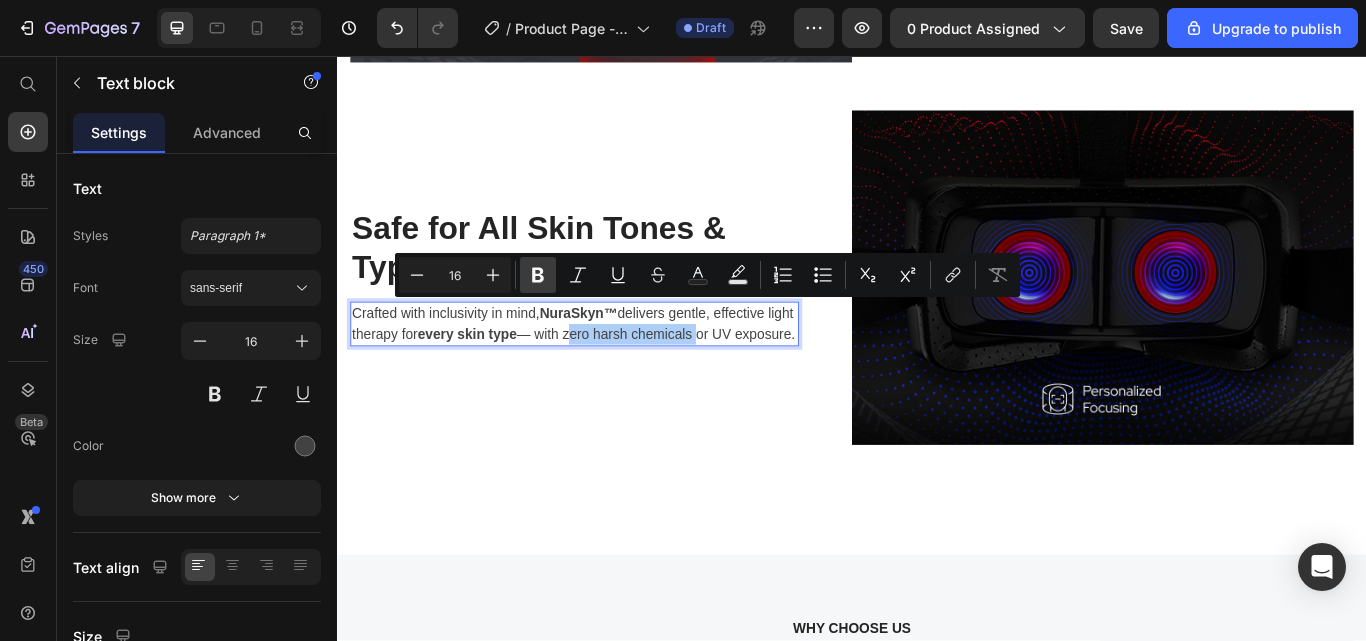 click 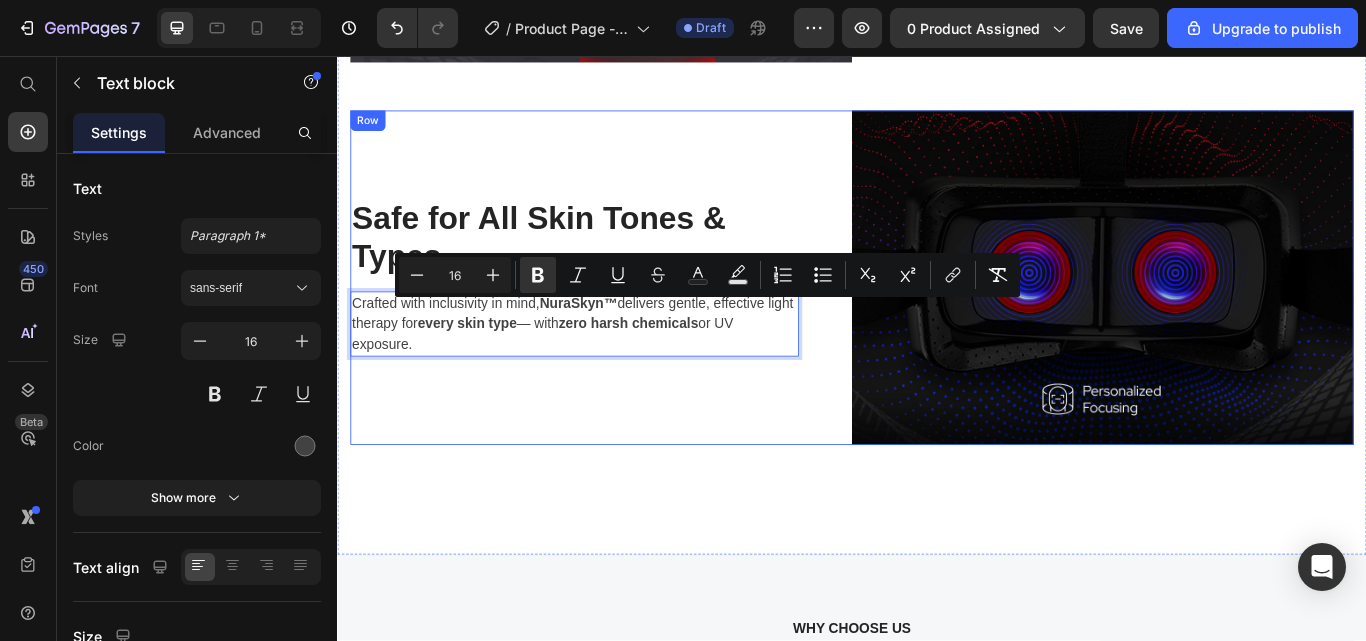 click on "Safe for All Skin Tones & Types Heading Crafted with inclusivity in mind,  NuraSkyn™  delivers gentle, effective light therapy for  every skin type  — with  zero harsh chemicals  or UV exposure. Text block   0 Row" at bounding box center (644, 315) 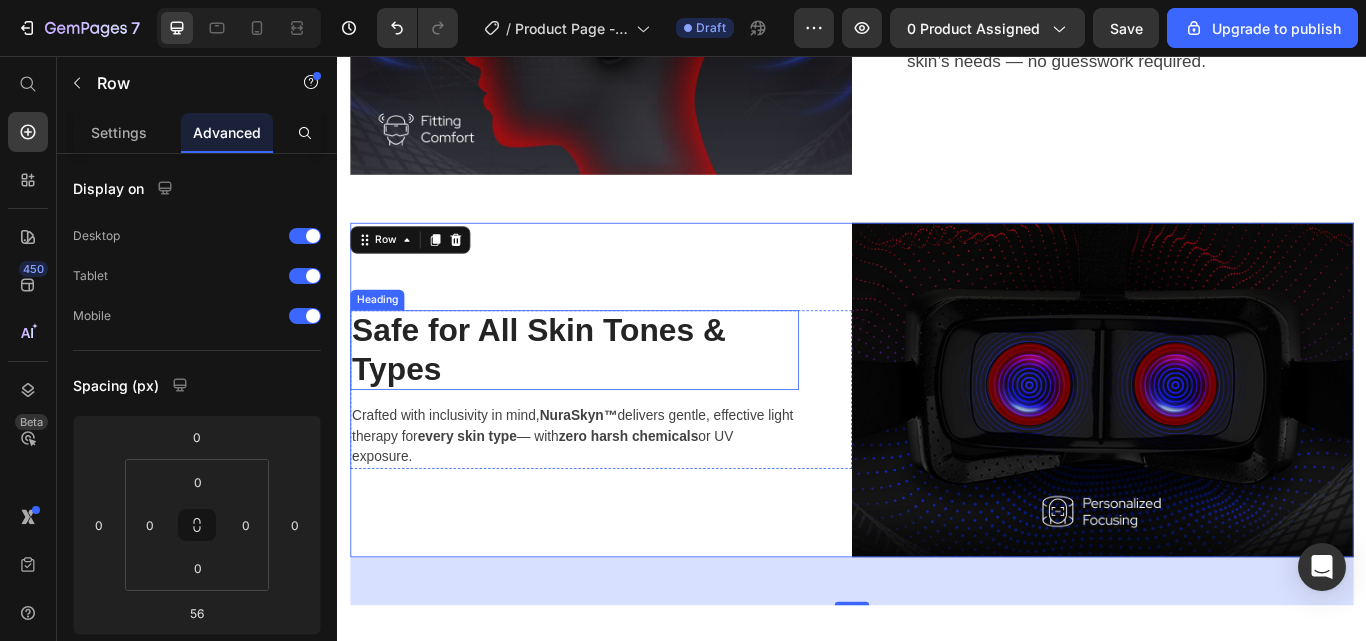 scroll, scrollTop: 4981, scrollLeft: 0, axis: vertical 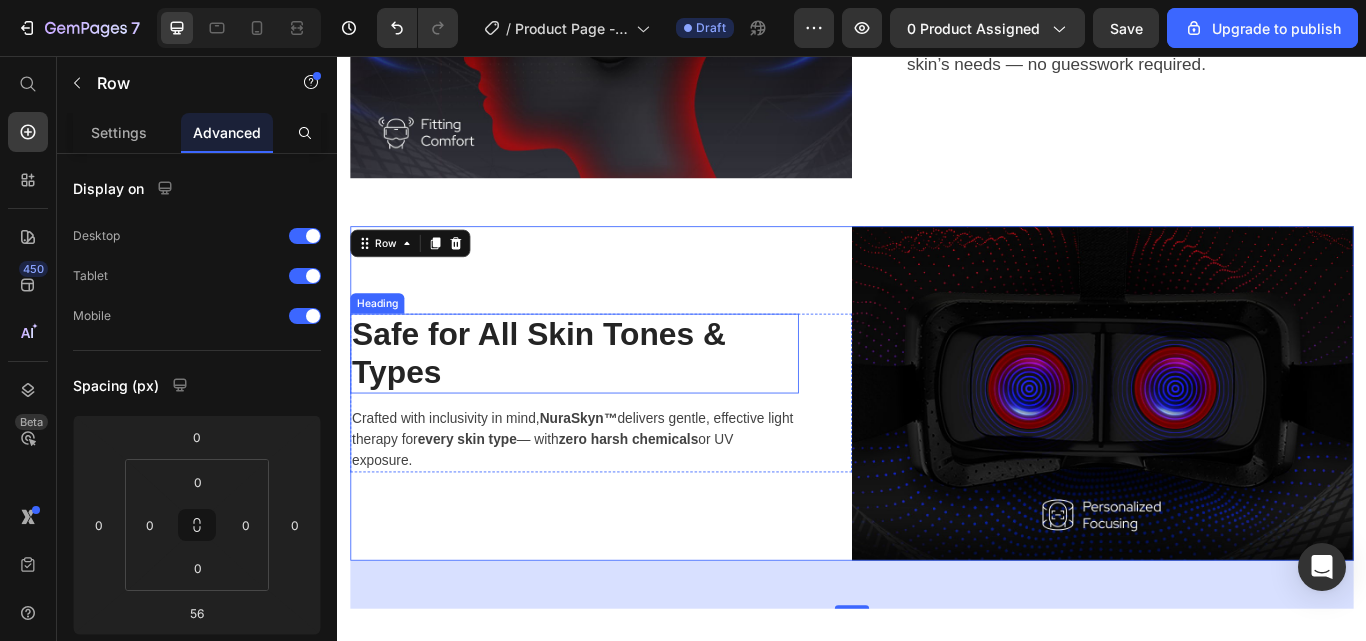 click on "Safe for All Skin Tones & Types" at bounding box center [613, 403] 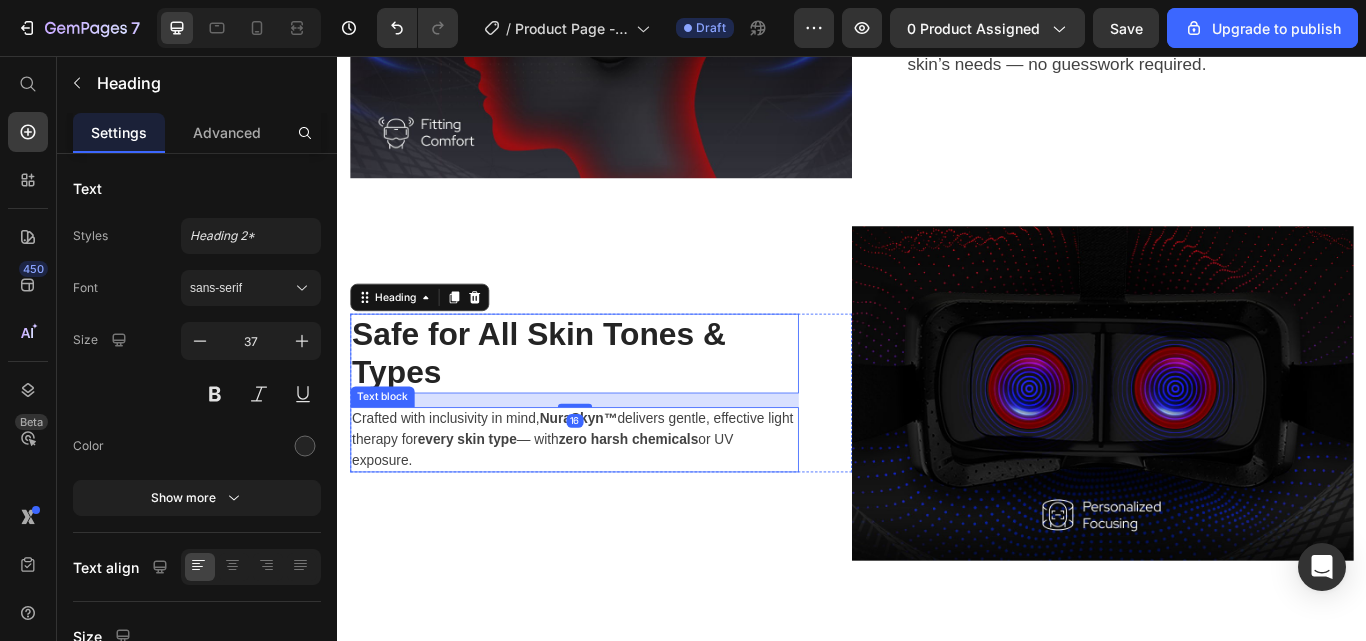 click on "Crafted with inclusivity in mind,  NuraSkyn™  delivers gentle, effective light therapy for  every skin type  — with  zero harsh chemicals  or UV exposure." at bounding box center [613, 504] 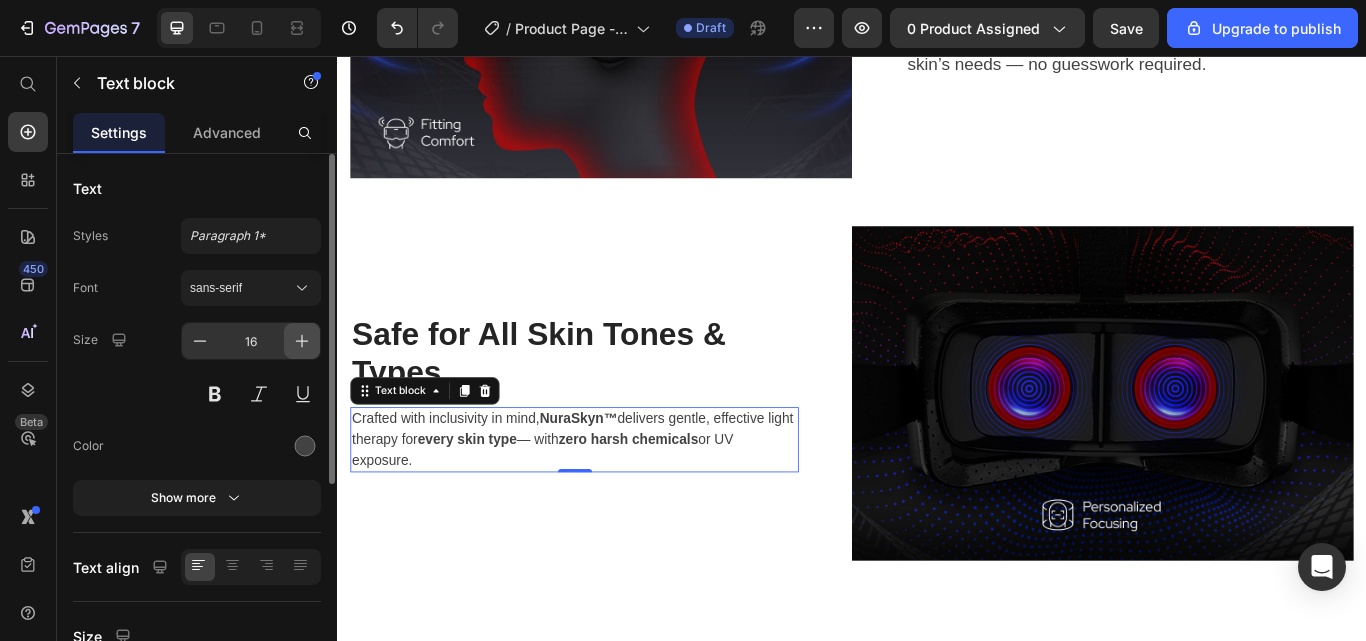 click 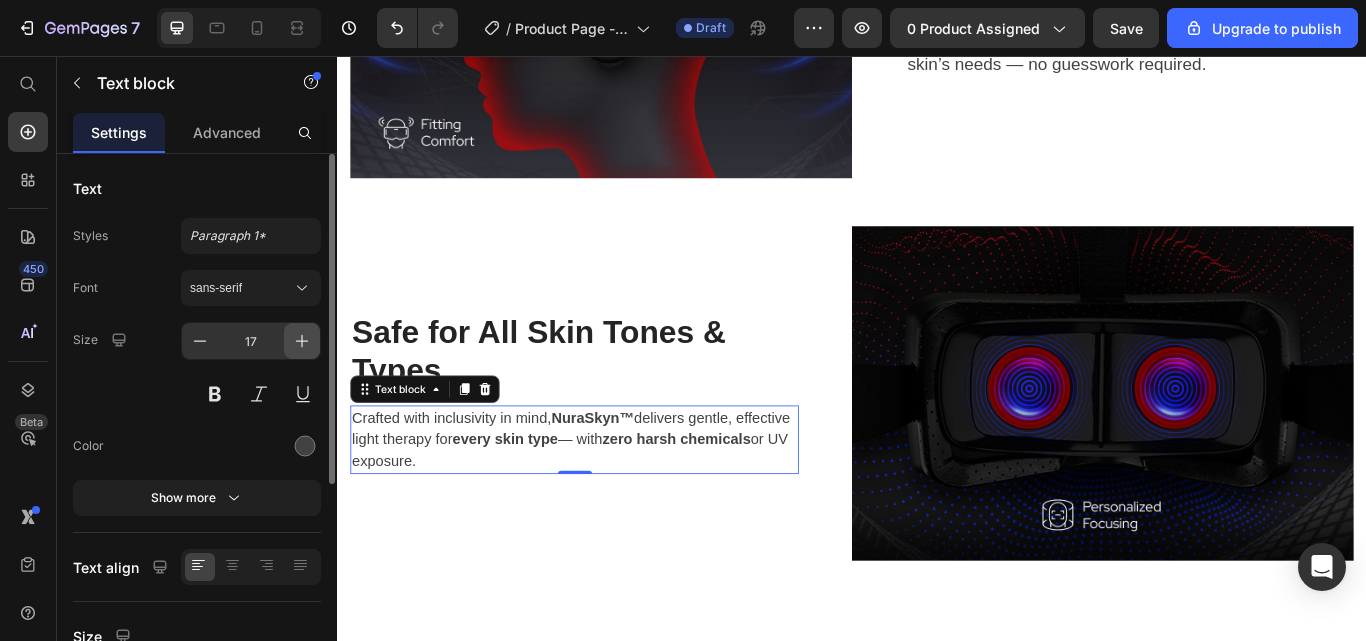 click 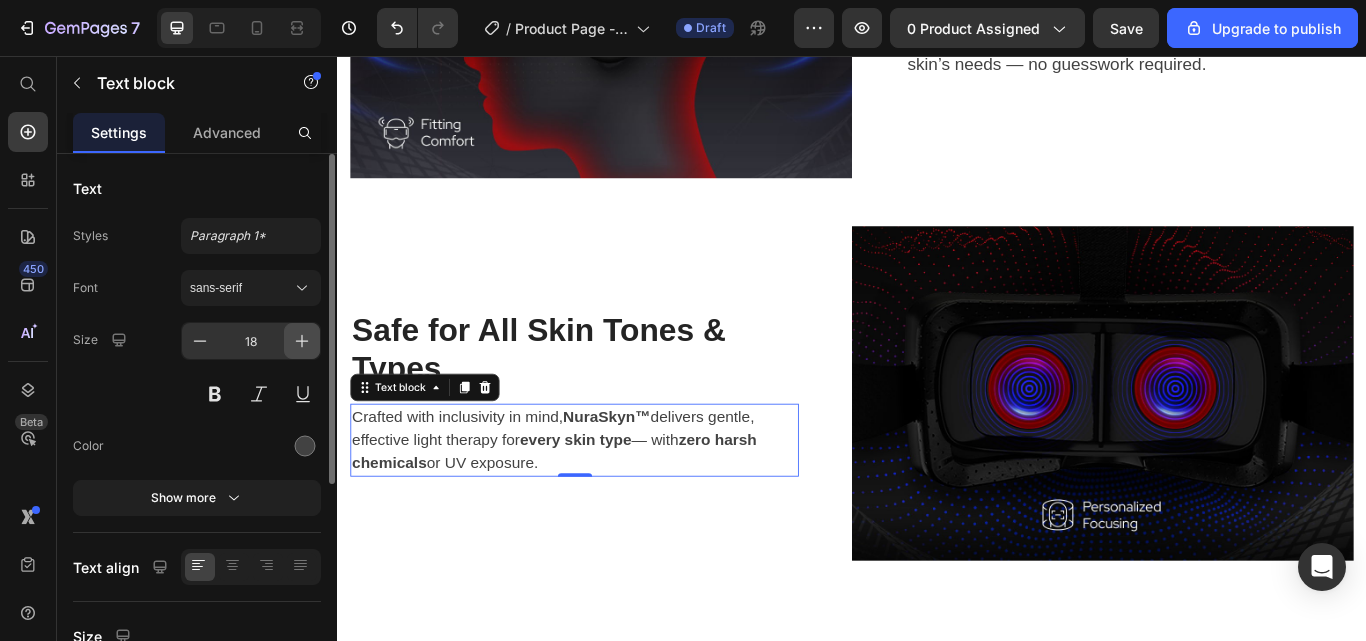 click 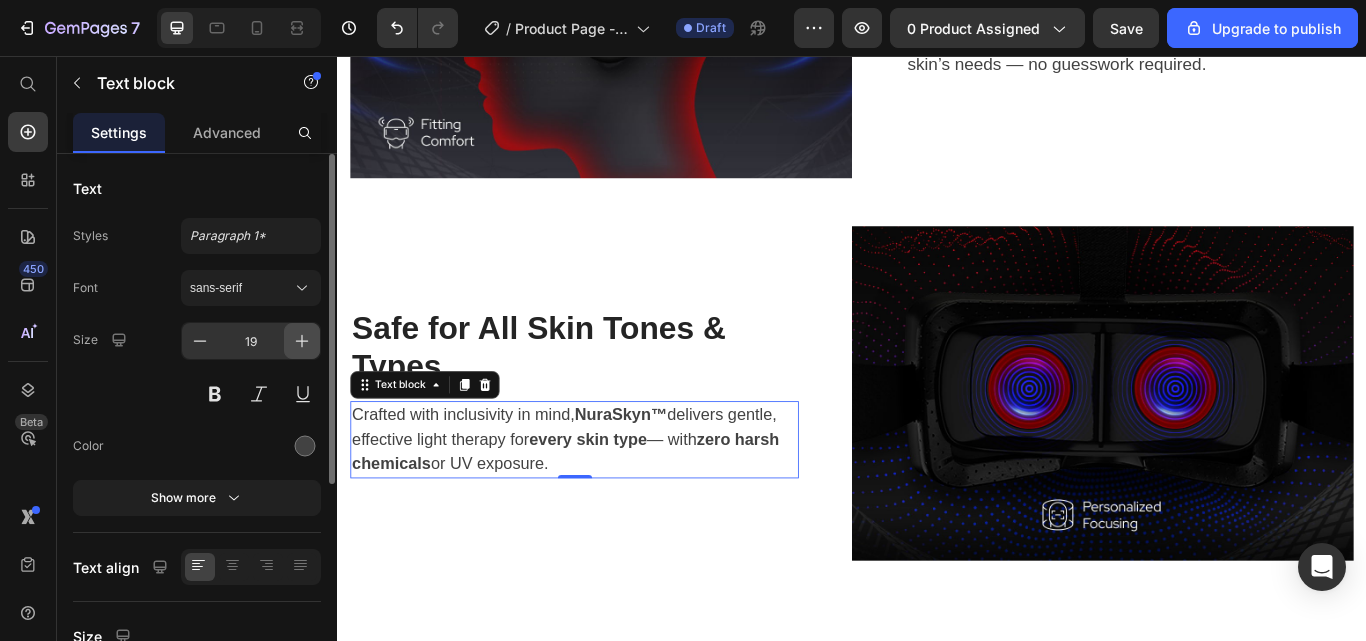 click 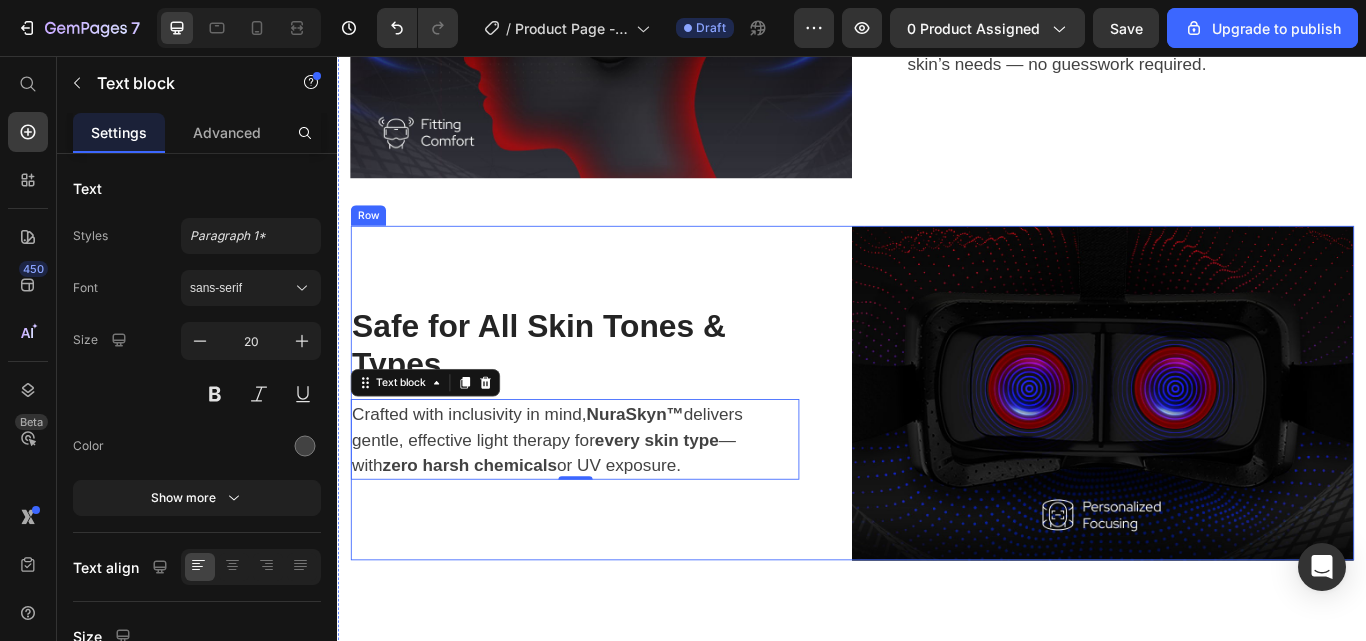 click on "Safe for All Skin Tones & Types Heading Crafted with inclusivity in mind,  NuraSkyn™  delivers gentle, effective light therapy for  every skin type  — with  zero harsh chemicals  or UV exposure. Text block   0 Row" at bounding box center (644, 450) 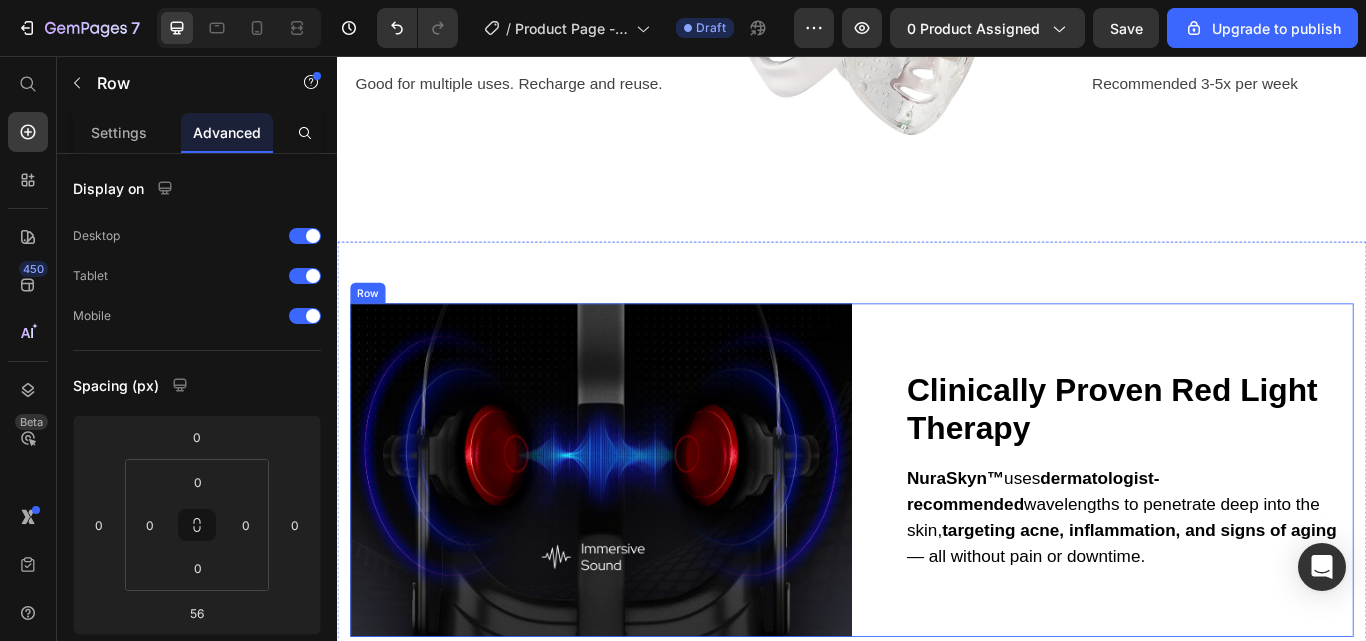scroll, scrollTop: 3650, scrollLeft: 0, axis: vertical 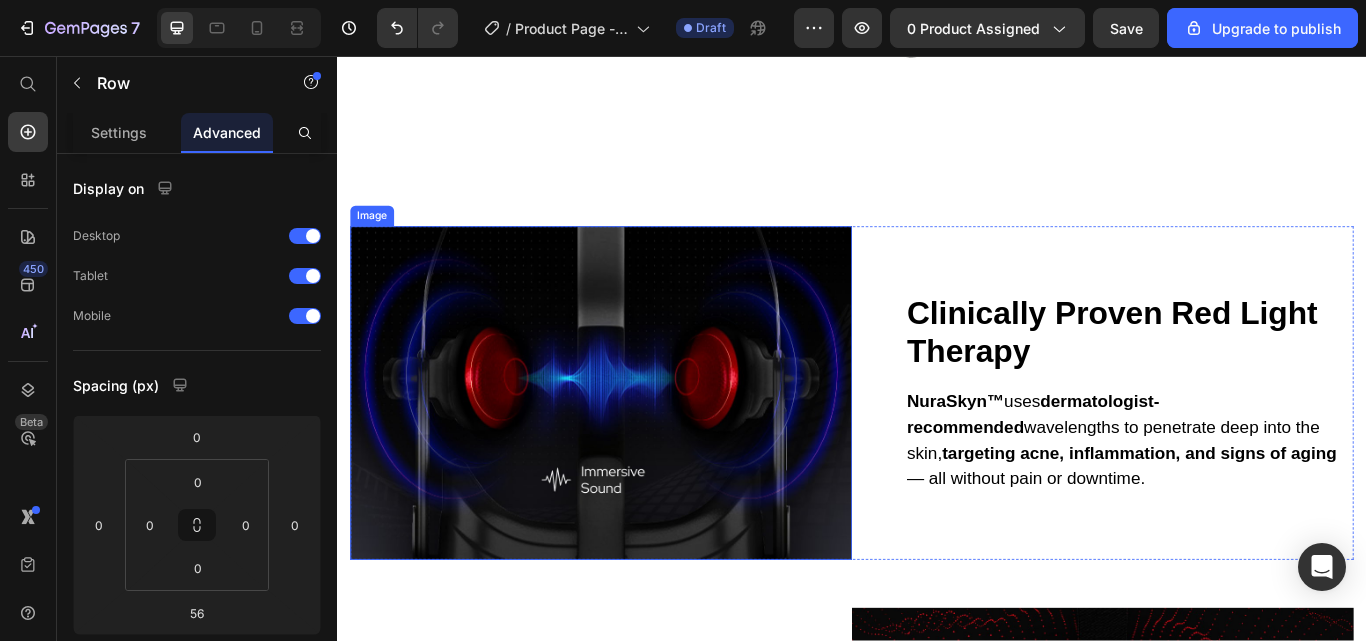 click at bounding box center [644, 449] 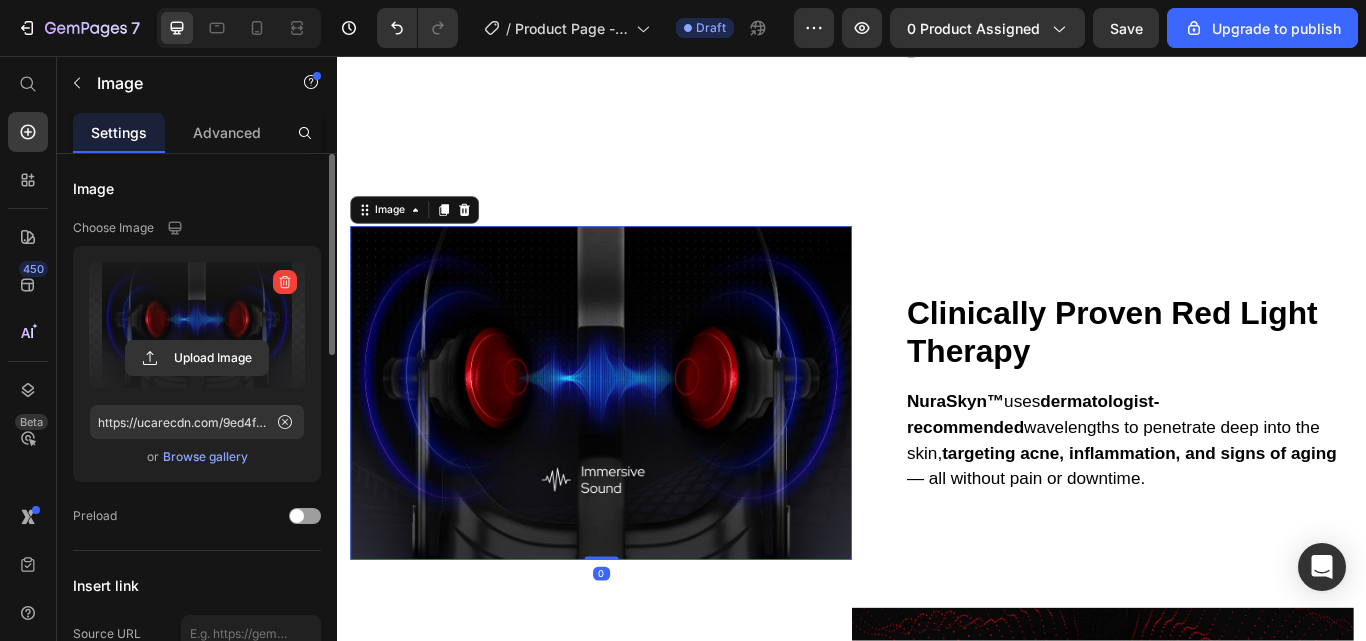 click at bounding box center [197, 325] 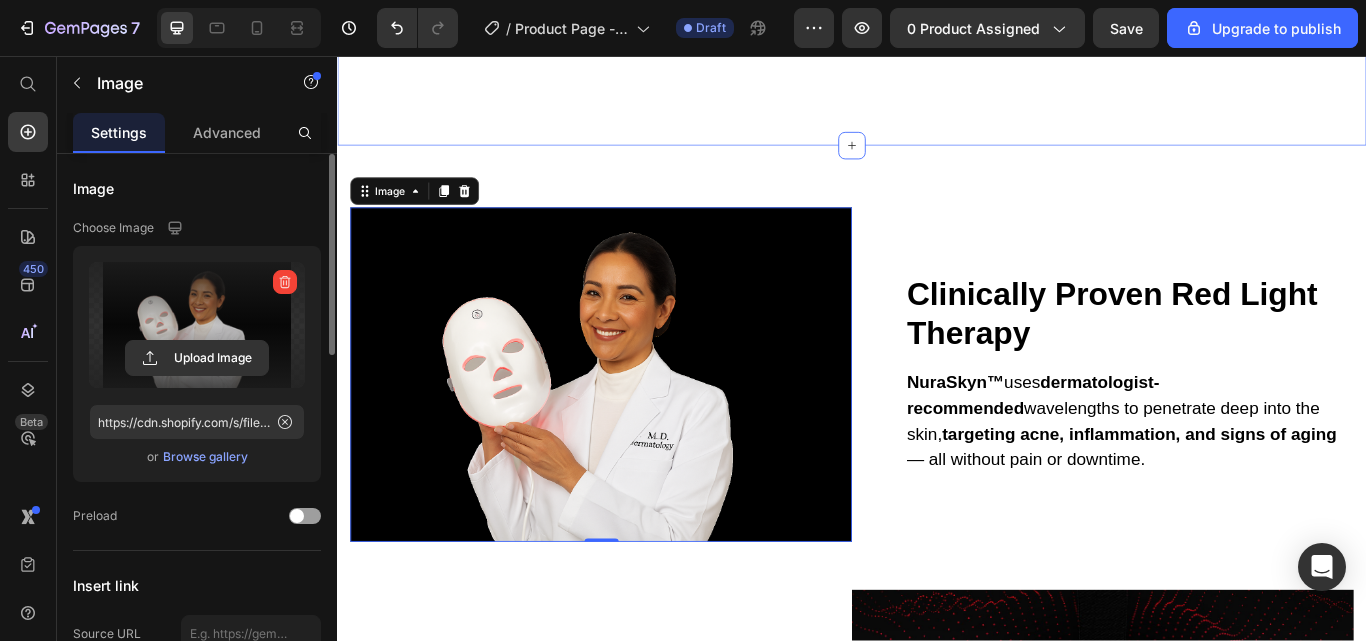 scroll, scrollTop: 3689, scrollLeft: 0, axis: vertical 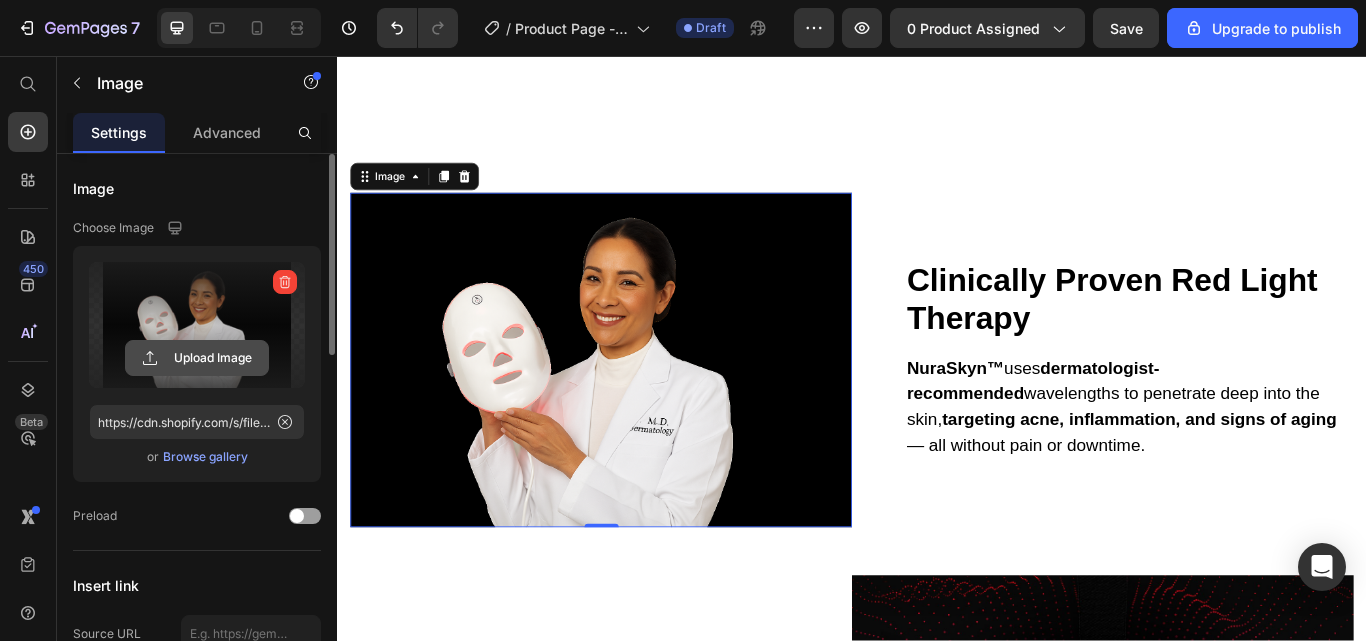 click 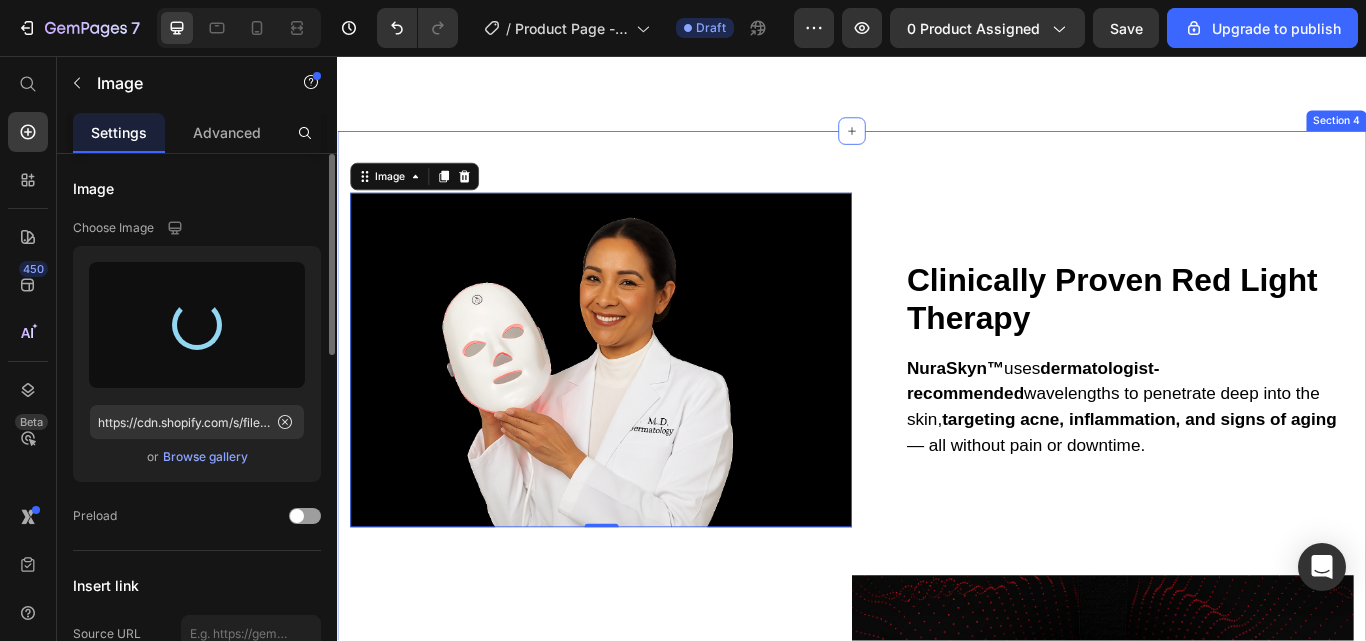 type on "https://cdn.shopify.com/s/files/1/0659/3370/5263/files/gempages_570130141452174488-acf88601-bb57-428a-844b-e6af992f50b9.png" 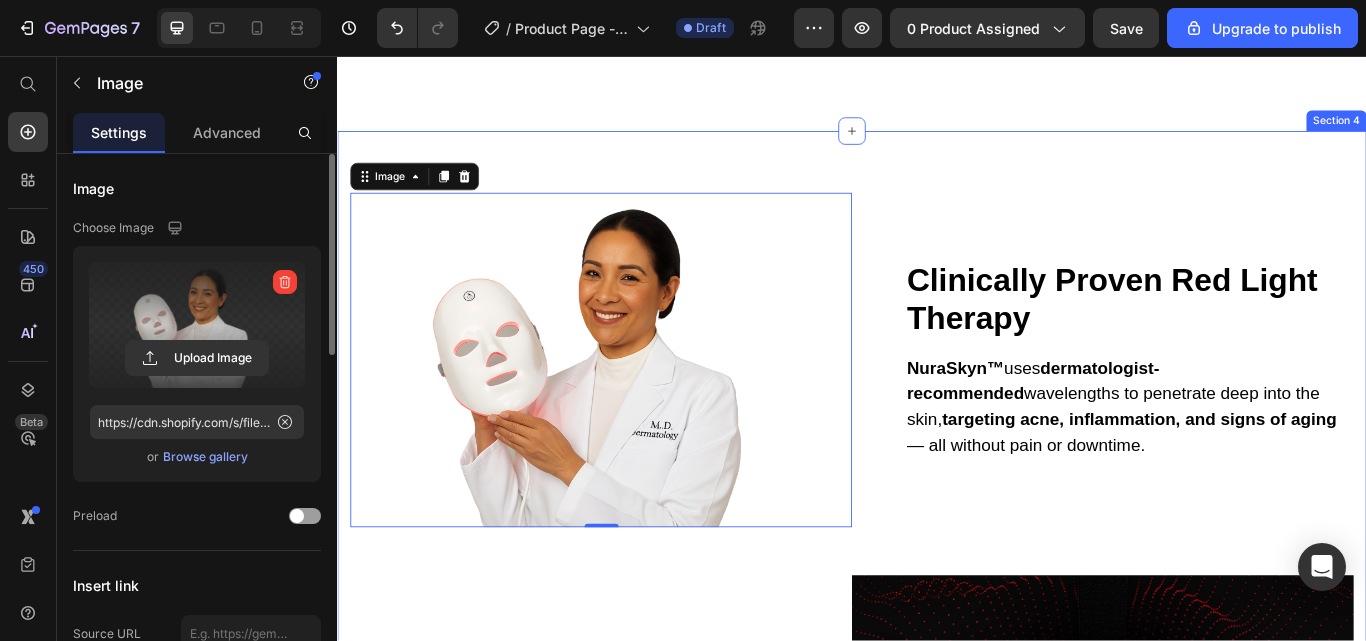 click on "Image 0 Clinically Proven Red Light Therapy Heading NuraSkyn™ uses dermatologist-recommended wavelengths to penetrate deep into the skin, targeting acne, inflammation, and signs of aging — all without pain or downtime. Text block Row Row Hands-Free Wireless Design Heading Sleek, cordless, and rechargeable — so you can glow while journaling, working, or sipping tea. Self-care just got effortlessly stylish. Text block Row Image Row Image Customizable Light Modes Heading Choose from multiple light settings tailored for breakouts, dullness, or aging concerns. NuraSkyn™ adapts to your skin’s needs — no guesswork required. Text block Row Row Safe for All Skin Tones & Types Heading Crafted with inclusivity in mind, NuraSkyn™ delivers gentle, effective light therapy for every skin type — with zero harsh chemicals or UV exposure. Text block Row Image Row Section 4" at bounding box center (937, 1107) 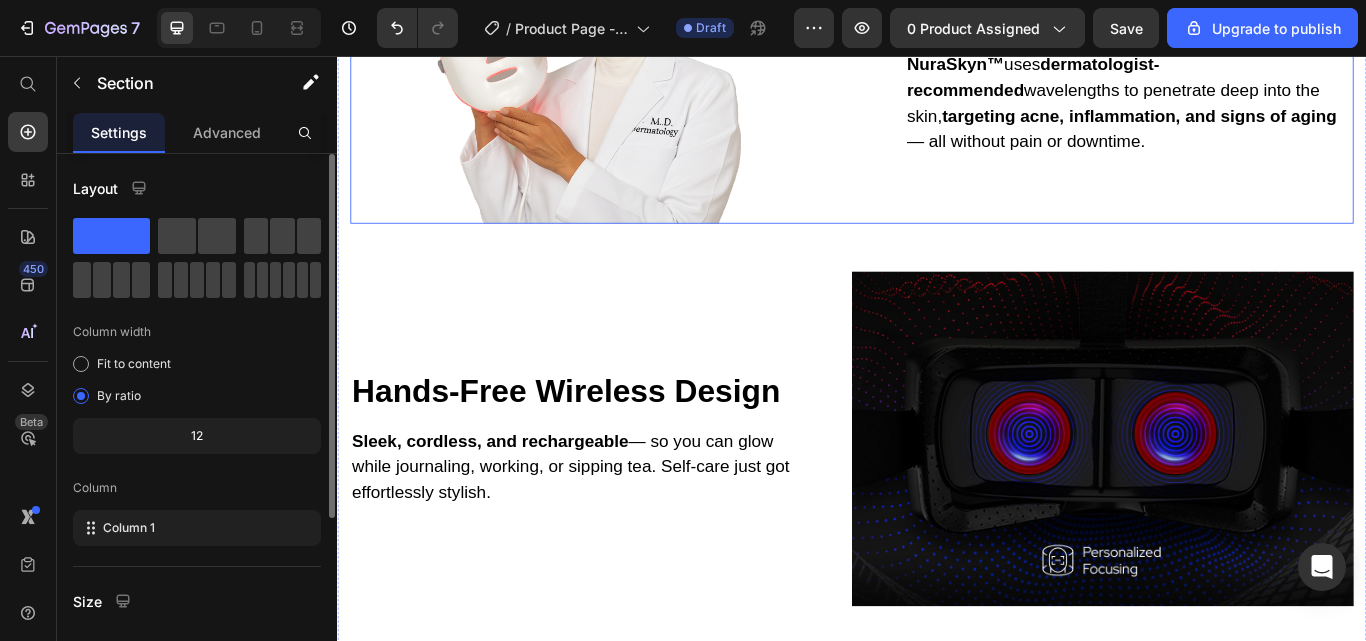 scroll, scrollTop: 4059, scrollLeft: 0, axis: vertical 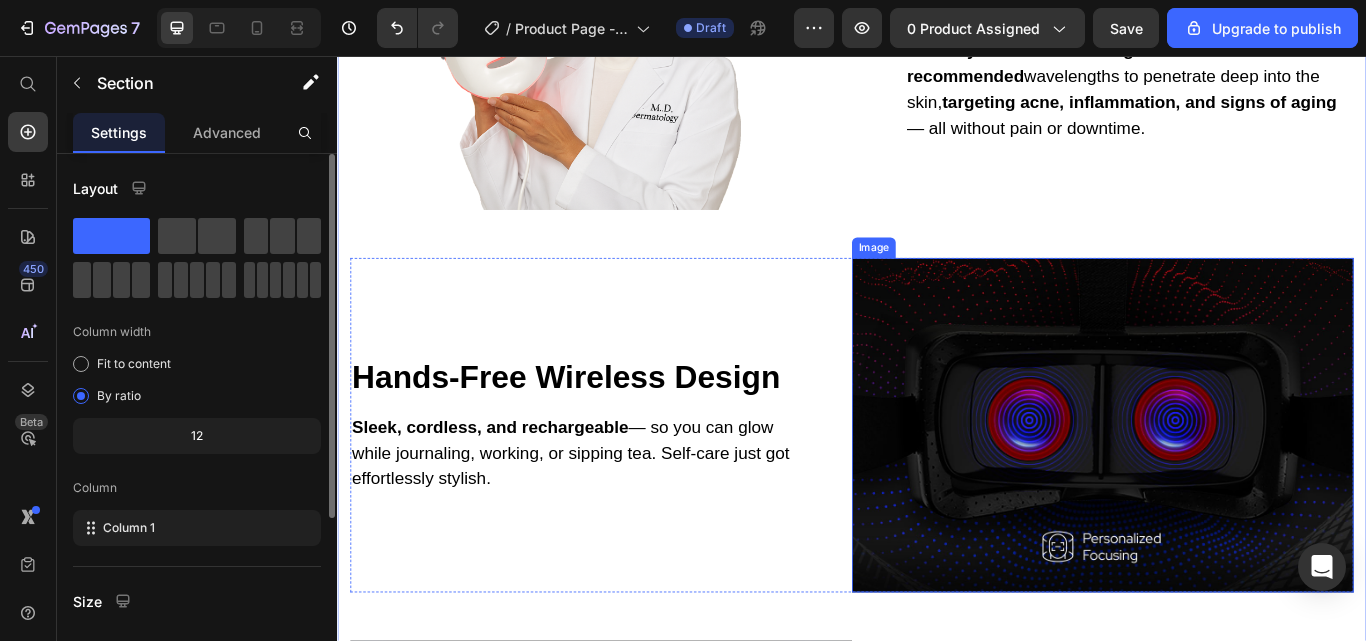 click at bounding box center [1229, 487] 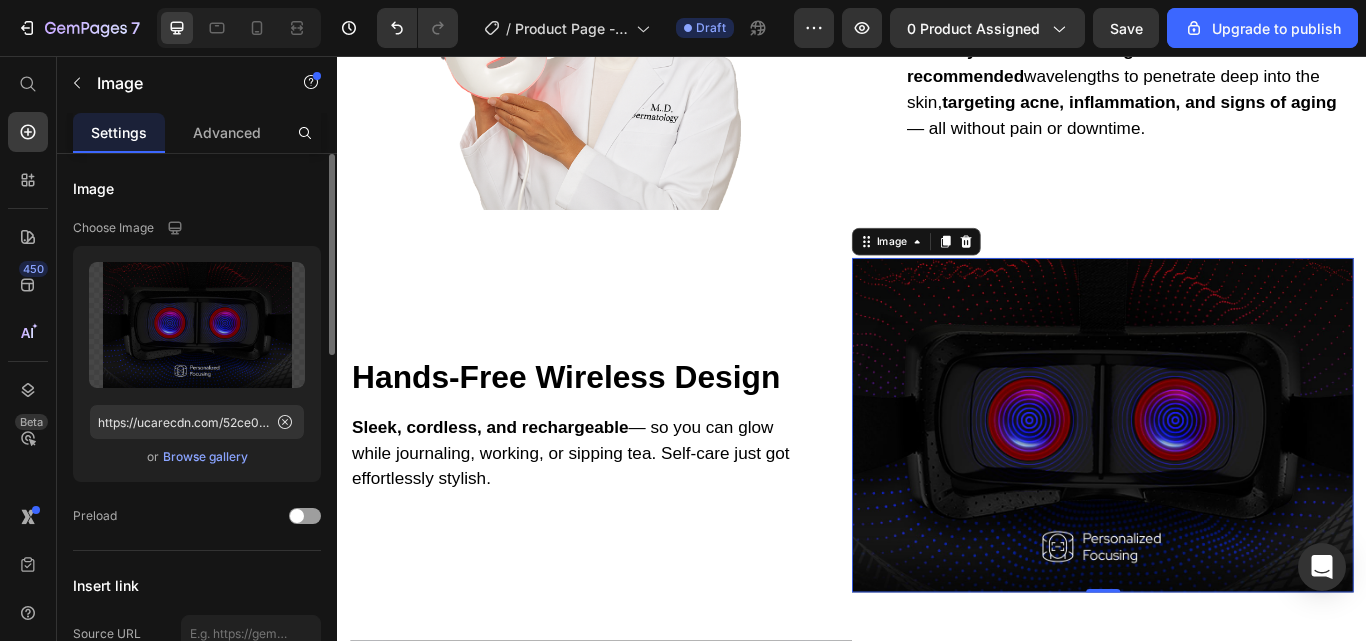 click at bounding box center (1229, 487) 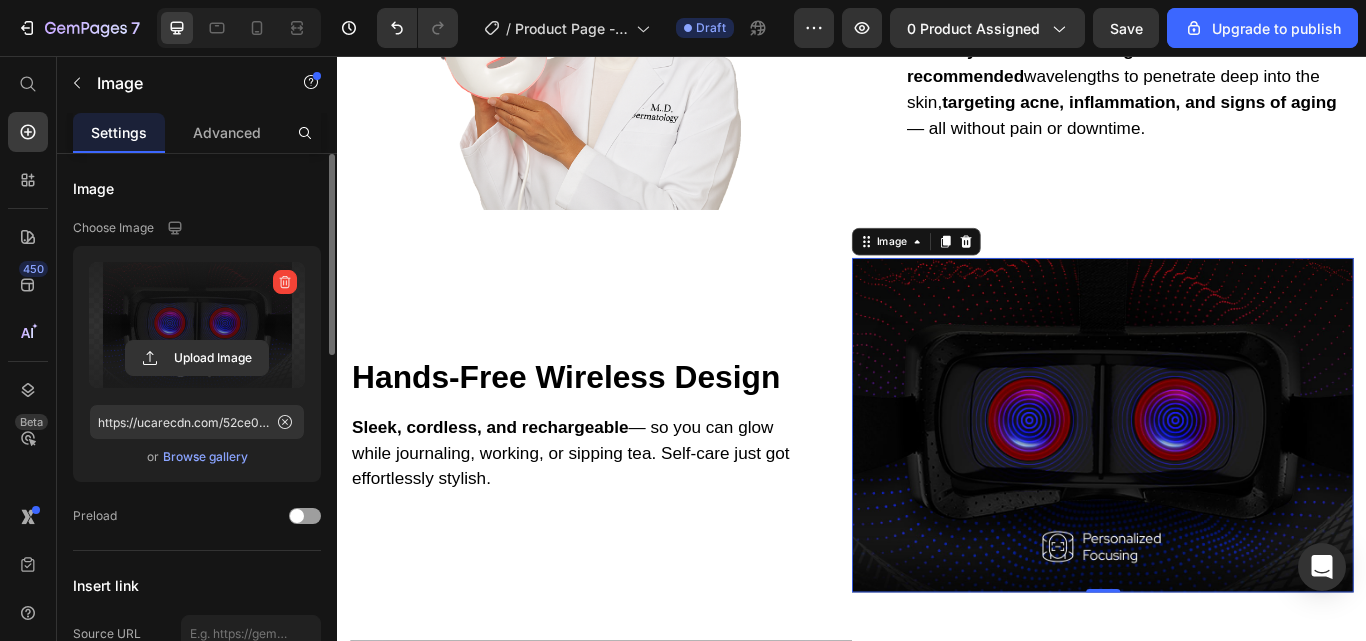 click at bounding box center (197, 325) 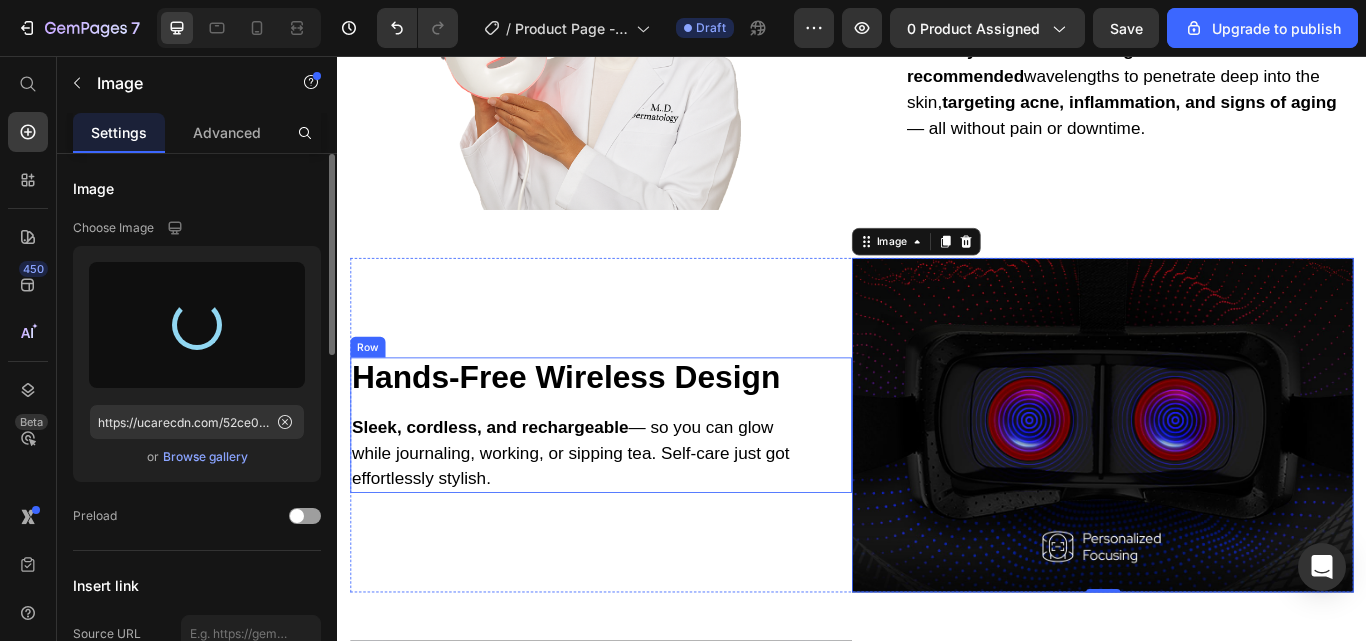 type on "https://cdn.shopify.com/s/files/1/0659/3370/5263/files/gempages_570130141452174488-620667d3-553e-4bd6-8309-1565d19f88c3.png" 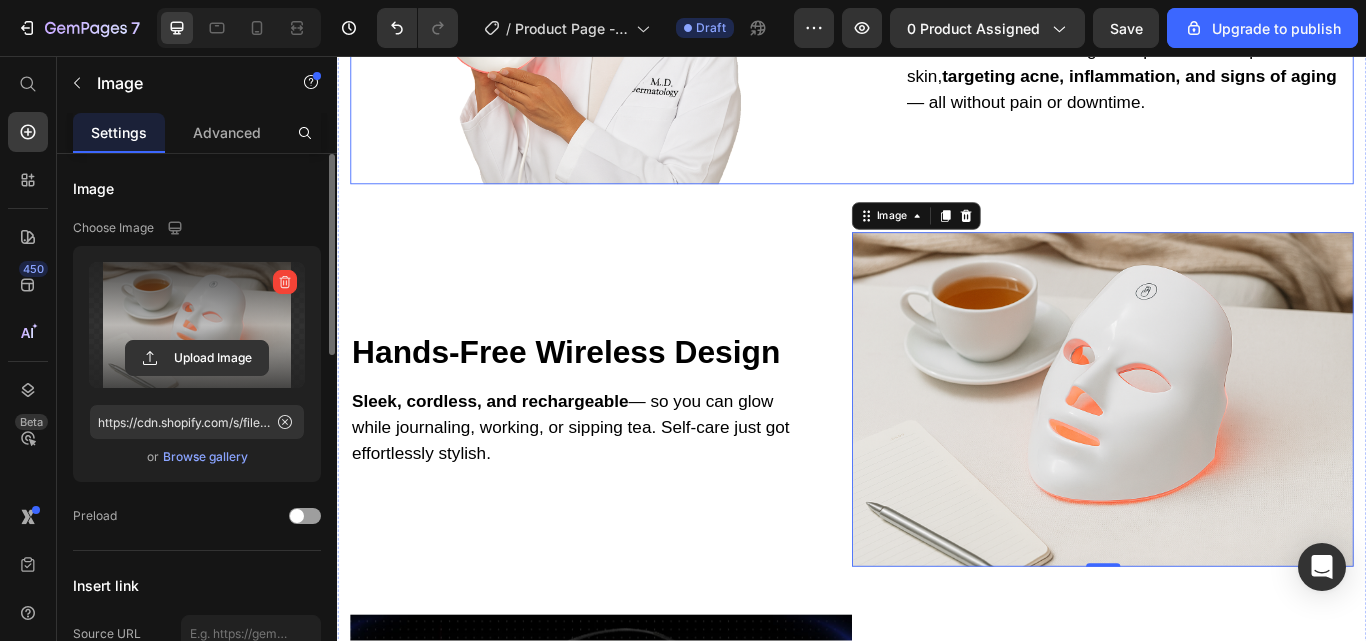 scroll, scrollTop: 4110, scrollLeft: 0, axis: vertical 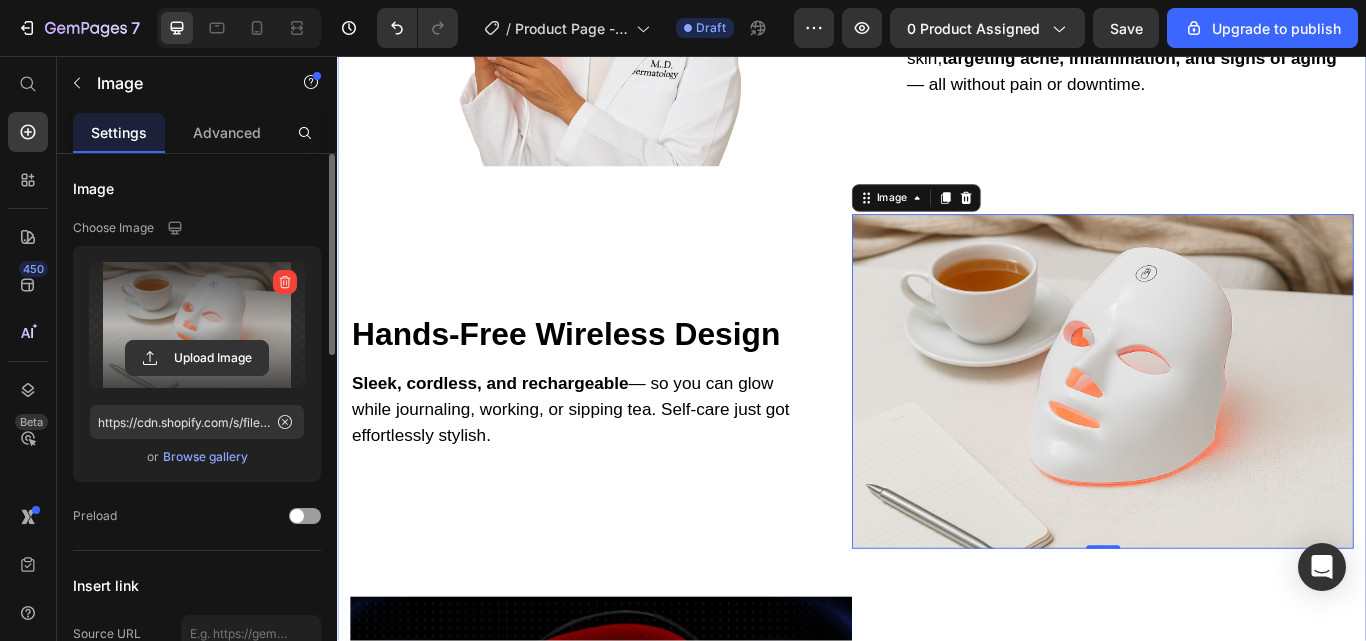 click on "Image Clinically Proven Red Light Therapy Heading NuraSkyn™ uses dermatologist-recommended wavelengths to penetrate deep into the skin, targeting acne, inflammation, and signs of aging — all without pain or downtime. Text block Row Row Hands-Free Wireless Design Heading Sleek, cordless, and rechargeable — so you can glow while journaling, working, or sipping tea. Self-care just got effortlessly stylish. Text block Row Image Customizable Light Modes Heading Choose from multiple light settings tailored for breakouts, dullness, or aging concerns. NuraSkyn™ adapts to your skin’s needs — no guesswork required. Text block Row Row Safe for All Skin Tones & Types Heading Crafted with inclusivity in mind, NuraSkyn™ delivers gentle, effective light therapy for every skin type — with zero harsh chemicals or UV exposure. Text block Row Image Row" at bounding box center [937, 686] 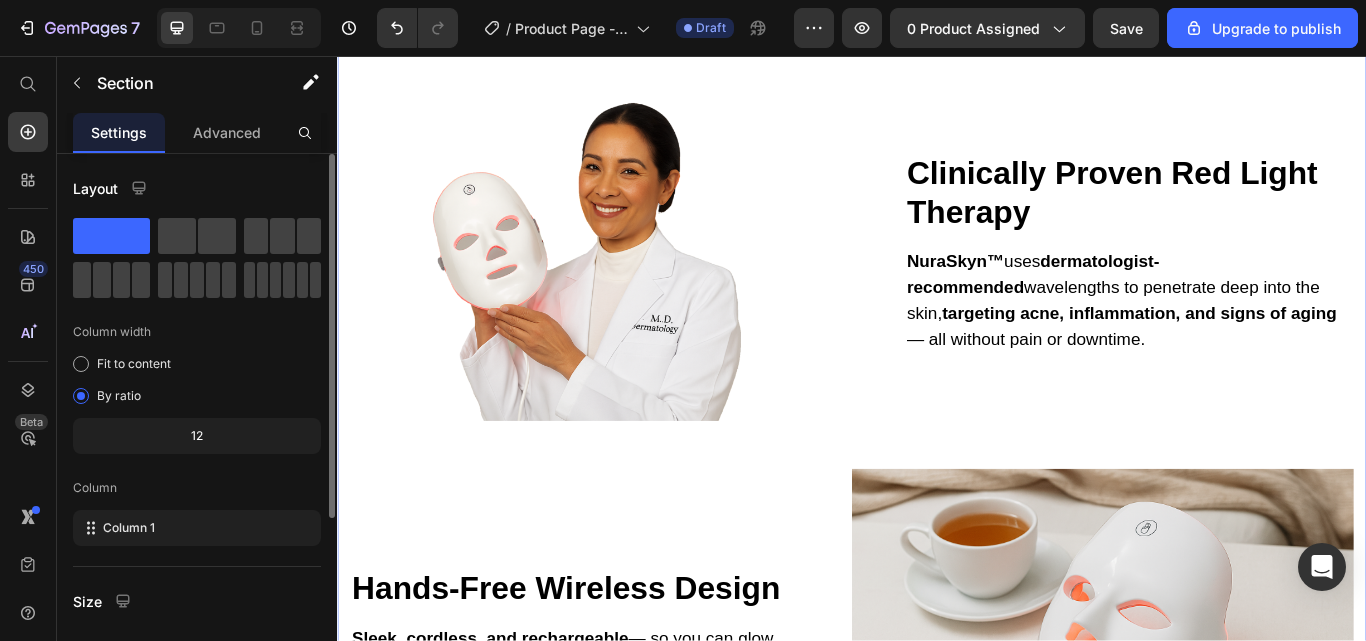 click at bounding box center [644, 287] 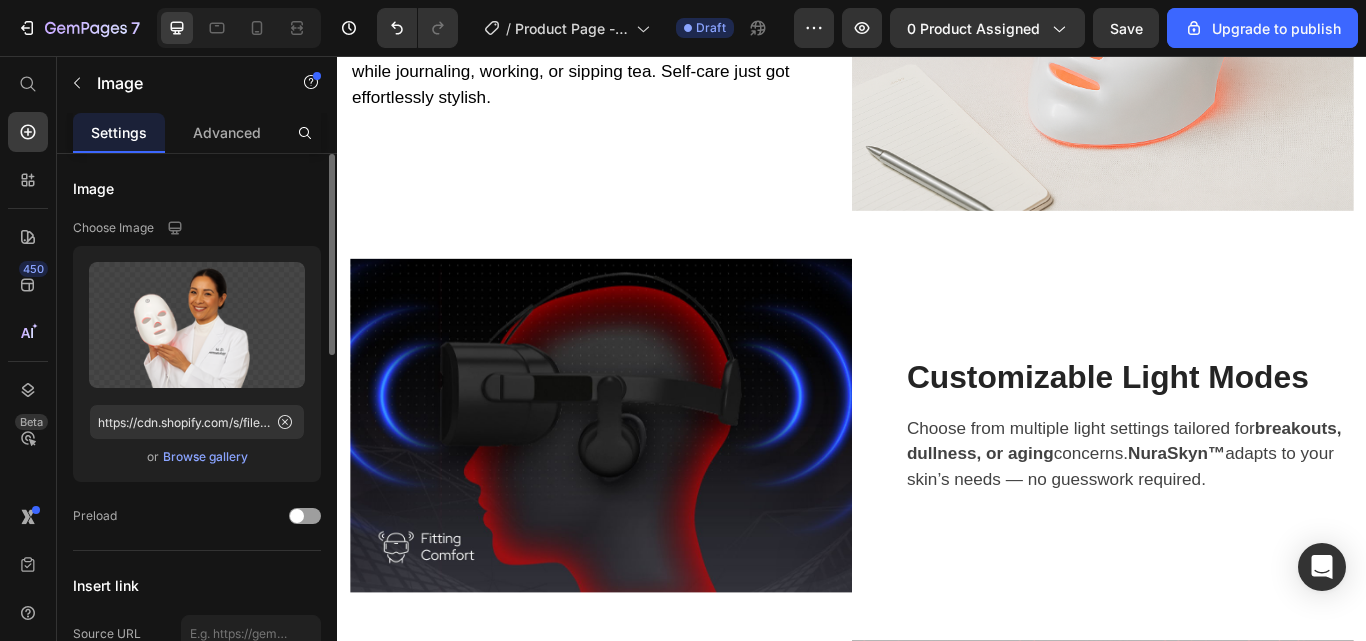 scroll, scrollTop: 4672, scrollLeft: 0, axis: vertical 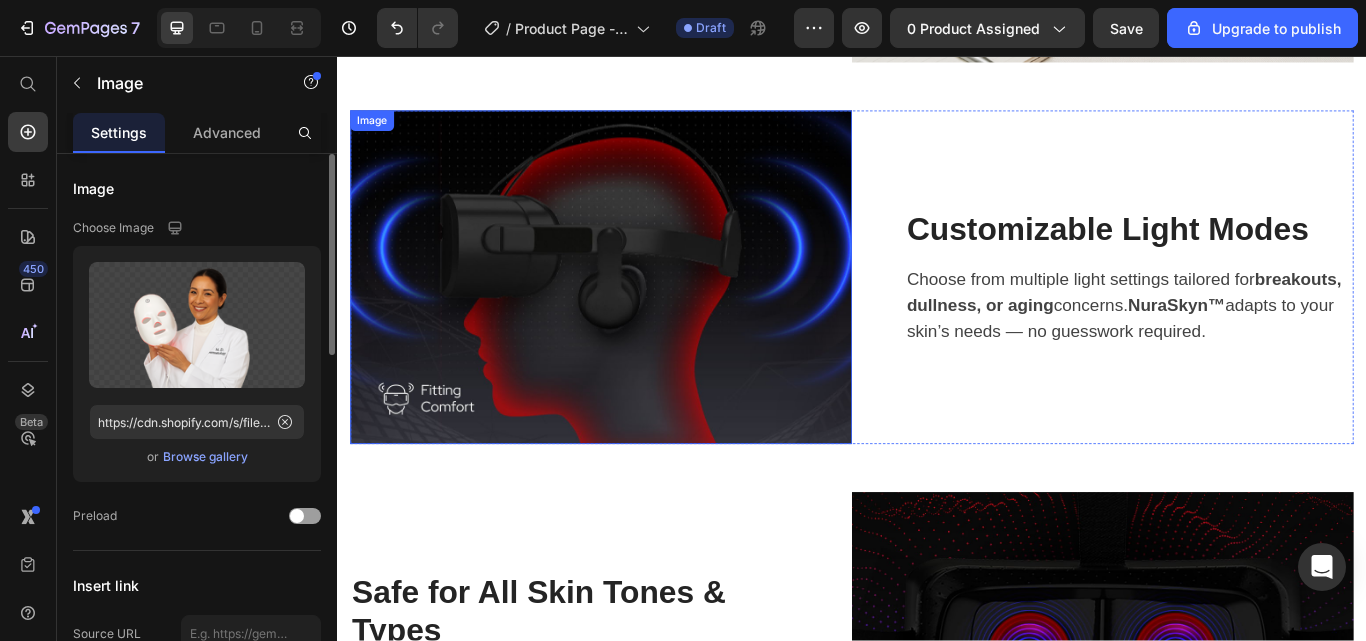 click at bounding box center (644, 314) 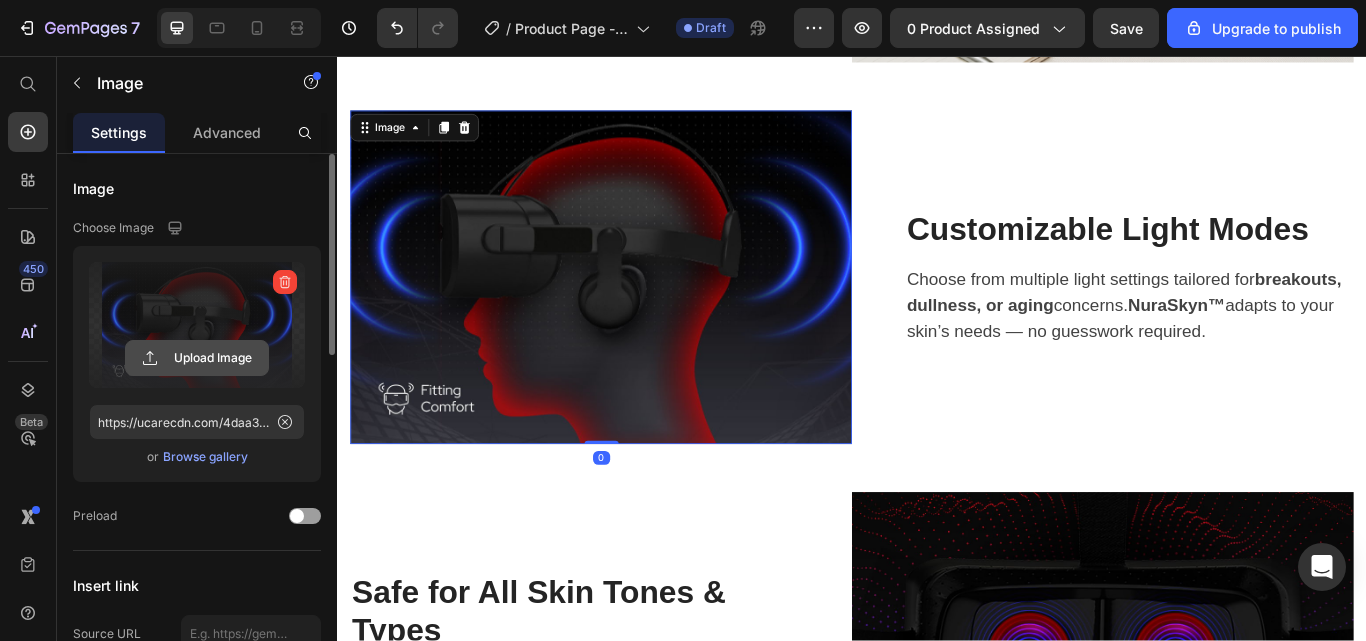 click 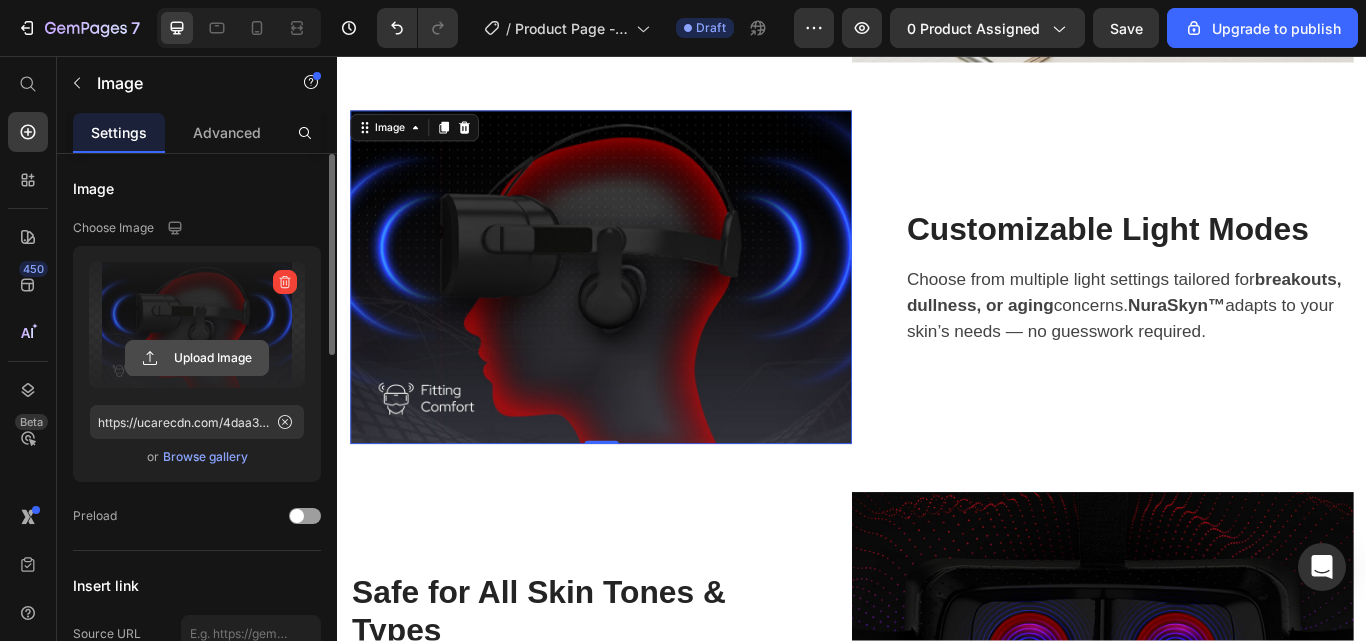 click 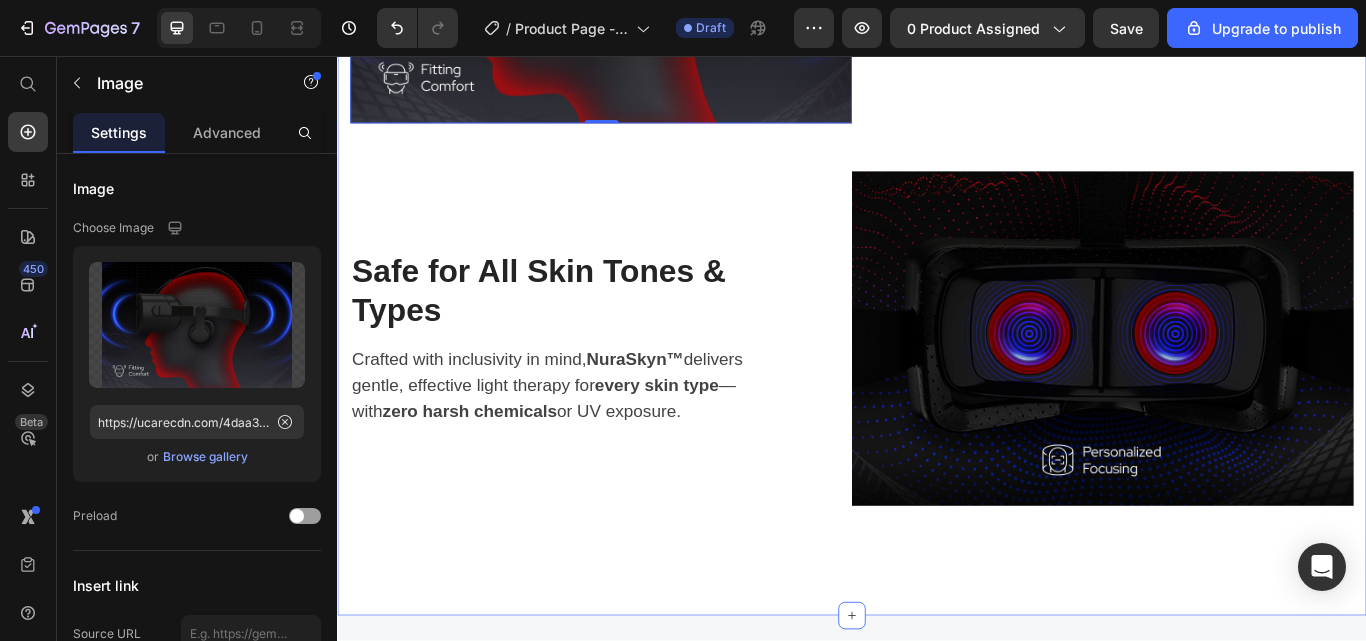scroll, scrollTop: 5055, scrollLeft: 0, axis: vertical 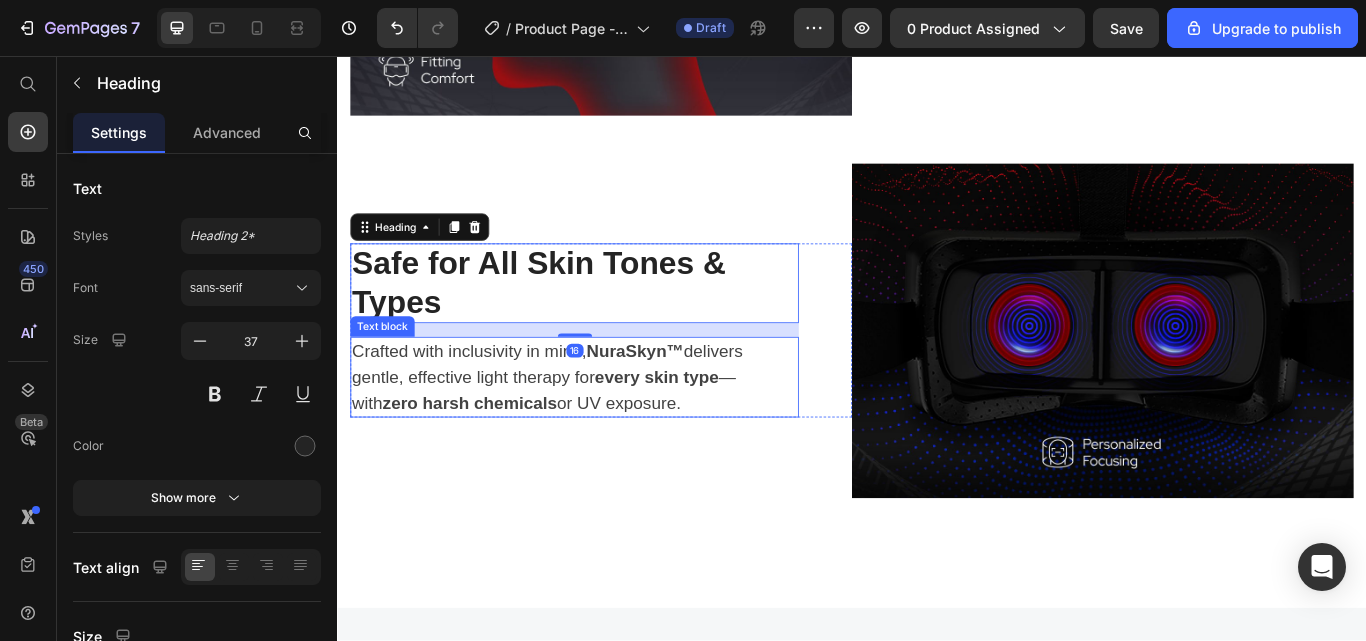 click on "Crafted with inclusivity in mind,  NuraSkyn™  delivers gentle, effective light therapy for  every skin type  — with  zero harsh chemicals  or UV exposure." at bounding box center [613, 431] 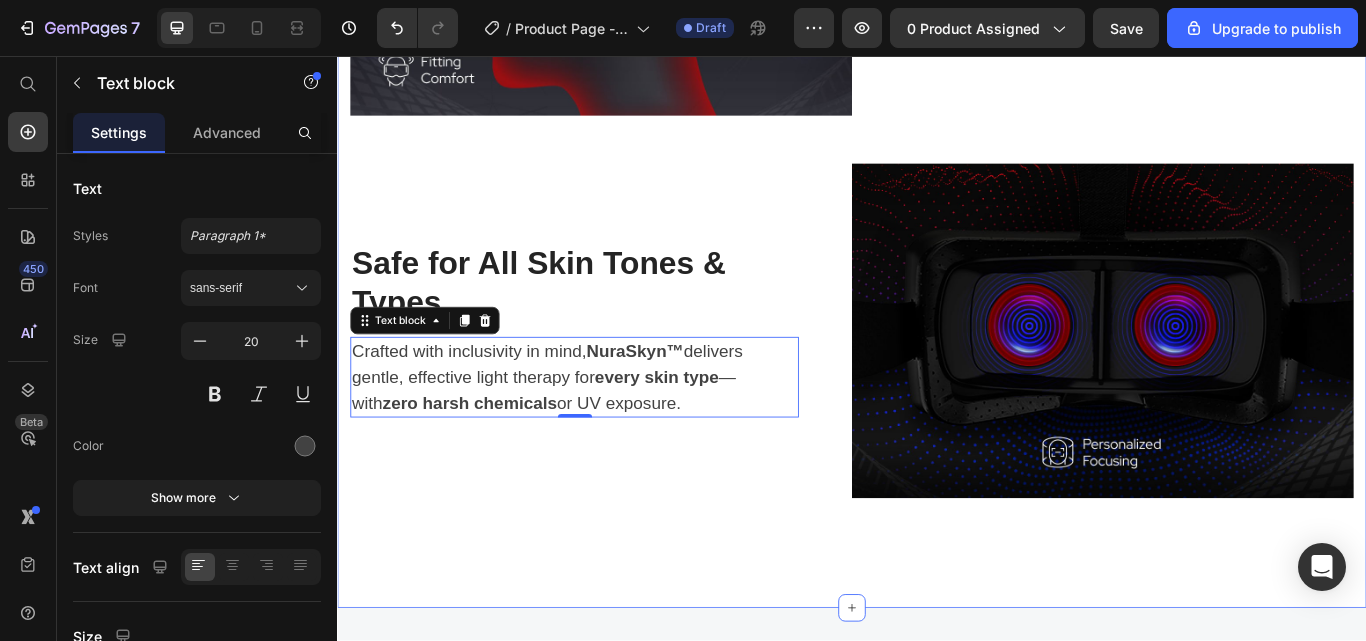 click on "Image Clinically Proven Red Light Therapy Heading NuraSkyn™ uses dermatologist-recommended wavelengths to penetrate deep into the skin, targeting acne, inflammation, and signs of aging — all without pain or downtime. Text block Row Row Hands-Free Wireless Design Heading Sleek, cordless, and rechargeable — so you can glow while journaling, working, or sipping tea. Self-care just got effortlessly stylish. Text block Row Image Row Image Customizable Light Modes Heading Choose from multiple light settings tailored for breakouts, dullness, or aging concerns. NuraSkyn™ adapts to your skin’s needs — no guesswork required. Text block Row Row Safe for All Skin Tones & Types Heading Crafted with inclusivity in mind, NuraSkyn™ delivers gentle, effective light therapy for every skin type — with zero harsh chemicals or UV exposure. Text block 0 Row Image Row" at bounding box center (937, -264) 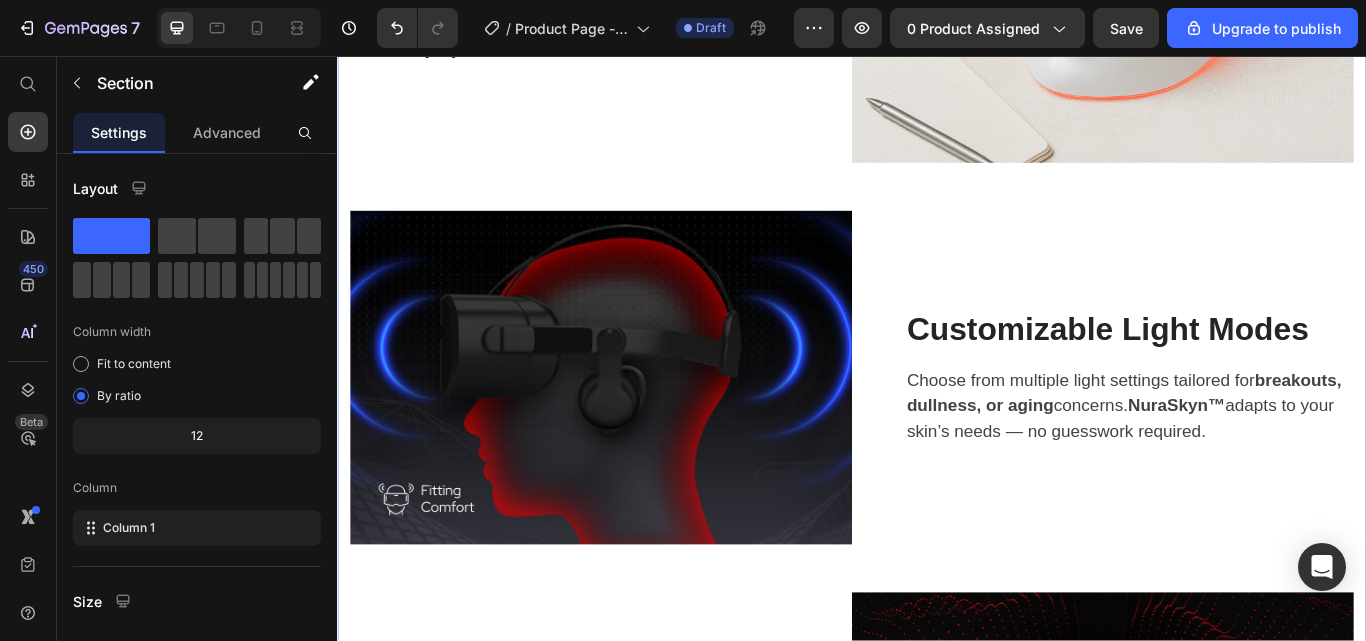 scroll, scrollTop: 4650, scrollLeft: 0, axis: vertical 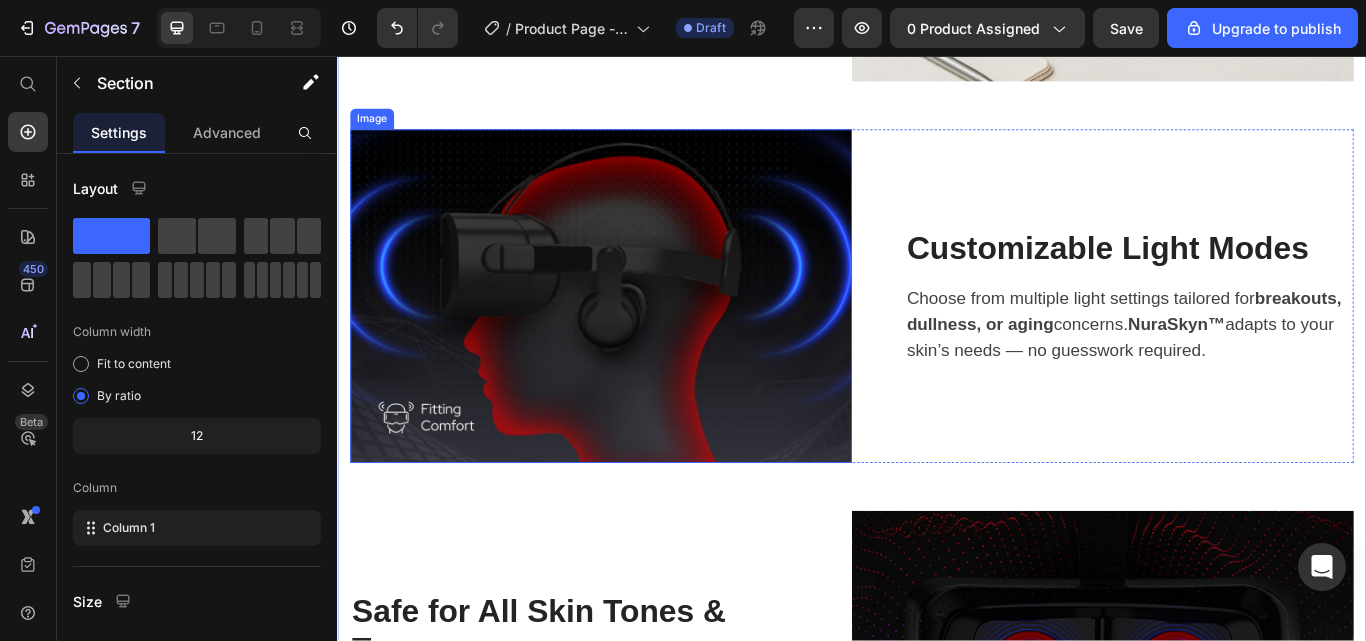 click at bounding box center (644, 336) 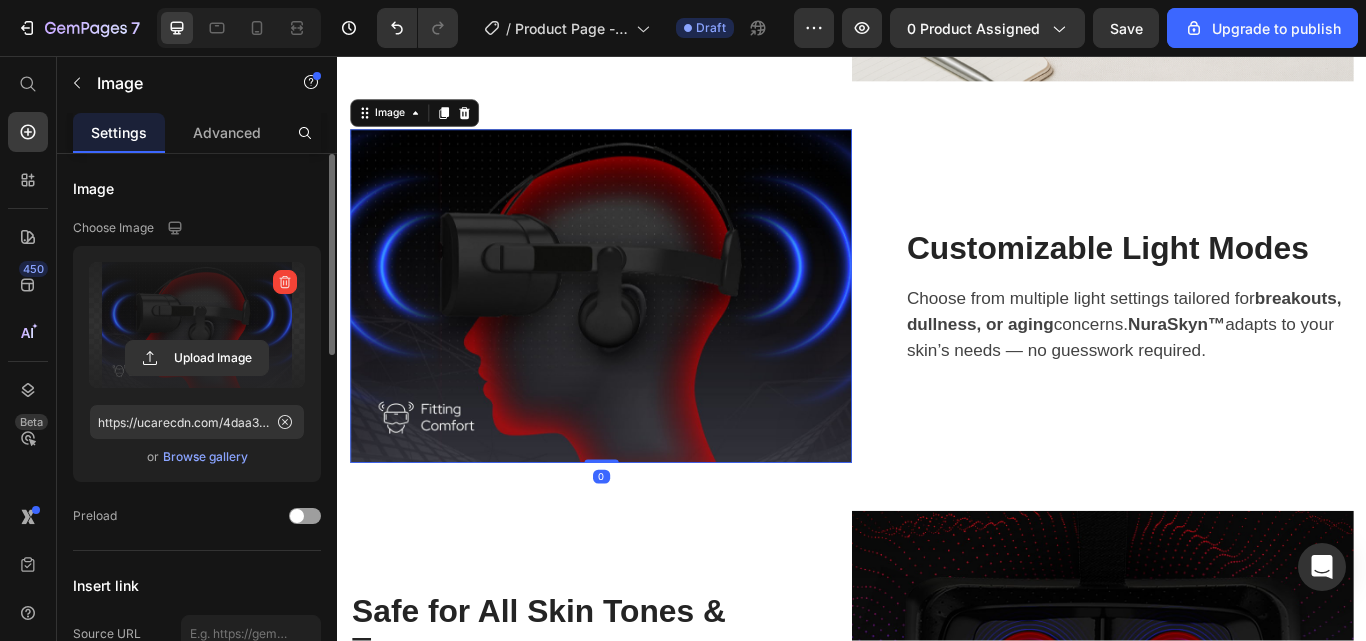 click at bounding box center [197, 325] 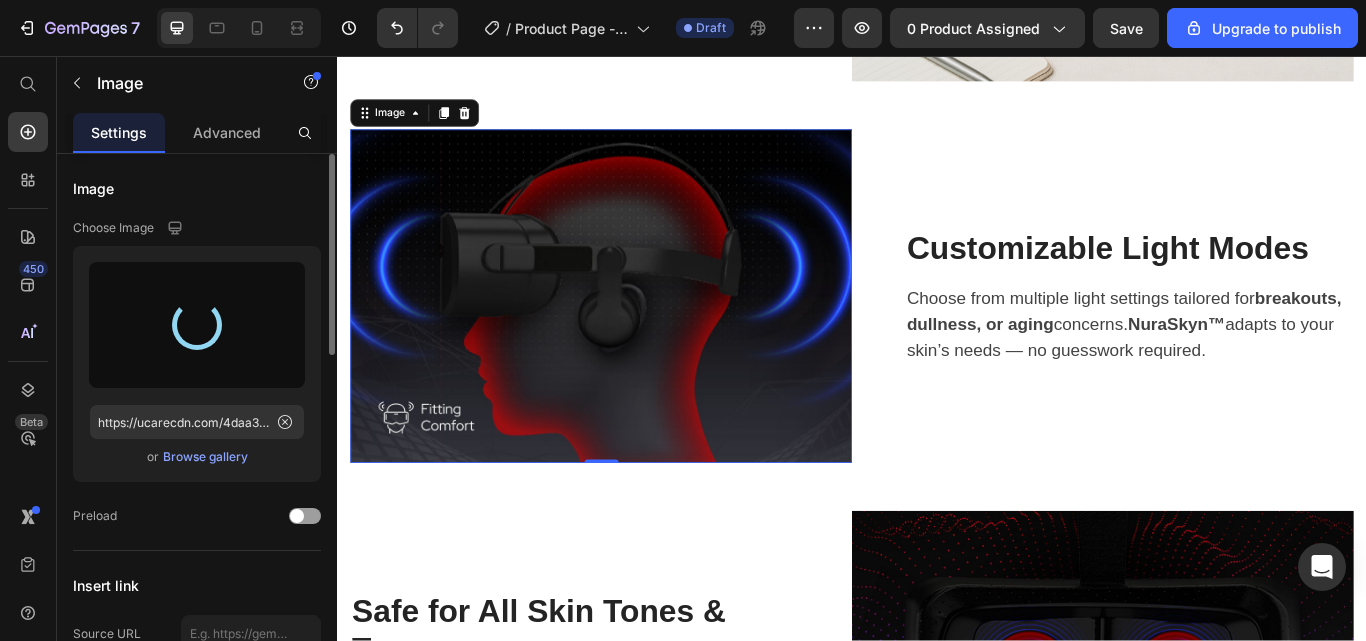 type on "https://cdn.shopify.com/s/files/1/0659/3370/5263/files/gempages_570130141452174488-7430454f-615f-4c5e-be07-28e4129115fc.png" 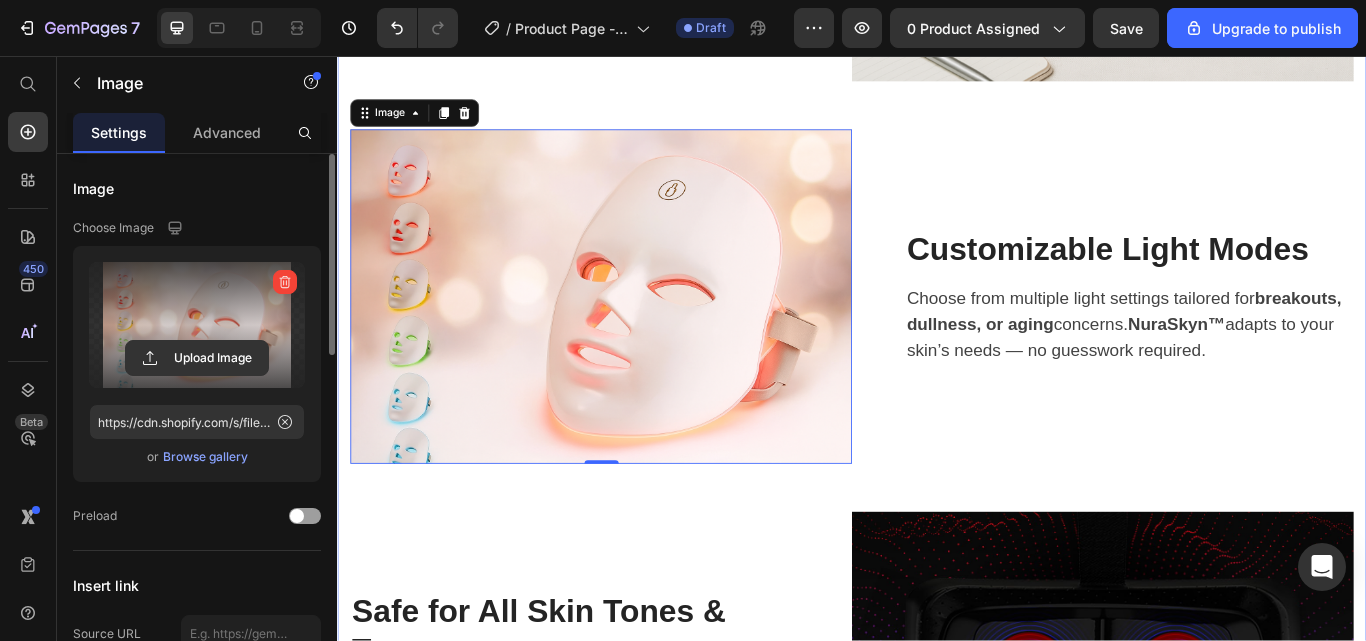 click on "Image Clinically Proven Red Light Therapy Heading NuraSkyn™  uses  dermatologist-recommended  wavelengths to penetrate deep into the skin,  targeting acne, inflammation, and signs of aging  — all without pain or downtime. Text block Row Row Hands-Free Wireless Design Heading Sleek, cordless, and rechargeable  — so you can glow while journaling, working, or sipping tea. Self-care just got effortlessly stylish. Text block Row Image Row Image   0 Customizable Light Modes Heading Choose from multiple light settings tailored for  breakouts, dullness, or aging  concerns.  NuraSkyn™  adapts to your skin’s needs — no guesswork required. Text block Row Row Safe for All Skin Tones & Types Heading Crafted with inclusivity in mind,  NuraSkyn™  delivers gentle, effective light therapy for  every skin type  — with  zero harsh chemicals  or UV exposure. Text block Row Image Row" at bounding box center (937, 142) 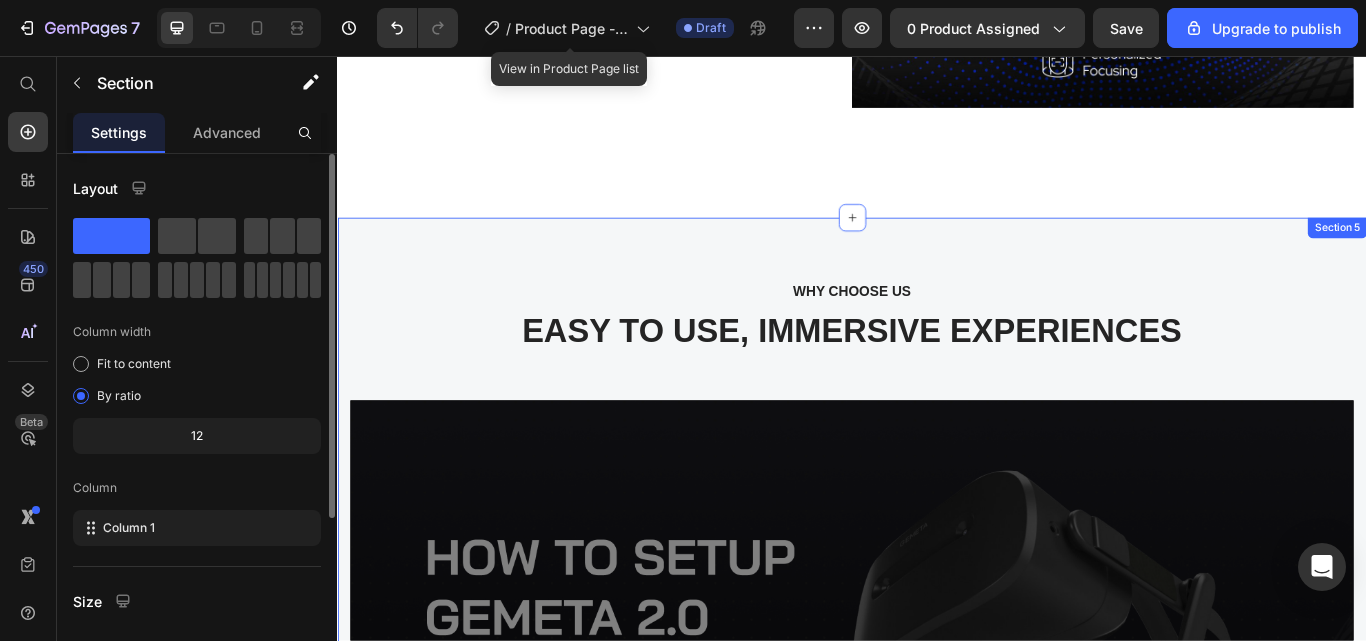 scroll, scrollTop: 5505, scrollLeft: 0, axis: vertical 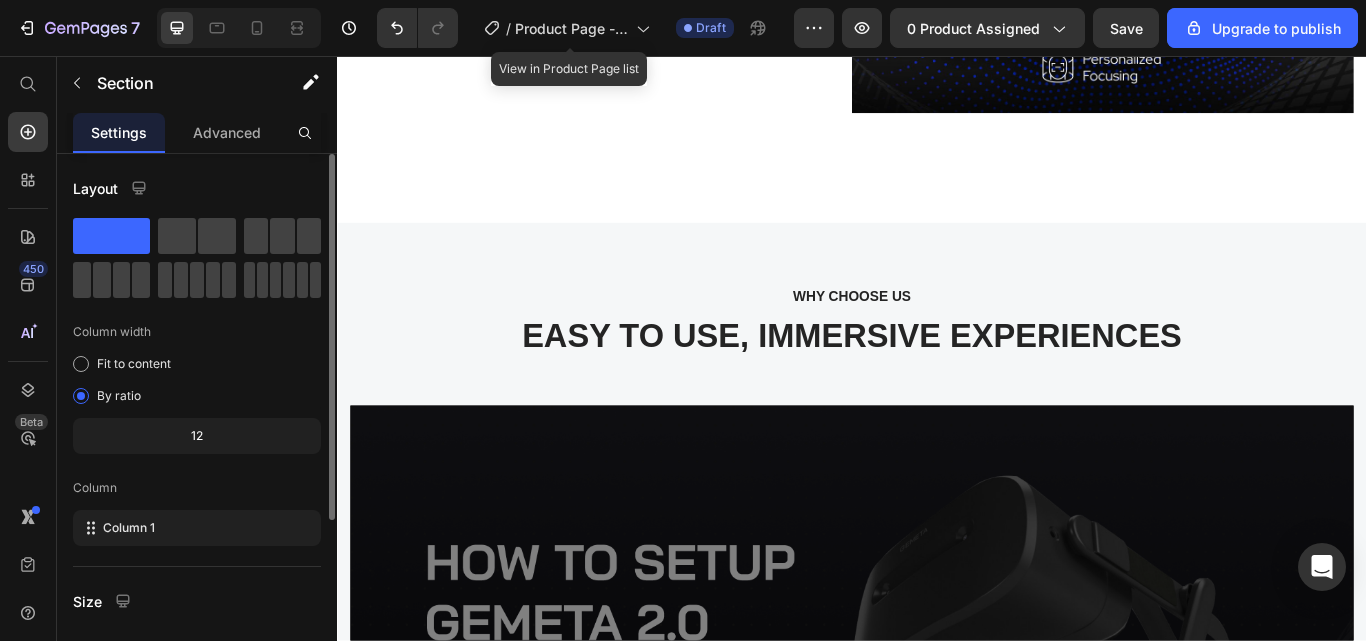 click on "Image Clinically Proven Red Light Therapy Heading NuraSkyn™ uses dermatologist-recommended wavelengths to penetrate deep into the skin, targeting acne, inflammation, and signs of aging — all without pain or downtime. Text block Row Row Hands-Free Wireless Design Heading Sleek, cordless, and rechargeable — so you can glow while journaling, working, or sipping tea. Self-care just got effortlessly stylish. Text block Row Image Row Image Customizable Light Modes Heading Choose from multiple light settings tailored for breakouts, dullness, or aging concerns. NuraSkyn™ adapts to your skin’s needs — no guesswork required. Text block Row Row Safe for All Skin Tones & Types Heading Crafted with inclusivity in mind, NuraSkyn™ delivers gentle, effective light therapy for every skin type — with zero harsh chemicals or UV exposure. Text block Row Image Row Section 4" at bounding box center [937, -713] 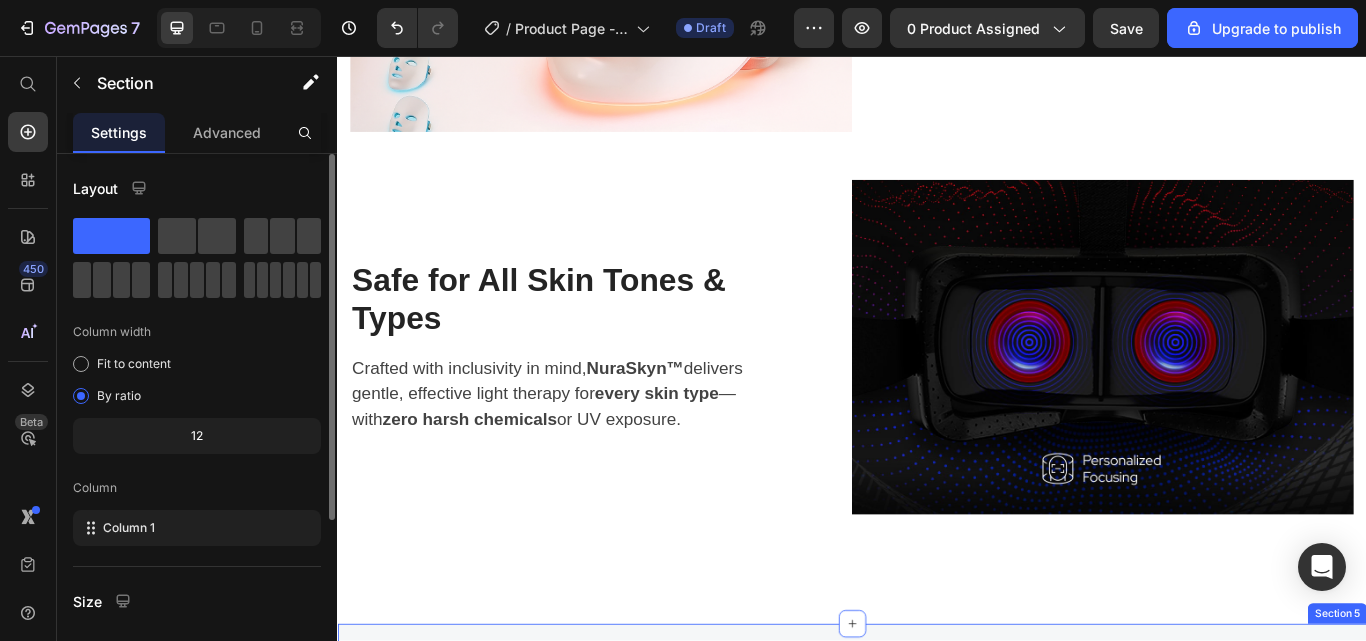 scroll, scrollTop: 5006, scrollLeft: 0, axis: vertical 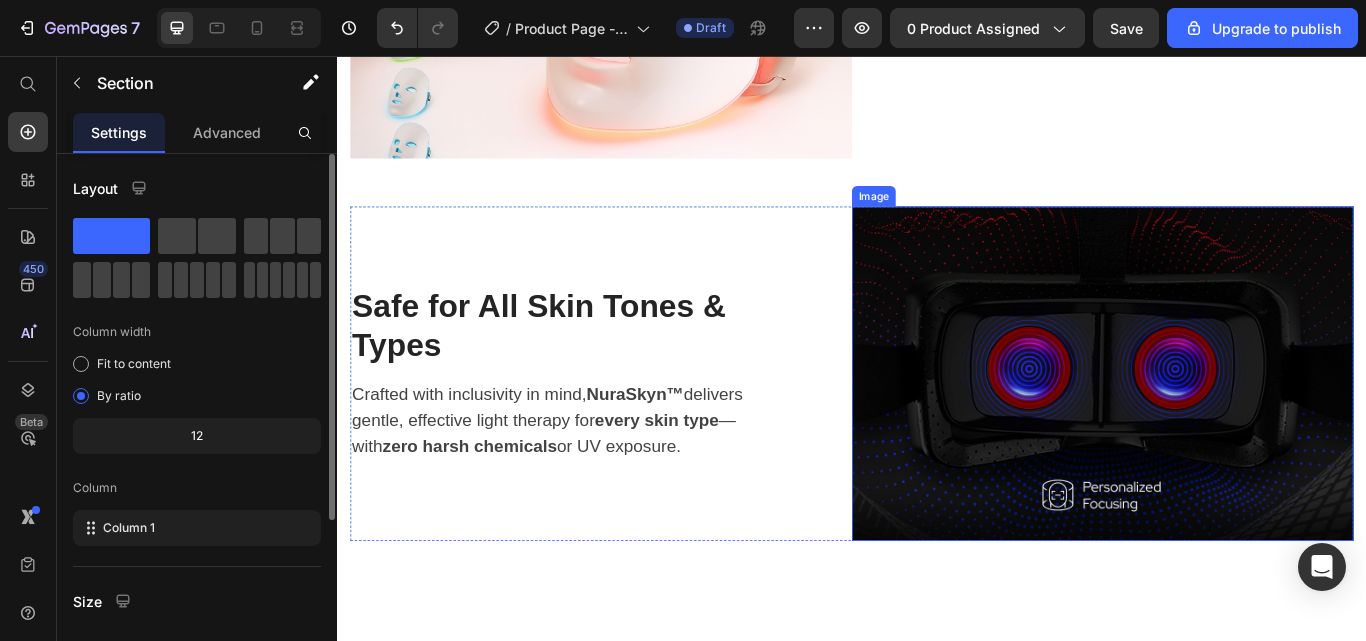 click at bounding box center (1229, 427) 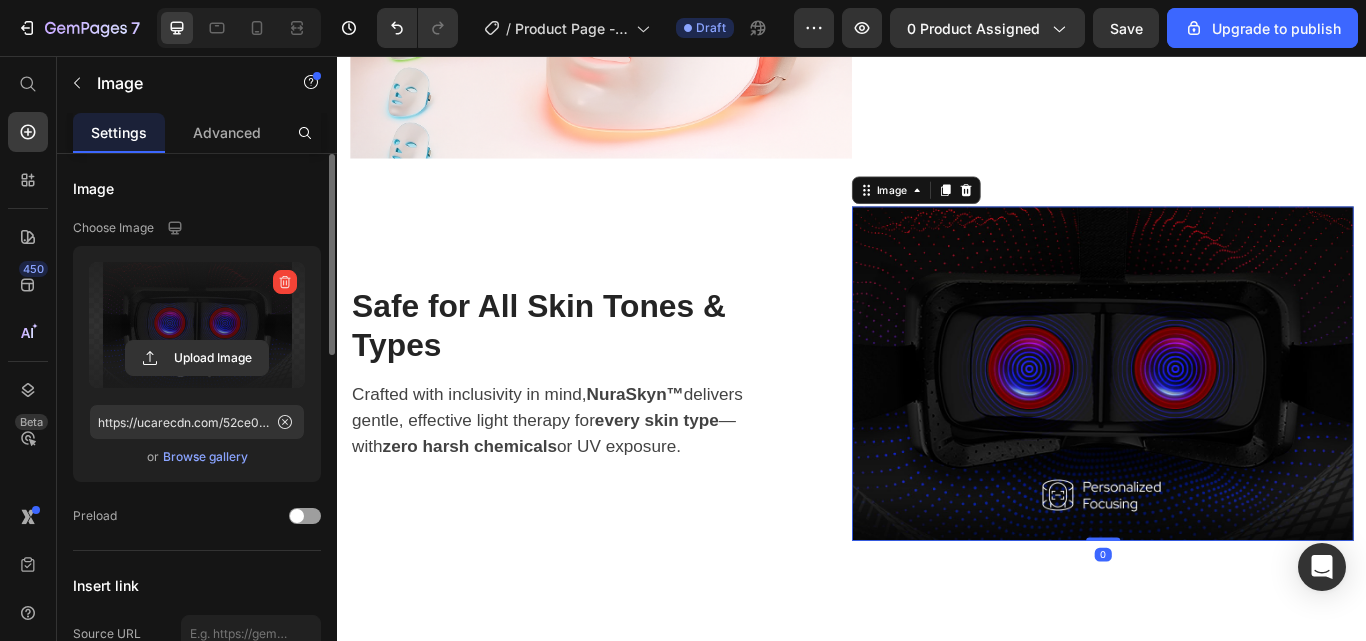click on "Upload Image" at bounding box center (197, 358) 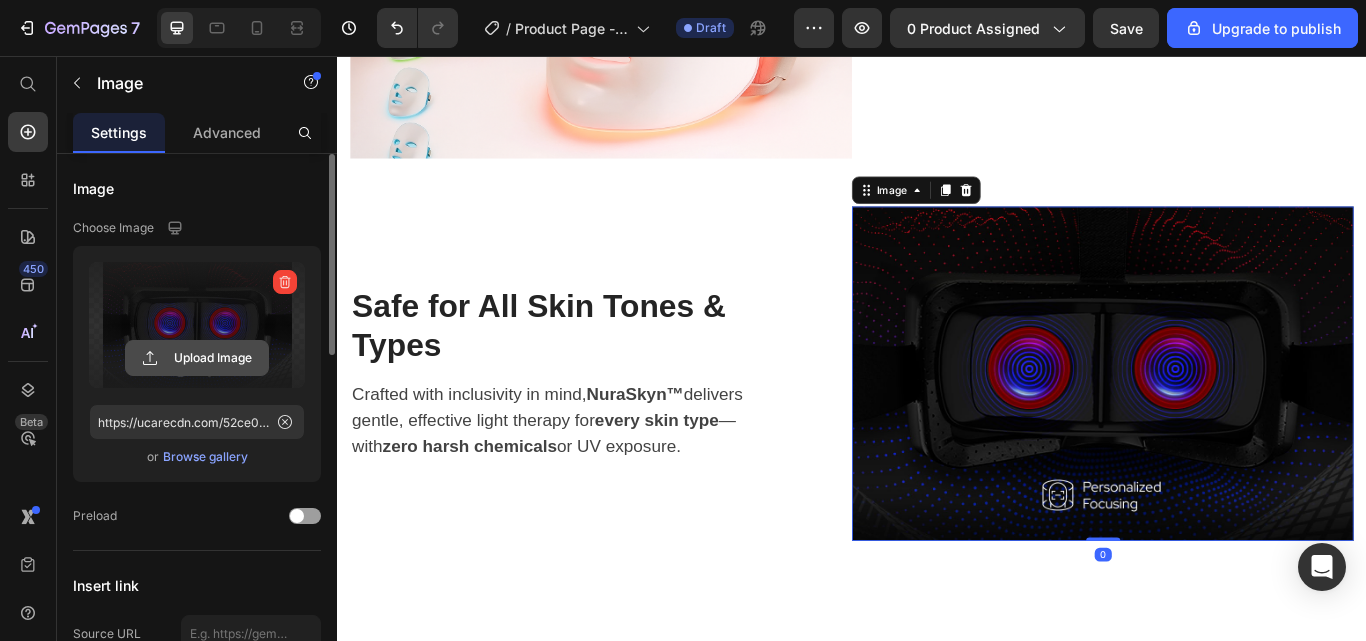 click 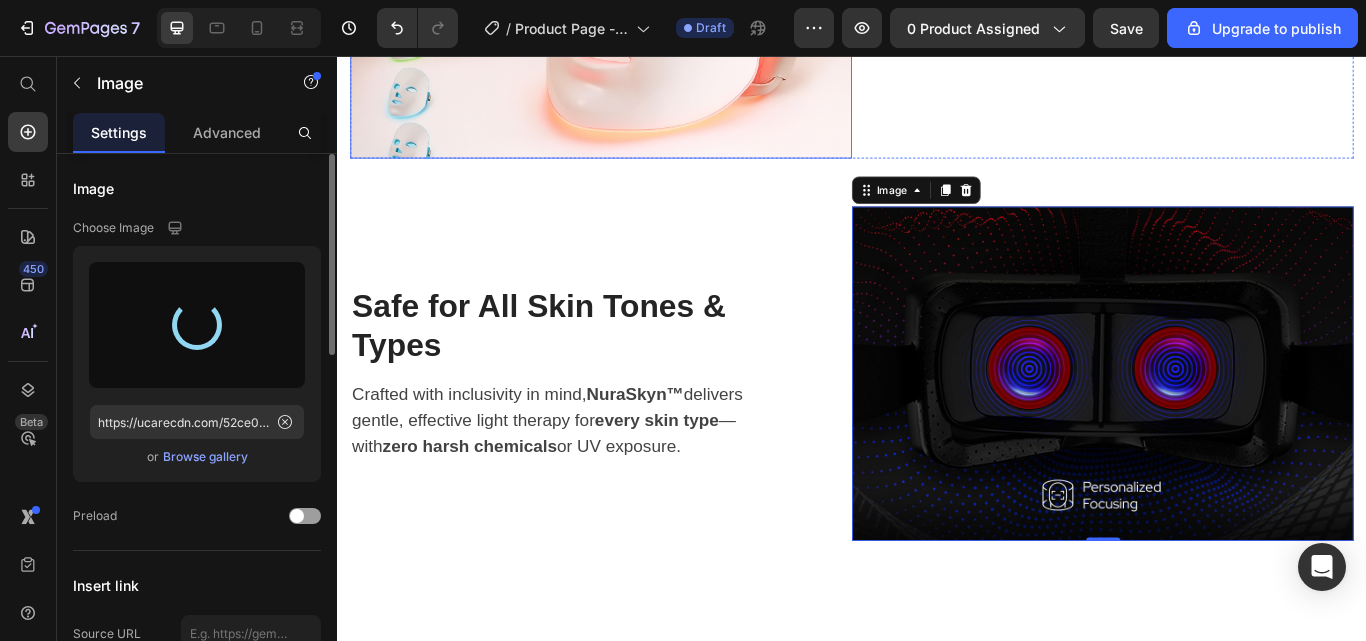 type on "https://cdn.shopify.com/s/files/1/0659/3370/5263/files/gempages_570130141452174488-09934300-992c-4e98-a467-1a2a2804498d.png" 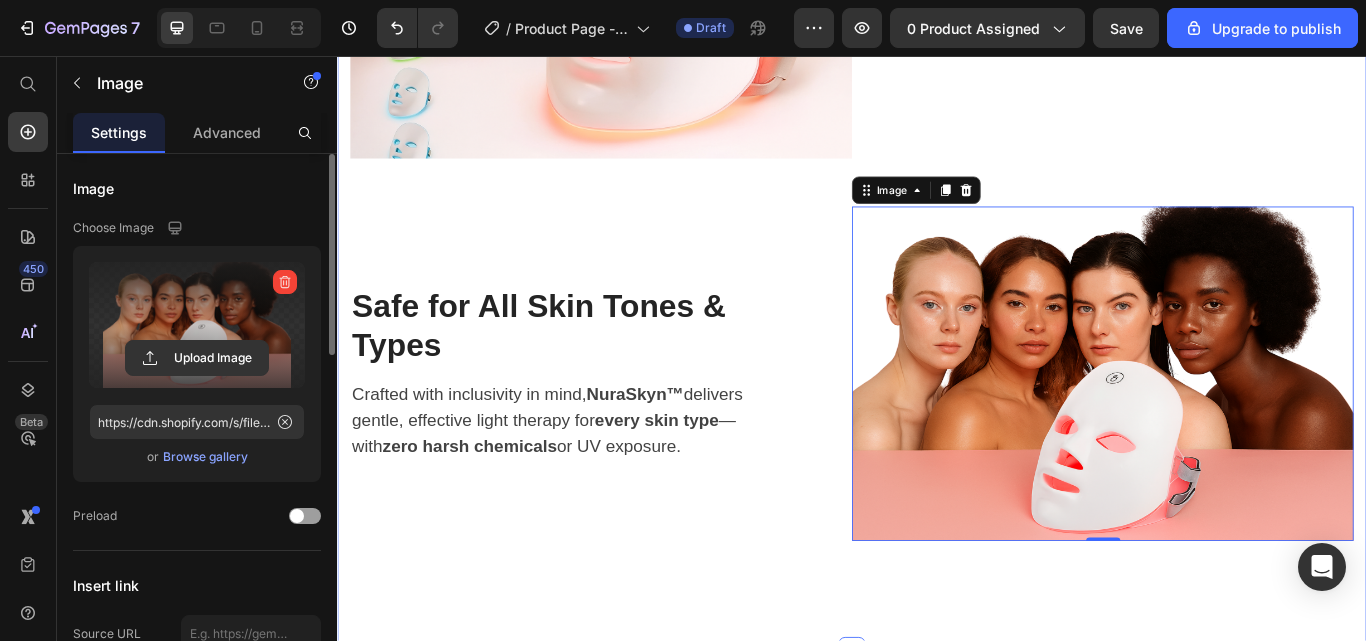 click on "Image Clinically Proven Red Light Therapy Heading NuraSkyn™ uses dermatologist-recommended wavelengths to penetrate deep into the skin, targeting acne, inflammation, and signs of aging — all without pain or downtime. Text block Row Row Hands-Free Wireless Design Heading Sleek, cordless, and rechargeable — so you can glow while journaling, working, or sipping tea. Self-care just got effortlessly stylish. Text block Row Image Row Image Customizable Light Modes Heading Choose from multiple light settings tailored for breakouts, dullness, or aging concerns. NuraSkyn™ adapts to your skin’s needs — no guesswork required. Text block Row Row Safe for All Skin Tones & Types Heading Crafted with inclusivity in mind, NuraSkyn™ delivers gentle, effective light therapy for every skin type — with zero harsh chemicals or UV exposure. Text block Row Image 0 Row" at bounding box center [937, -214] 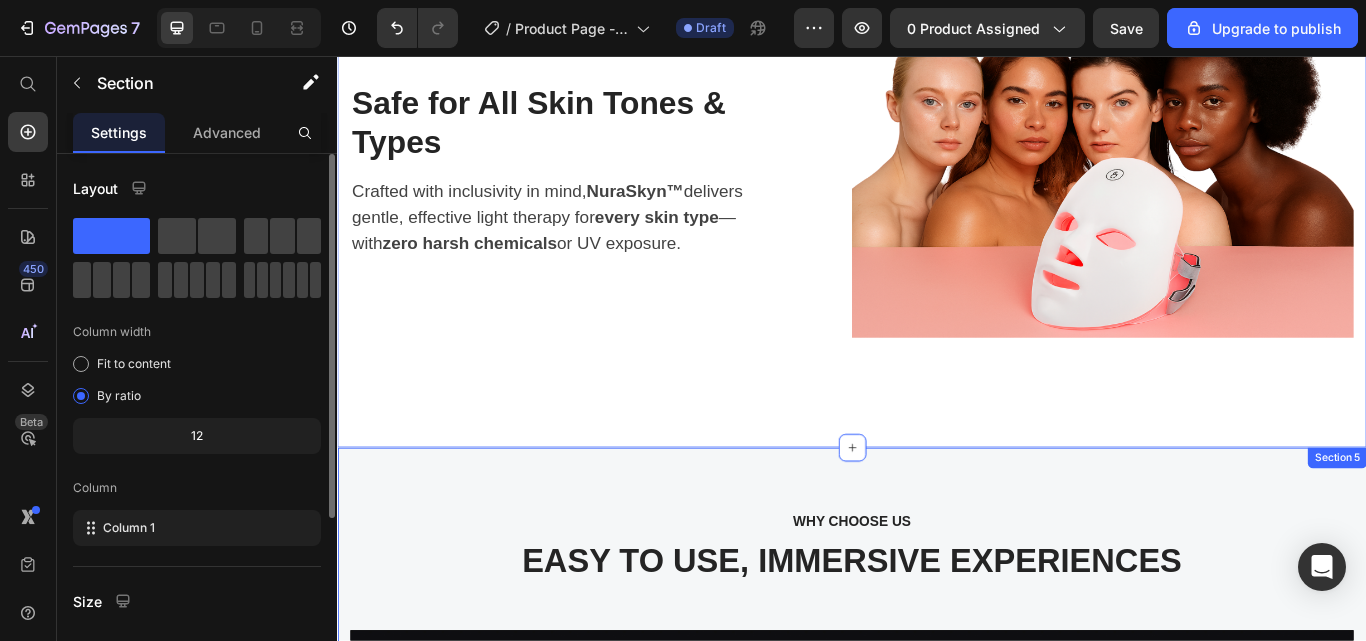 scroll, scrollTop: 4830, scrollLeft: 0, axis: vertical 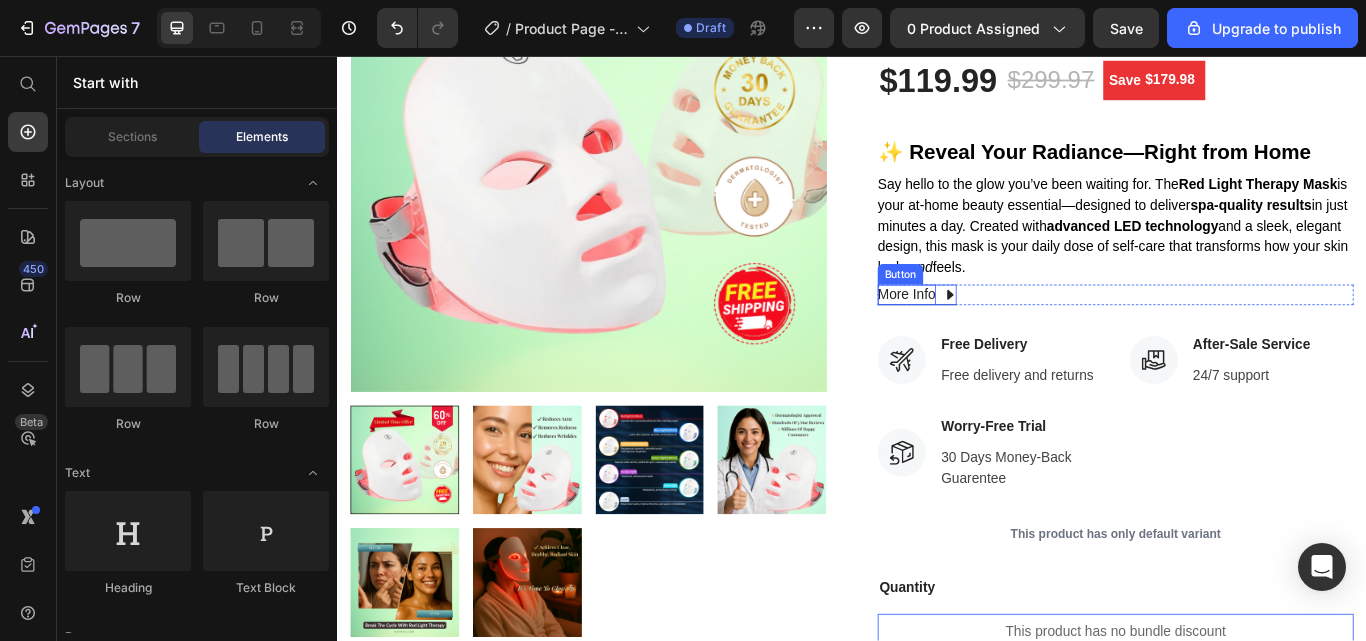 click on "More Info" at bounding box center (1001, 335) 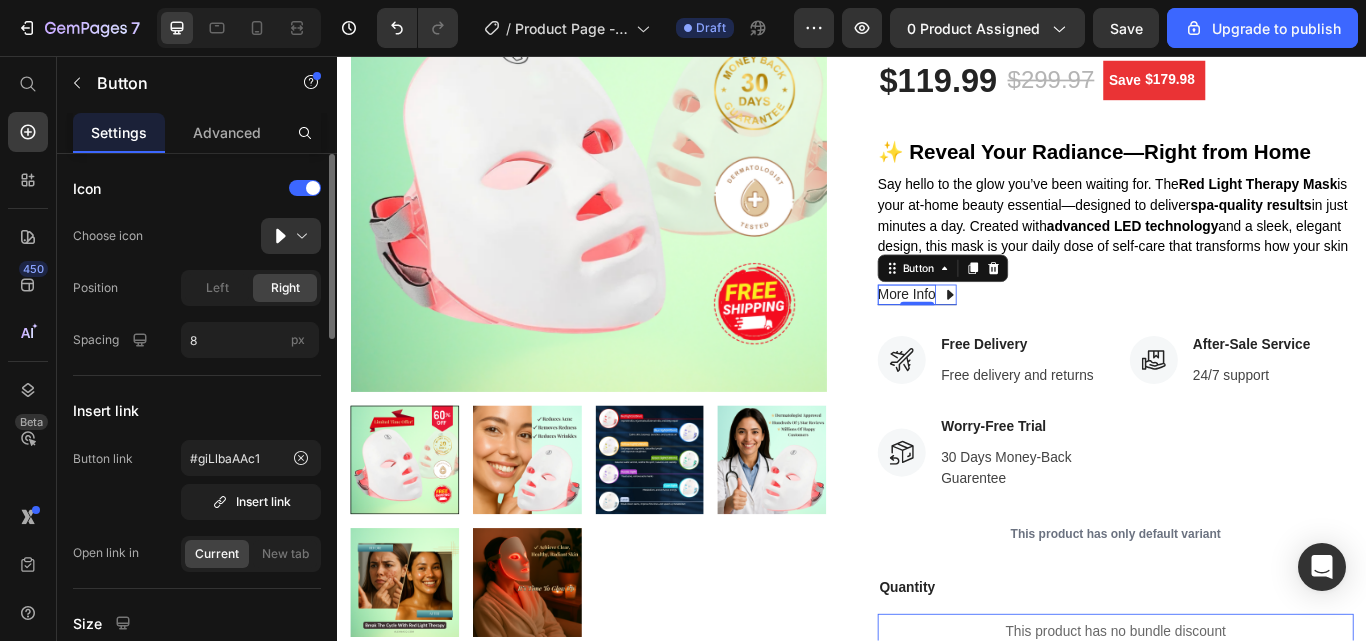 click on "More Info" at bounding box center (1001, 335) 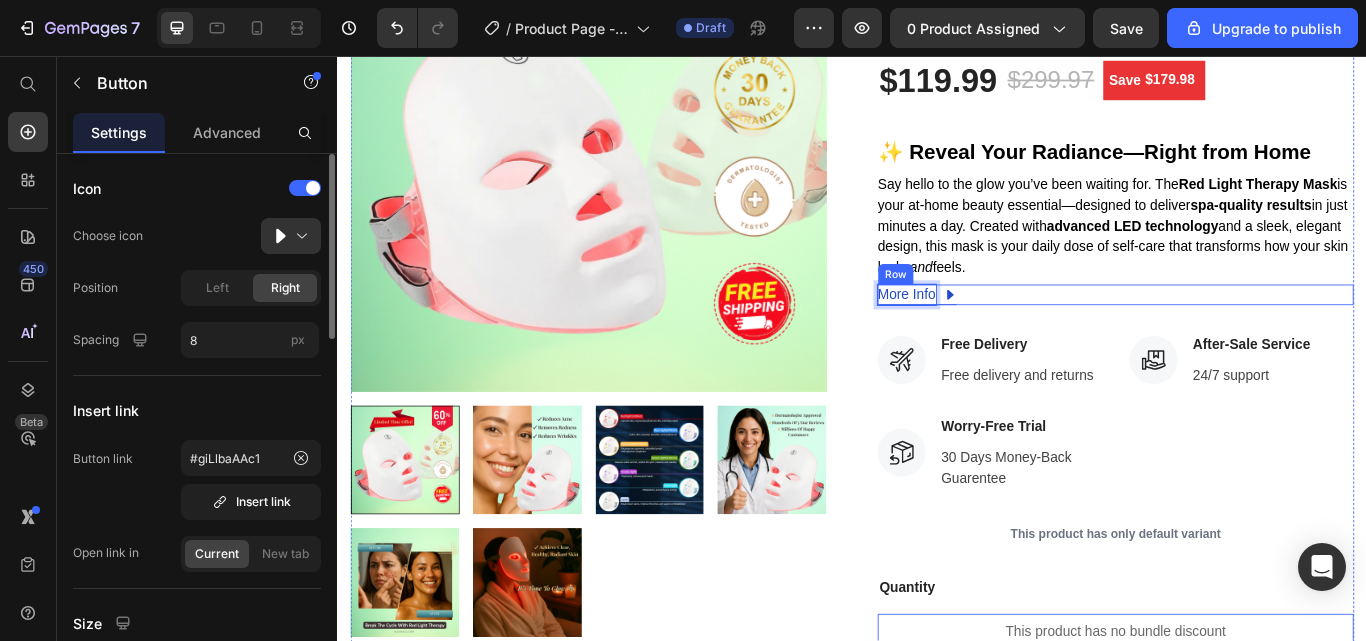 click on "More Info Button   0 Row" at bounding box center (1244, 335) 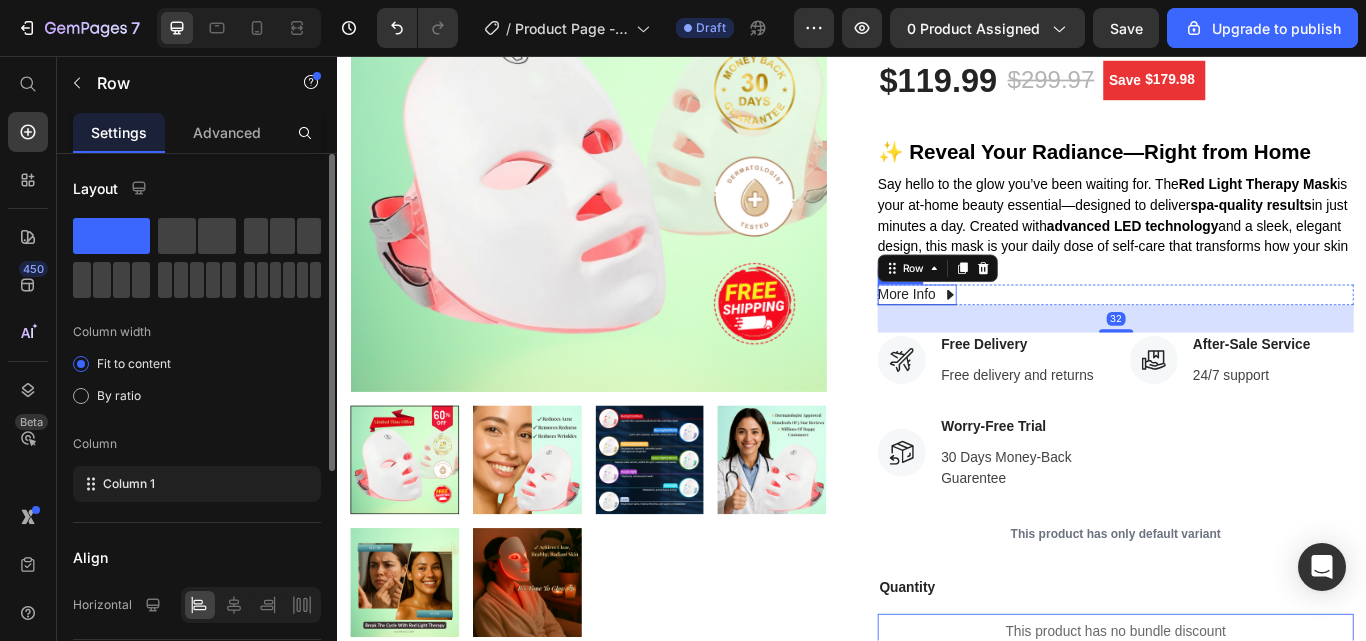 click 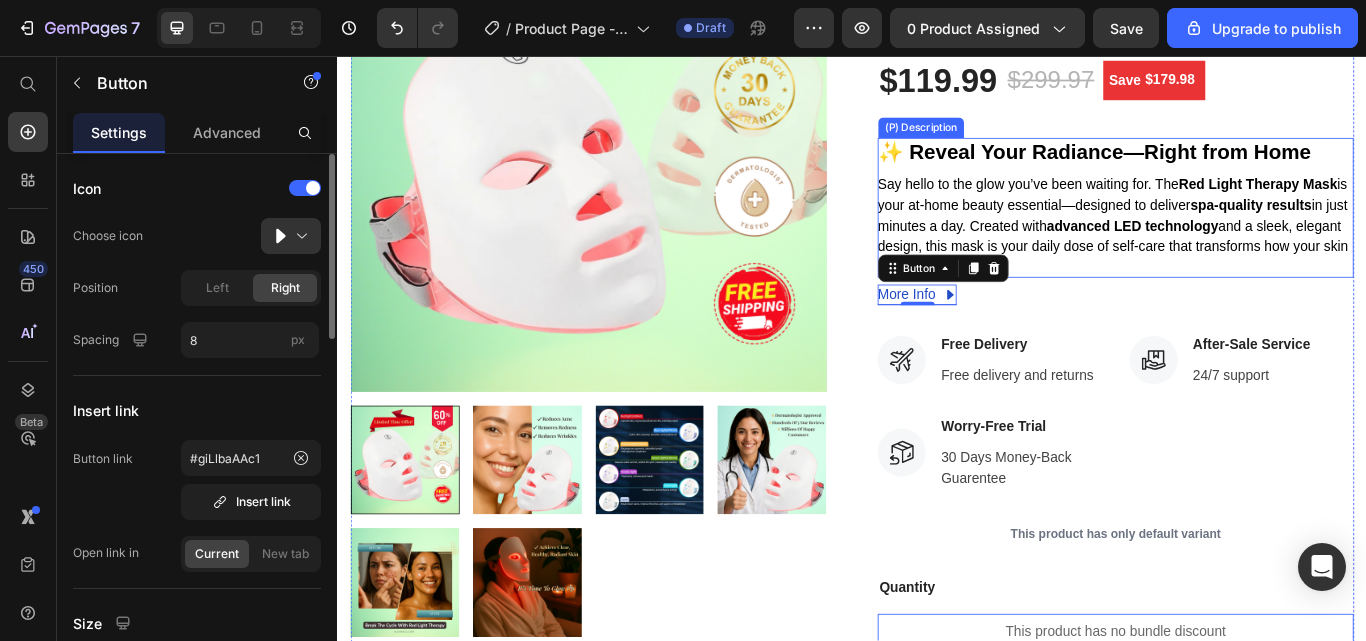 click on "✨ Reveal Your Radiance—Right from Home
Say hello to the glow you’ve been waiting for. The  Red Light Therapy Mask  is your at-home beauty essential—designed to deliver  spa-quality results  in just minutes a day. Created with  advanced LED technology  and a sleek, elegant design, this mask is your daily dose of self-care that transforms how your skin looks  and  feels." at bounding box center (1244, 233) 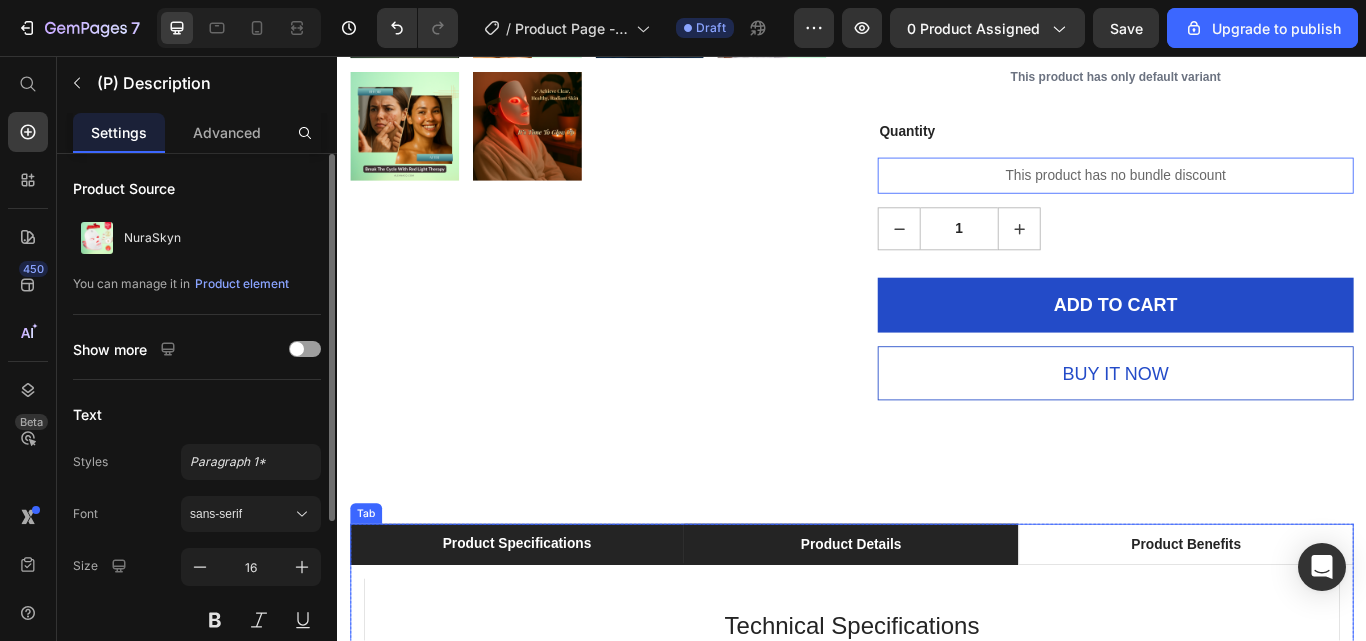 scroll, scrollTop: 1086, scrollLeft: 0, axis: vertical 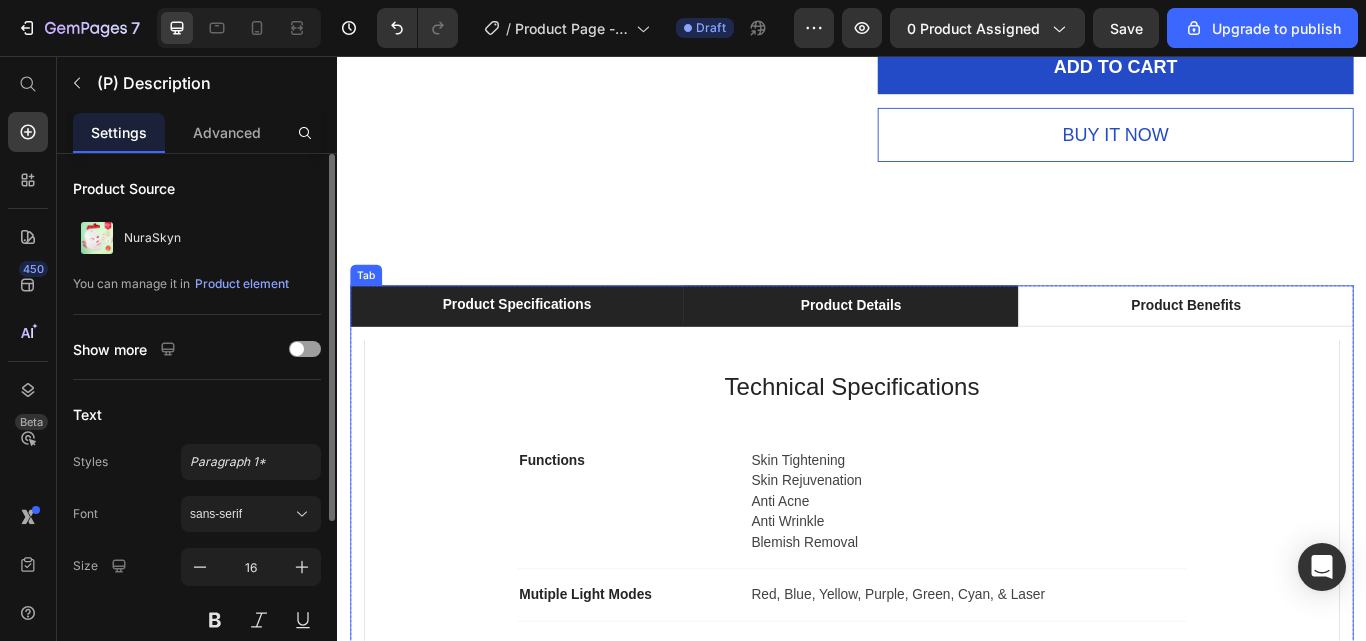 click on "Product Details" at bounding box center (935, 348) 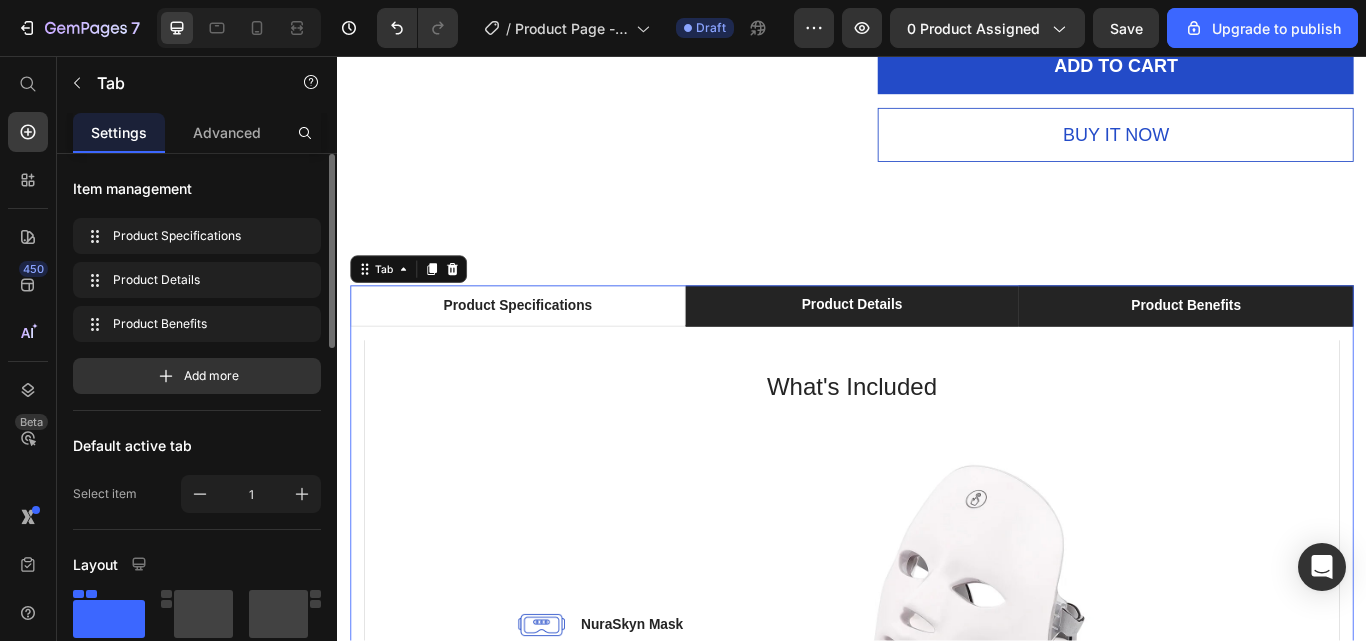click on "Product Benefits" at bounding box center [1326, 348] 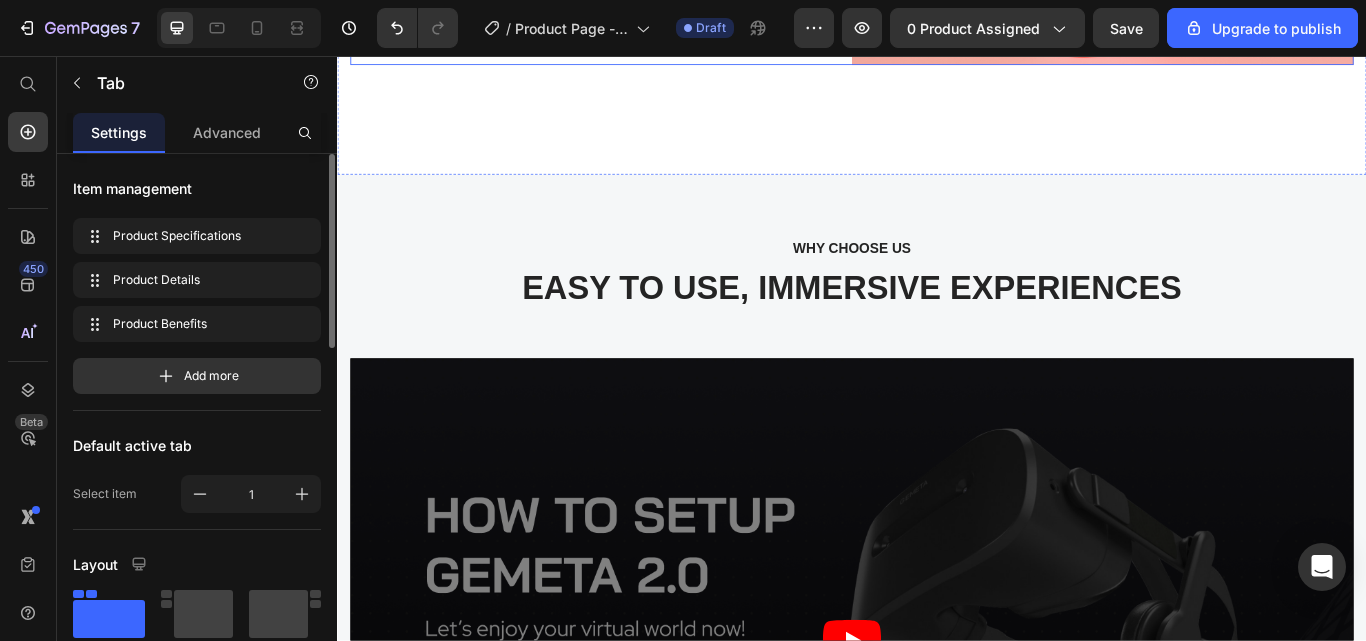 scroll, scrollTop: 4735, scrollLeft: 0, axis: vertical 